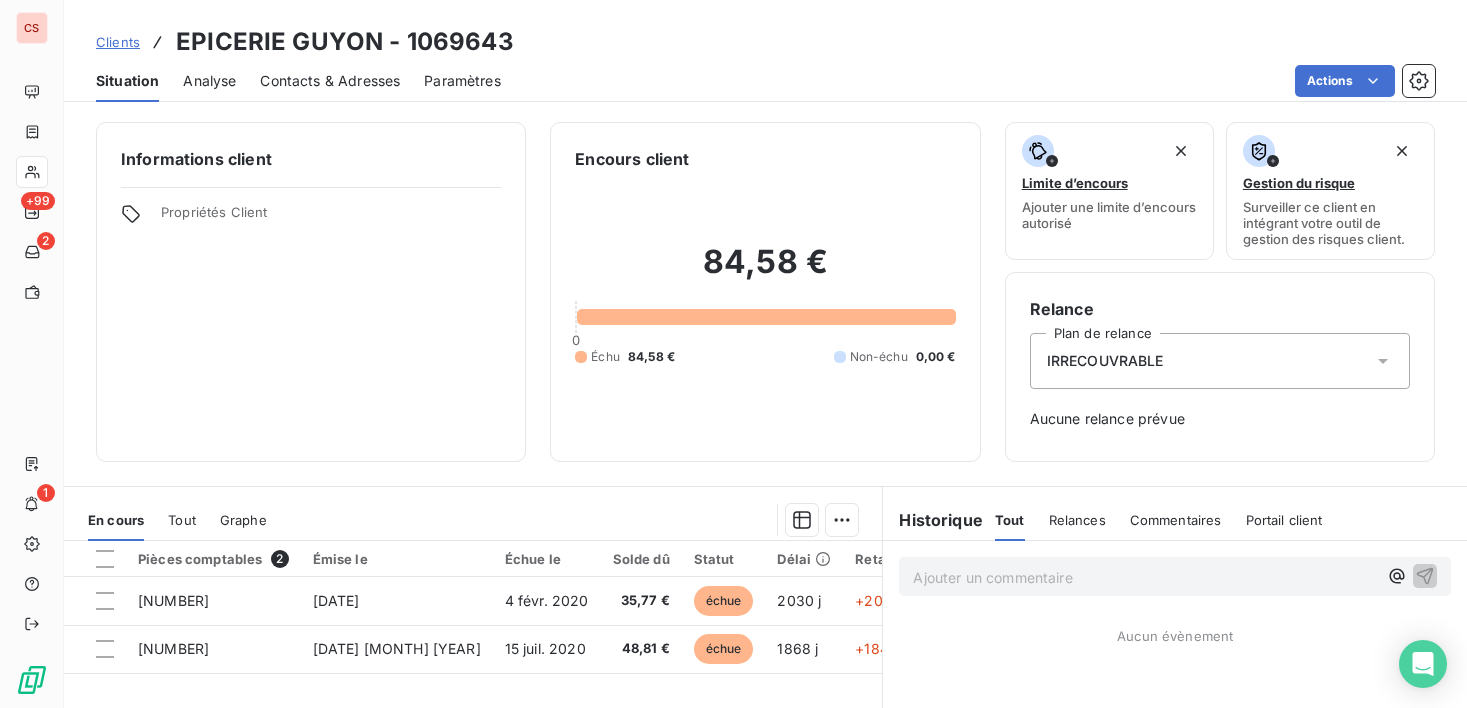 scroll, scrollTop: 0, scrollLeft: 0, axis: both 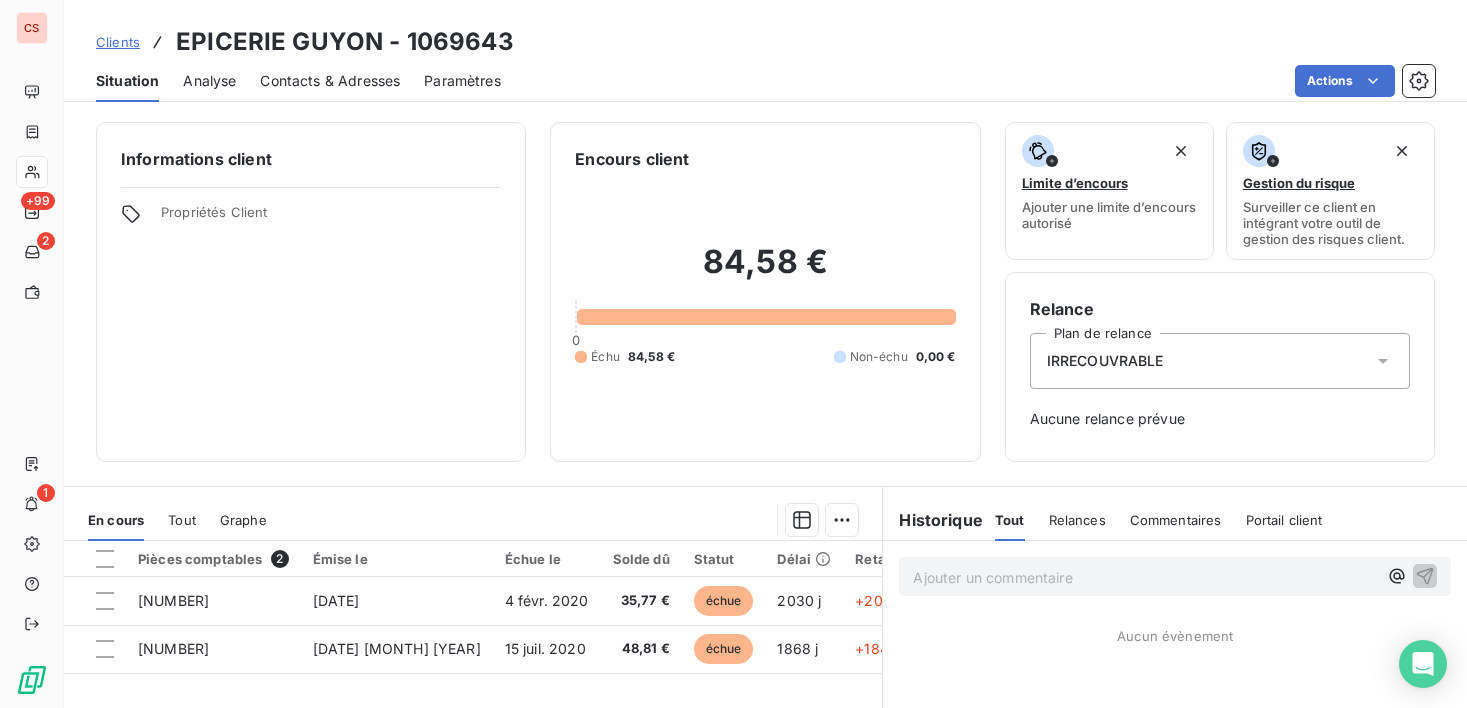 click on "Ajouter un commentaire ﻿" at bounding box center (1145, 577) 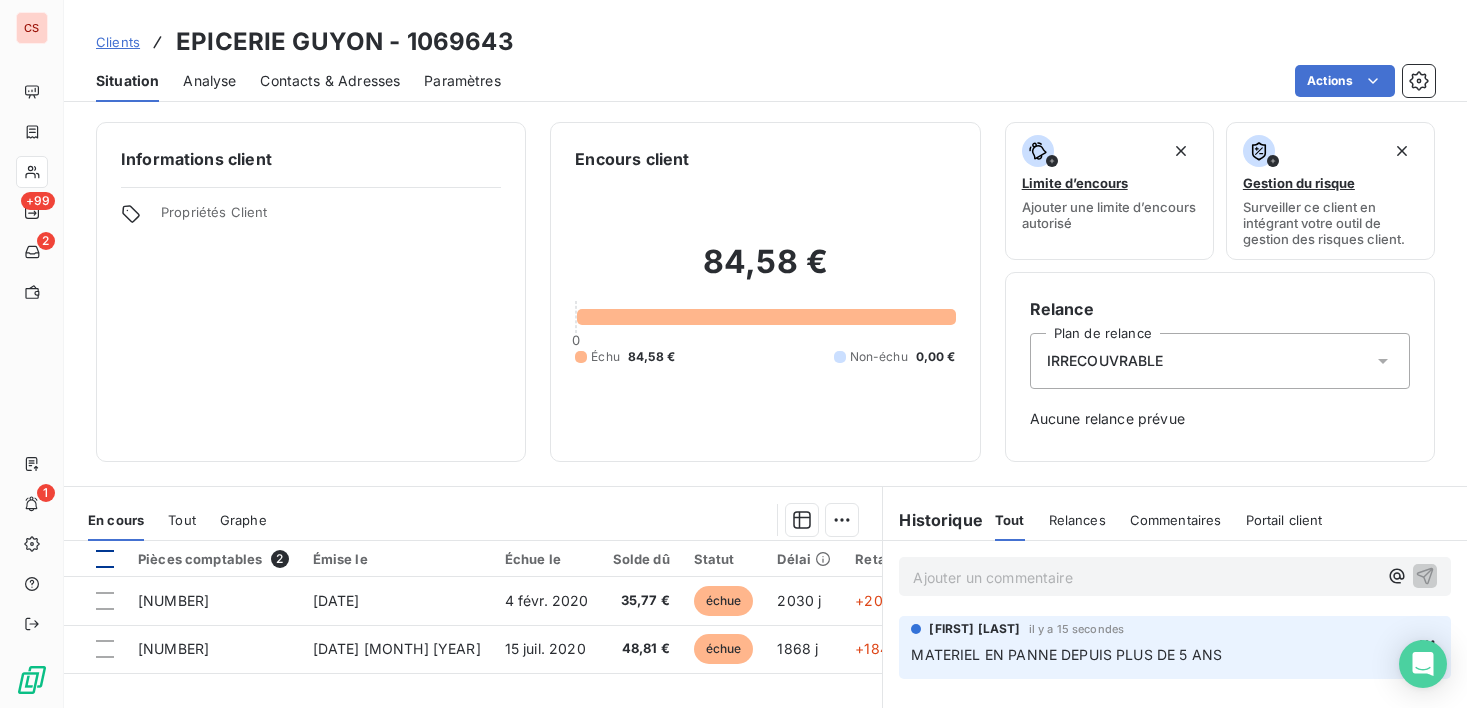 click at bounding box center [105, 559] 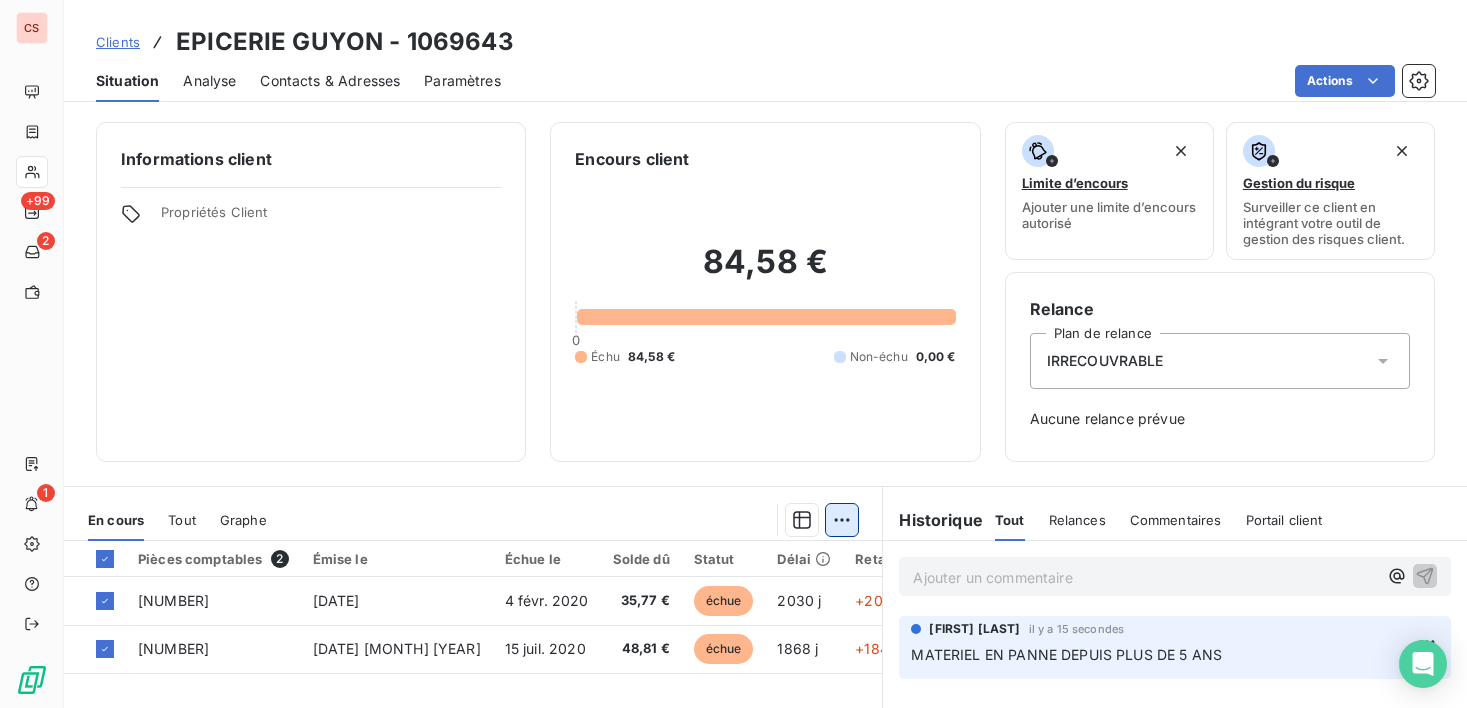 click on "CS +99 2 1 Clients EPICERIE GUYON                 - 1069643 Situation Analyse Contacts & Adresses Paramètres Actions Informations client Propriétés Client Encours client   84,58 € 0 Échu 84,58 € Non-échu 0,00 €     Limite d’encours Ajouter une limite d’encours autorisé Gestion du risque Surveiller ce client en intégrant votre outil de gestion des risques client. Relance Plan de relance IRRECOUVRABLE Aucune relance prévue En cours Tout Graphe Pièces comptables 2 Émise le Échue le Solde dû Statut Délai   Retard   1332344 15 janv. 2020 4 févr. 2020 35,77 € échue 2030 j +2010 j 1333596 25 juin 2020 15 juil. 2020 48,81 € échue 1868 j +1848 j Lignes par page 25 Précédent 1 Suivant Historique Tout Relances Commentaires Portail client Tout Relances Commentaires Portail client Ajouter un commentaire ﻿ Guylène BALADINE il y a 15 secondes MATERIEL EN PANNE DEPUIS PLUS DE 5 ANS" at bounding box center (733, 354) 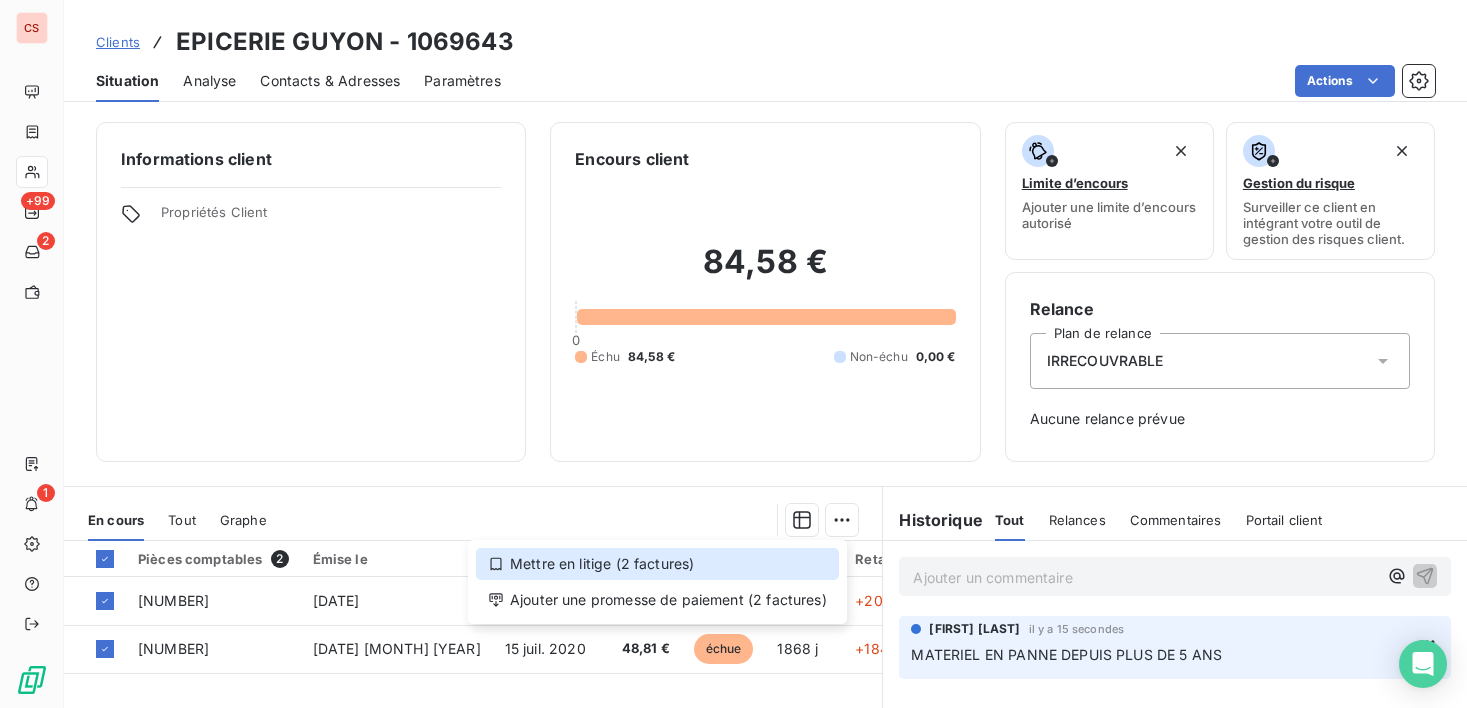 click on "Mettre en litige (2 factures)" at bounding box center [657, 564] 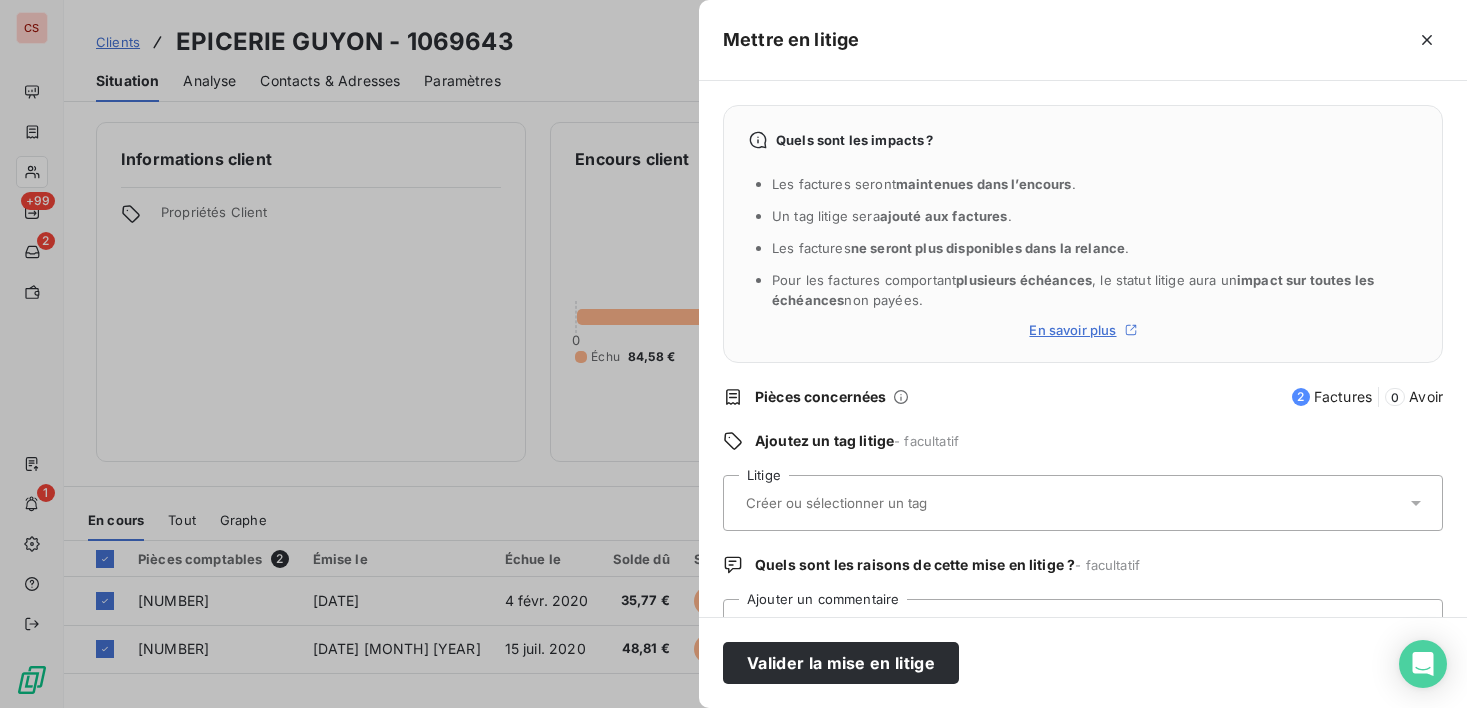 click at bounding box center [1073, 503] 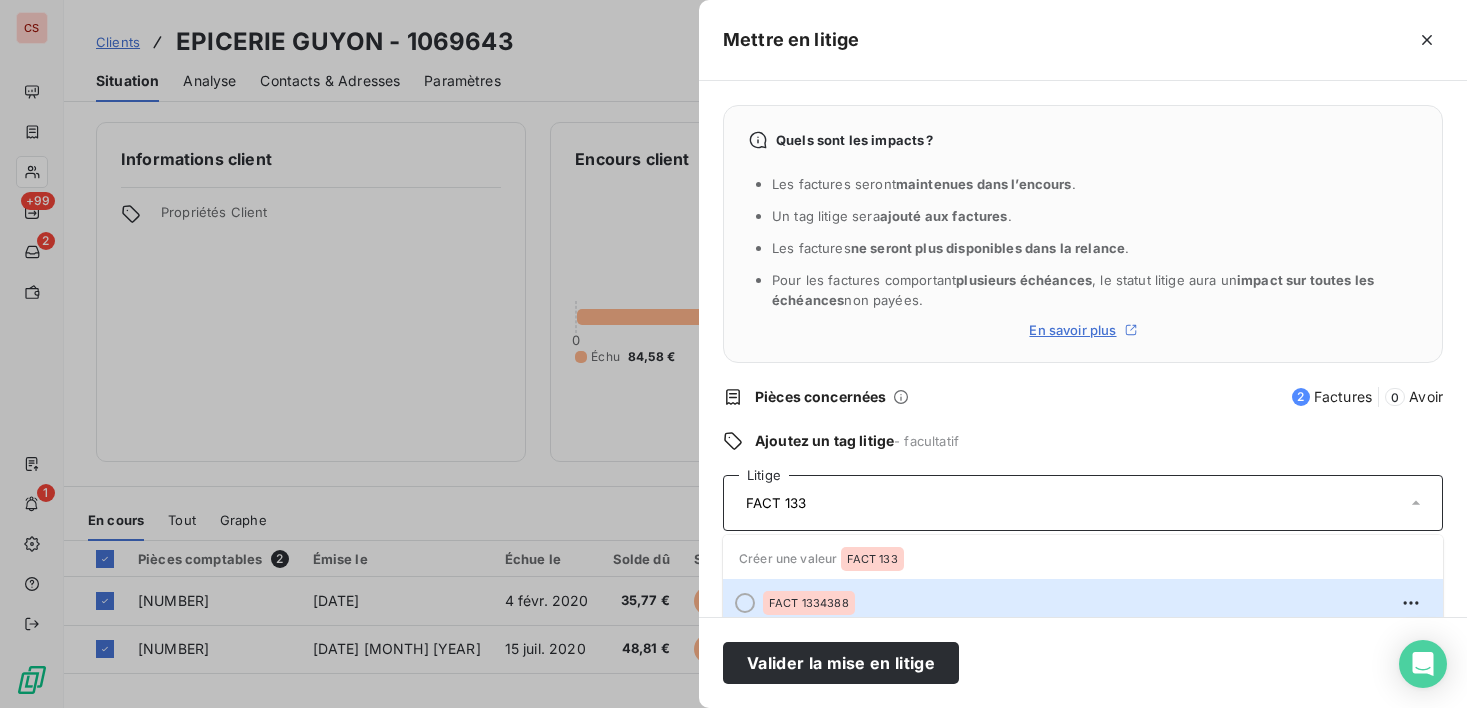 scroll, scrollTop: 10, scrollLeft: 0, axis: vertical 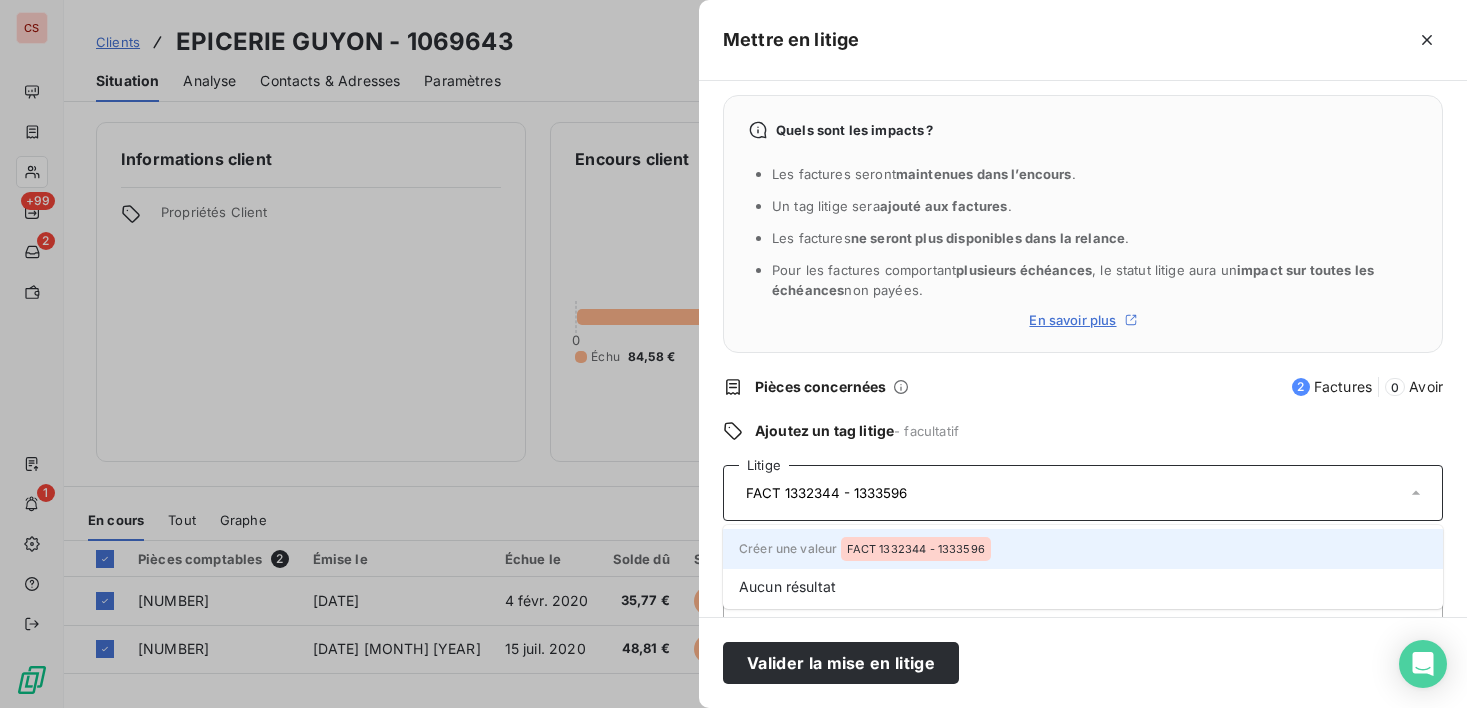 type on "FACT 1332344 - 1333596" 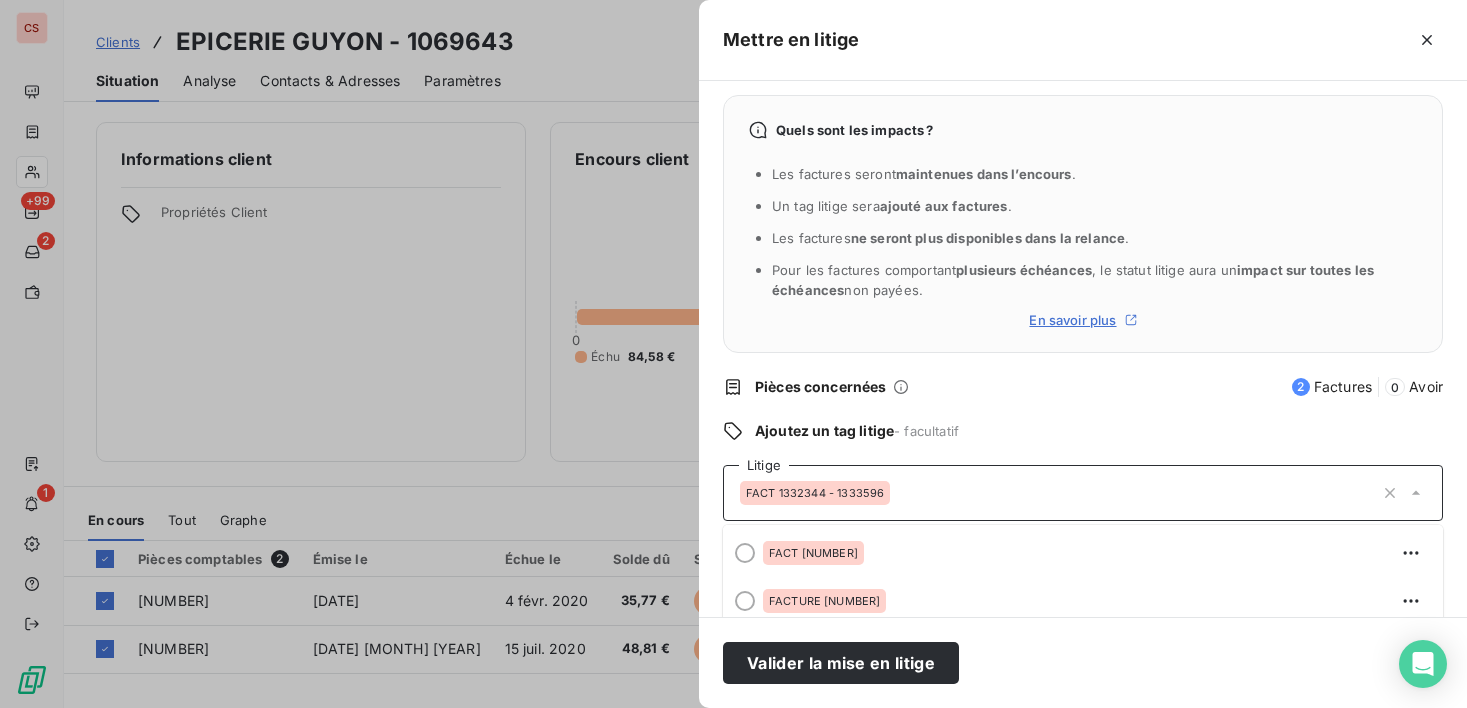 click on "Valider la mise en litige" at bounding box center [1083, 662] 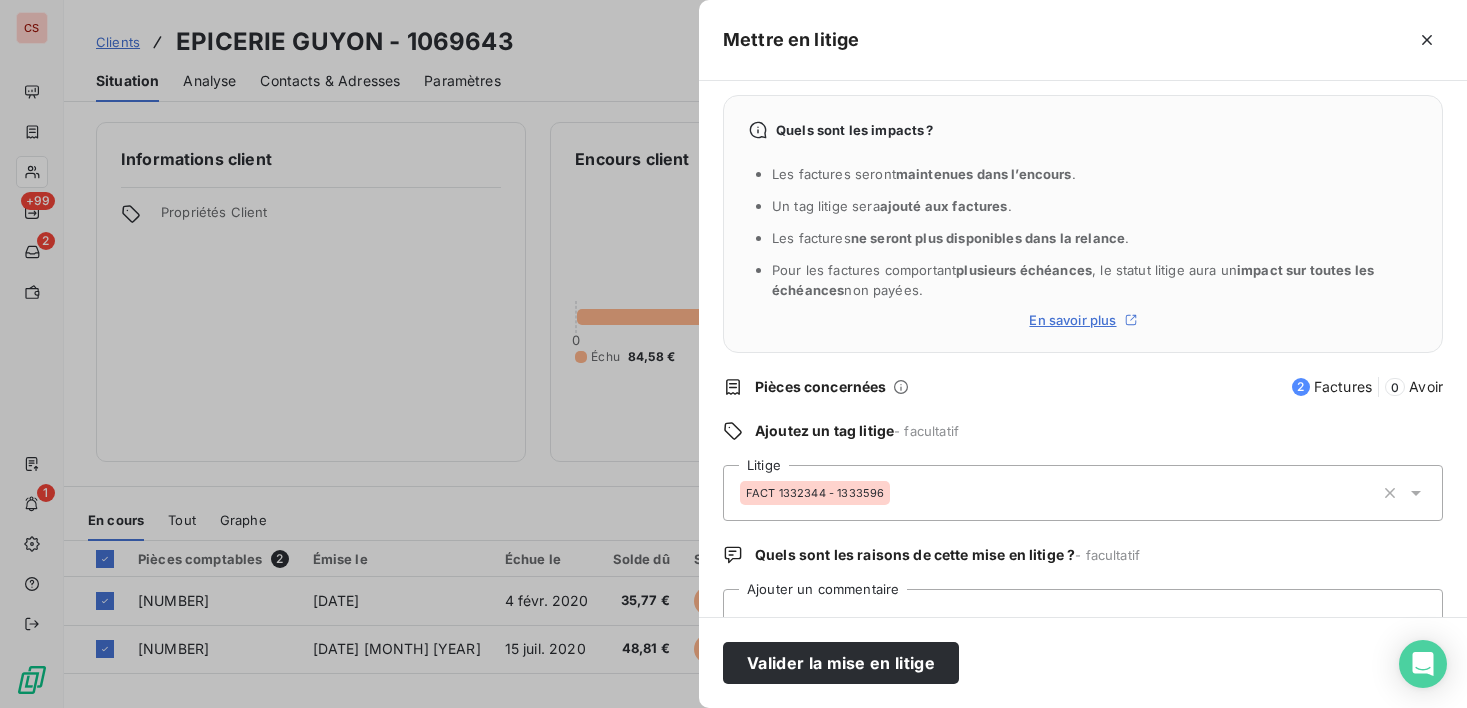 click on "Quels sont les impacts ? Les factures seront maintenues dans l’encours . Un tag litige sera ajouté aux factures . Les factures ne seront plus disponibles dans la relance . Pour les factures comportant plusieurs échéances , le statut litige aura un impact sur toutes les échéances non payées. En savoir plus Pièces concernées 2 Factures 0 Avoir Ajoutez un tag litige - facultatif Litige FACT [NUMBER] - [NUMBER] Quels sont les raisons de cette mise en litige ? - facultatif Ajouter un commentaire" at bounding box center [1083, 349] 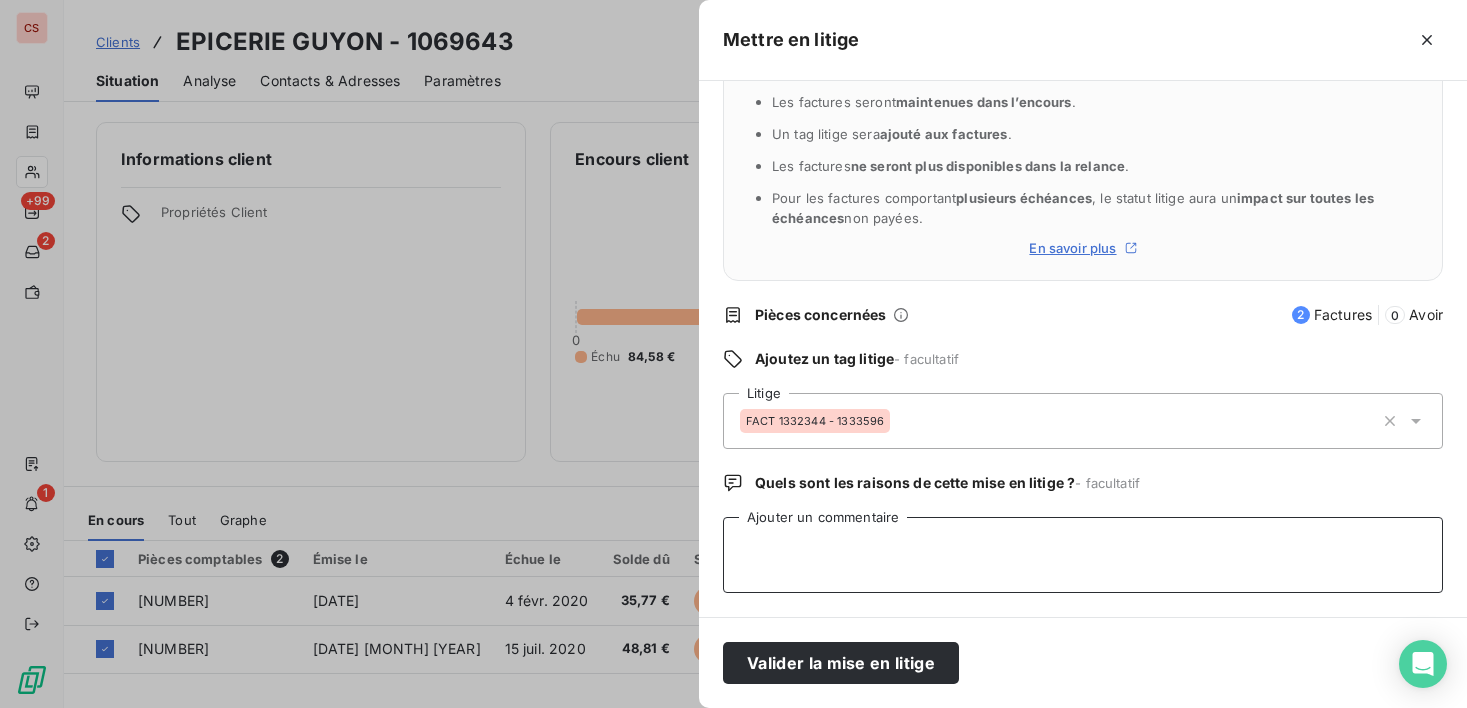 click on "Ajouter un commentaire" at bounding box center (1083, 555) 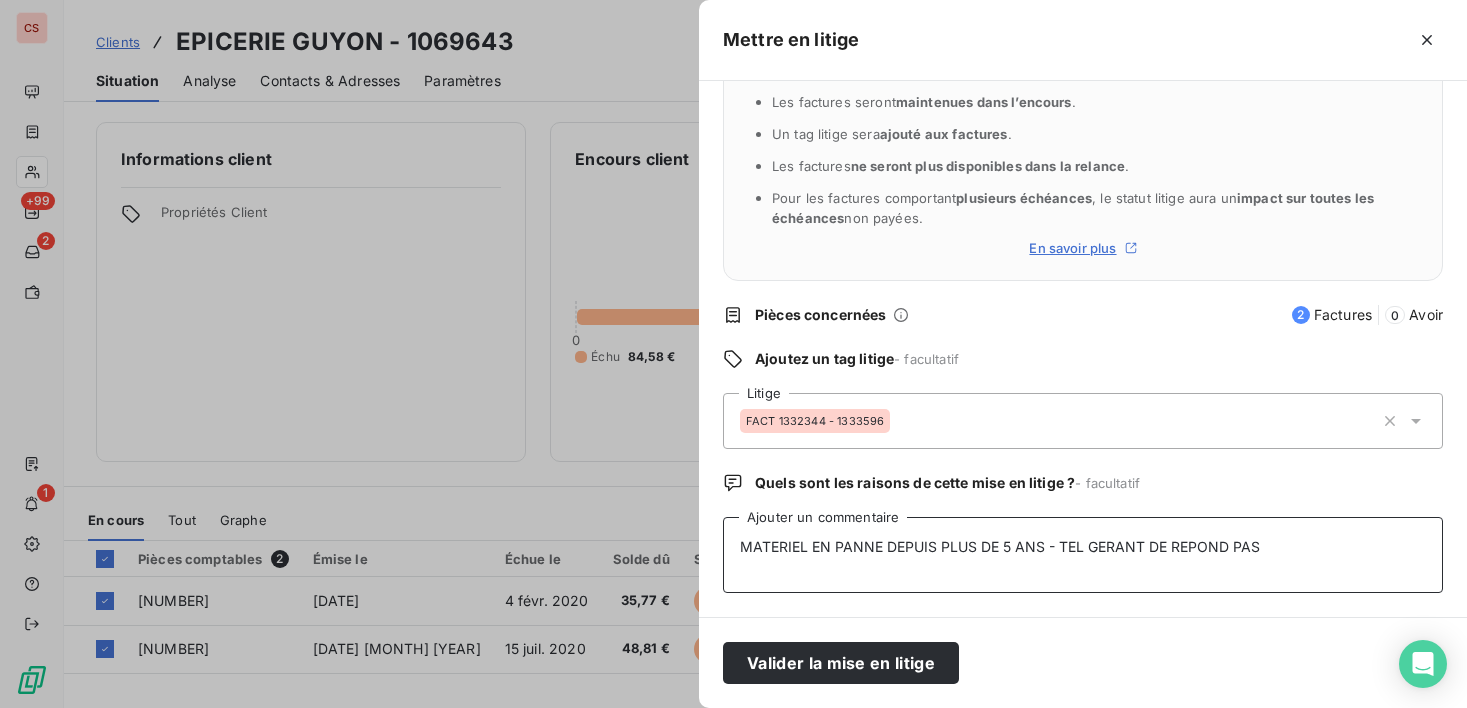 click on "MATERIEL EN PANNE DEPUIS PLUS DE 5 ANS - TEL GERANT DE REPOND PAS" at bounding box center [1083, 555] 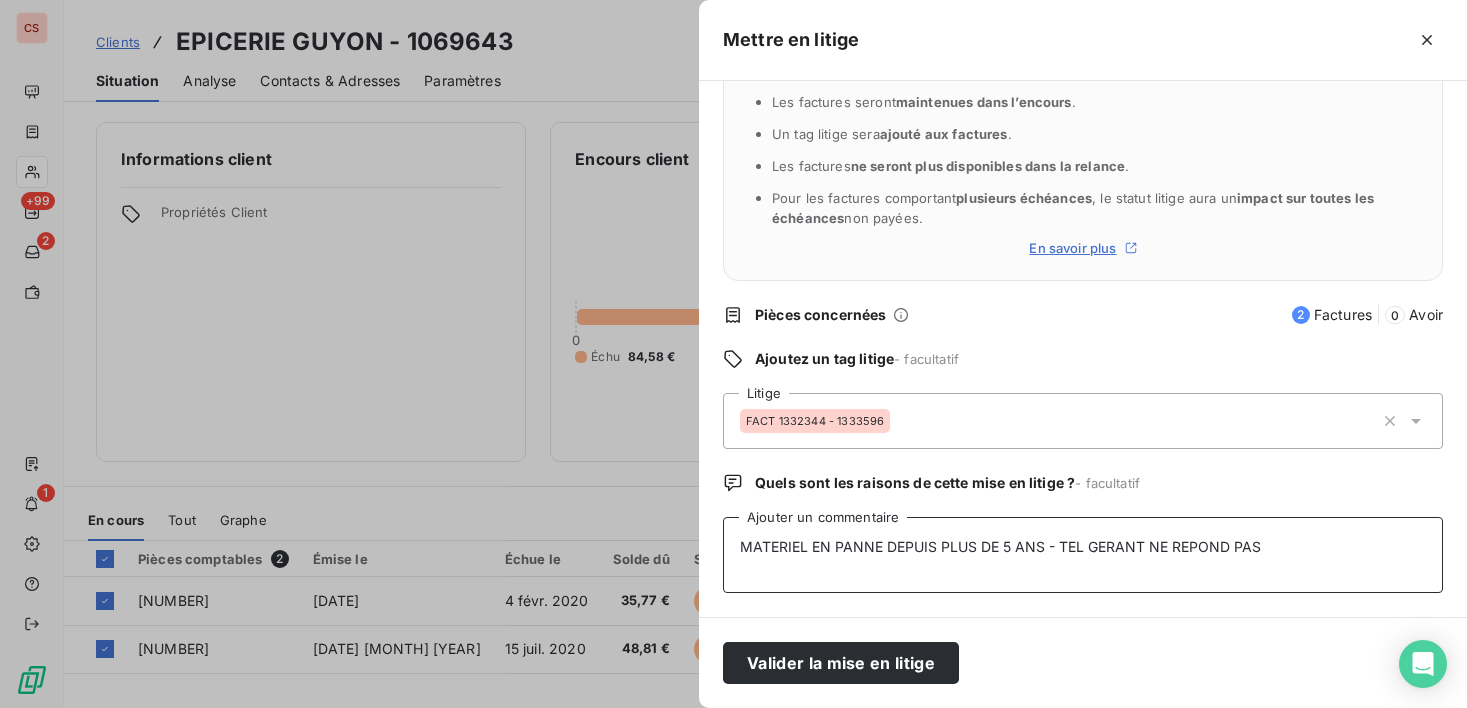 click on "MATERIEL EN PANNE DEPUIS PLUS DE 5 ANS - TEL GERANT NE REPOND PAS" at bounding box center [1083, 555] 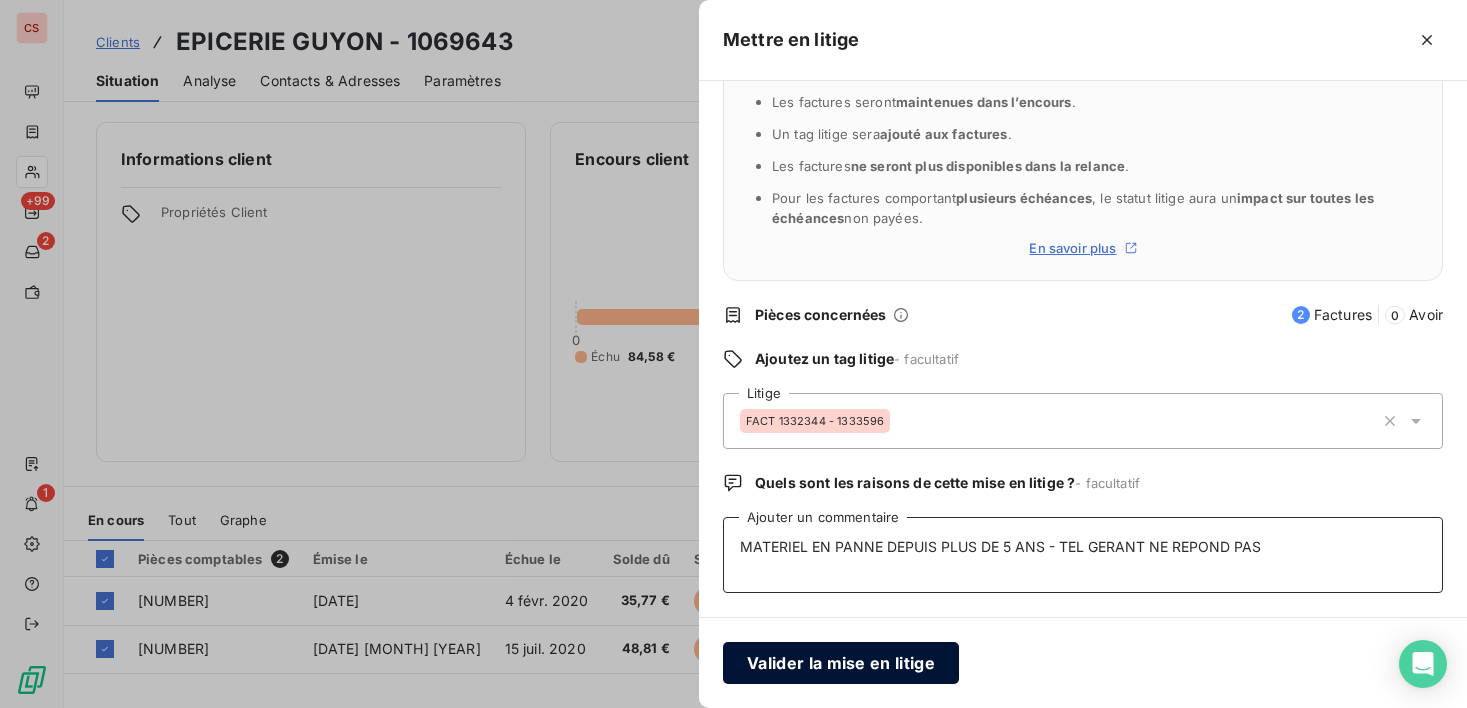type on "MATERIEL EN PANNE DEPUIS PLUS DE 5 ANS - TEL GERANT NE REPOND PAS" 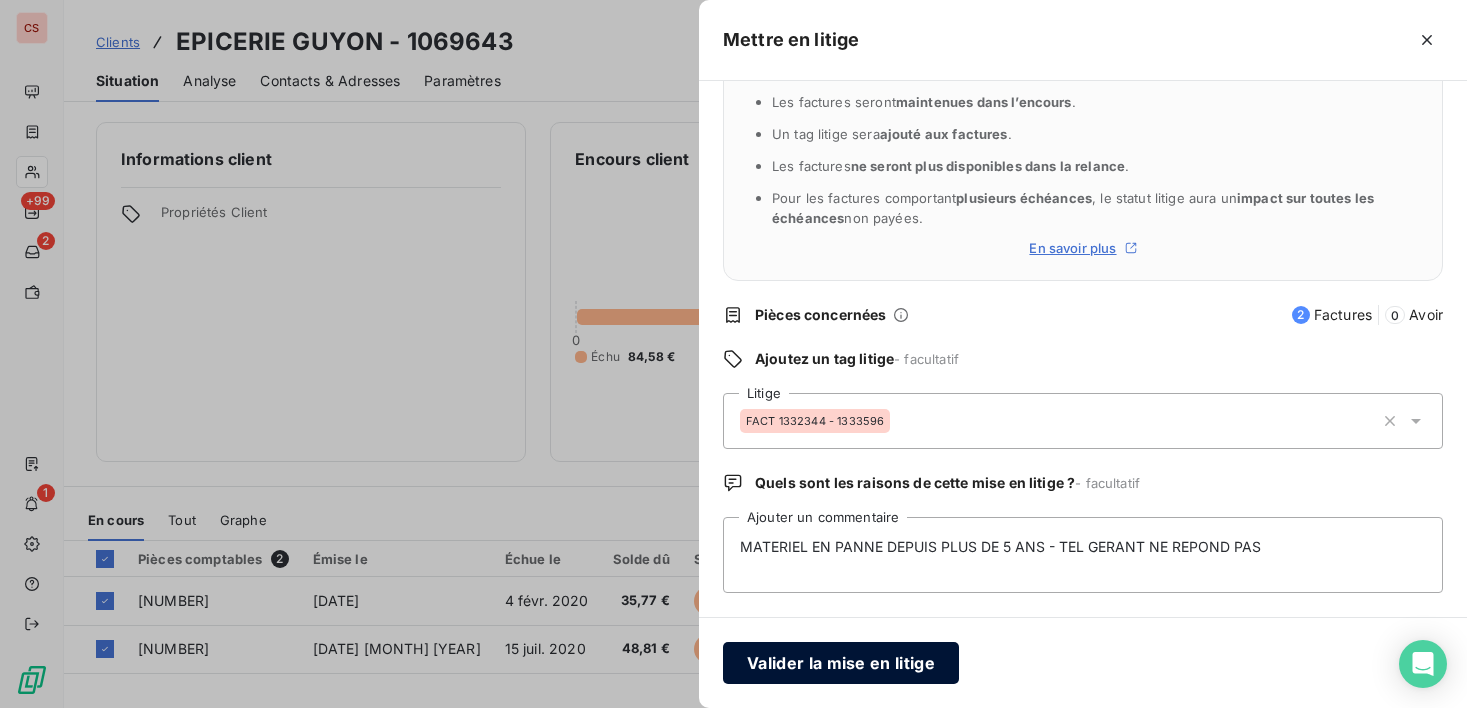 click on "Valider la mise en litige" at bounding box center [841, 663] 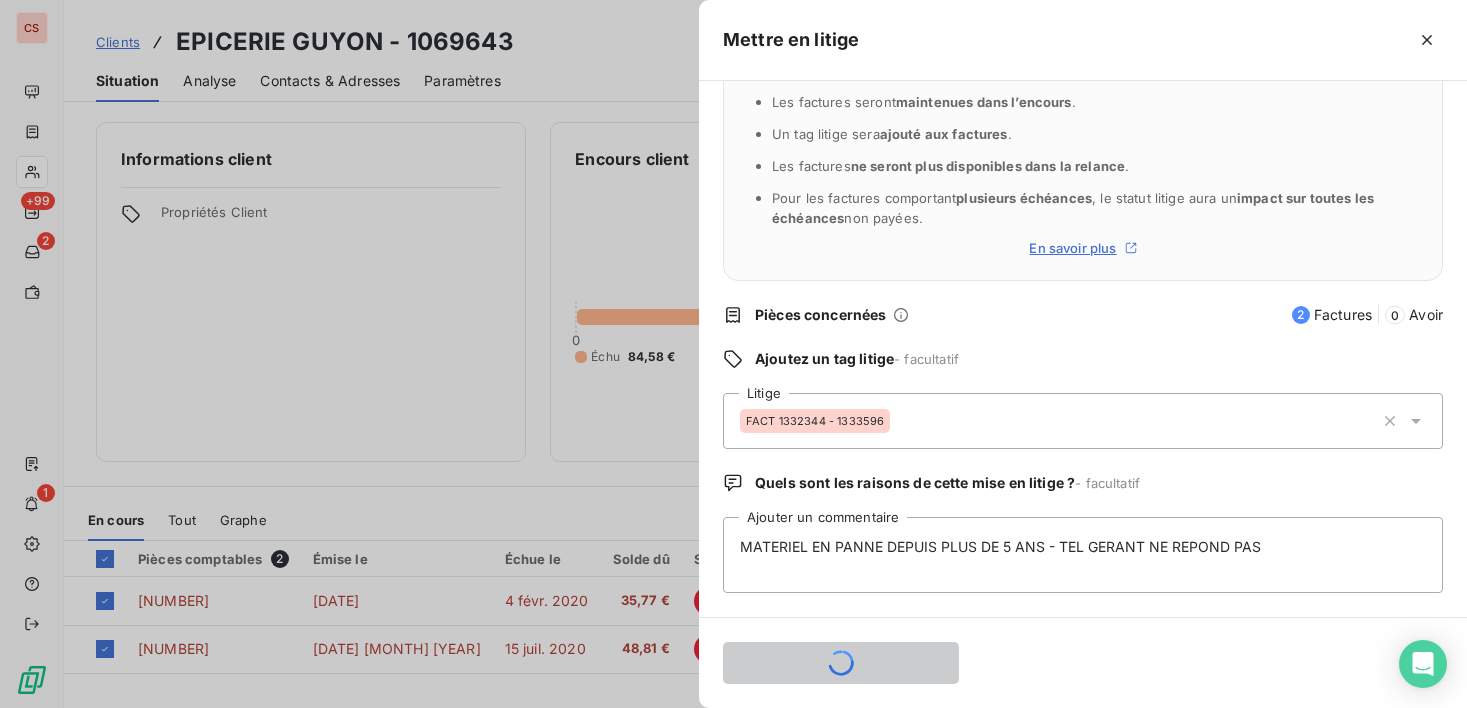 type 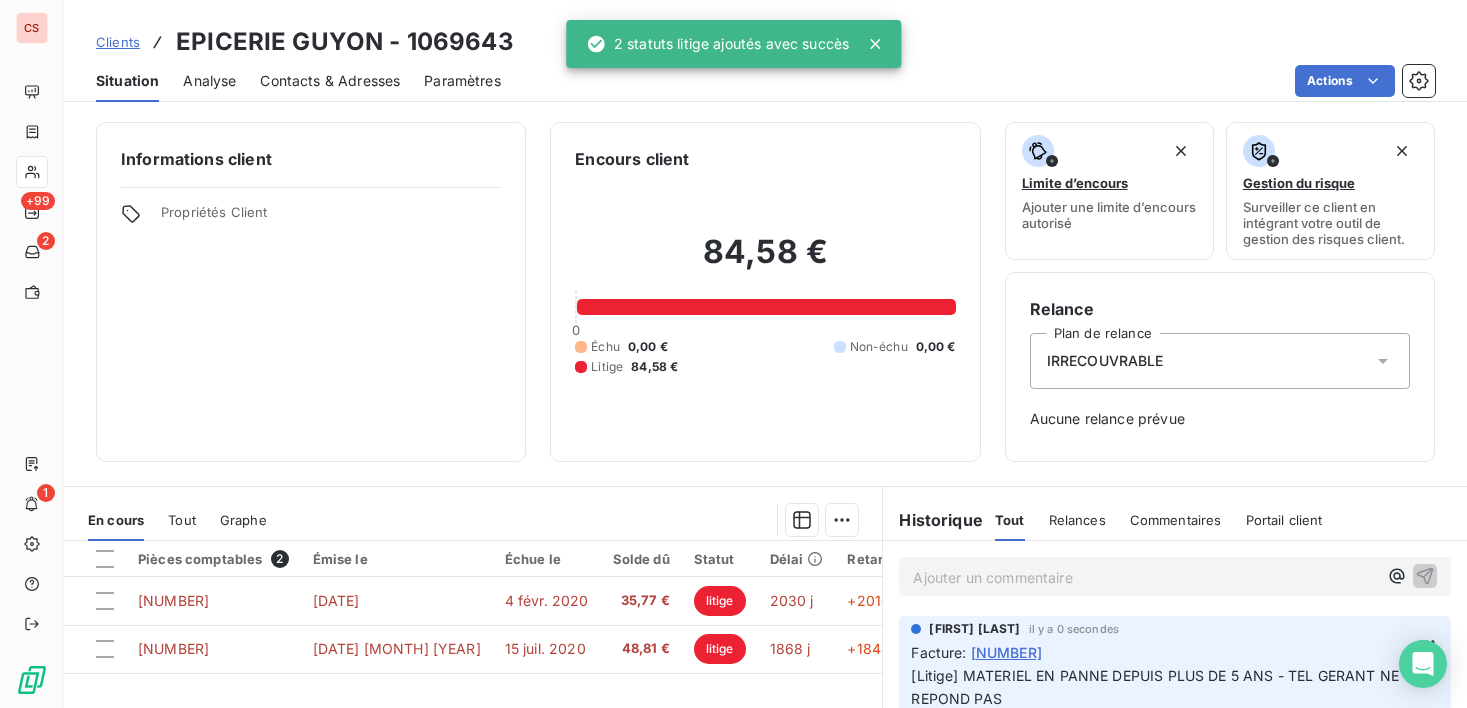 click on "Contacts & Adresses" at bounding box center [330, 81] 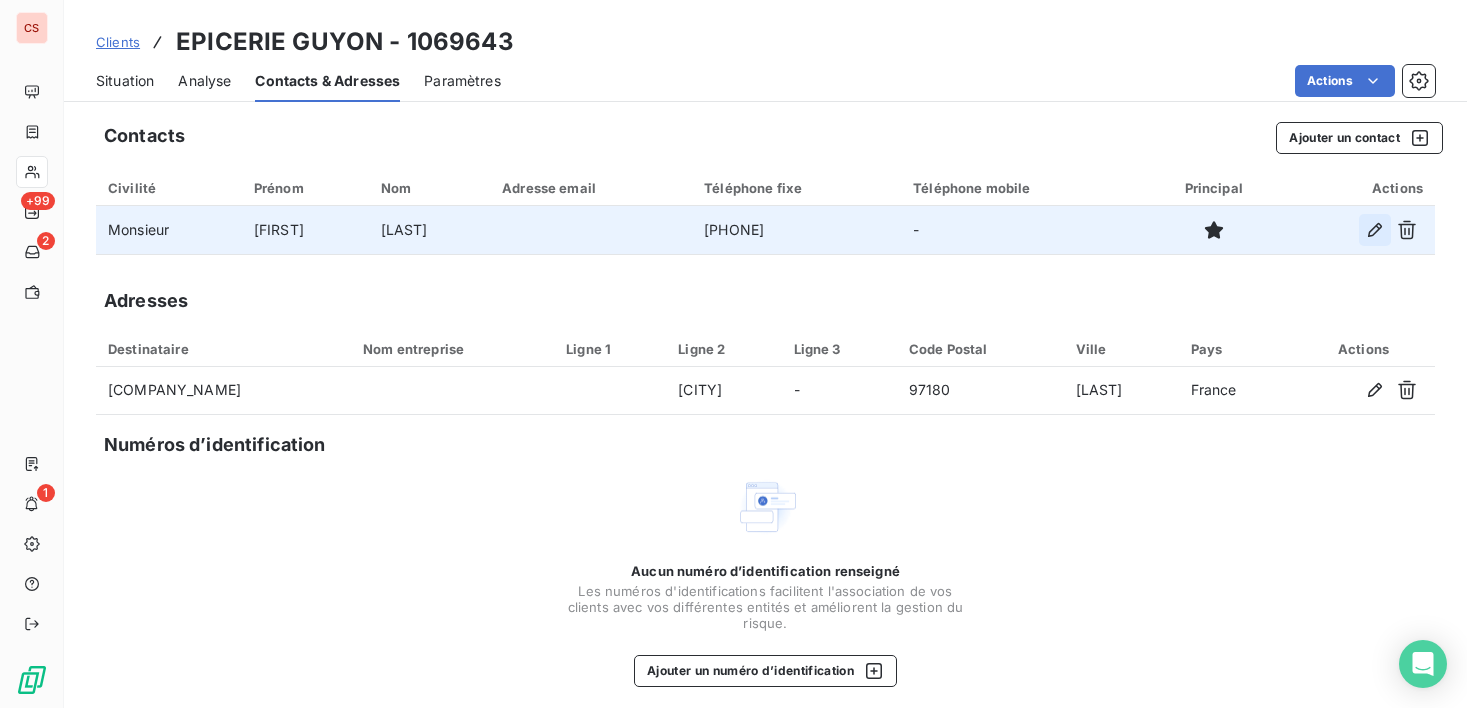 click 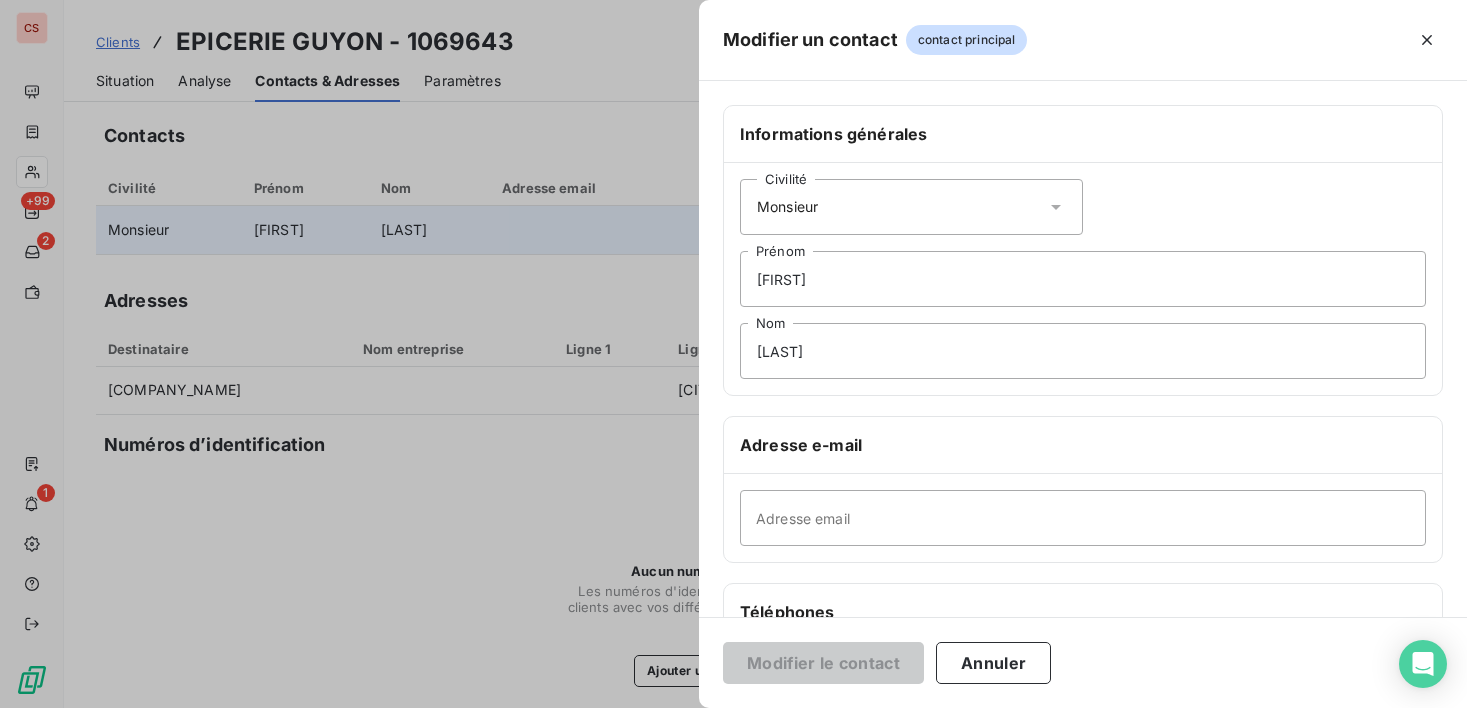 scroll, scrollTop: 376, scrollLeft: 0, axis: vertical 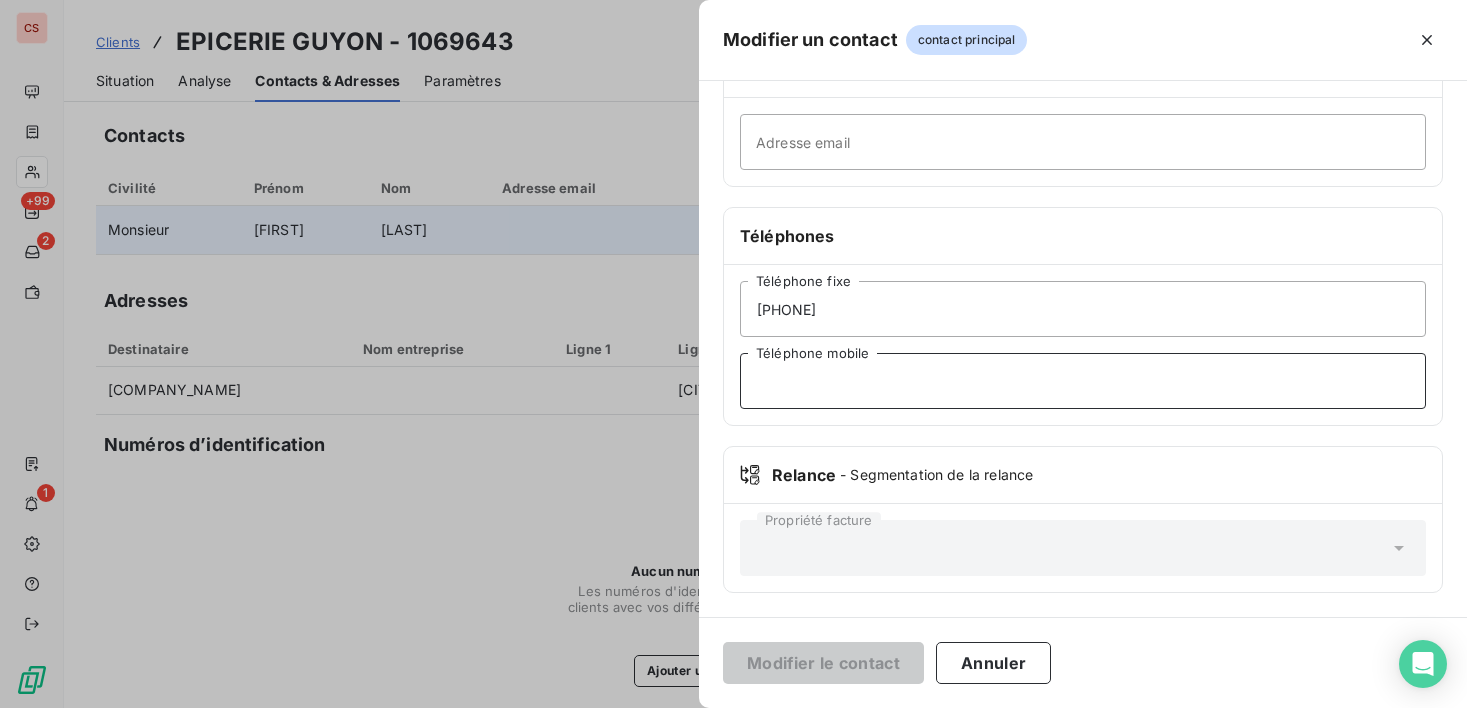 click on "Téléphone mobile" at bounding box center (1083, 381) 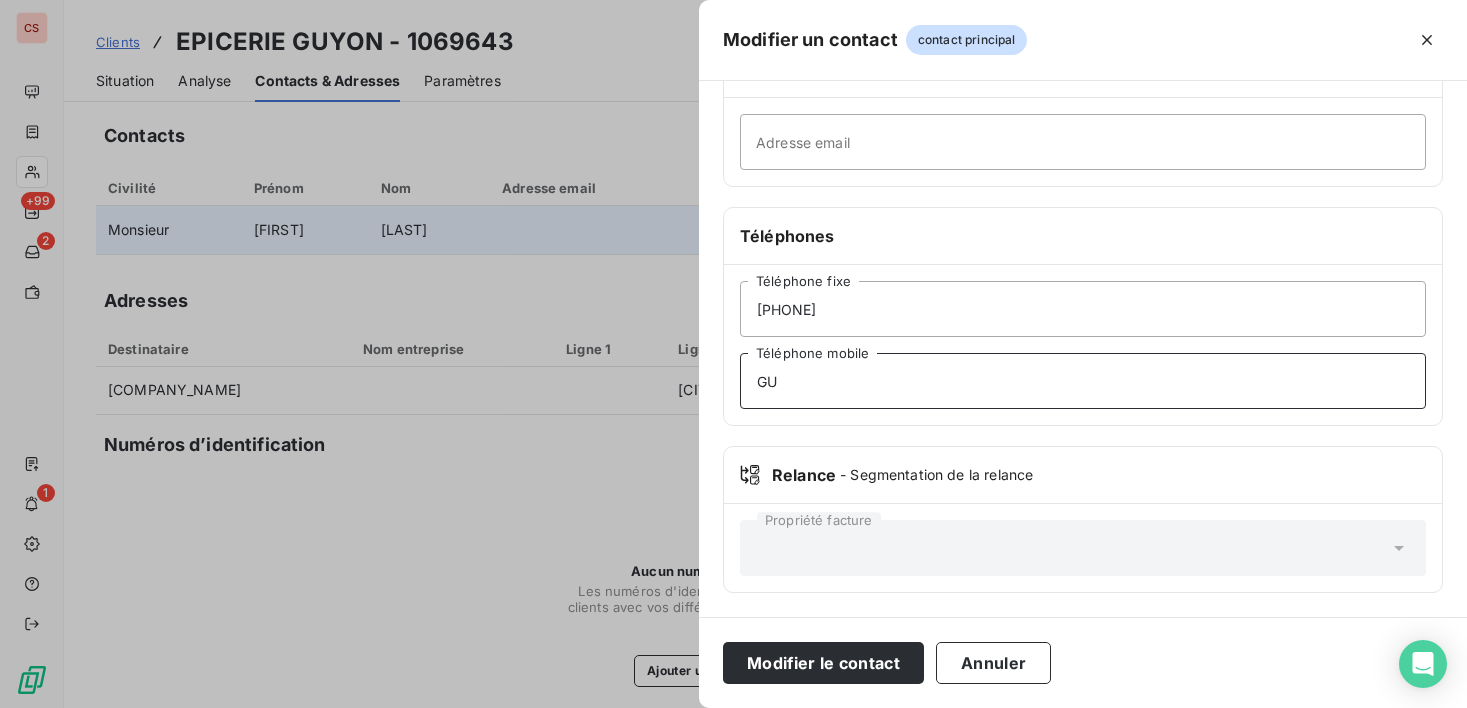 type on "G" 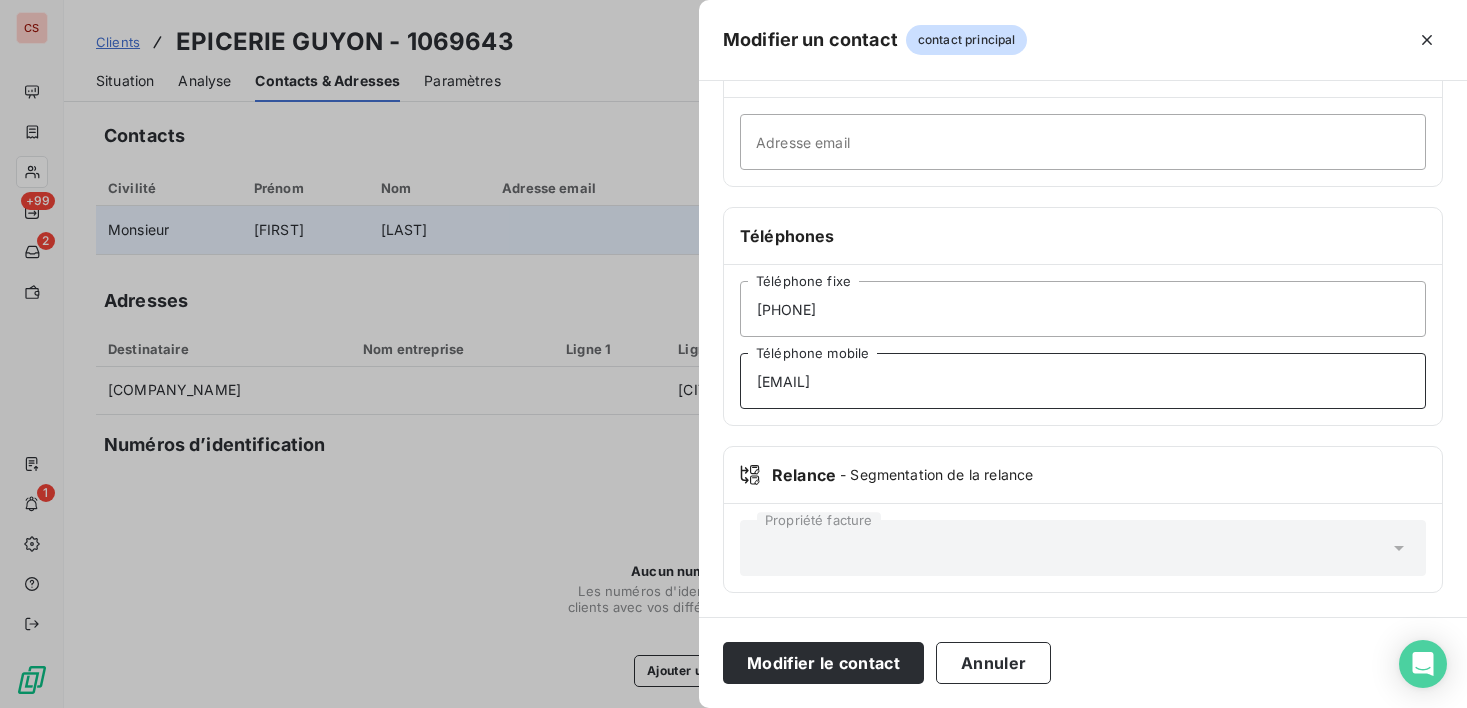 drag, startPoint x: 967, startPoint y: 388, endPoint x: 739, endPoint y: 376, distance: 228.31557 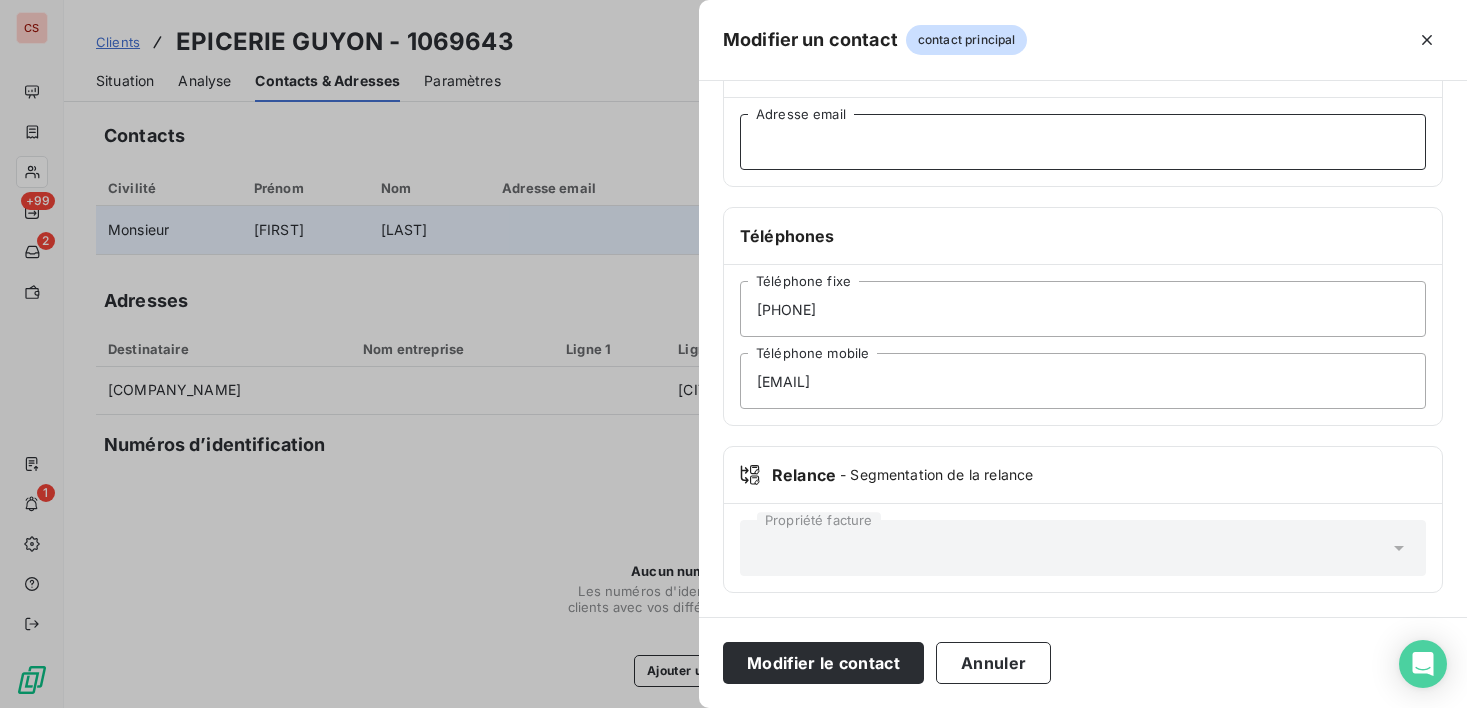 click on "Adresse email" at bounding box center (1083, 142) 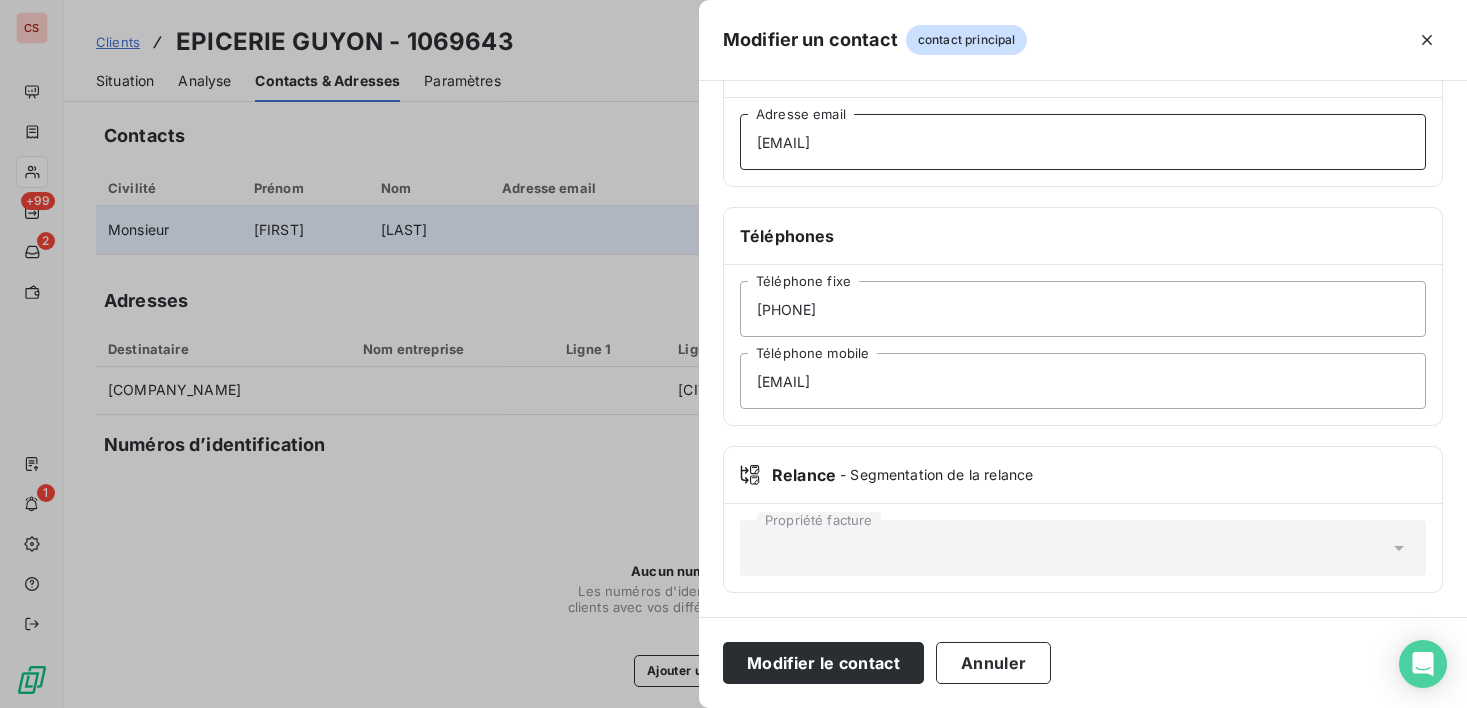 type on "[EMAIL]" 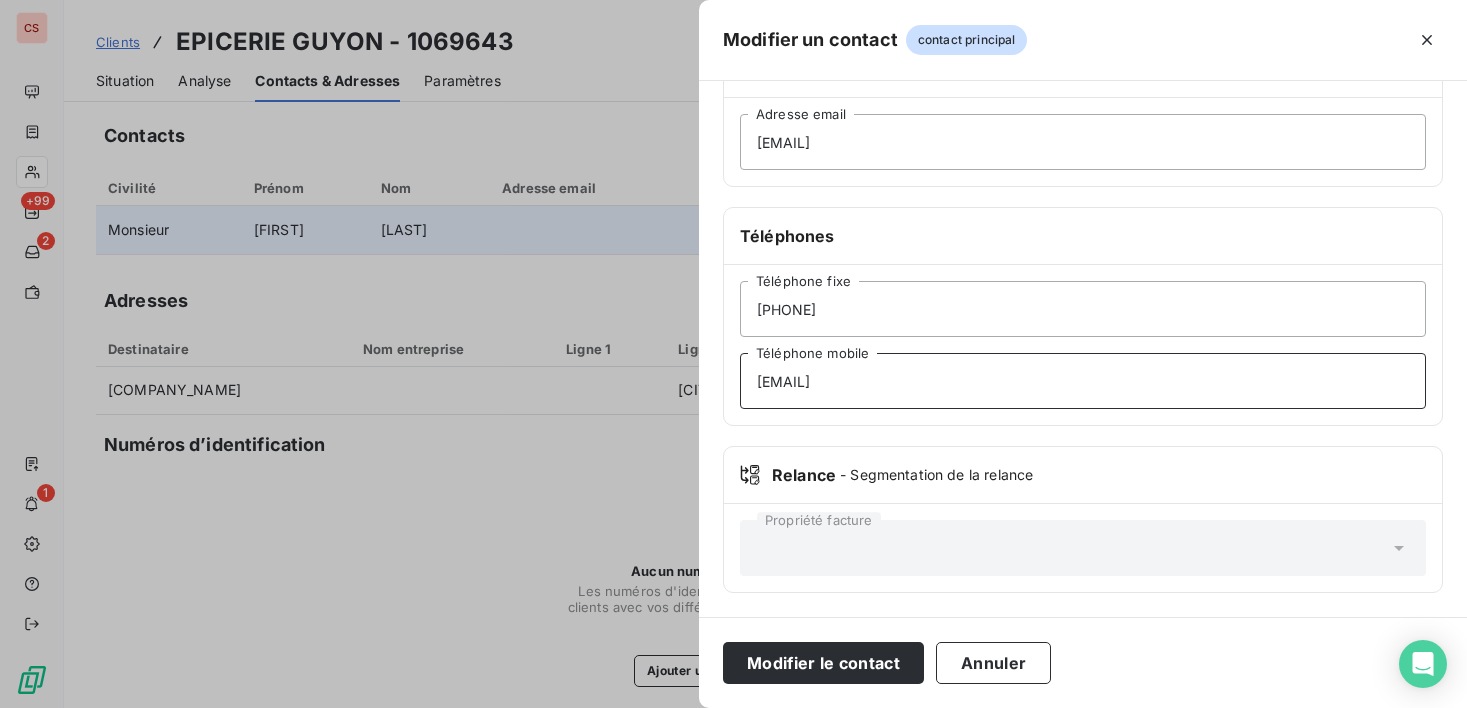 drag, startPoint x: 965, startPoint y: 382, endPoint x: 70, endPoint y: 419, distance: 895.76447 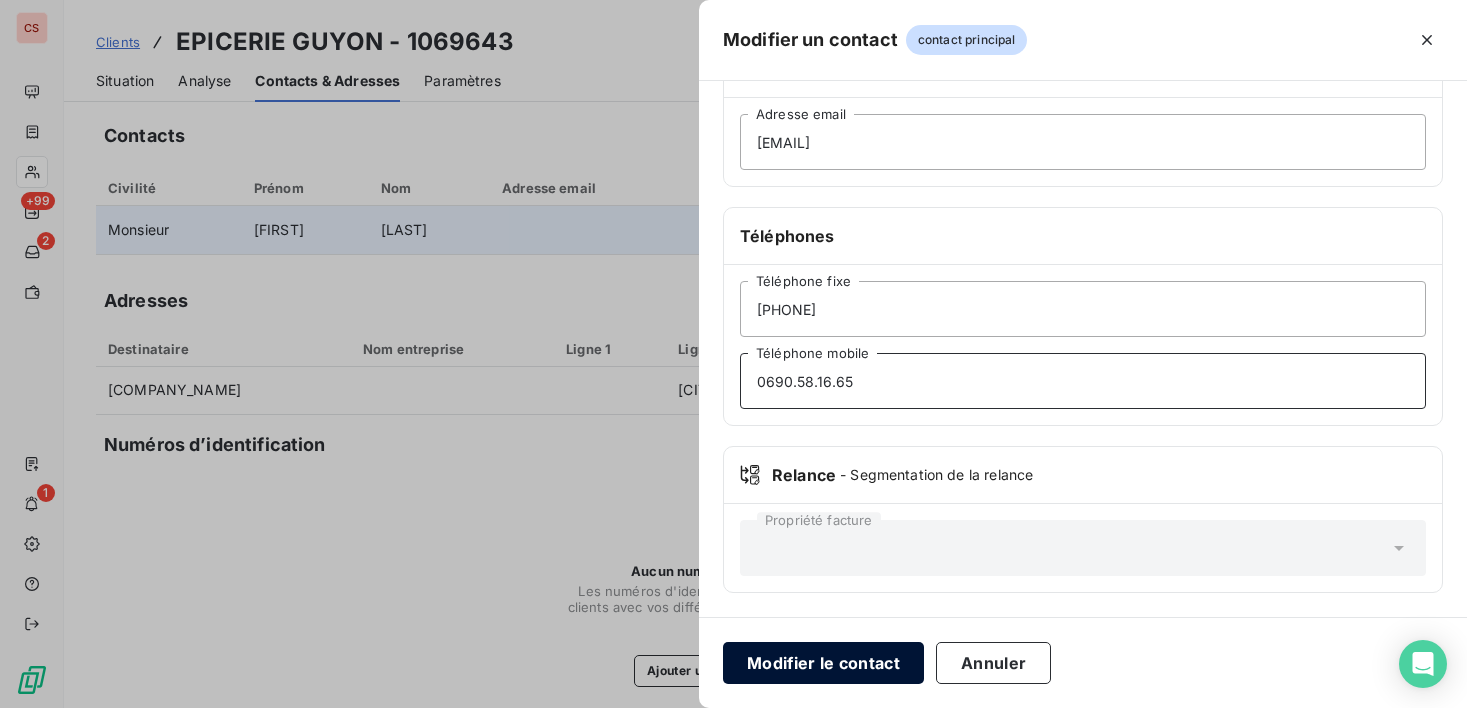 type on "0690.58.16.65" 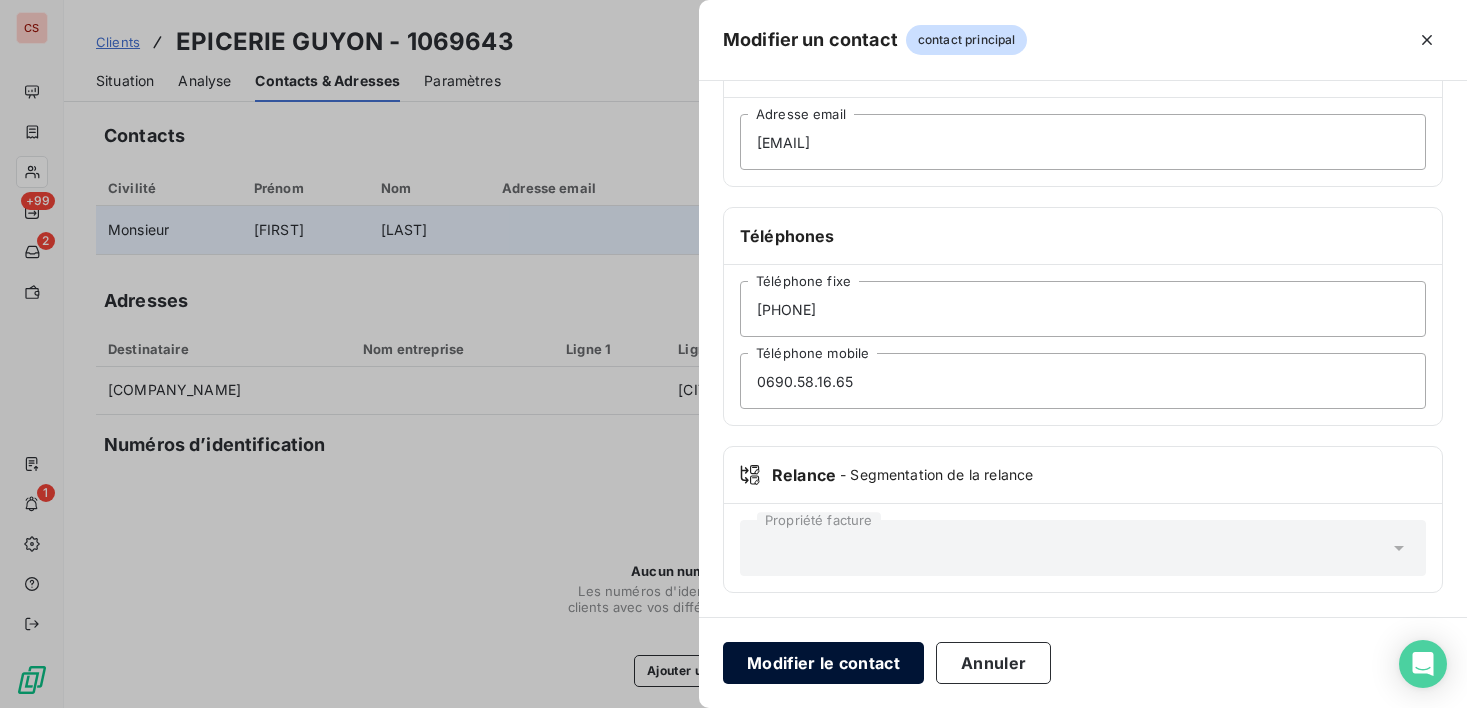 click on "Modifier le contact" at bounding box center (823, 663) 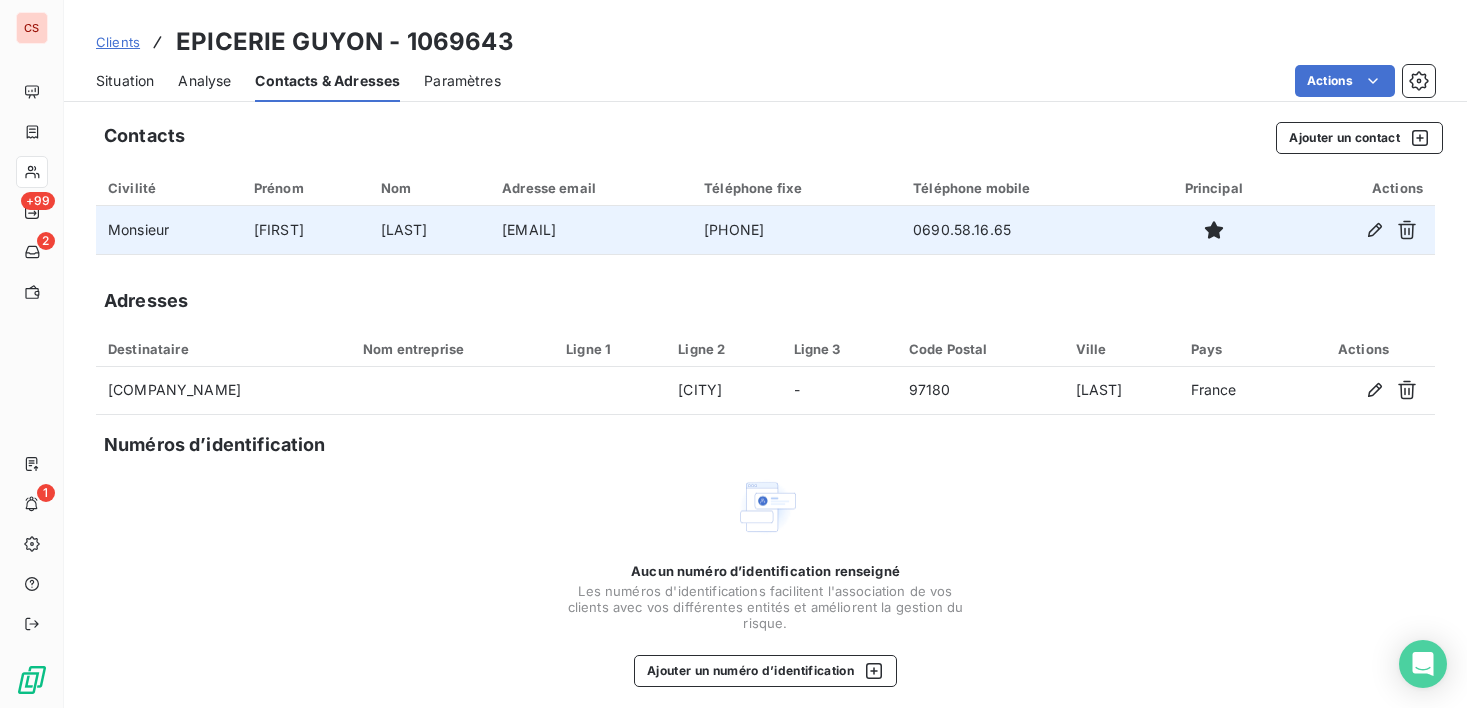 click on "Situation" at bounding box center [125, 81] 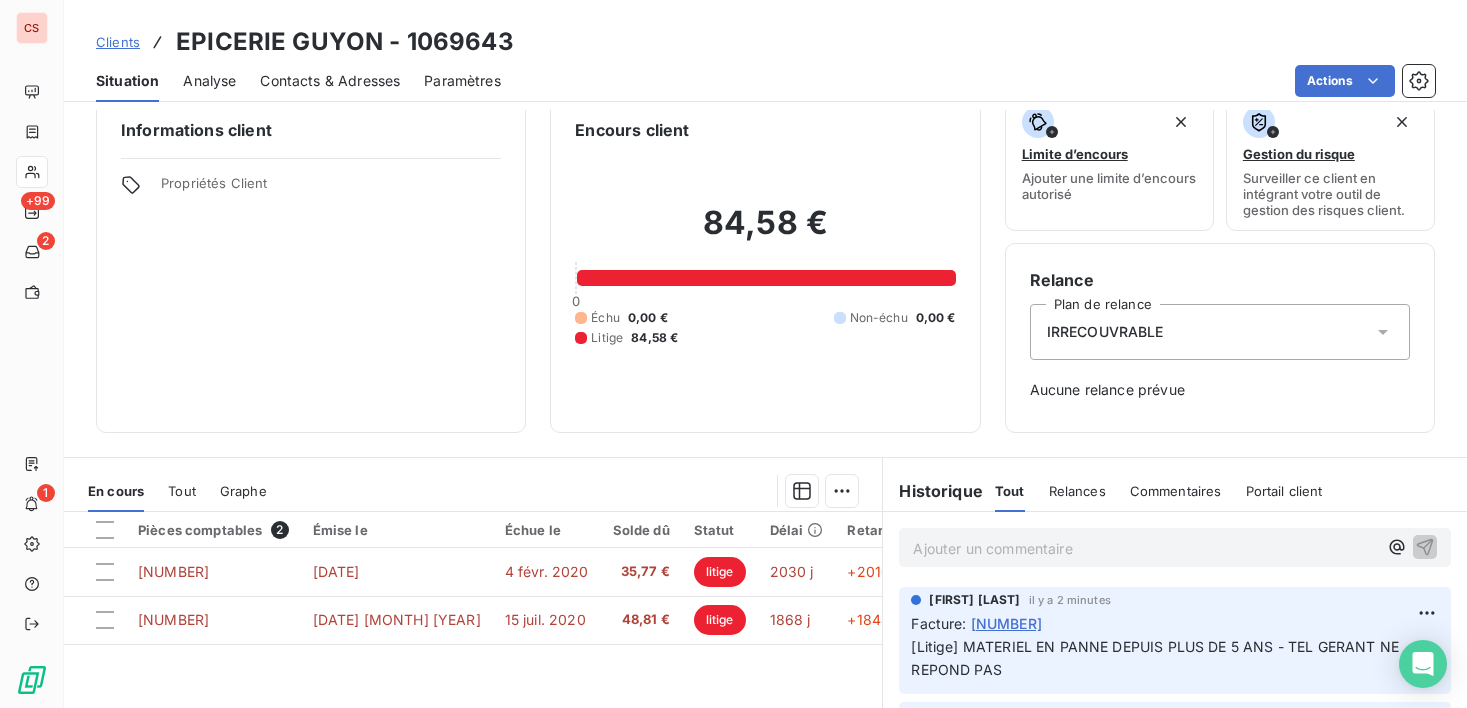 scroll, scrollTop: 0, scrollLeft: 0, axis: both 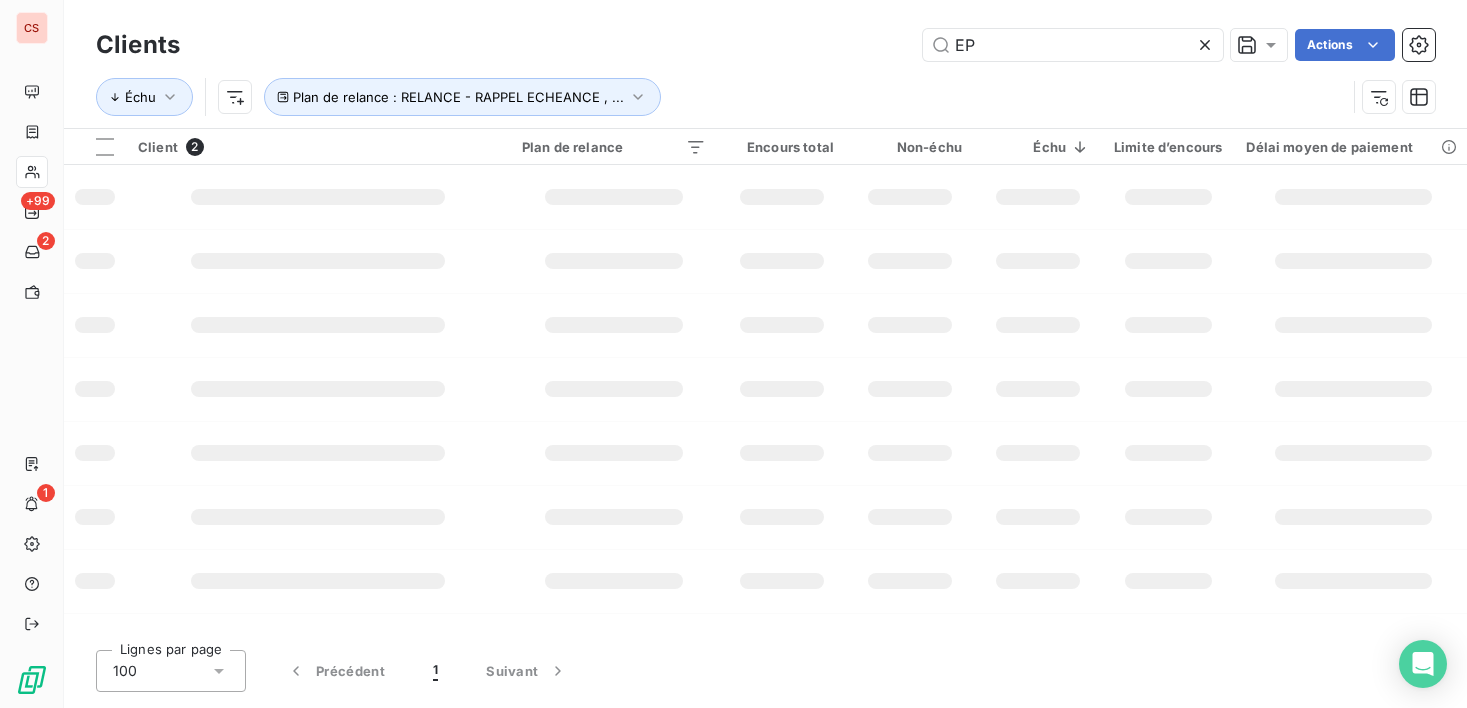 type on "E" 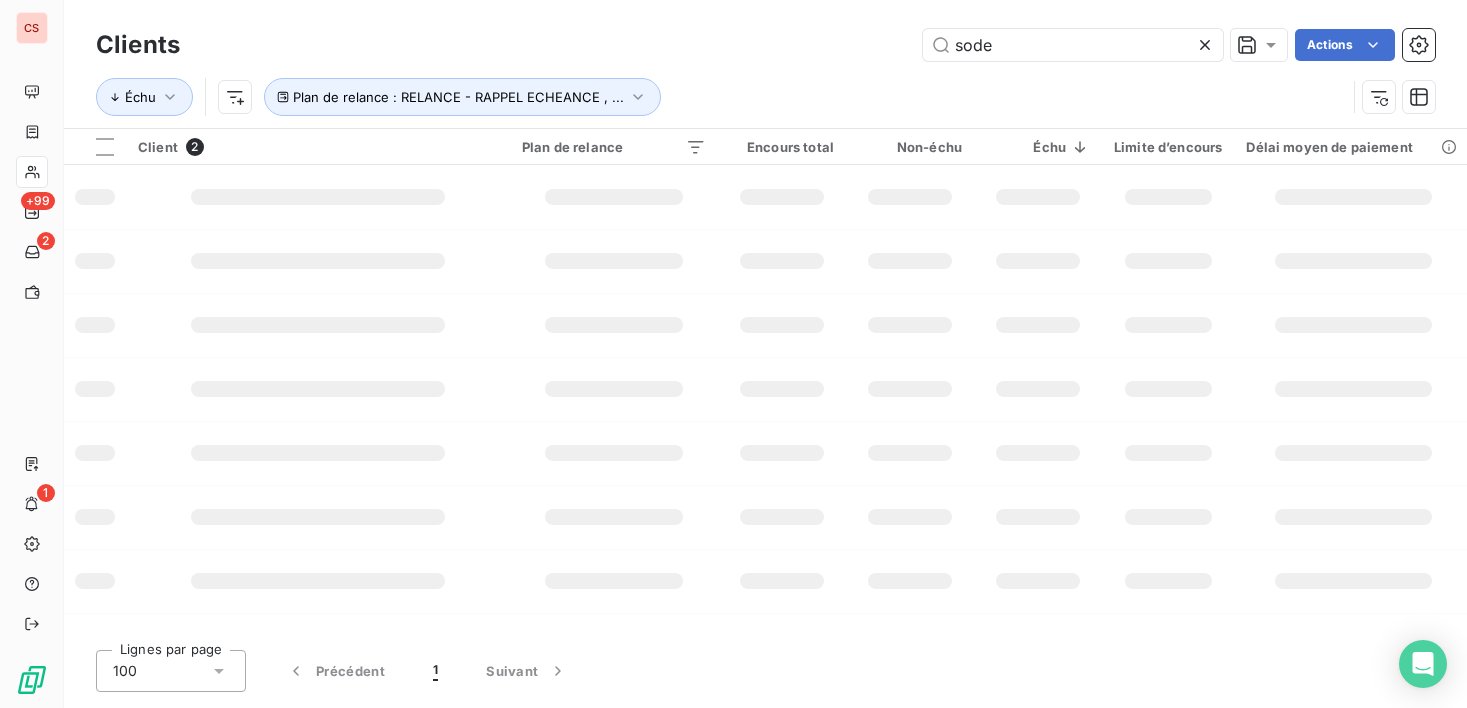 type on "sode" 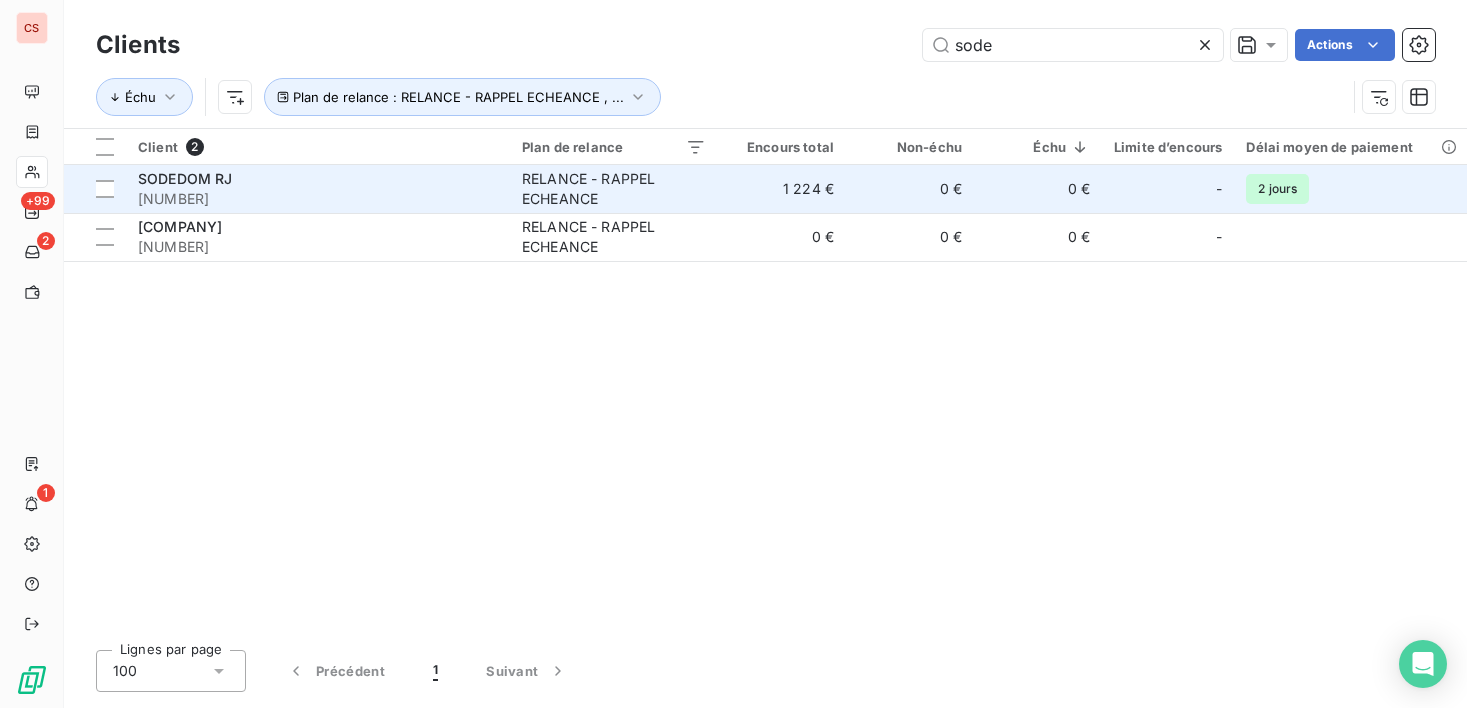 click on "SODEDOM       RJ" at bounding box center [318, 179] 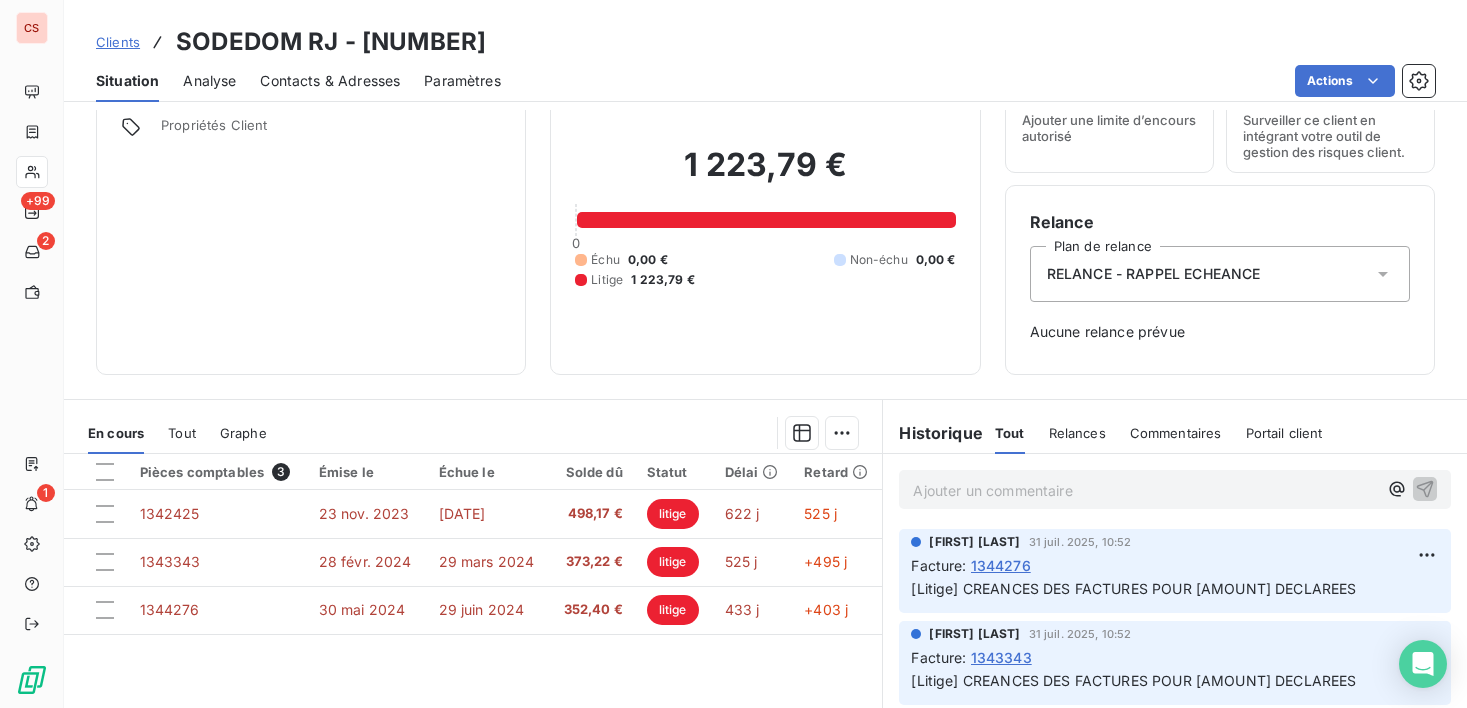scroll, scrollTop: 83, scrollLeft: 0, axis: vertical 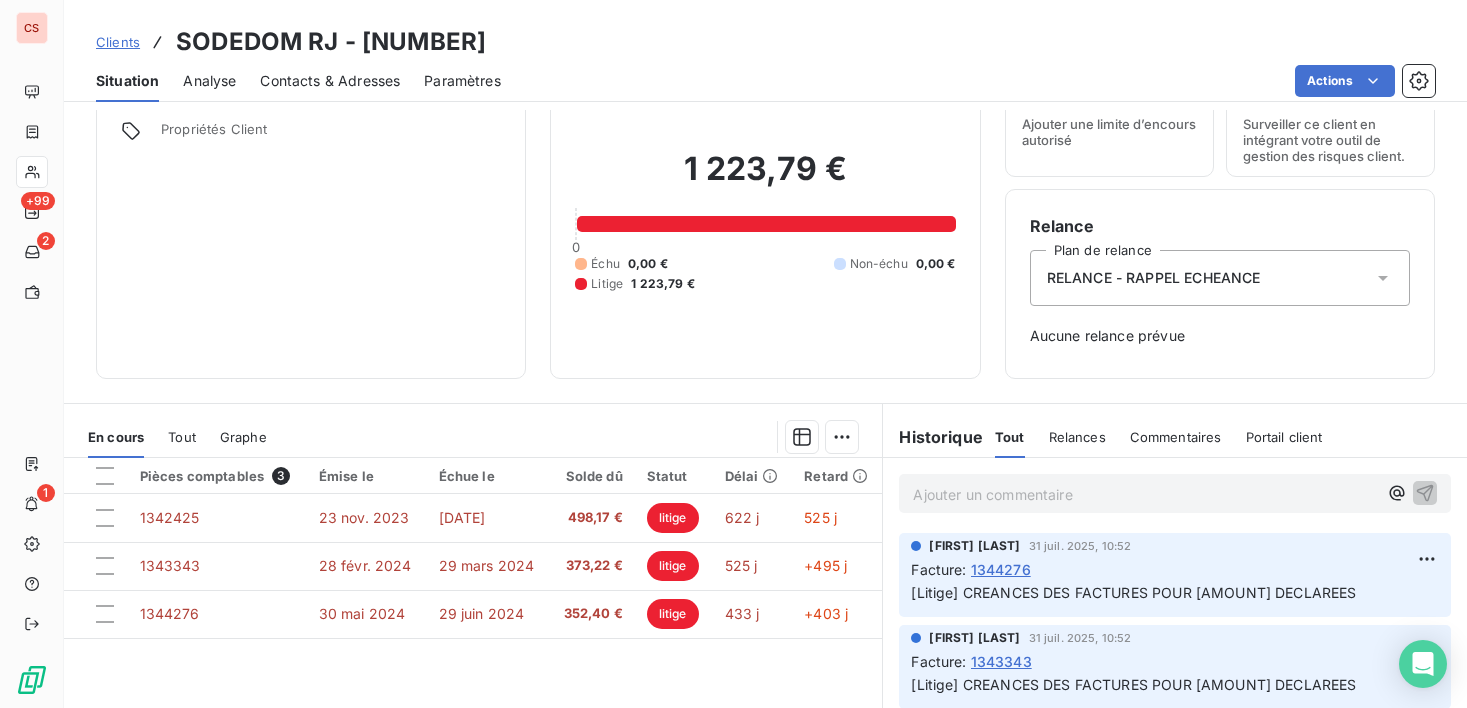 click on "Ajouter un commentaire ﻿" at bounding box center (1145, 494) 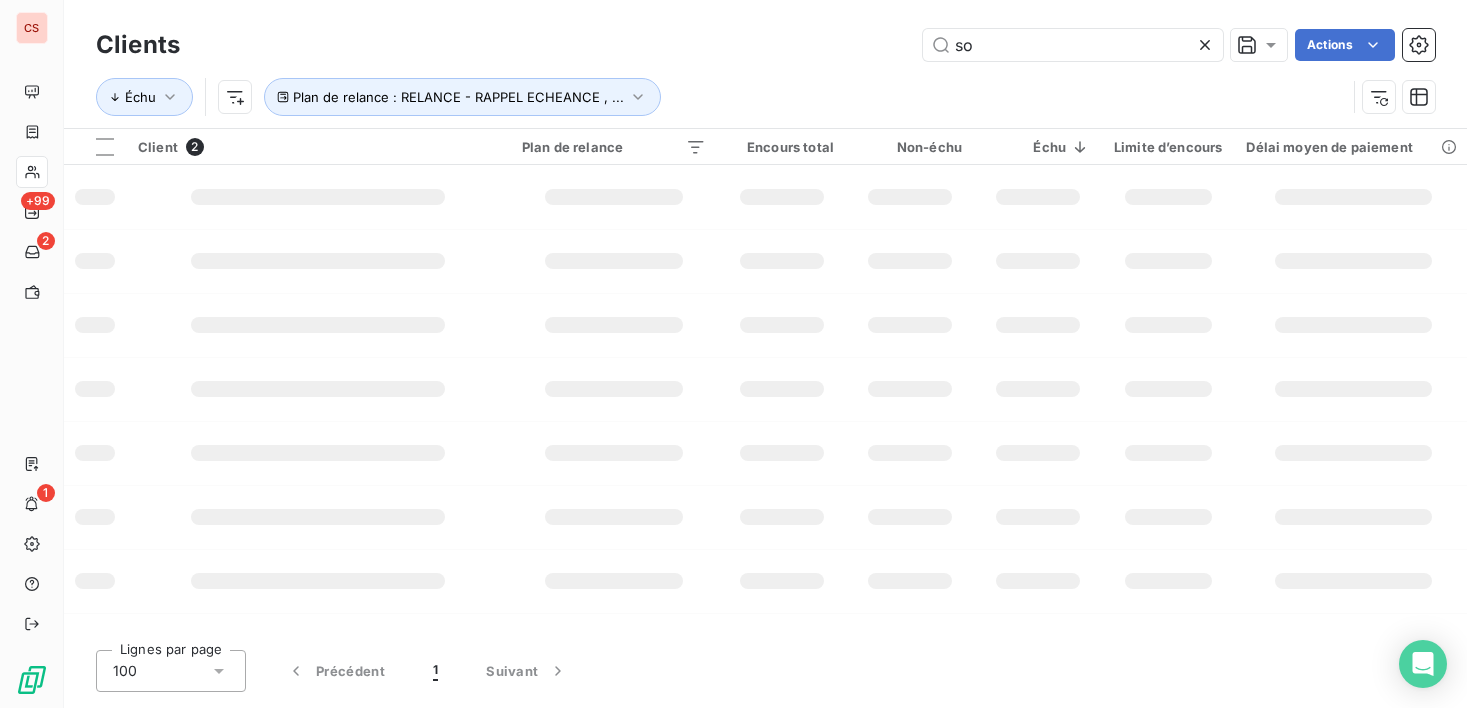 type on "s" 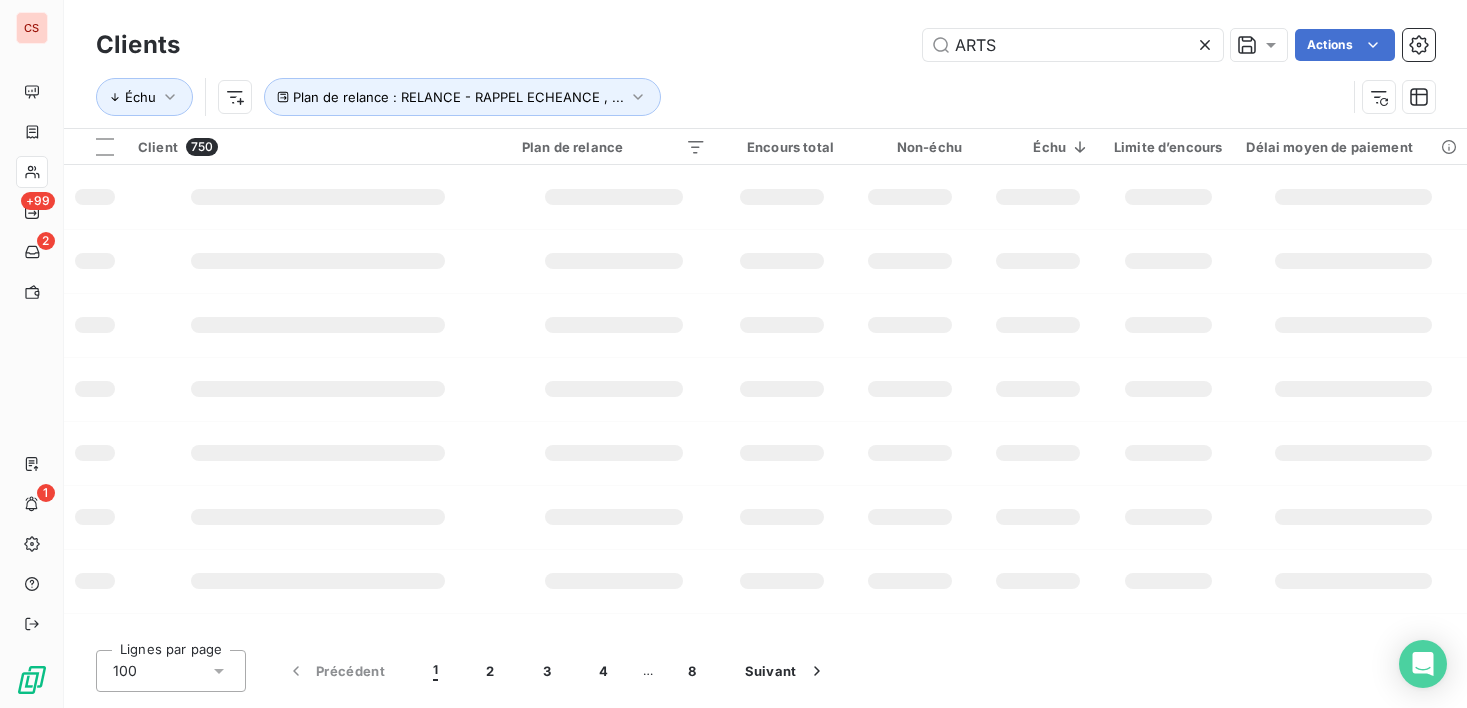 type on "ARTS" 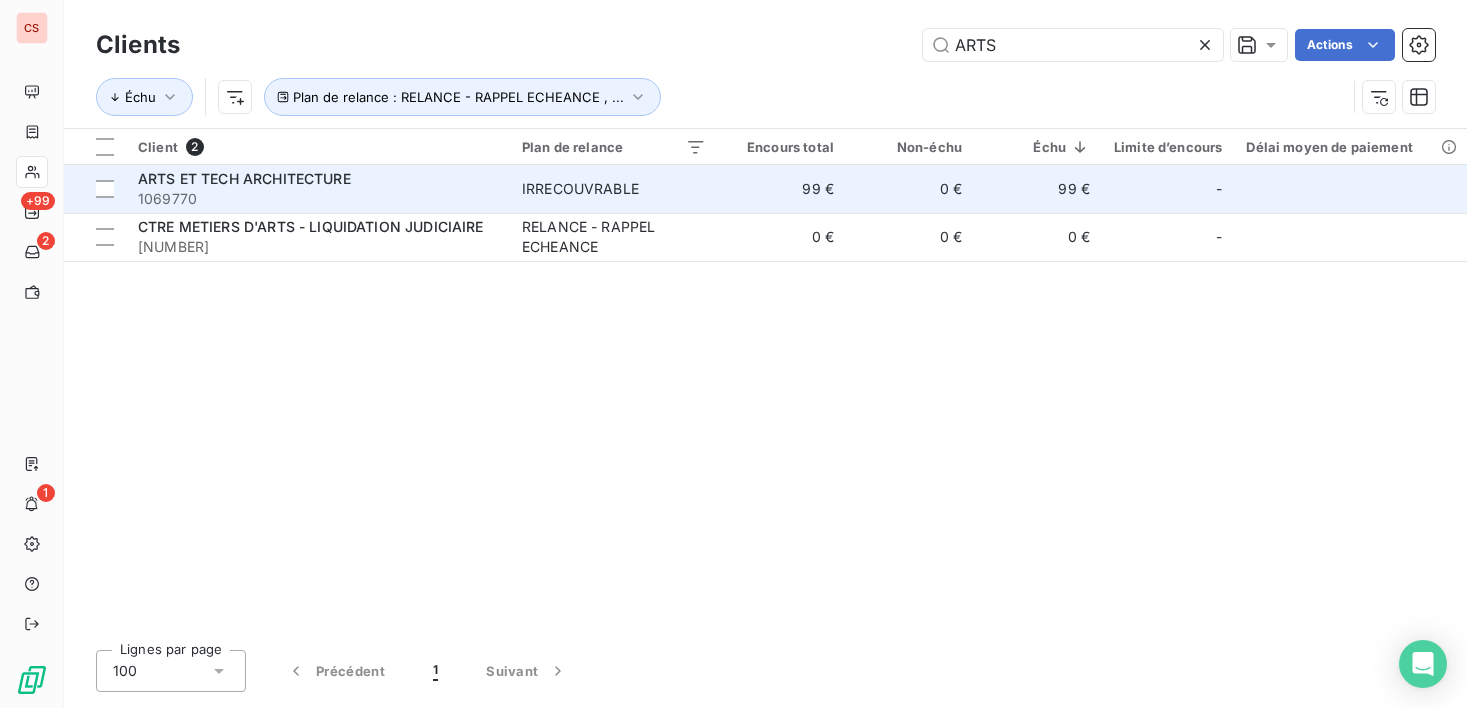 click on "IRRECOUVRABLE" at bounding box center [614, 189] 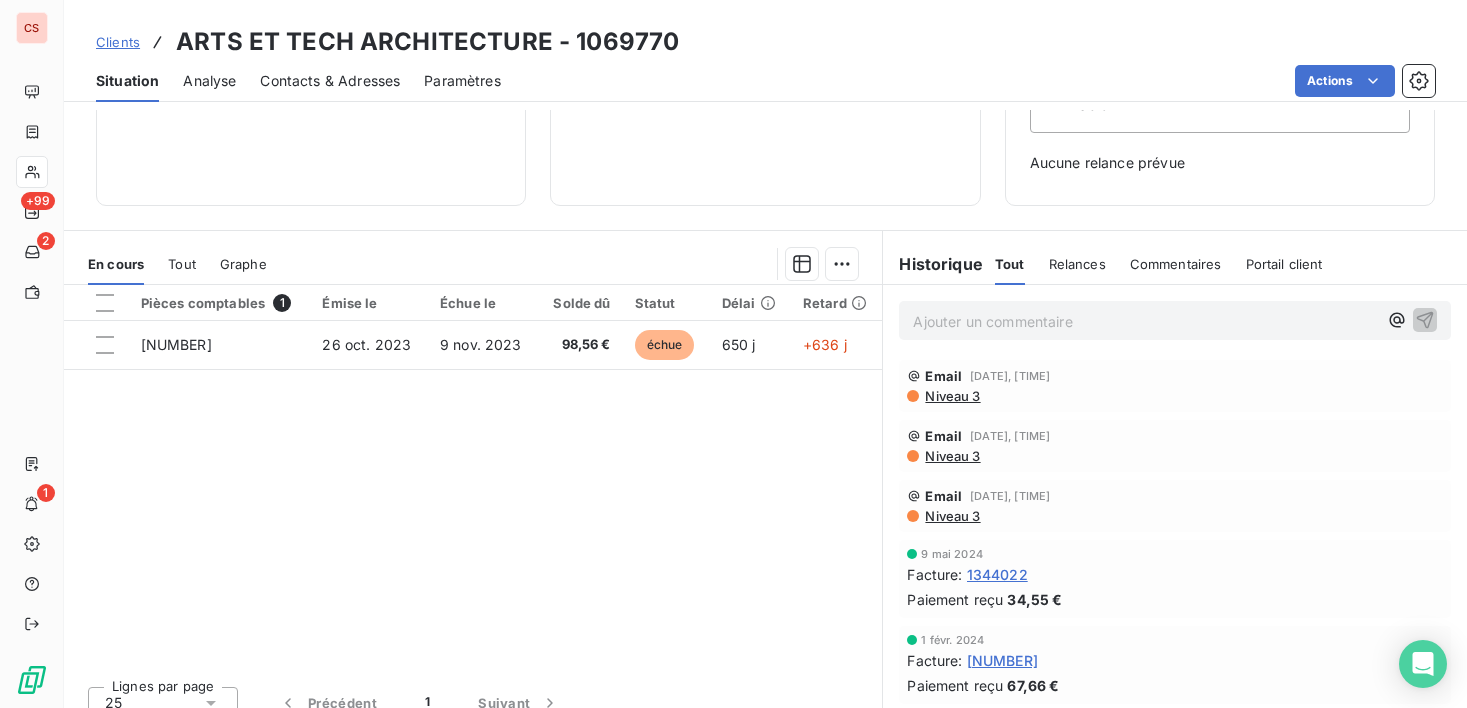 scroll, scrollTop: 278, scrollLeft: 0, axis: vertical 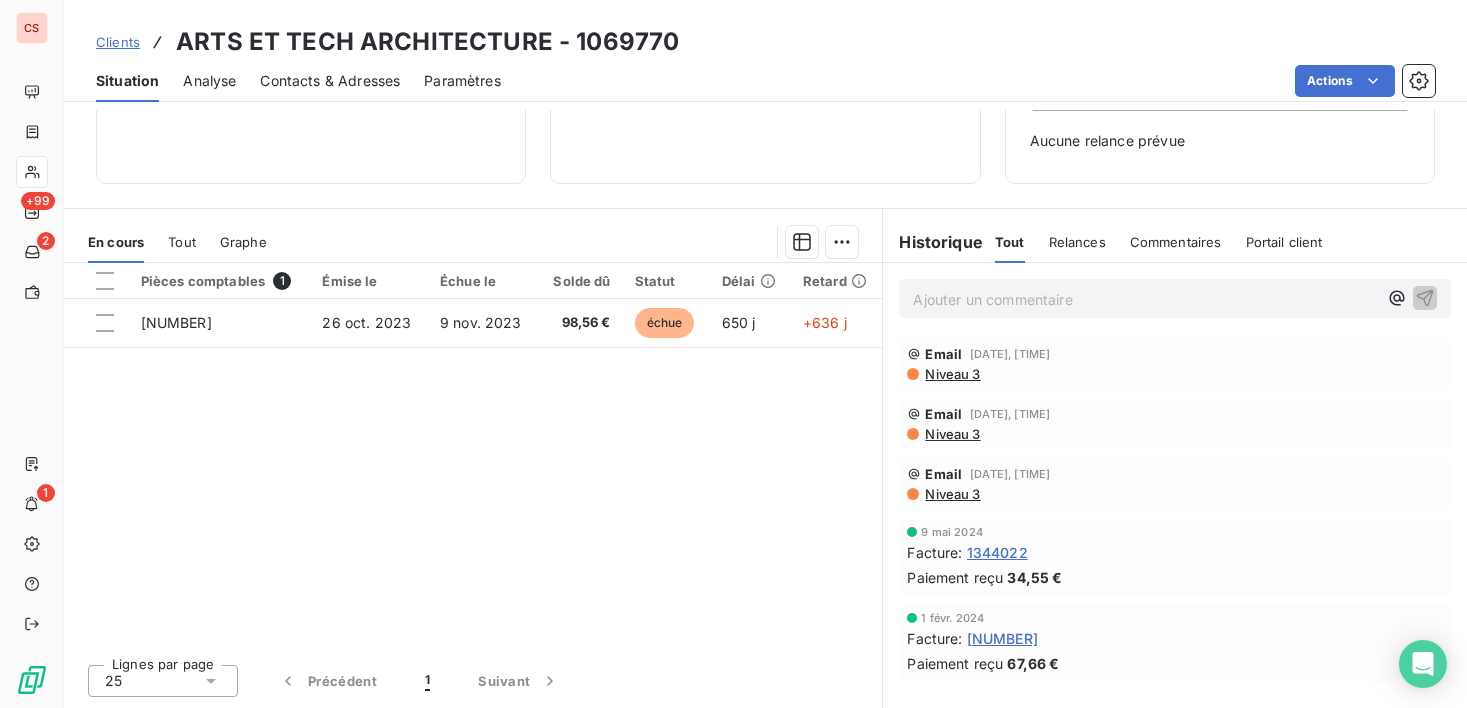 click on "Ajouter un commentaire ﻿" at bounding box center (1145, 299) 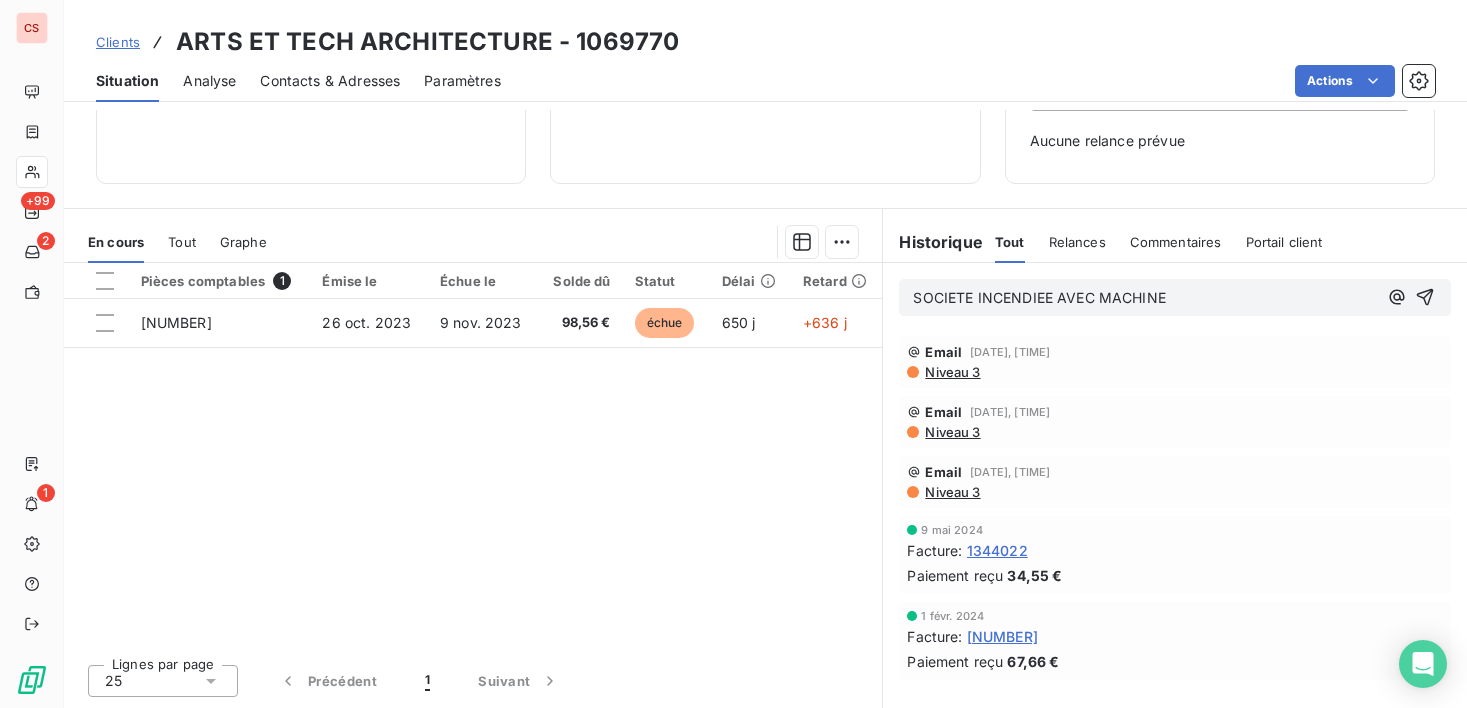 scroll, scrollTop: 0, scrollLeft: 0, axis: both 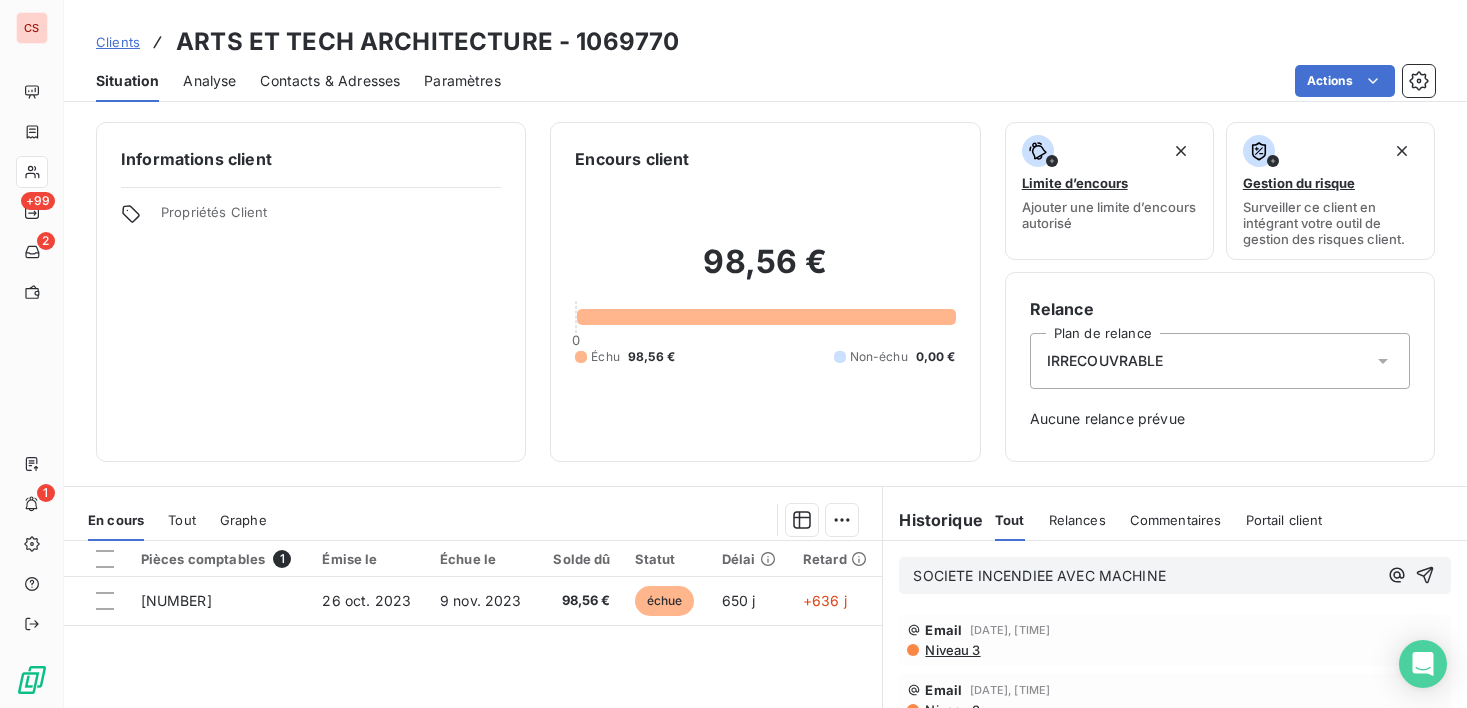 click on "Pièces comptables 1 Émise le Échue le Solde dû Statut Délai Retard [NUMBER] [DATE] [DATE] [PRICE] échue 650 j +636 j" at bounding box center [473, 733] 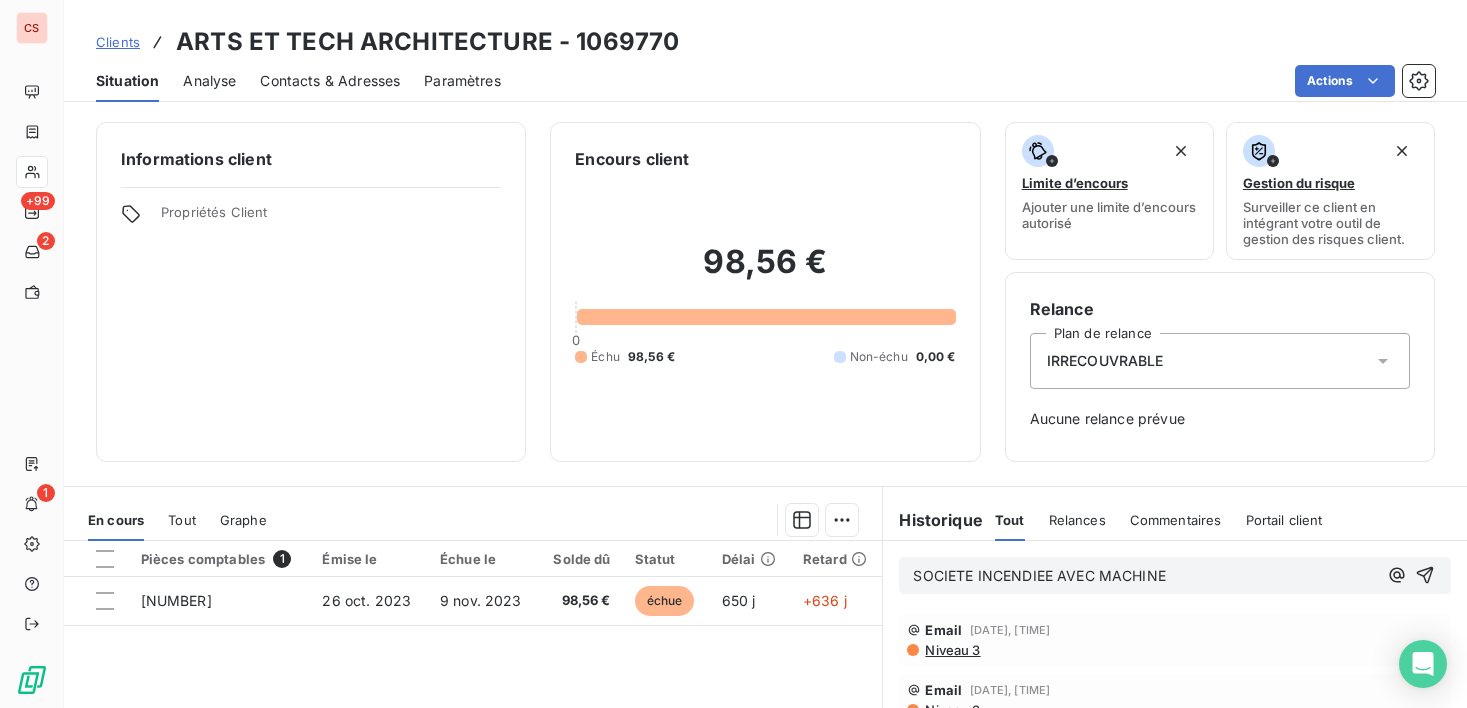click on "SOCIETE INCENDIEE AVEC MACHINE" at bounding box center (1145, 576) 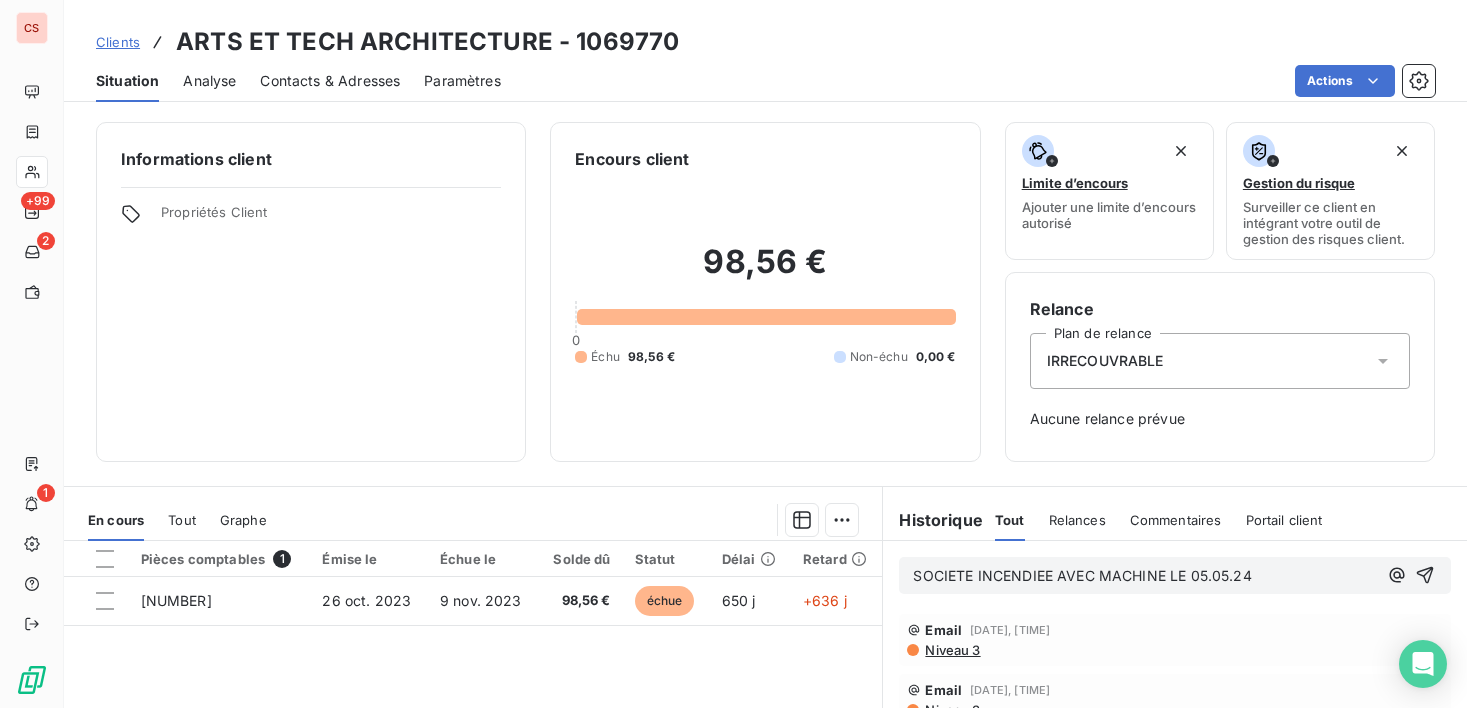click on "Niveau 3" at bounding box center (951, 650) 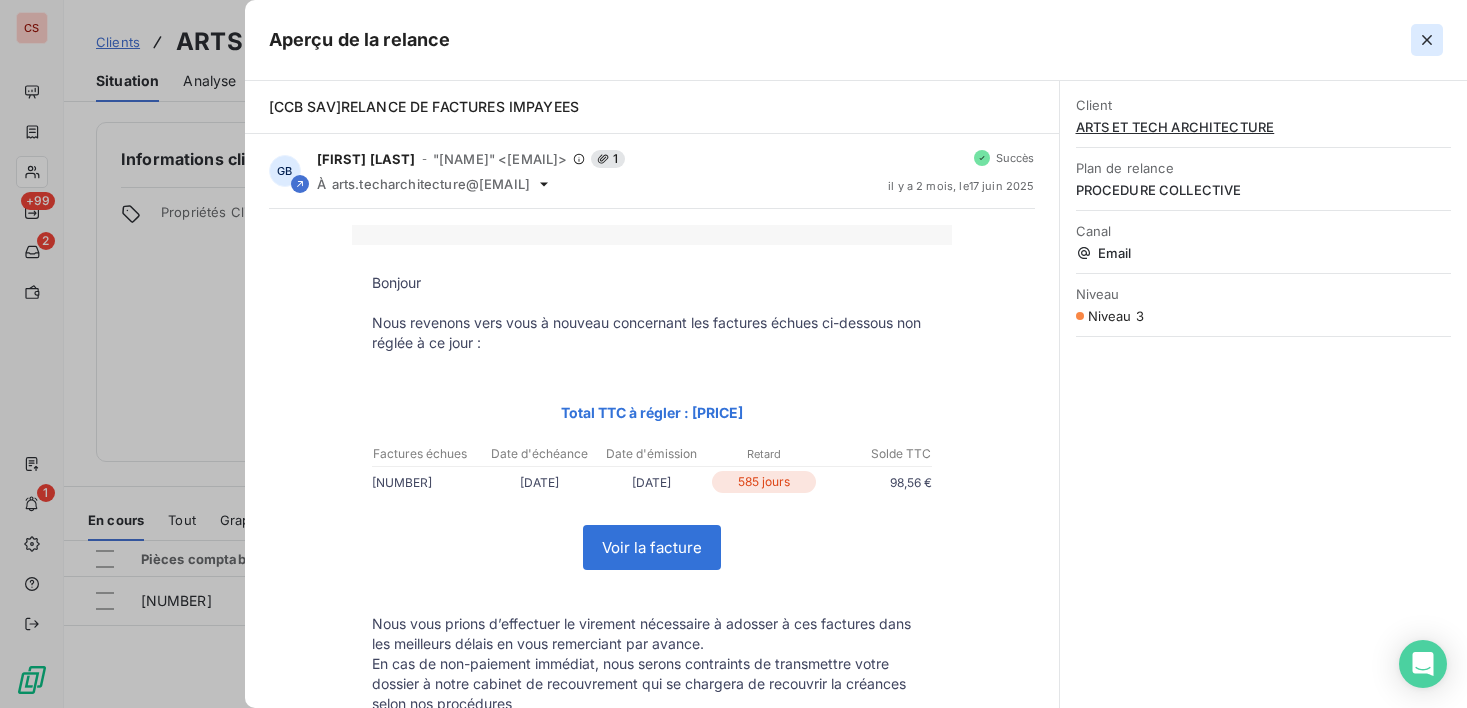 click 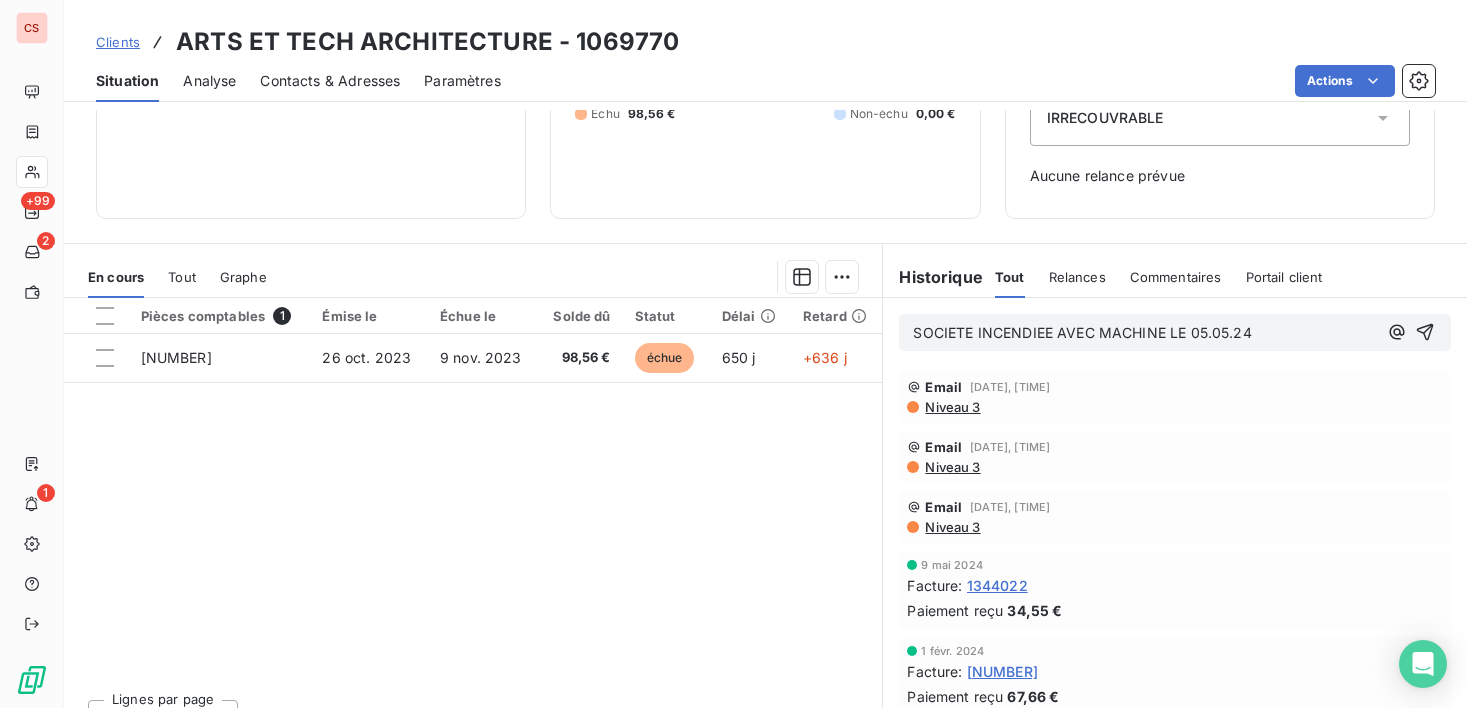 scroll, scrollTop: 278, scrollLeft: 0, axis: vertical 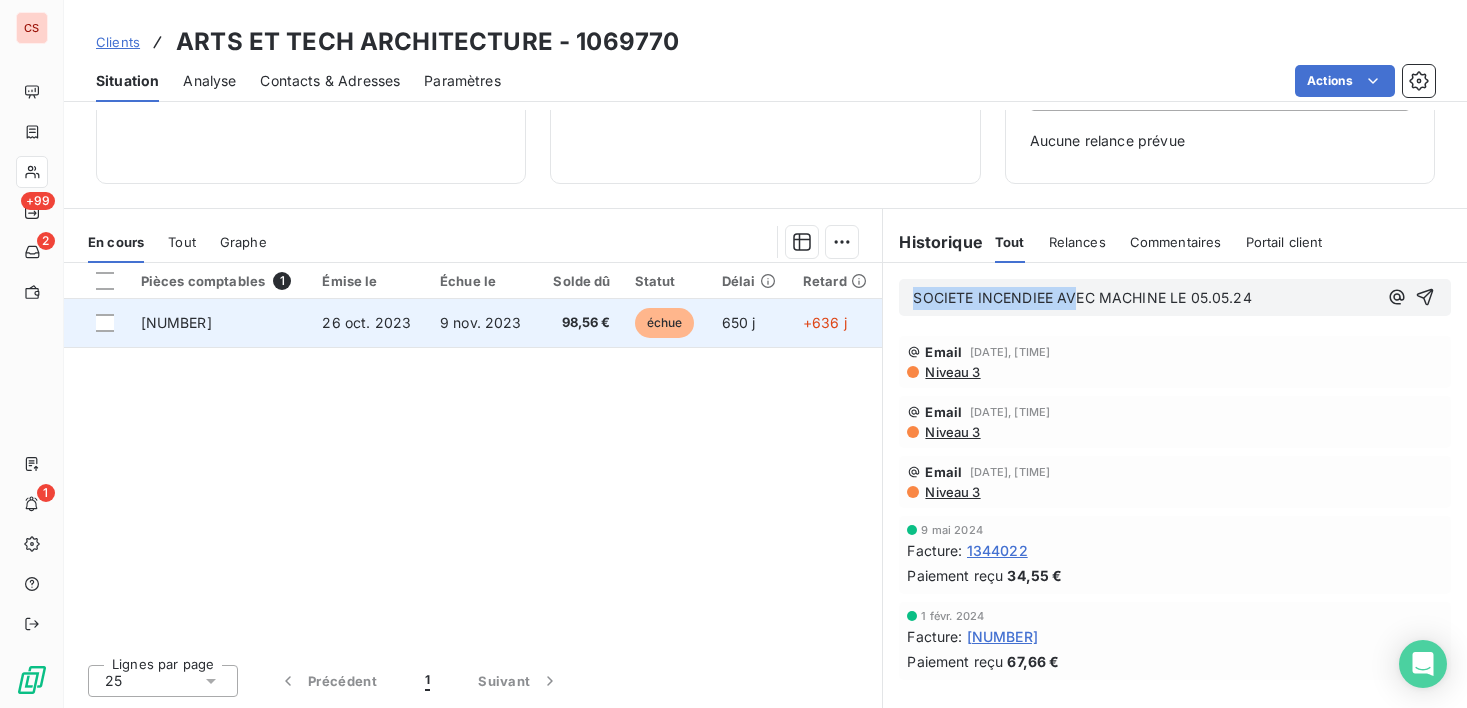 drag, startPoint x: 1272, startPoint y: 294, endPoint x: 670, endPoint y: 302, distance: 602.05316 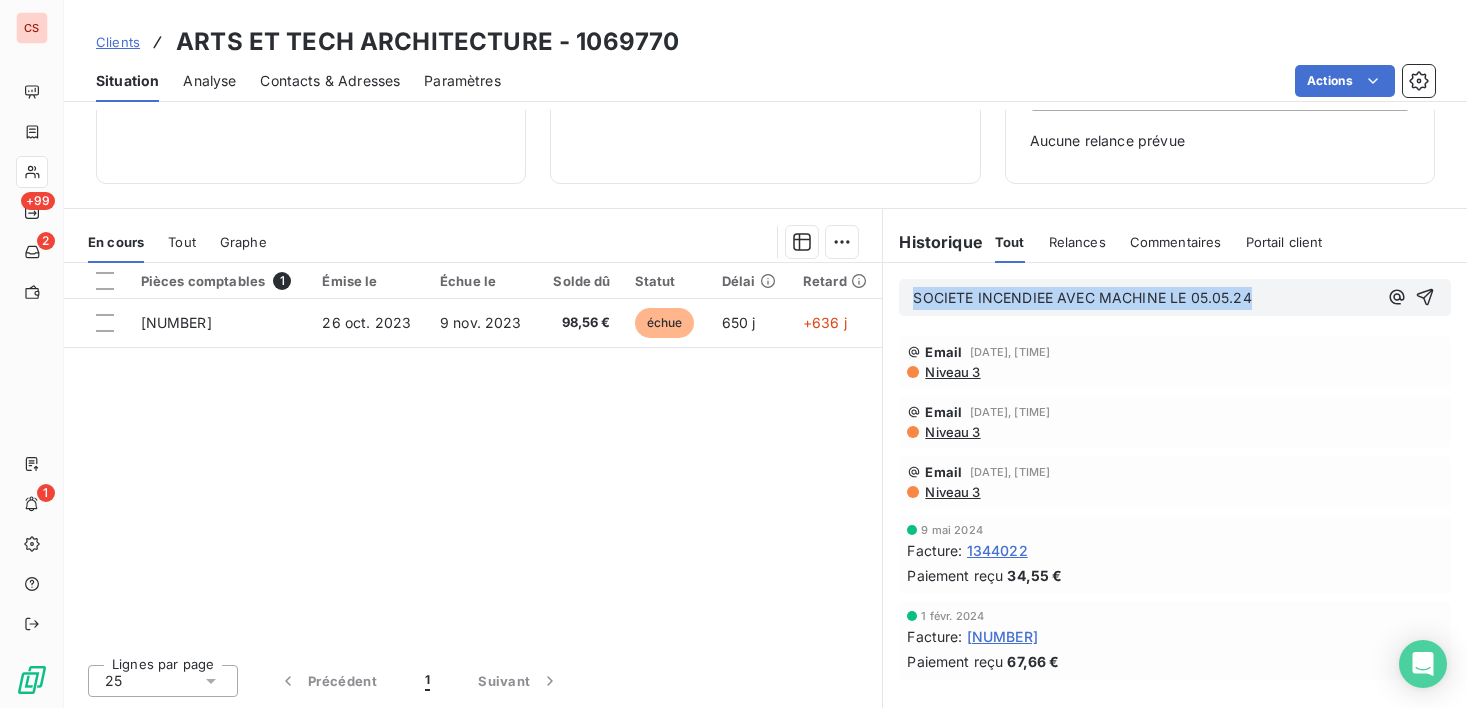 drag, startPoint x: 1258, startPoint y: 295, endPoint x: 904, endPoint y: 288, distance: 354.0692 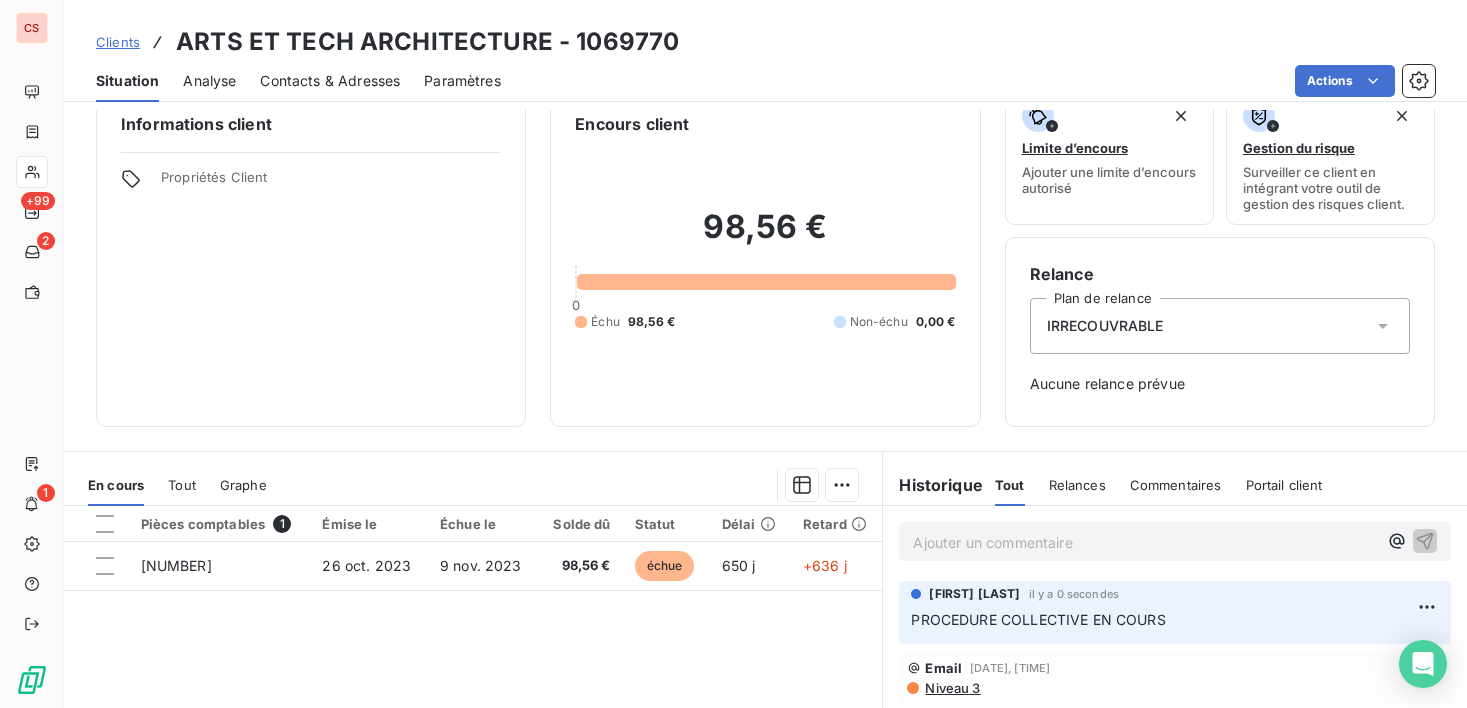 scroll, scrollTop: 0, scrollLeft: 0, axis: both 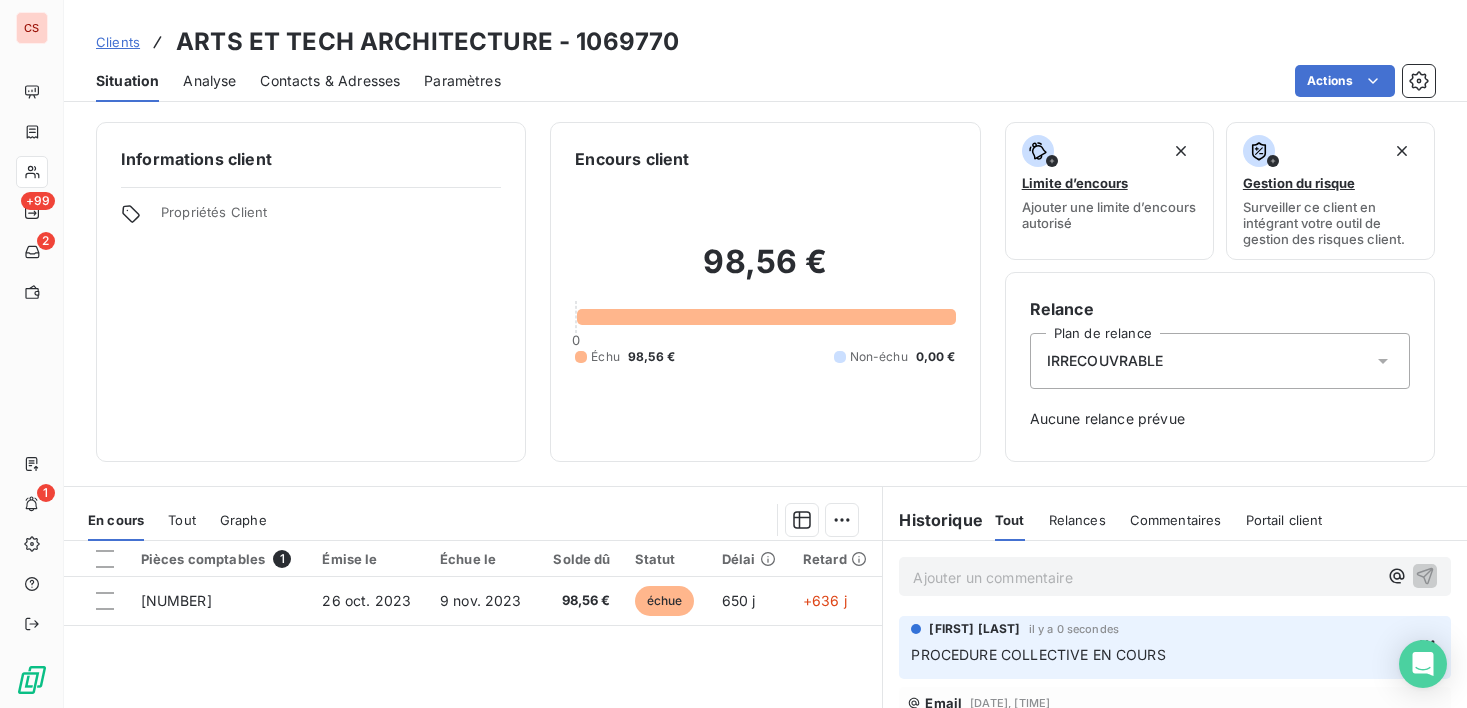 click on "Ajouter un commentaire ﻿" at bounding box center [1145, 577] 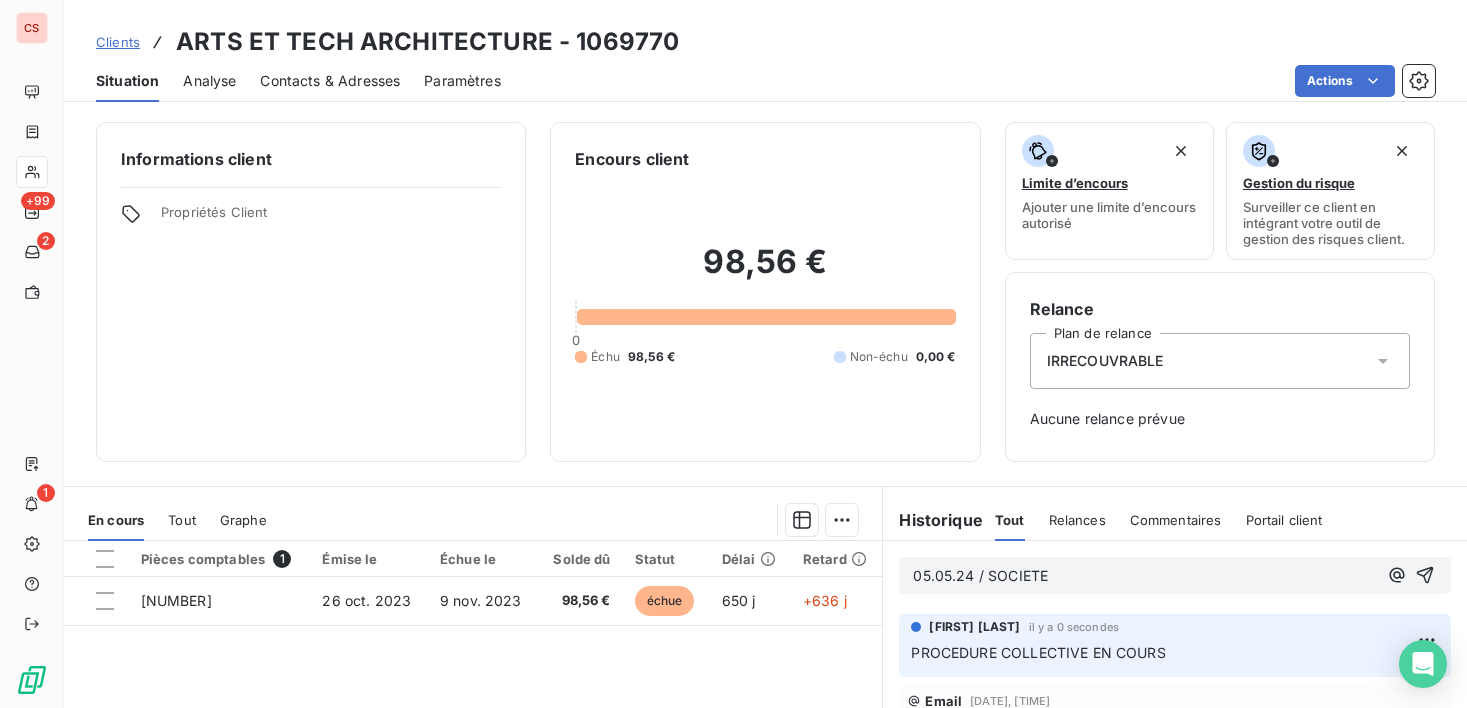 click on "05.05.24 / SOCIETE" at bounding box center [980, 575] 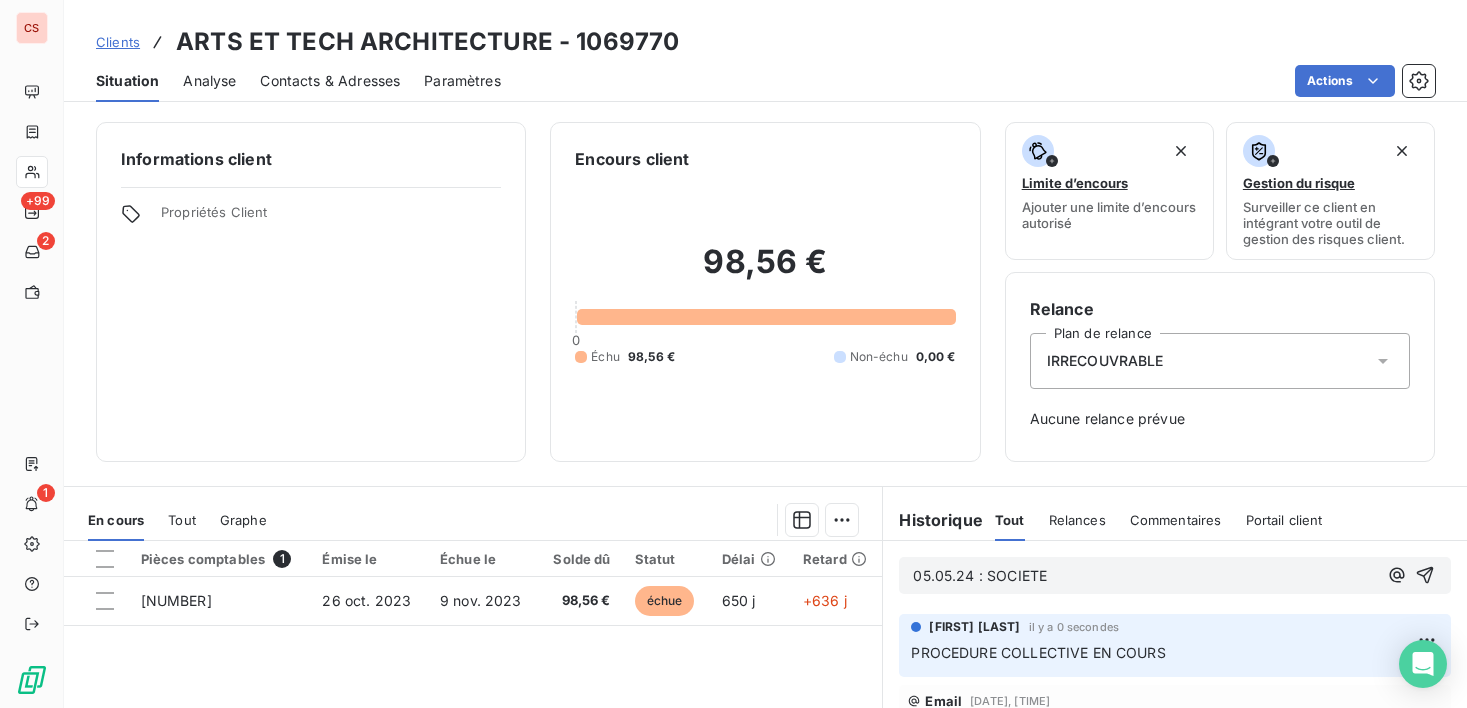 click on "05.05.24 : SOCIETE" at bounding box center (1145, 576) 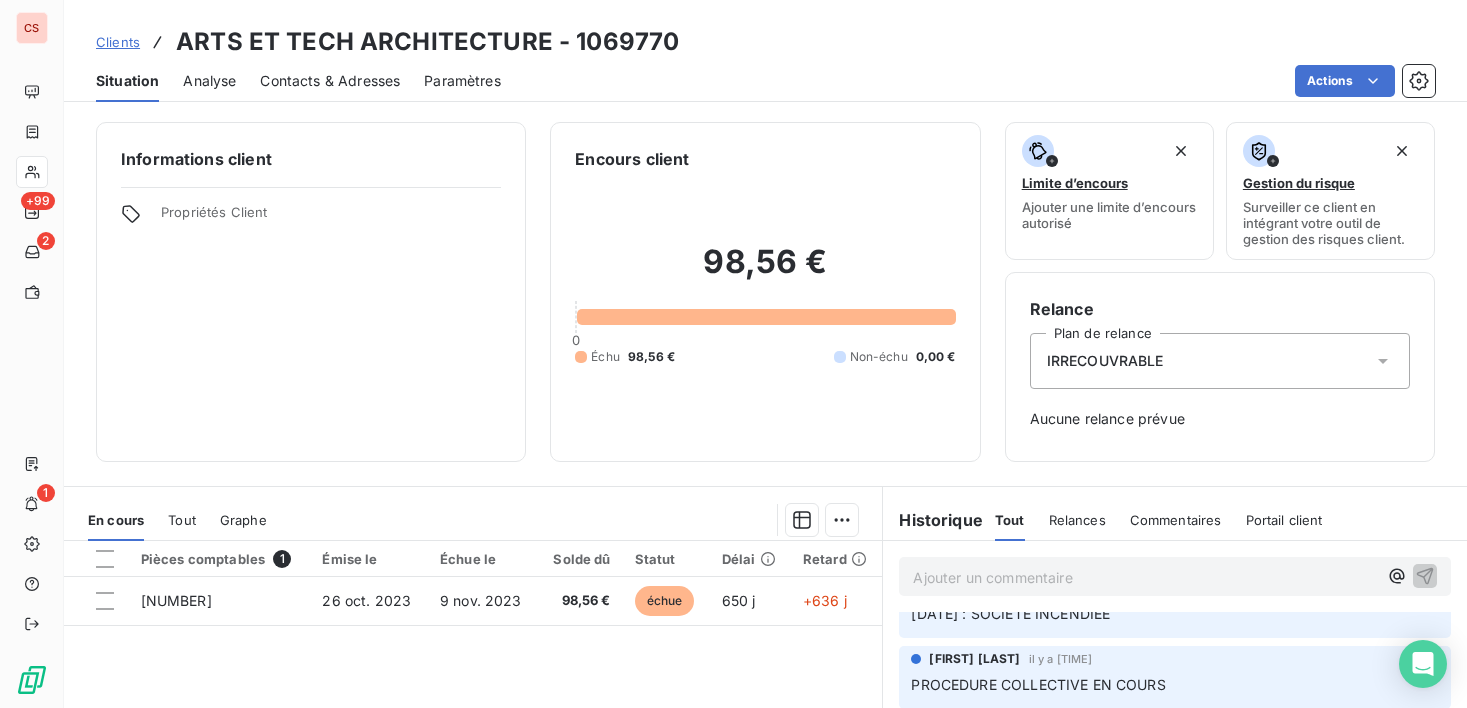 scroll, scrollTop: 0, scrollLeft: 0, axis: both 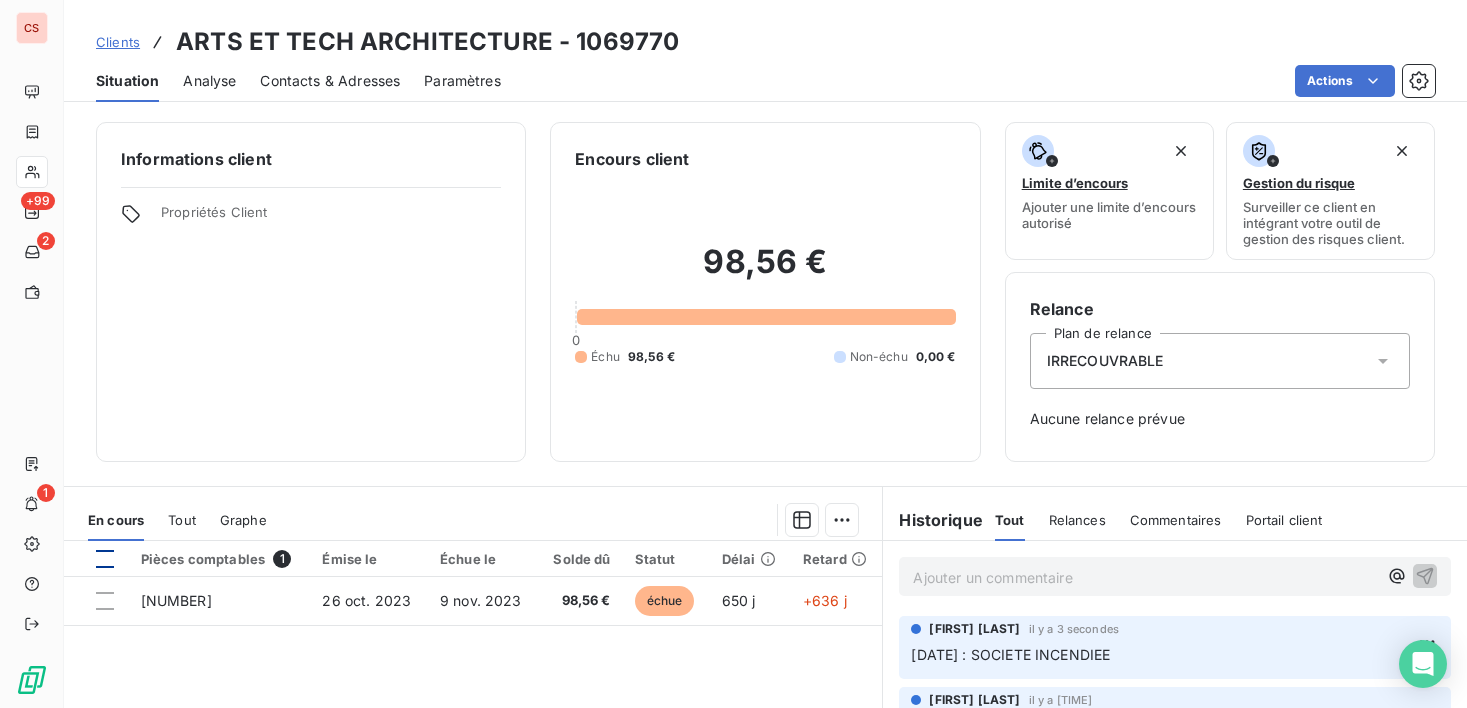 click at bounding box center (105, 559) 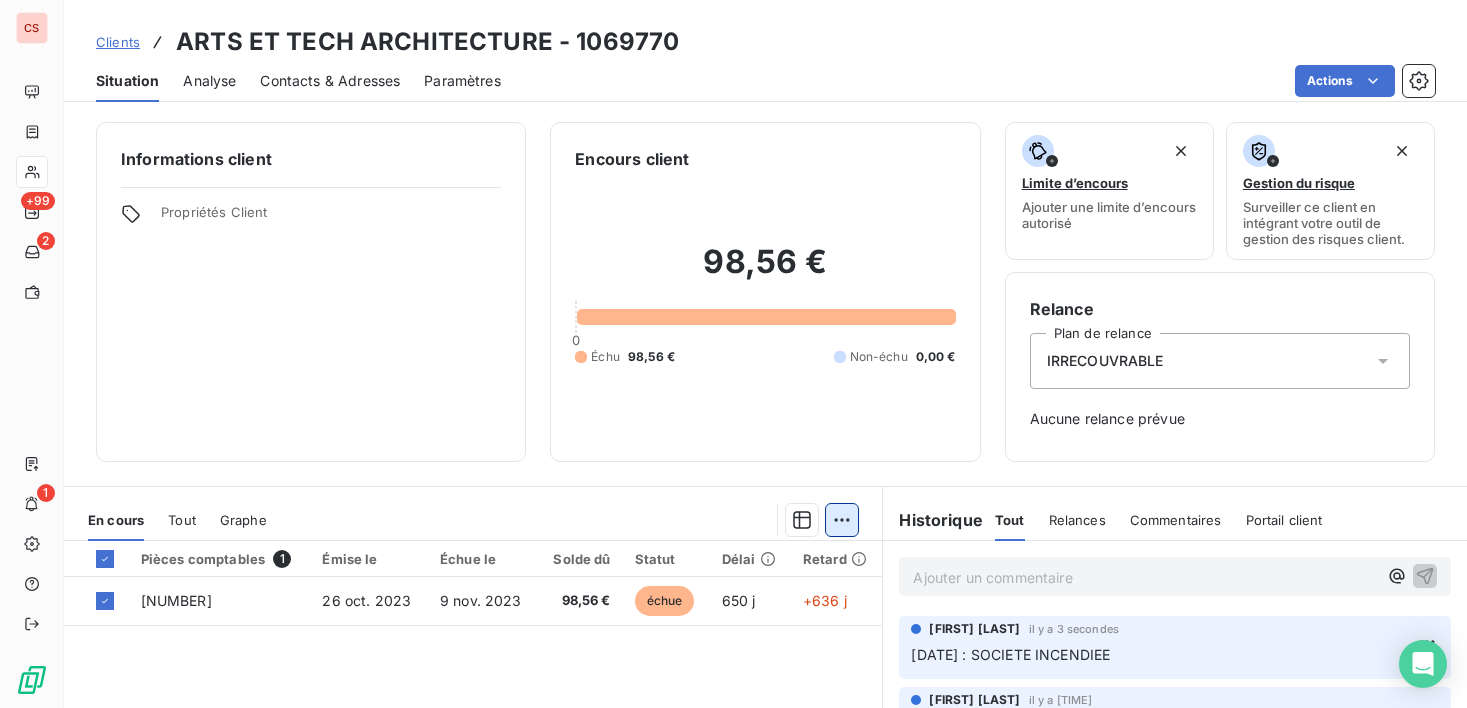 click on "CS +99 2 1 ClientsARTS ET TECH ARCHITECTURE      - [NUMBER] Situation Analyse Contacts & Adresses Paramètres Actions Informations client Propriétés Client Encours client   98,56 € 0 Échu 98,56 € Non-échu 0,00 €     Limite d’encours Ajouter une limite d’encours autorisé Gestion du risque Surveiller ce client en intégrant votre outil de gestion des risques client. Relance Plan de relance IRRECOUVRABLE Aucune relance prévue En cours Tout Graphe Pièces comptables 1 Émise le Échue le Solde dû Statut Délai   Retard   1342306 26 oct. 2023 9 nov. 2023 98,56 € échue 650 j +636 j Lignes par page 25 Précédent 1 Suivant Historique Tout Relances Commentaires Portail client Tout Relances Commentaires Portail client Ajouter un commentaire ﻿ Guylène BALADINE il y a 3 secondes 05.05.24 : SOCIETE INCENDIEE Guylène BALADINE il y a 25 secondes PROCEDURE COLLECTIVE EN COURS Email 17 juin 2025, 11:28 Niveau 3 Email 31 oct. 2024, 10:23 Niveau 3 Email 17 sept. 2024, 10:38 Niveau 3" at bounding box center (733, 354) 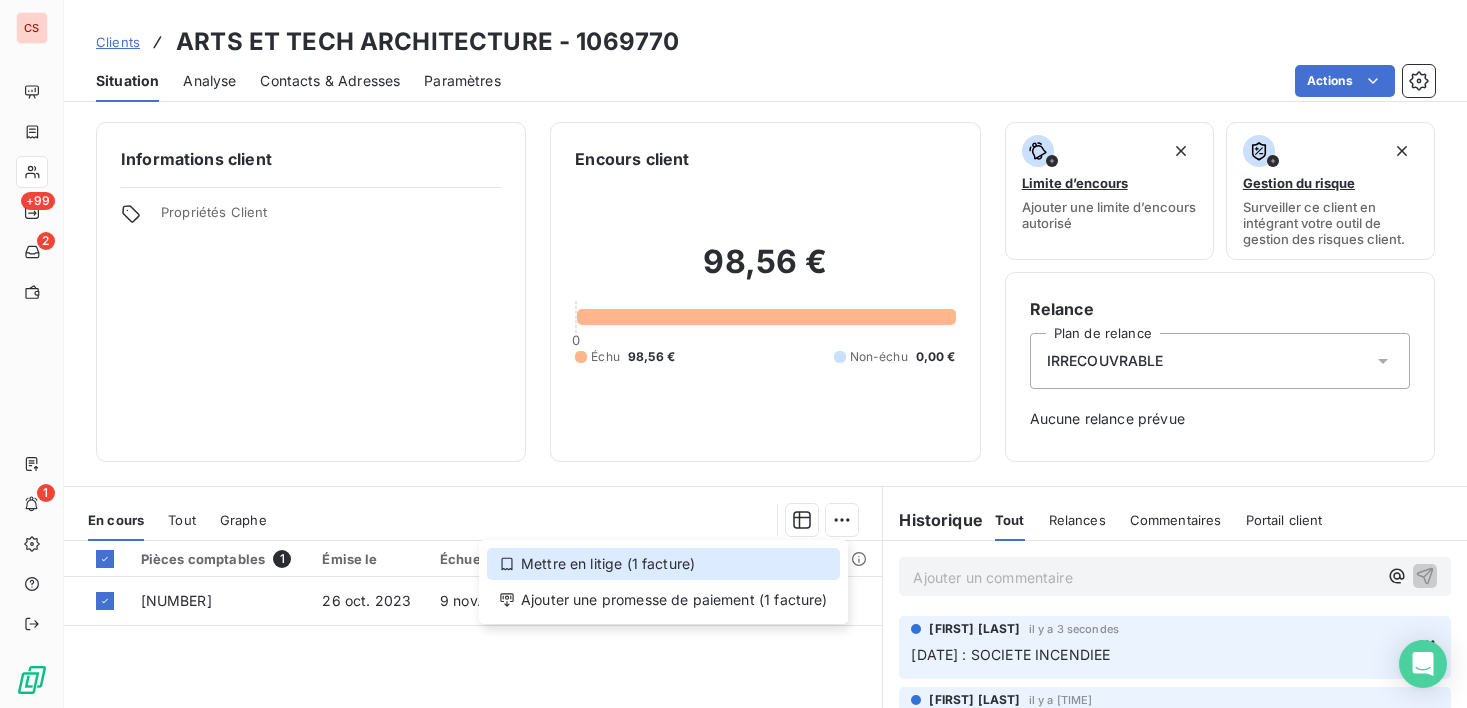 click on "Mettre en litige (1 facture)" at bounding box center [663, 564] 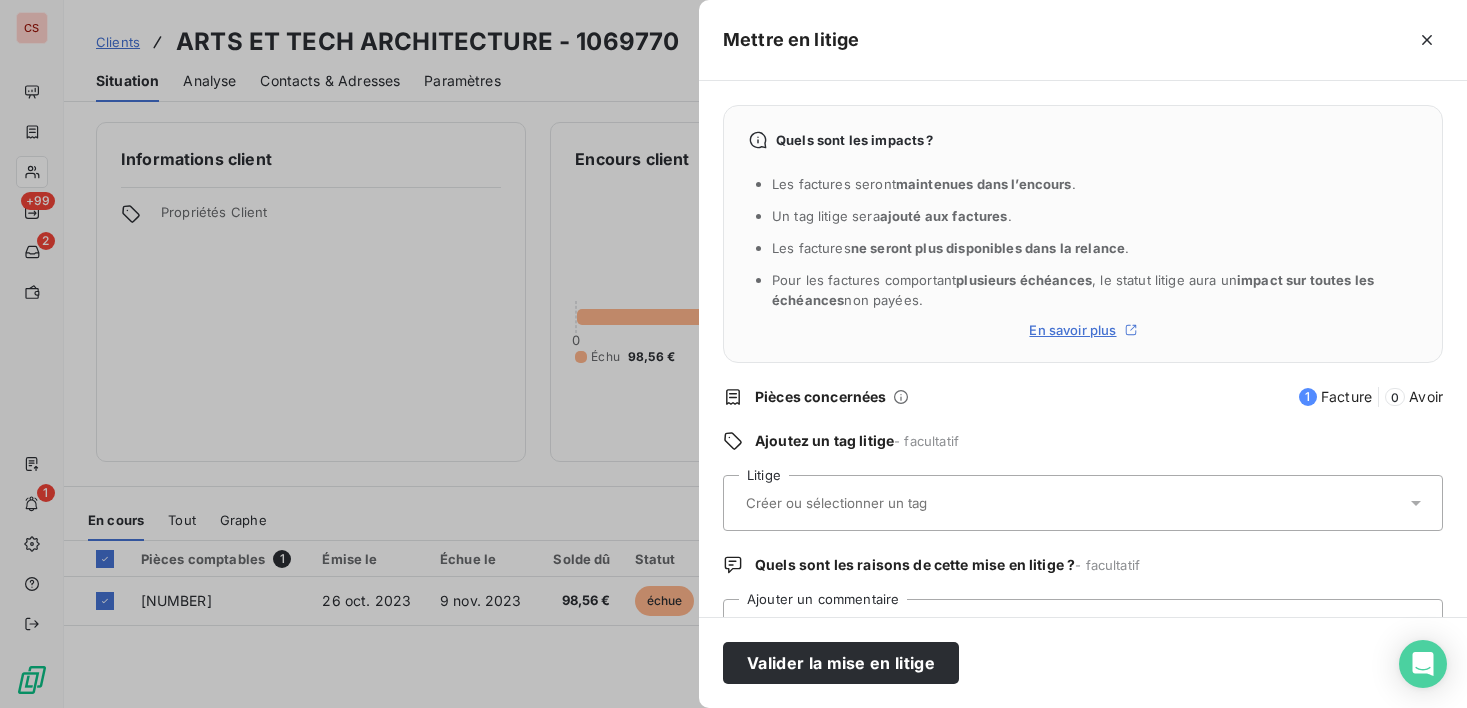click at bounding box center [1073, 503] 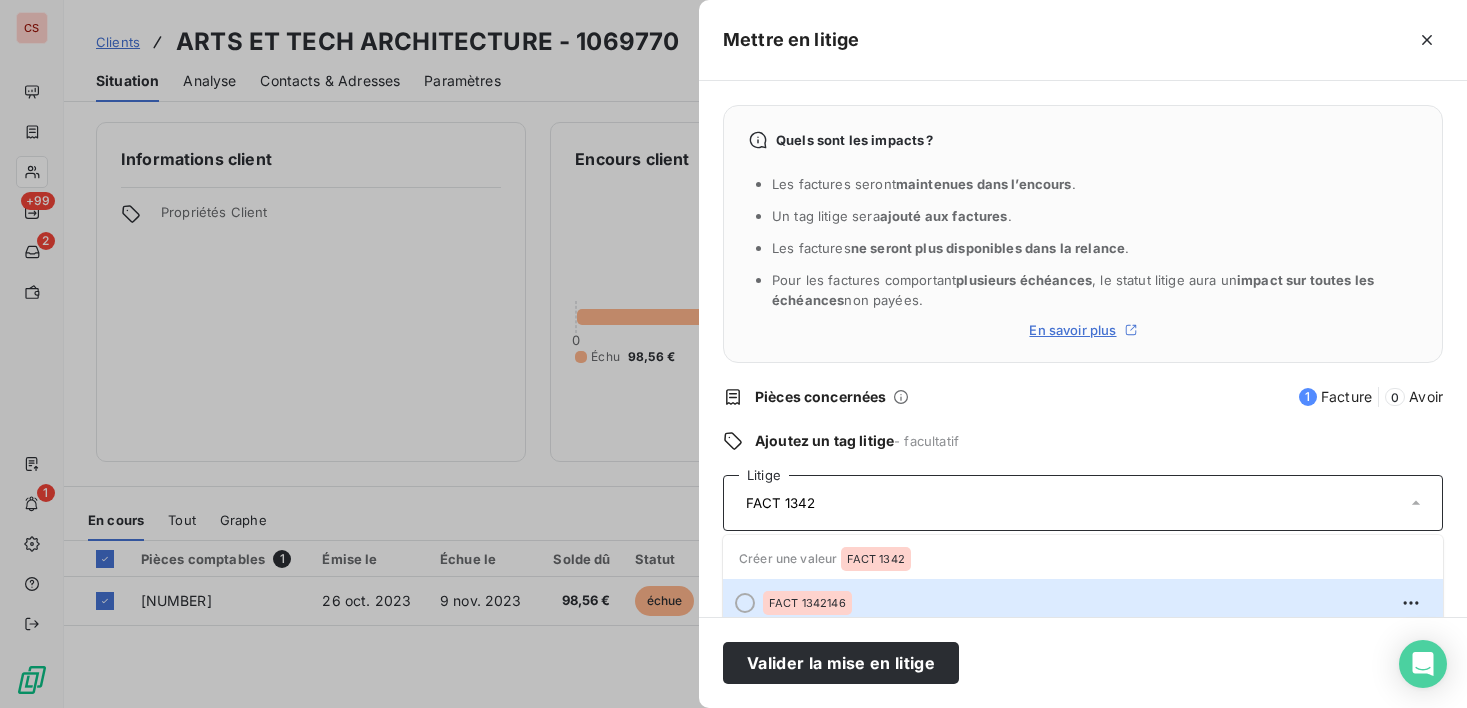 scroll, scrollTop: 10, scrollLeft: 0, axis: vertical 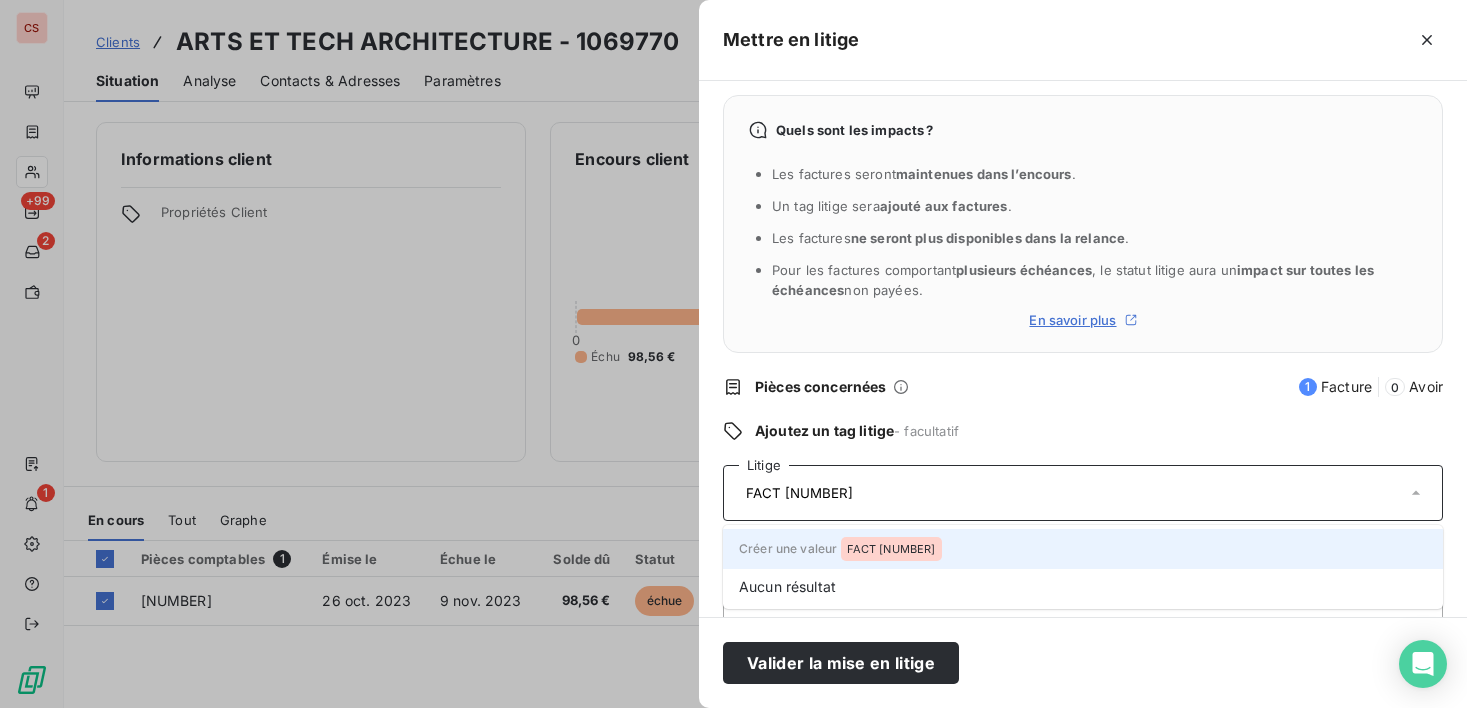 type on "FACT [NUMBER]" 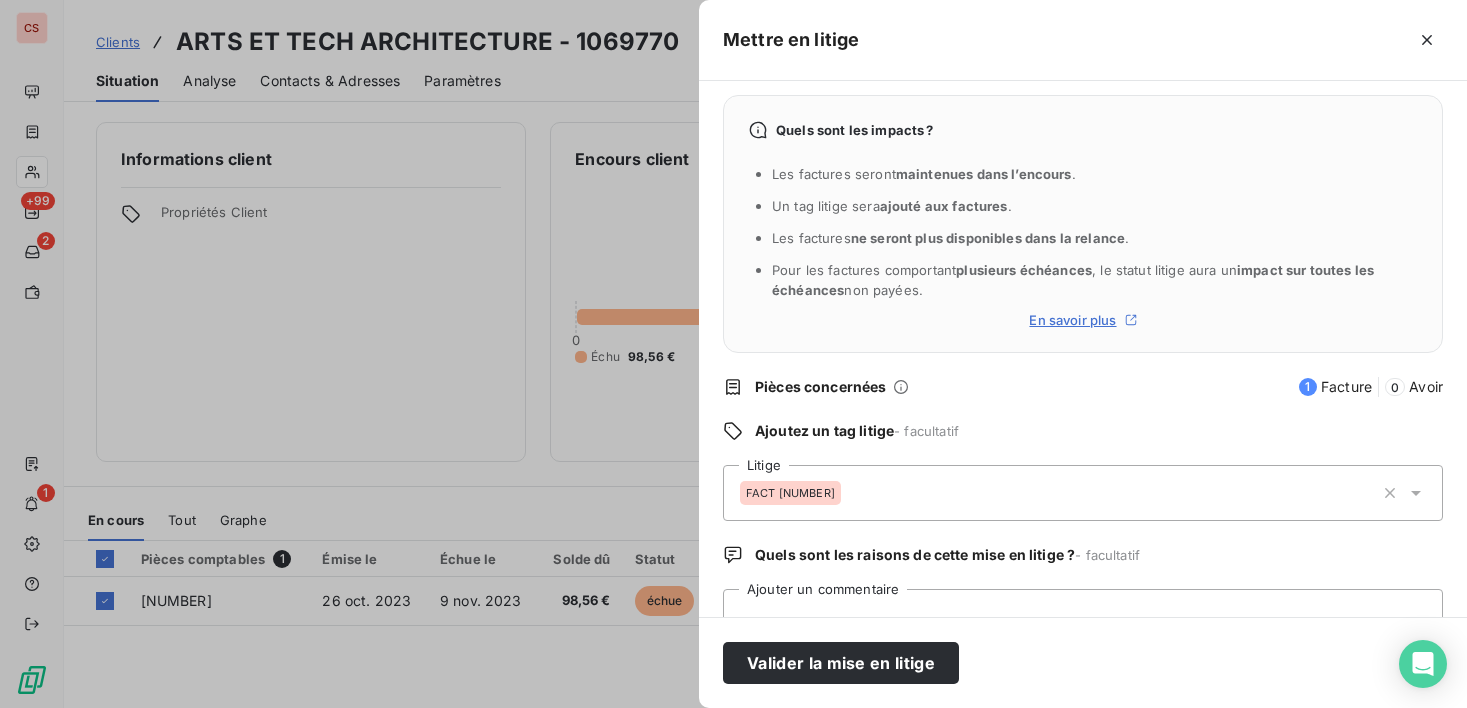 click on "Valider la mise en litige" at bounding box center [1083, 662] 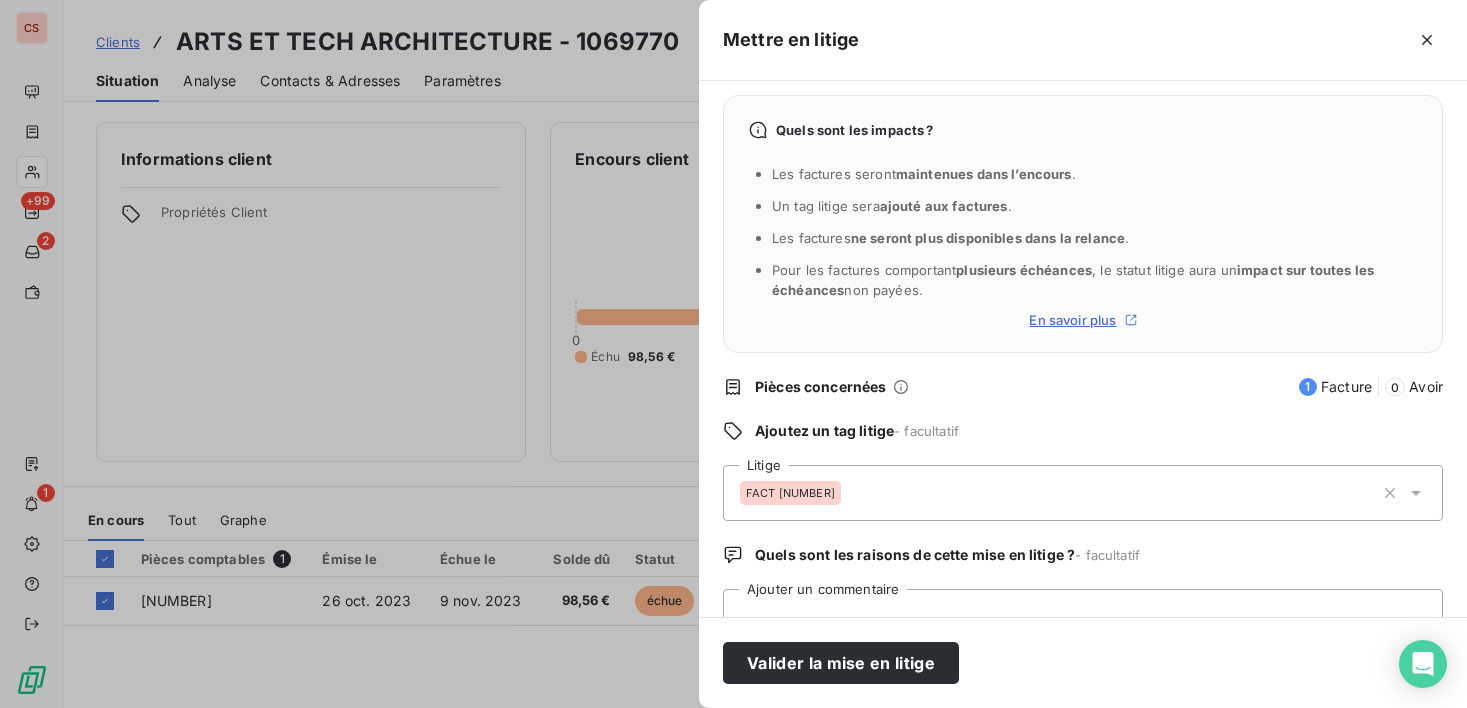 drag, startPoint x: 1442, startPoint y: 484, endPoint x: 1456, endPoint y: 526, distance: 44.27189 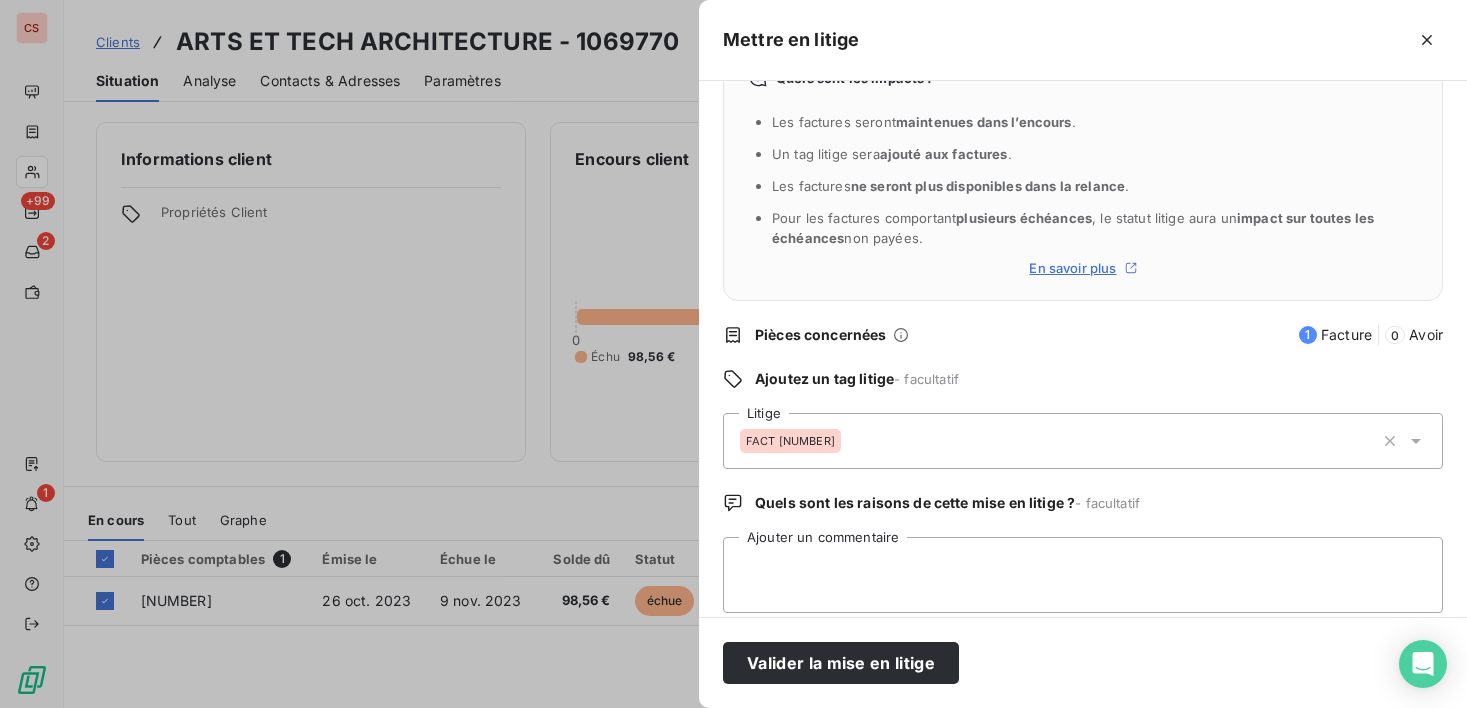scroll, scrollTop: 82, scrollLeft: 0, axis: vertical 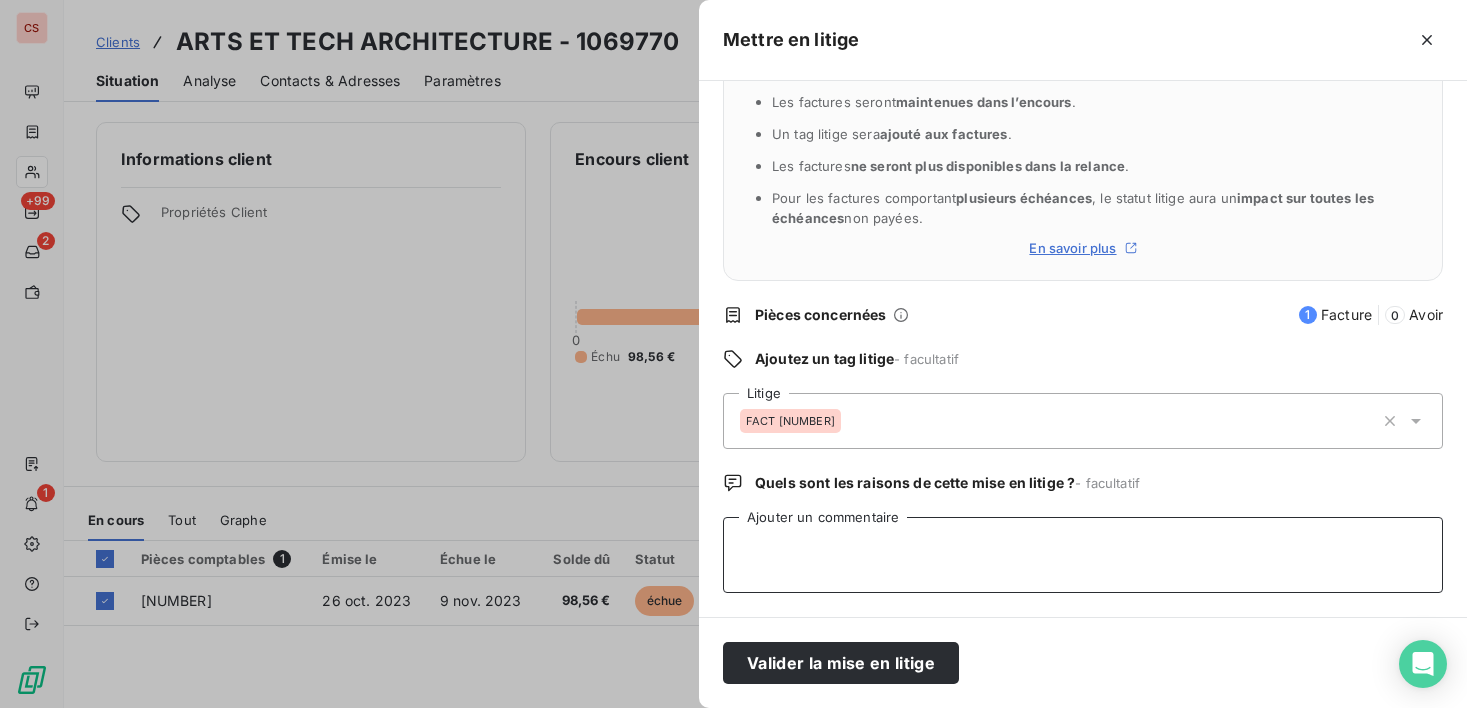 click on "Ajouter un commentaire" at bounding box center (1083, 555) 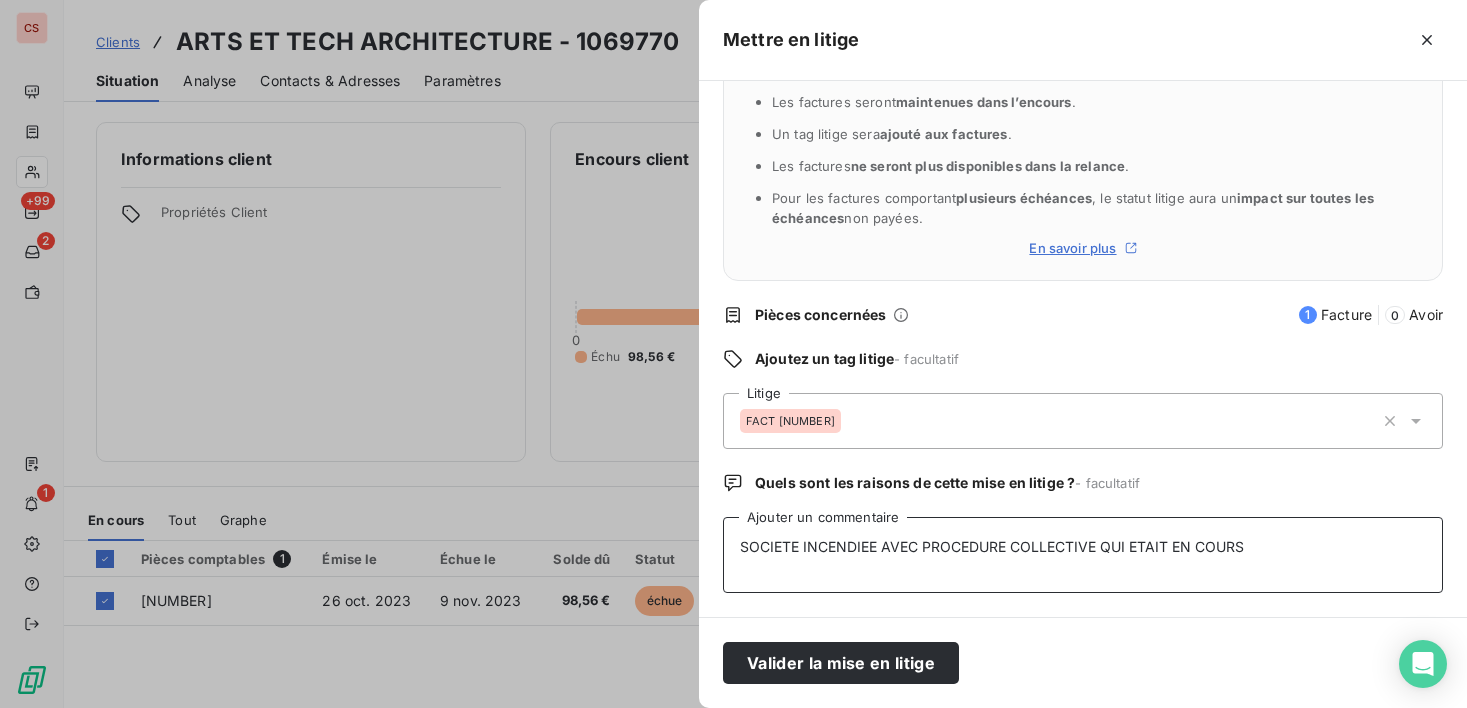 click on "SOCIETE INCENDIEE AVEC PROCEDURE COLLECTIVE QUI ETAIT EN COURS" at bounding box center (1083, 555) 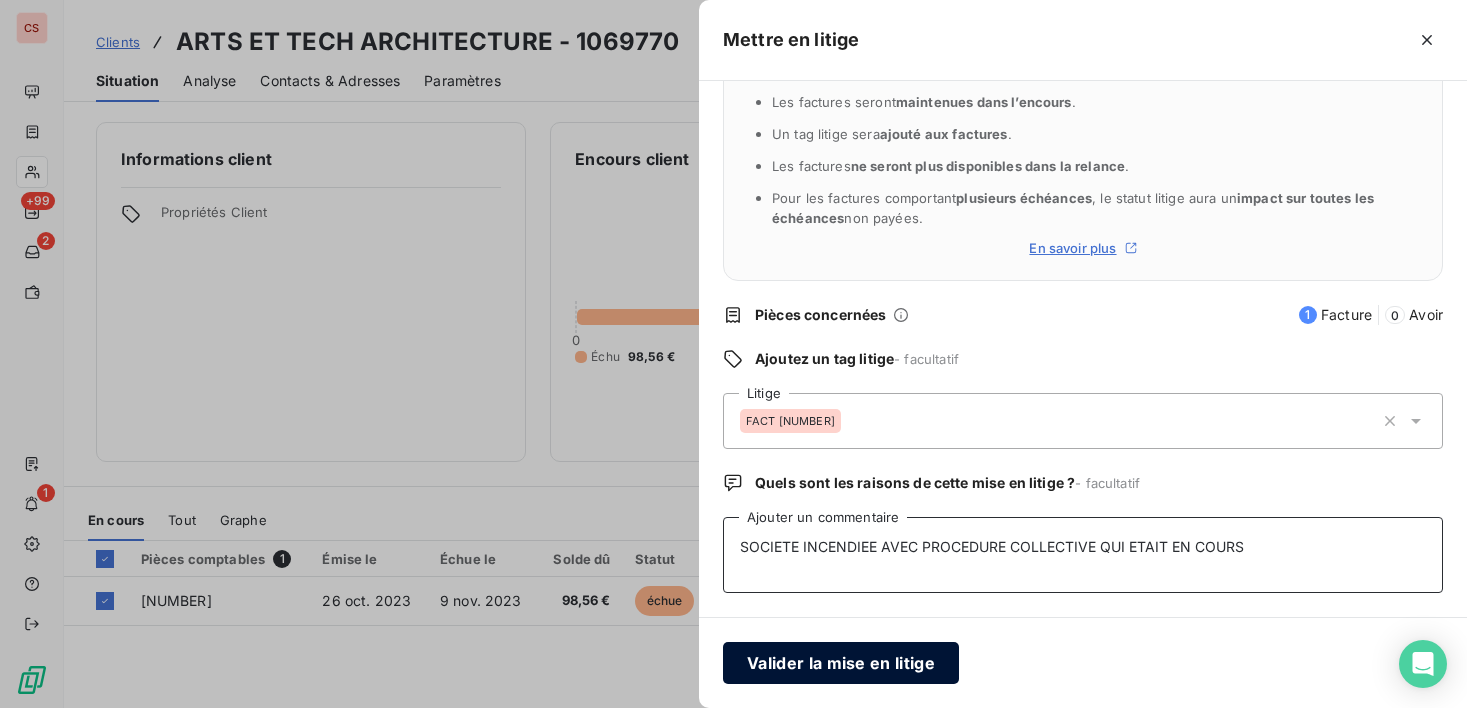 type on "SOCIETE INCENDIEE AVEC PROCEDURE COLLECTIVE QUI ETAIT EN COURS" 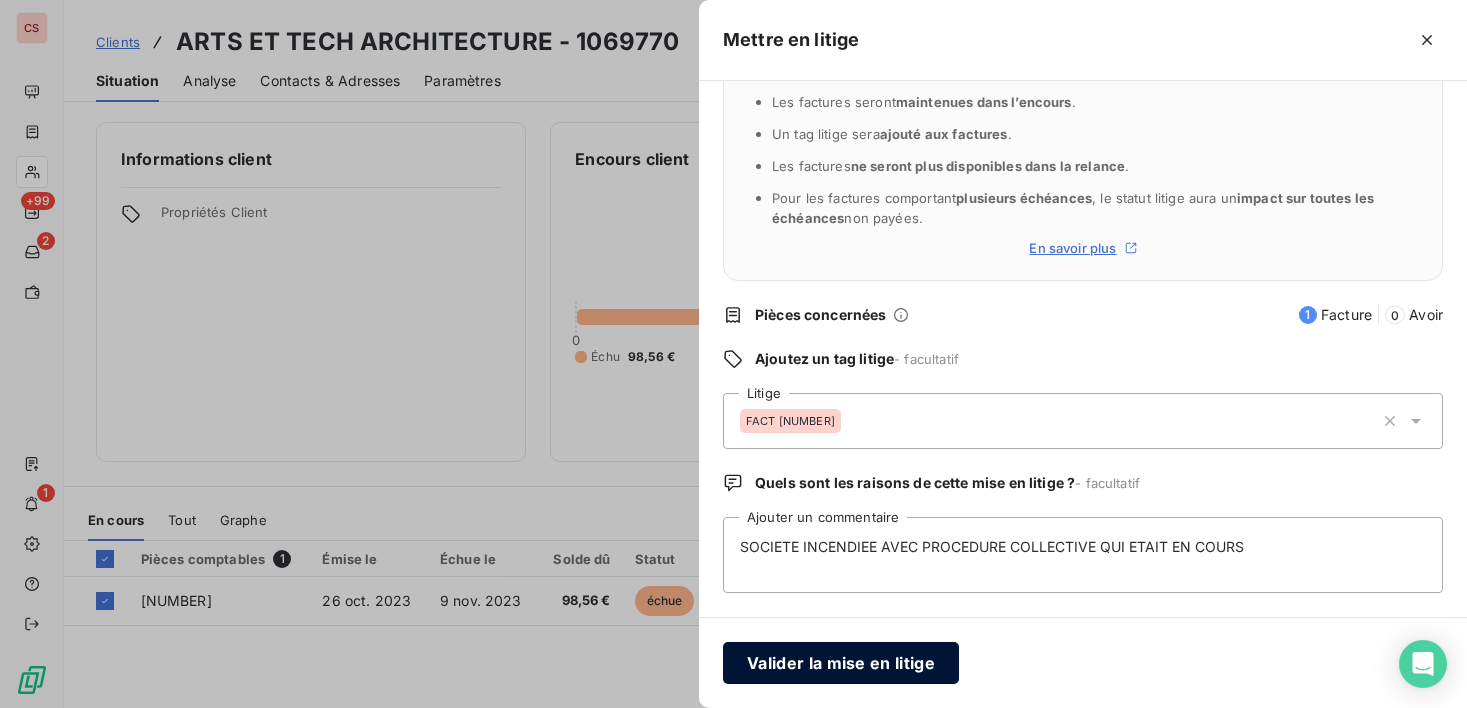 click on "Valider la mise en litige" at bounding box center (841, 663) 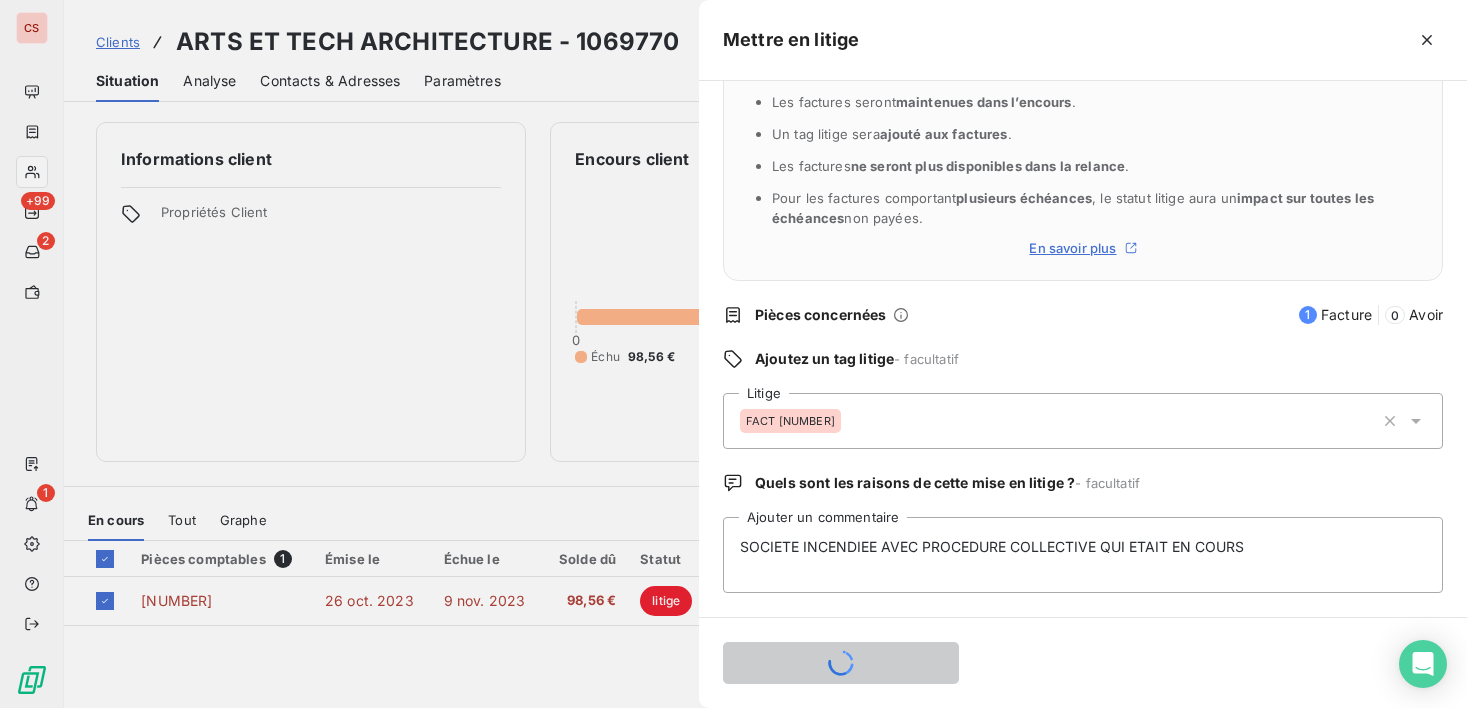 type 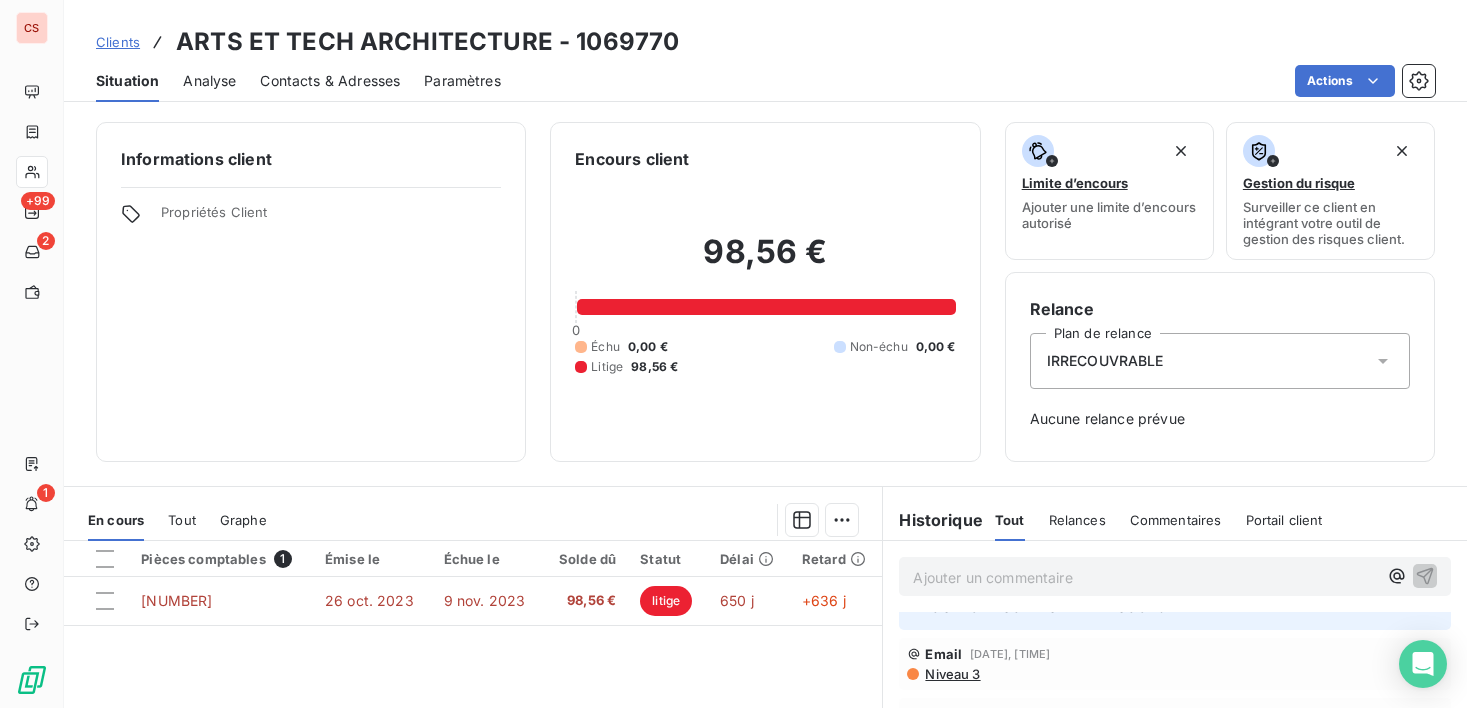 scroll, scrollTop: 0, scrollLeft: 0, axis: both 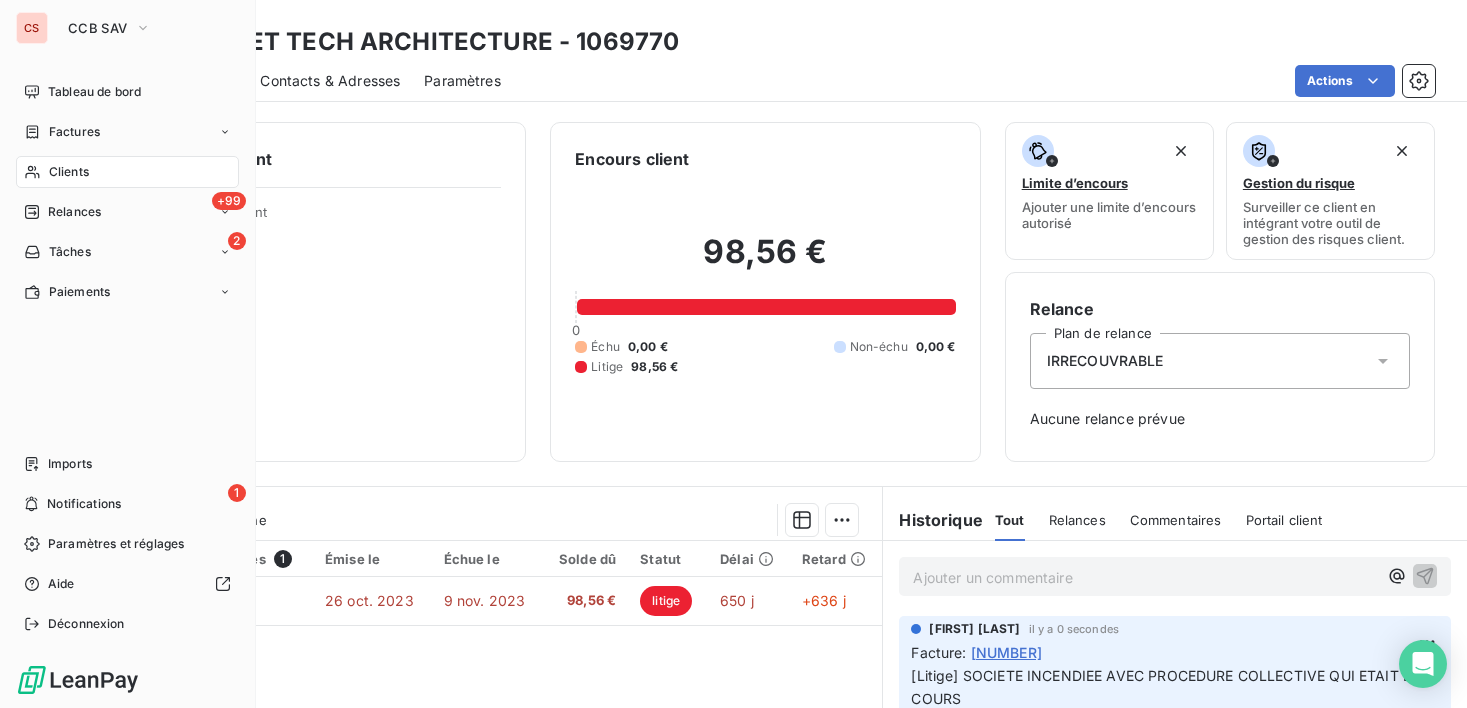 click on "Clients" at bounding box center [69, 172] 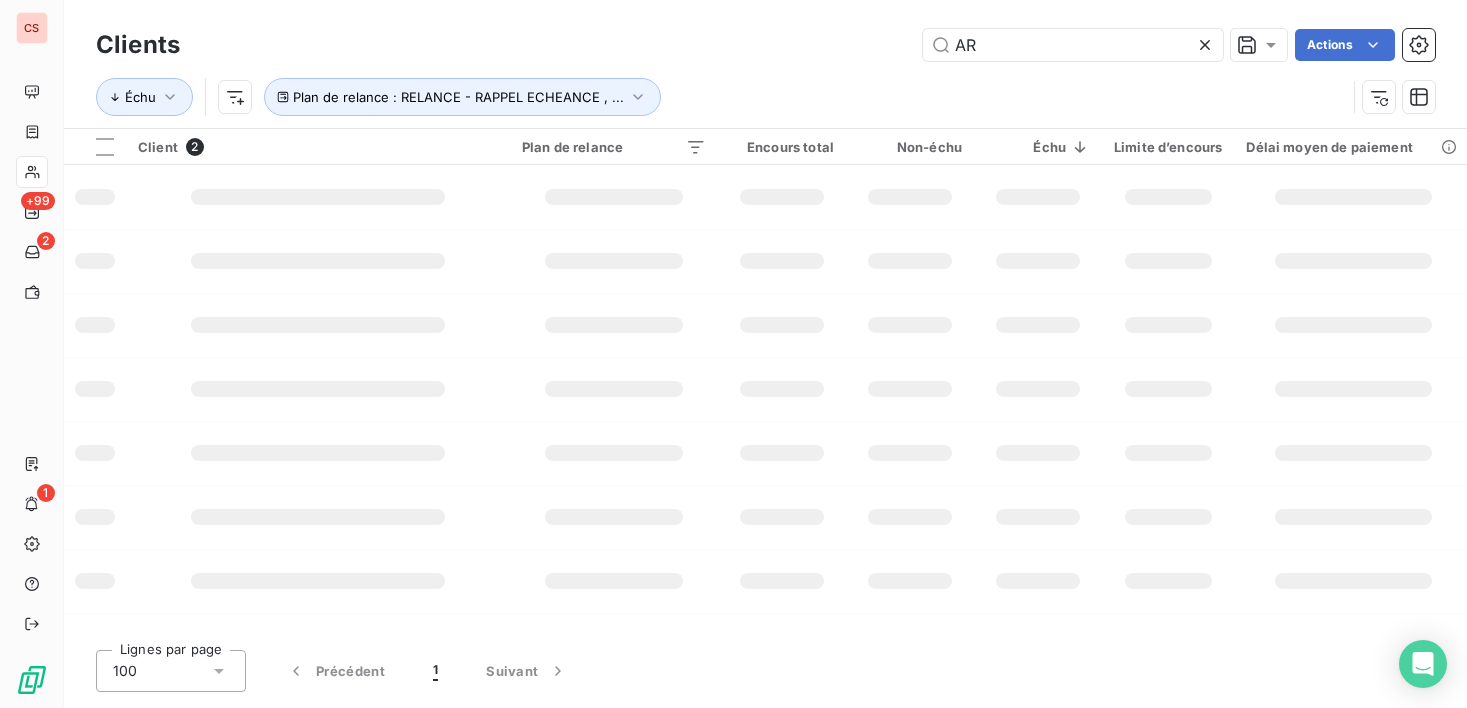 type on "A" 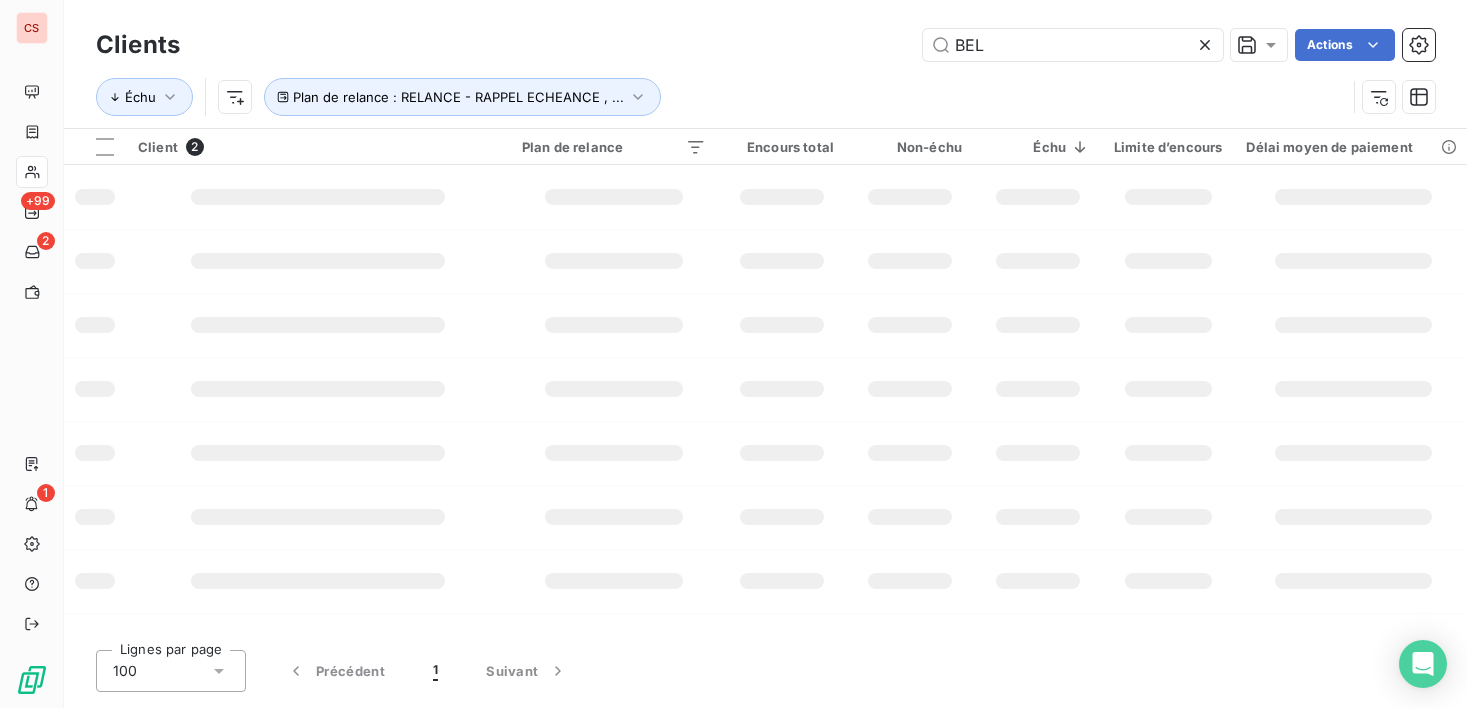 type on "BEL" 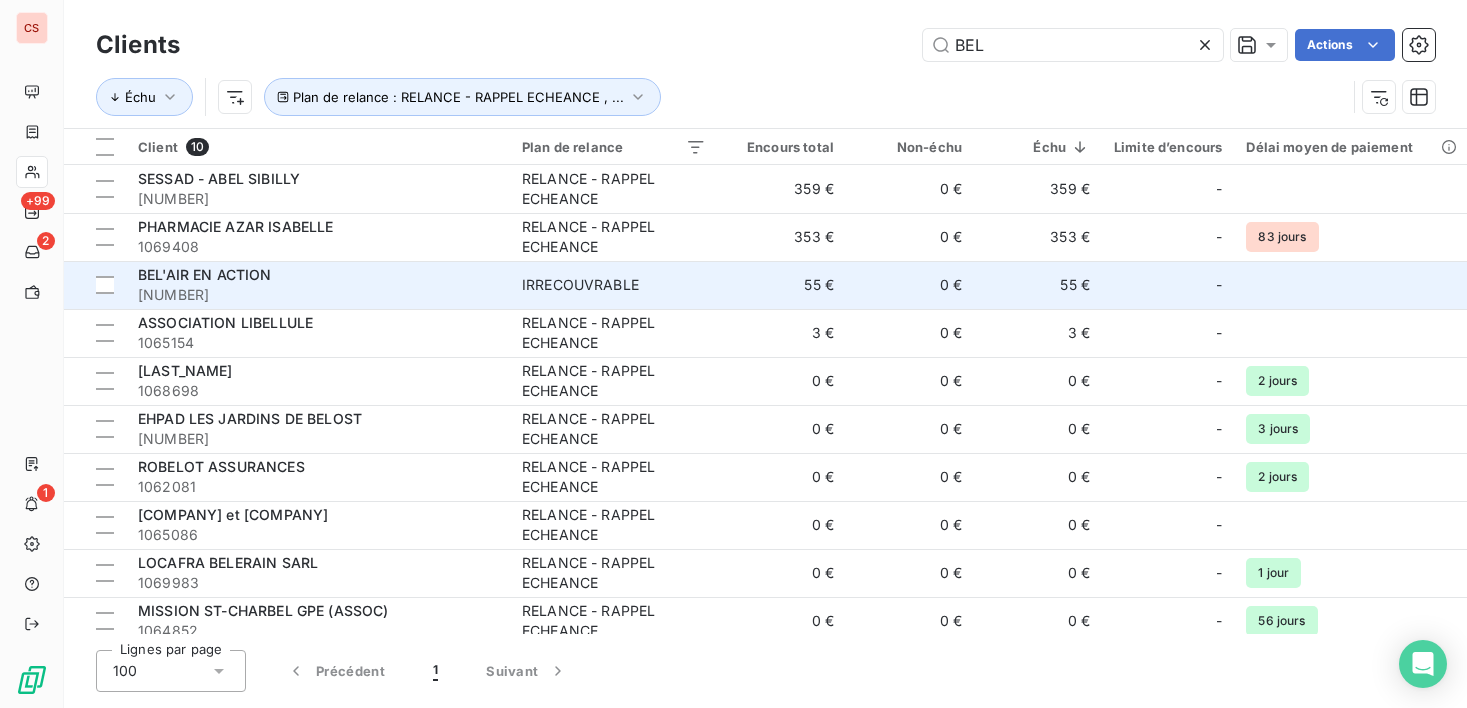 click on "[NUMBER]" at bounding box center (318, 295) 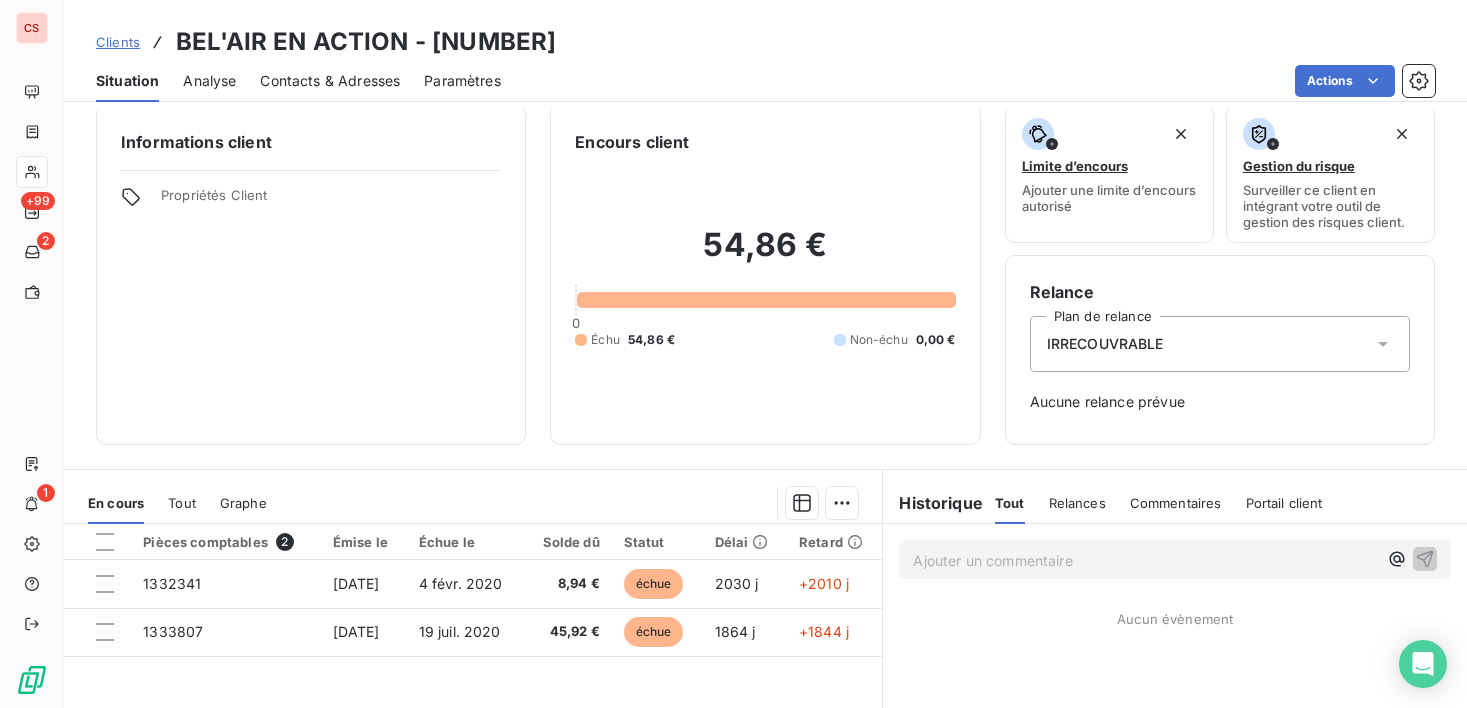 scroll, scrollTop: 0, scrollLeft: 0, axis: both 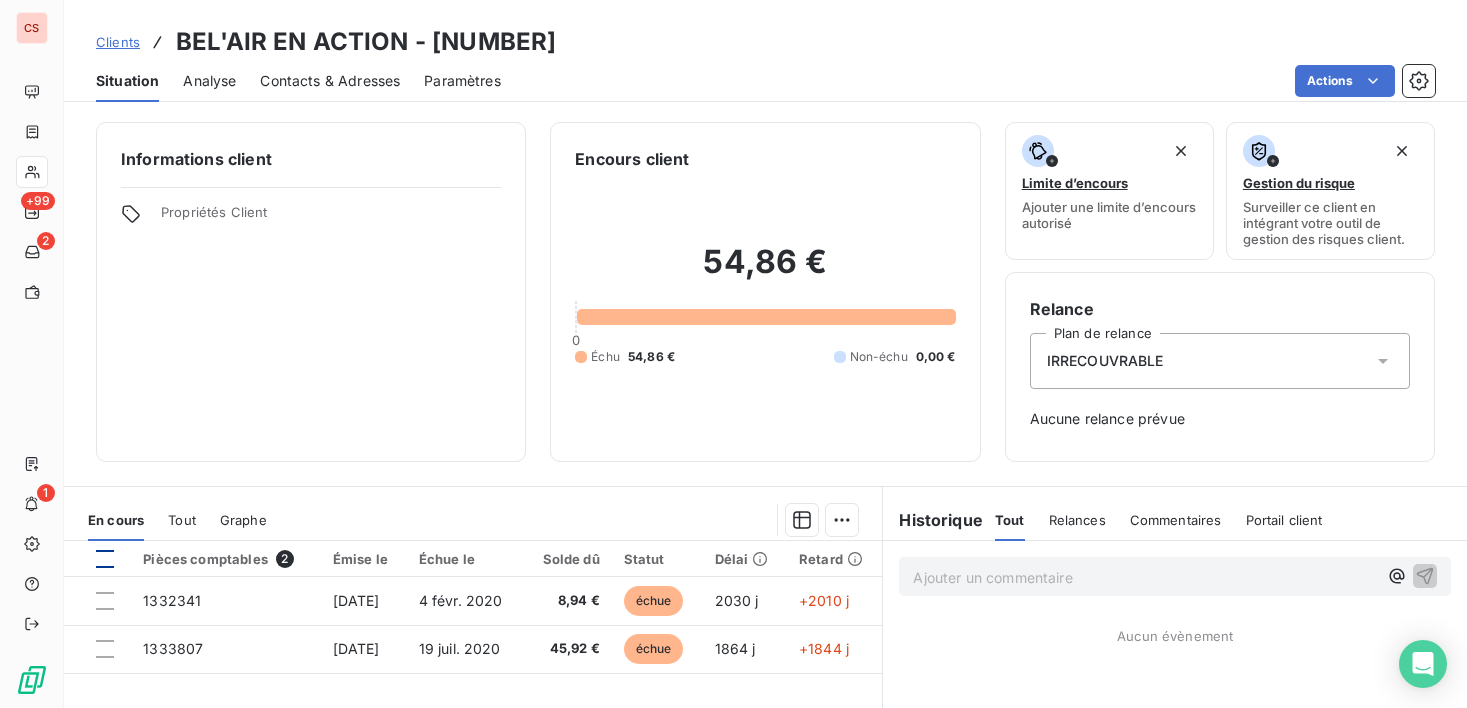 click at bounding box center [105, 559] 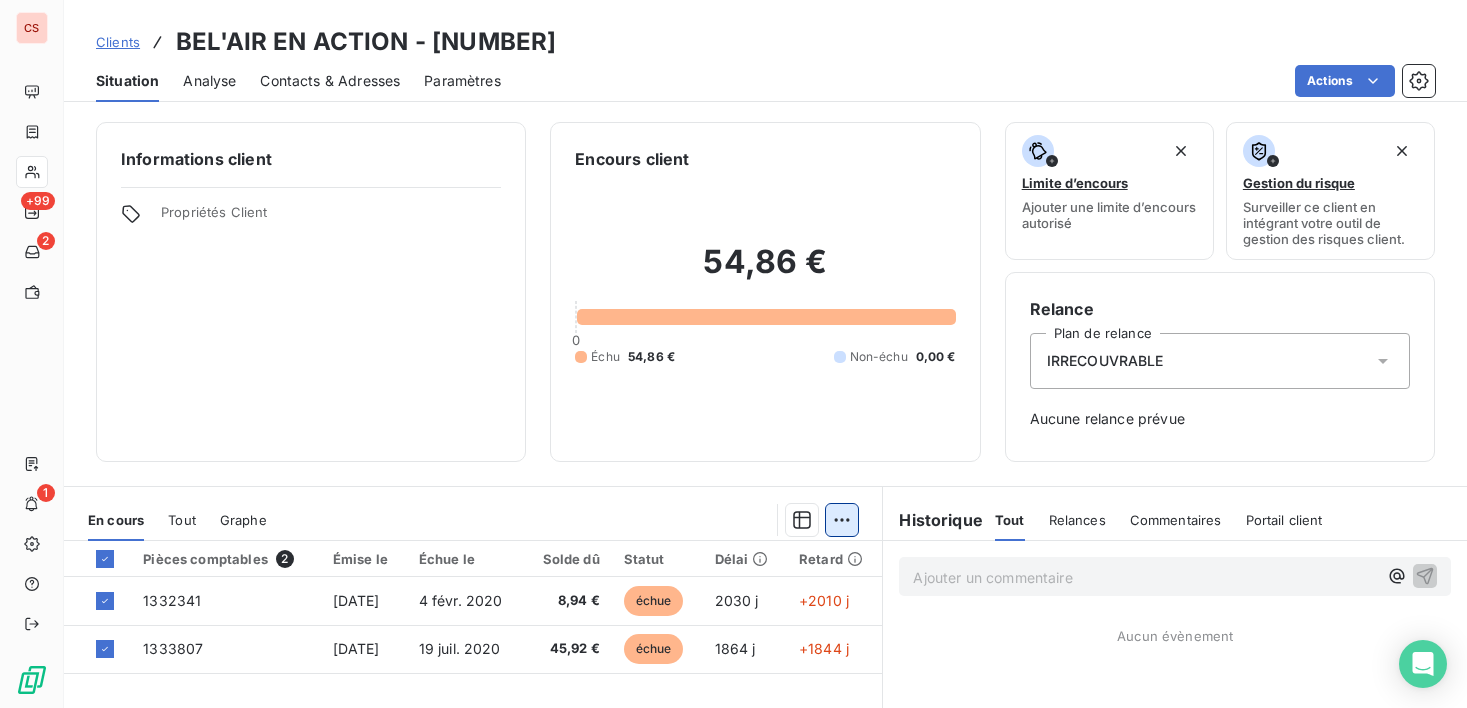 click on "CS +99 2 1 Clients BEL'AIR EN ACTION                 - 1069799 Situation Analyse Contacts & Adresses Paramètres Actions Informations client Propriétés Client Encours client   54,86 € 0 Échu 54,86 € Non-échu 0,00 €     Limite d’encours Ajouter une limite d’encours autorisé Gestion du risque Surveiller ce client en intégrant votre outil de gestion des risques client. Relance Plan de relance IRRECOUVRABLE Aucune relance prévue En cours Tout Graphe Pièces comptables 2 Émise le Échue le Solde dû Statut Délai   Retard   1332341 15 janv. 2020 4 févr. 2020 8,94 € échue 2030 j +2010 j 1333807 29 juin 2020 19 juil. 2020 45,92 € échue 1864 j +1844 j Lignes par page 25 Précédent 1 Suivant Historique Tout Relances Commentaires Portail client Tout Relances Commentaires Portail client Ajouter un commentaire ﻿ Aucun évènement" at bounding box center [733, 354] 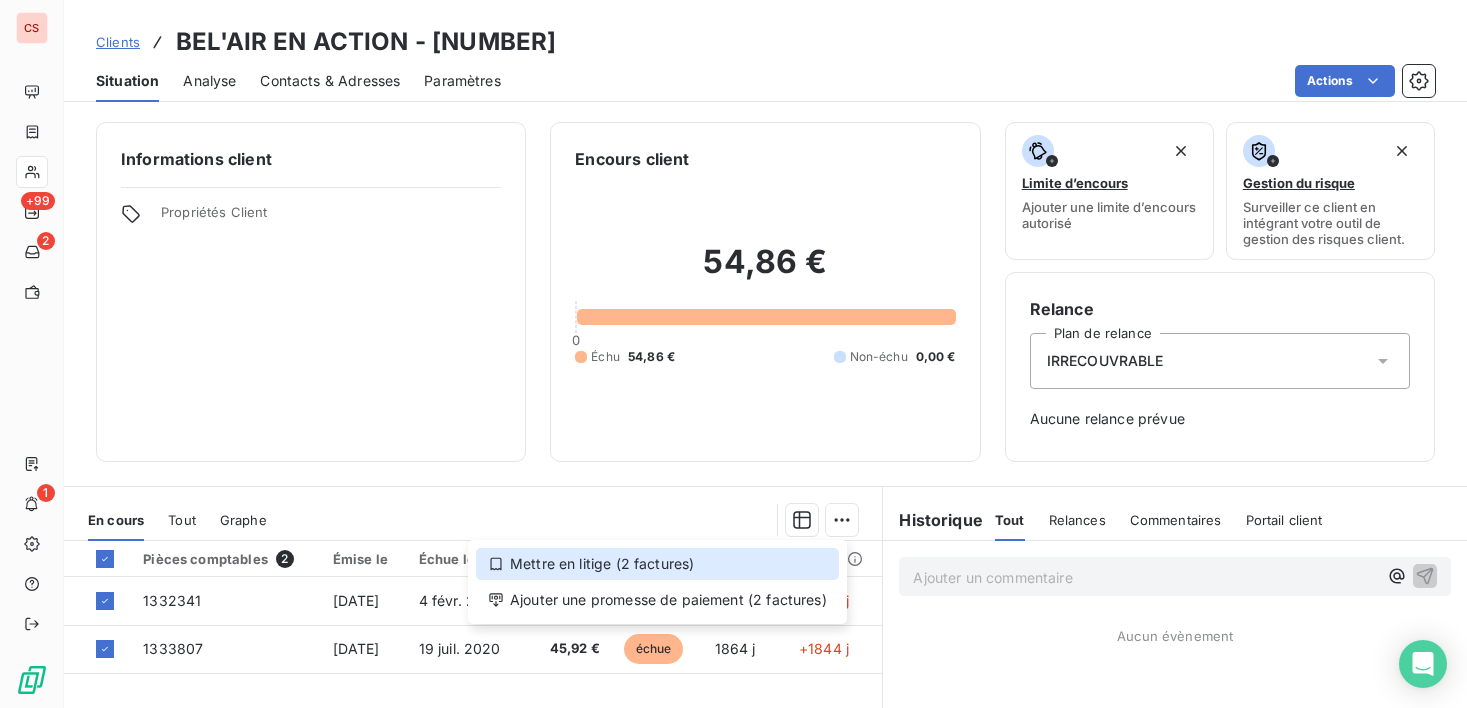 click on "Mettre en litige (2 factures)" at bounding box center (657, 564) 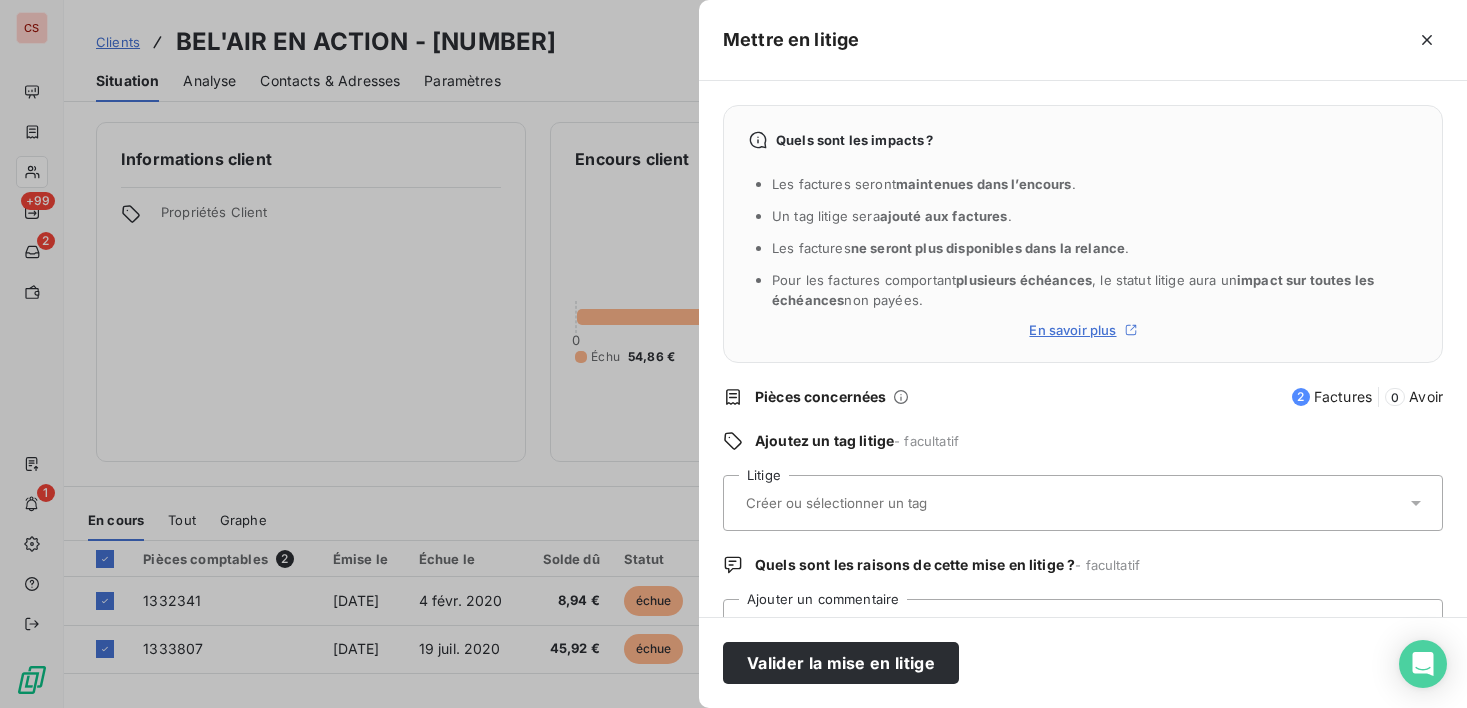 scroll, scrollTop: 82, scrollLeft: 0, axis: vertical 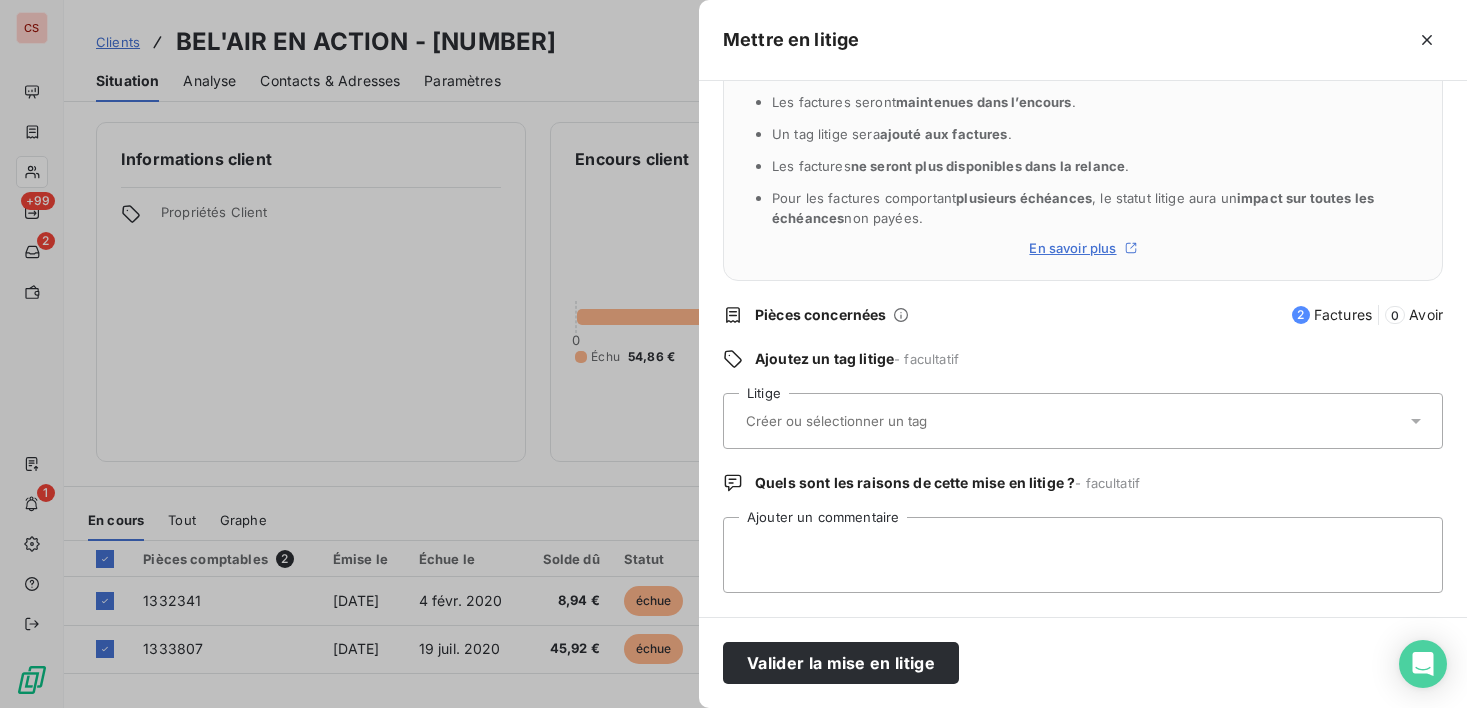 click at bounding box center (889, 421) 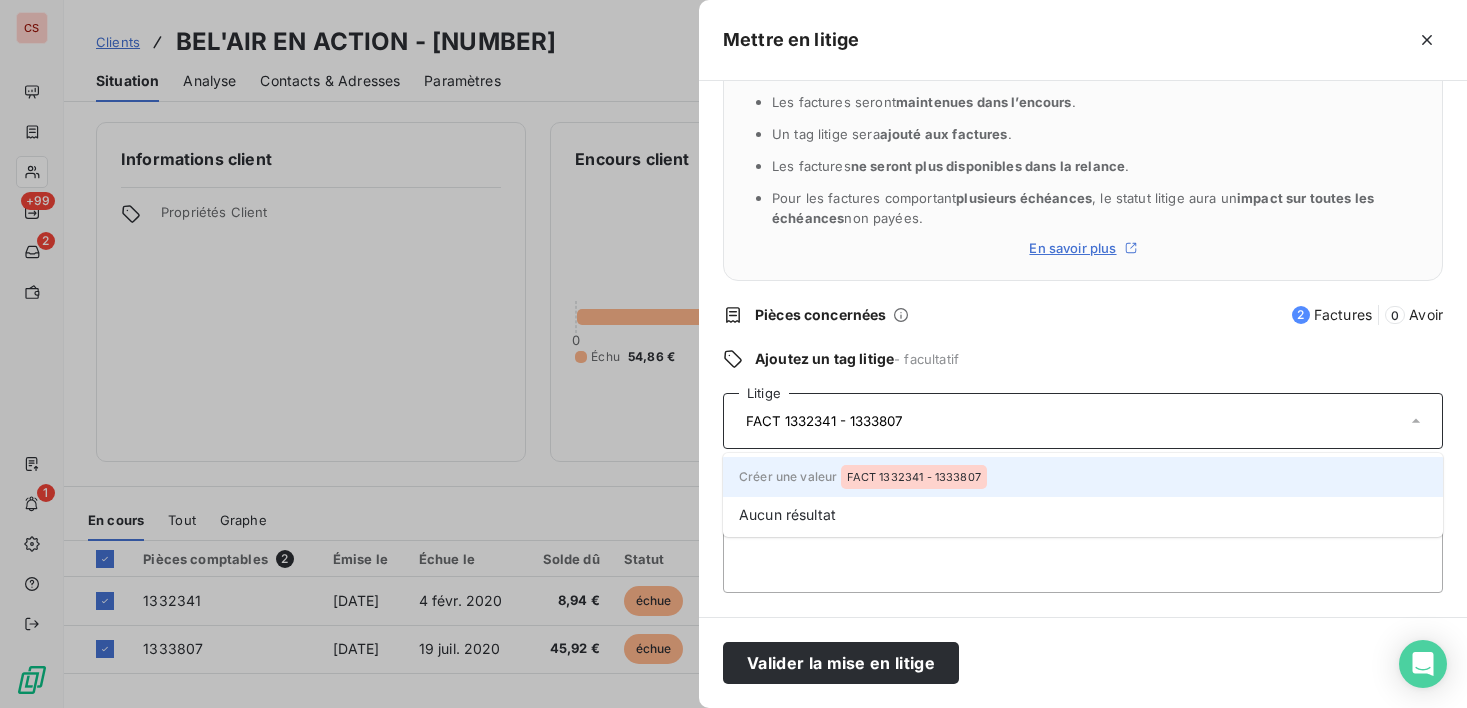 type on "FACT 1332341 - 1333807" 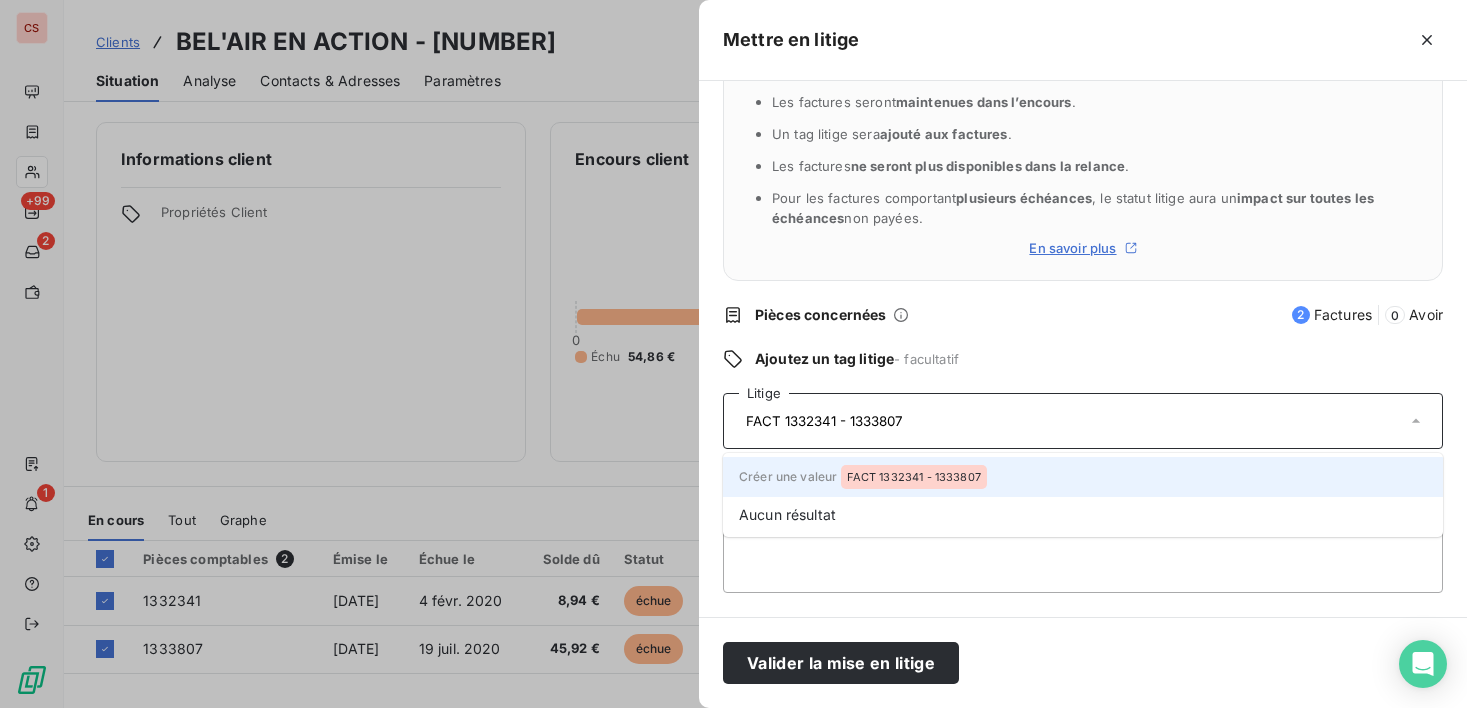 type 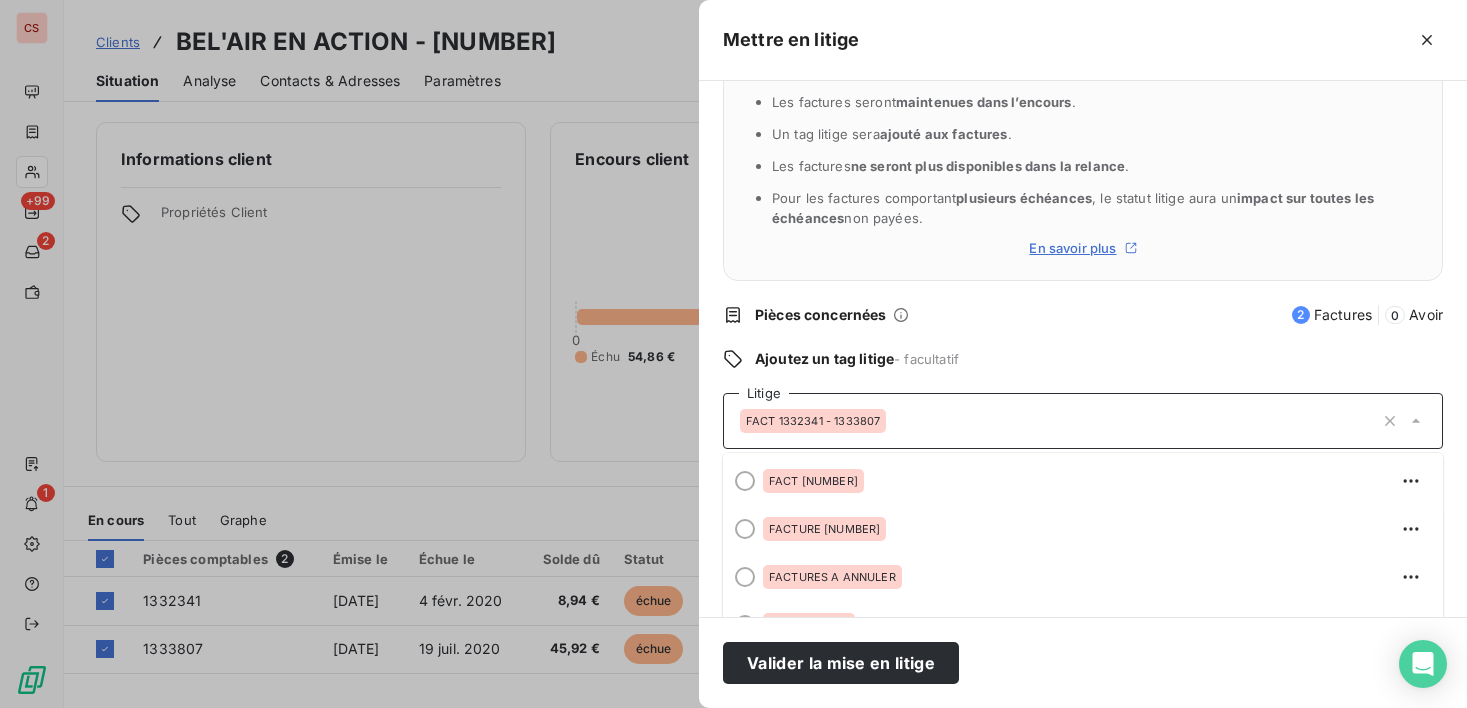 click on "Valider la mise en litige" at bounding box center (1083, 662) 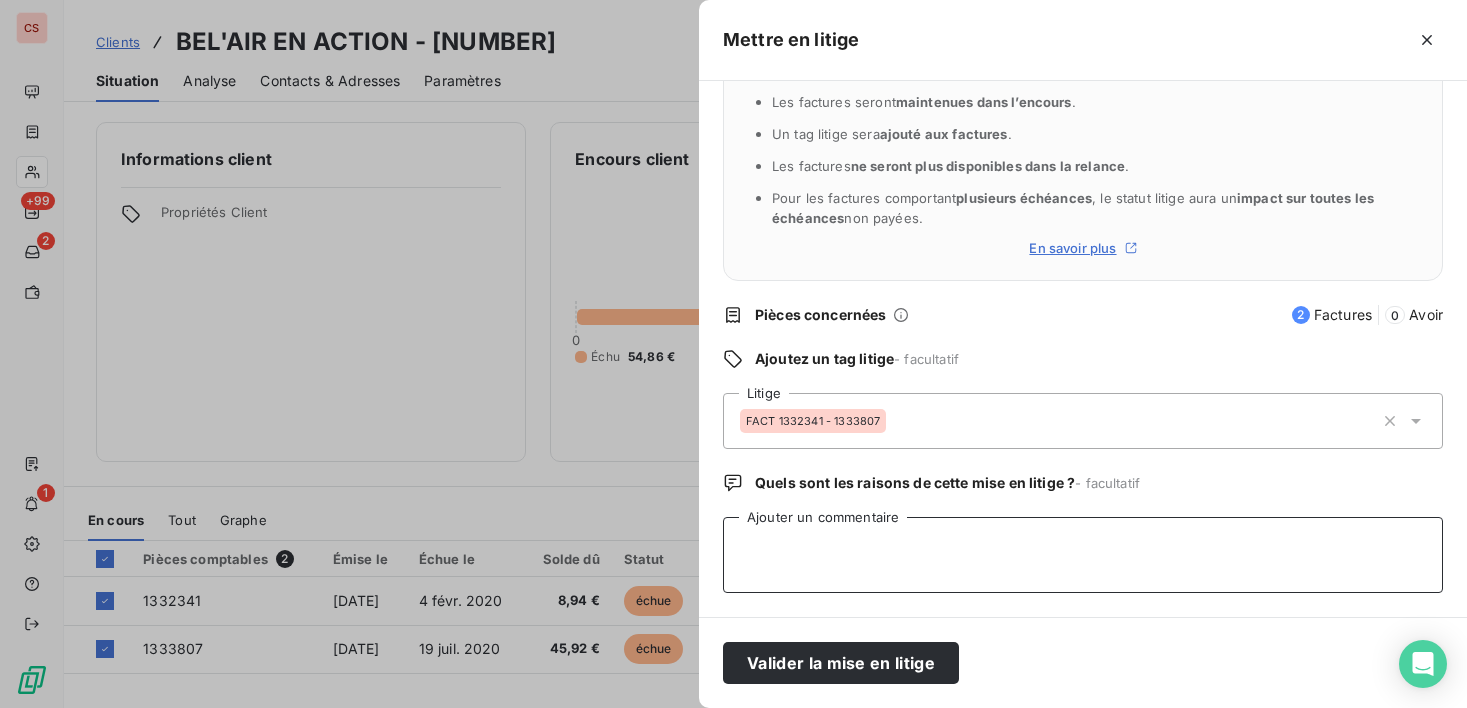 click on "Ajouter un commentaire" at bounding box center [1083, 555] 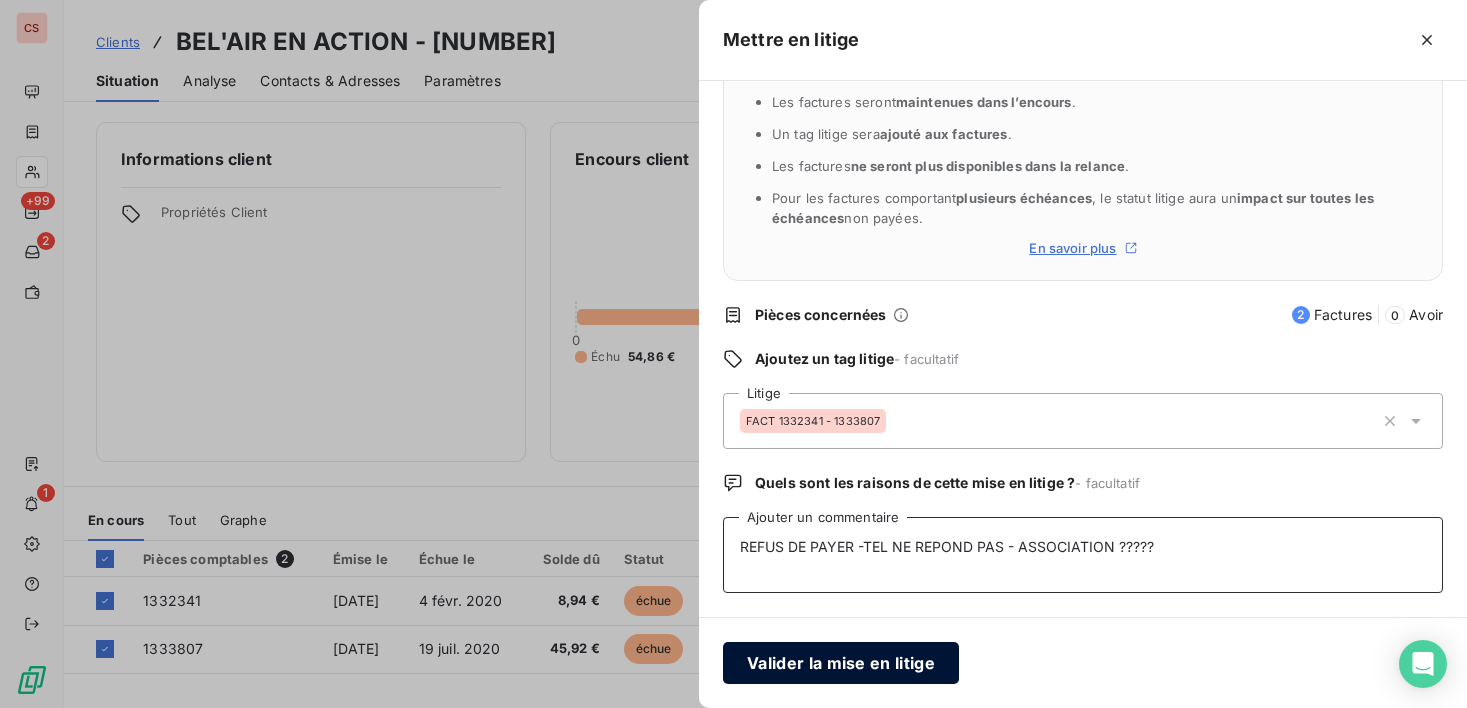 type on "REFUS DE PAYER -TEL NE REPOND PAS - ASSOCIATION ?????" 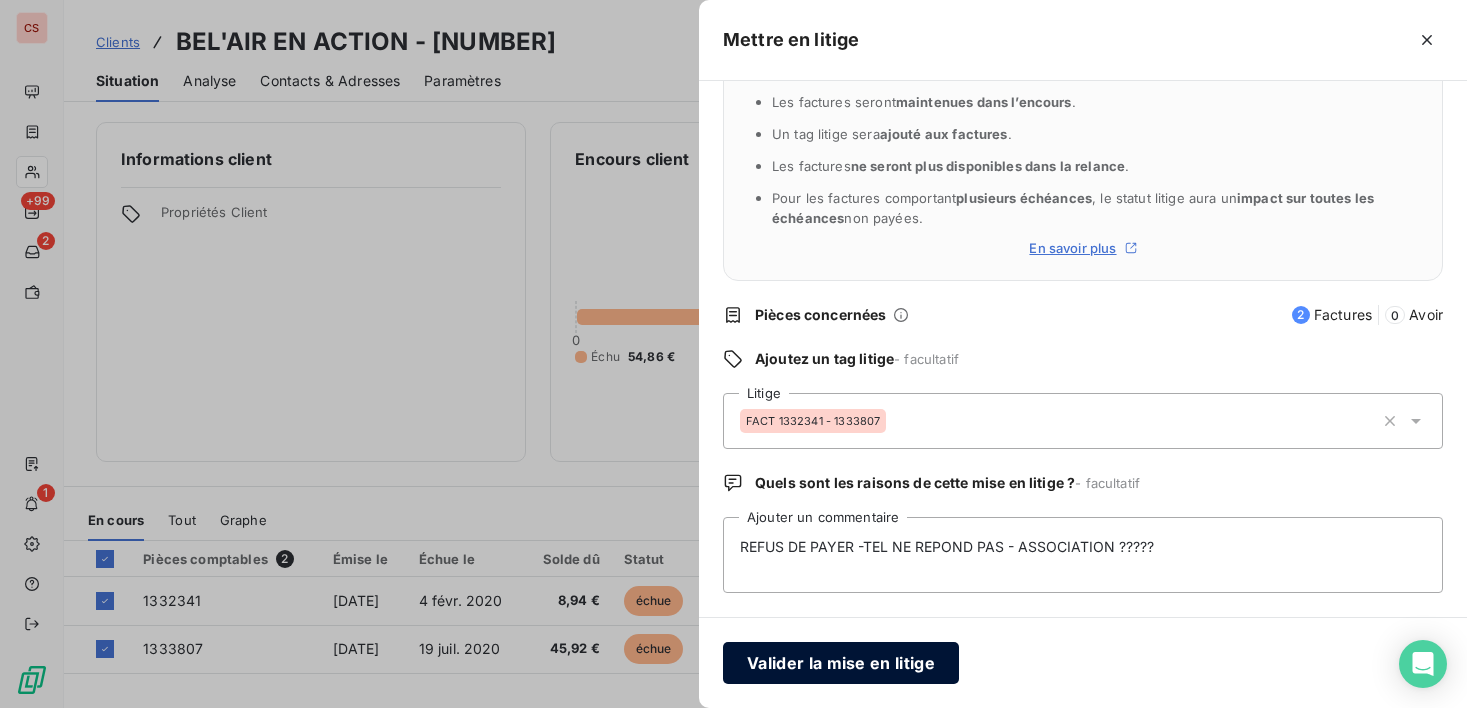 click on "Valider la mise en litige" at bounding box center (841, 663) 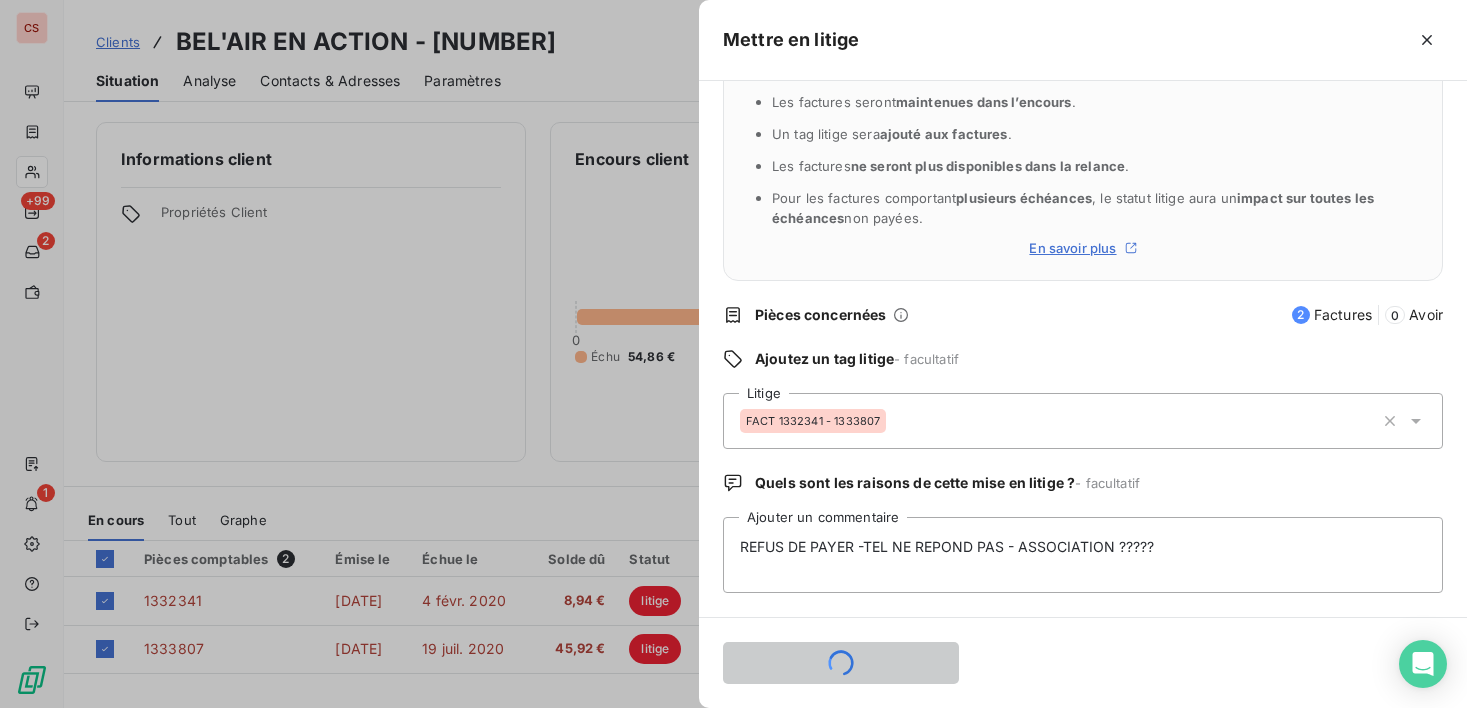type 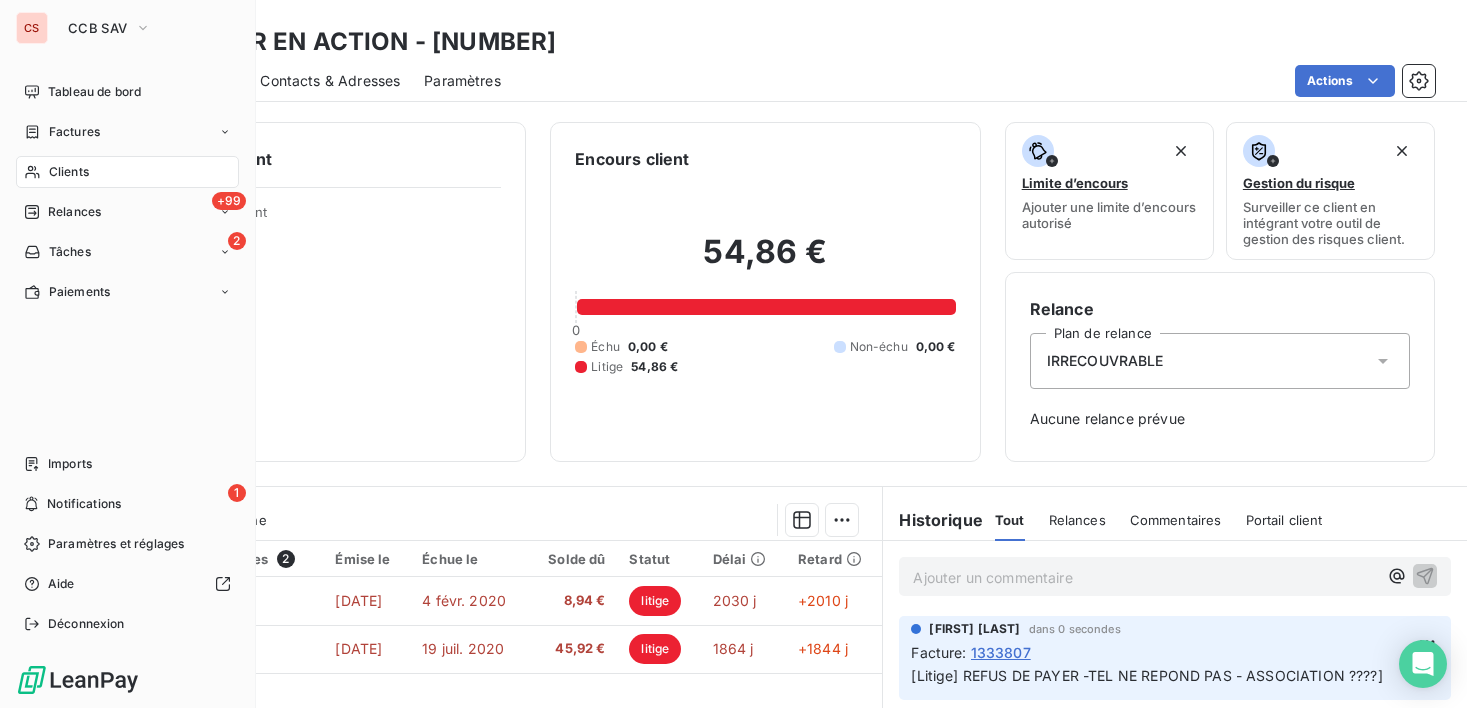 click on "Clients" at bounding box center (69, 172) 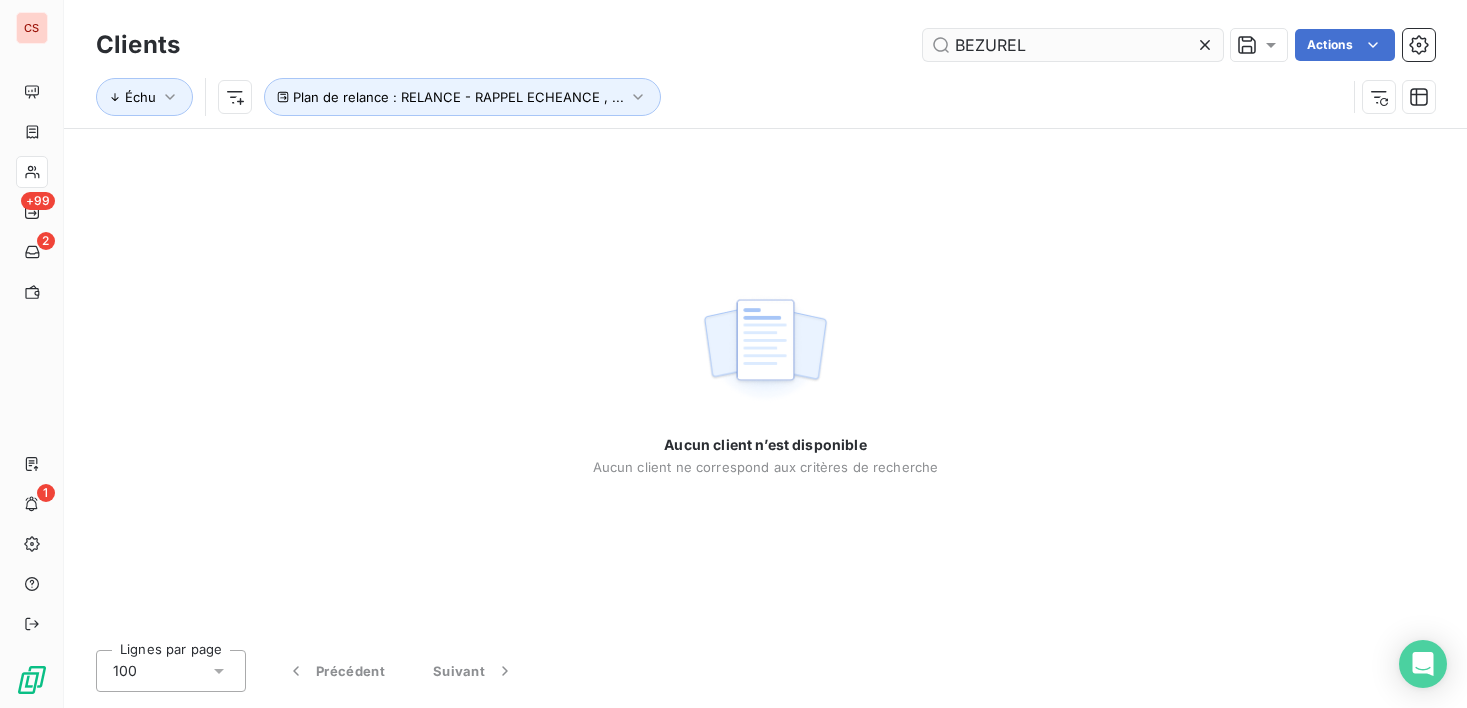 click on "BEZUREL" at bounding box center [1073, 45] 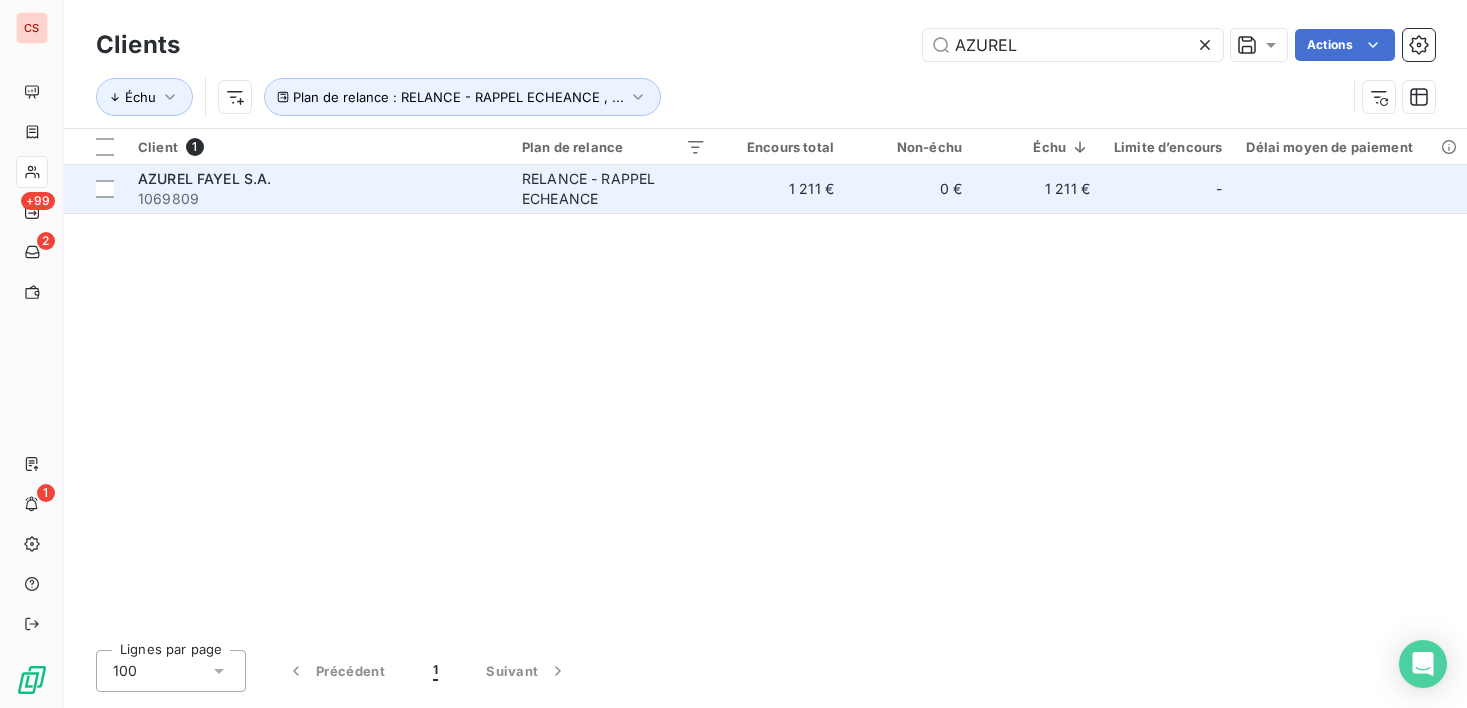 type on "AZUREL" 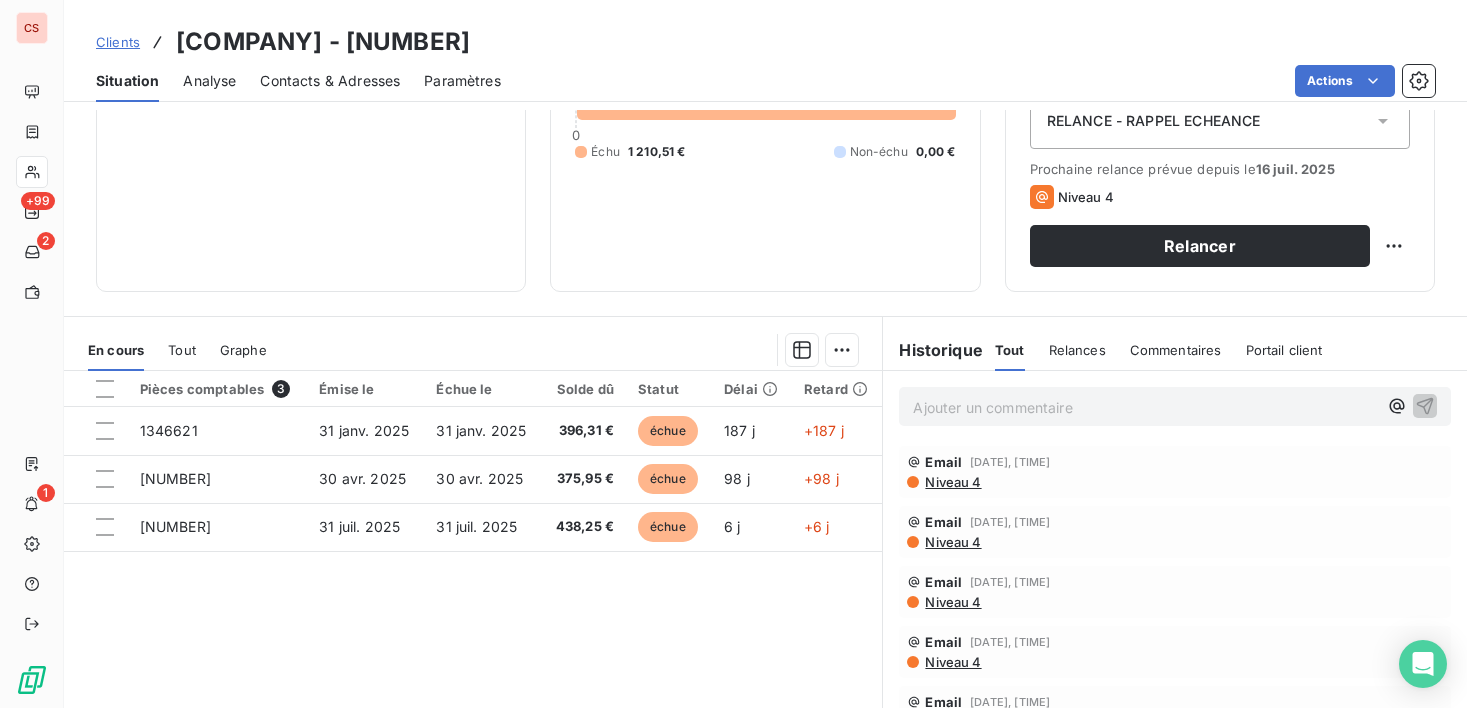 scroll, scrollTop: 245, scrollLeft: 0, axis: vertical 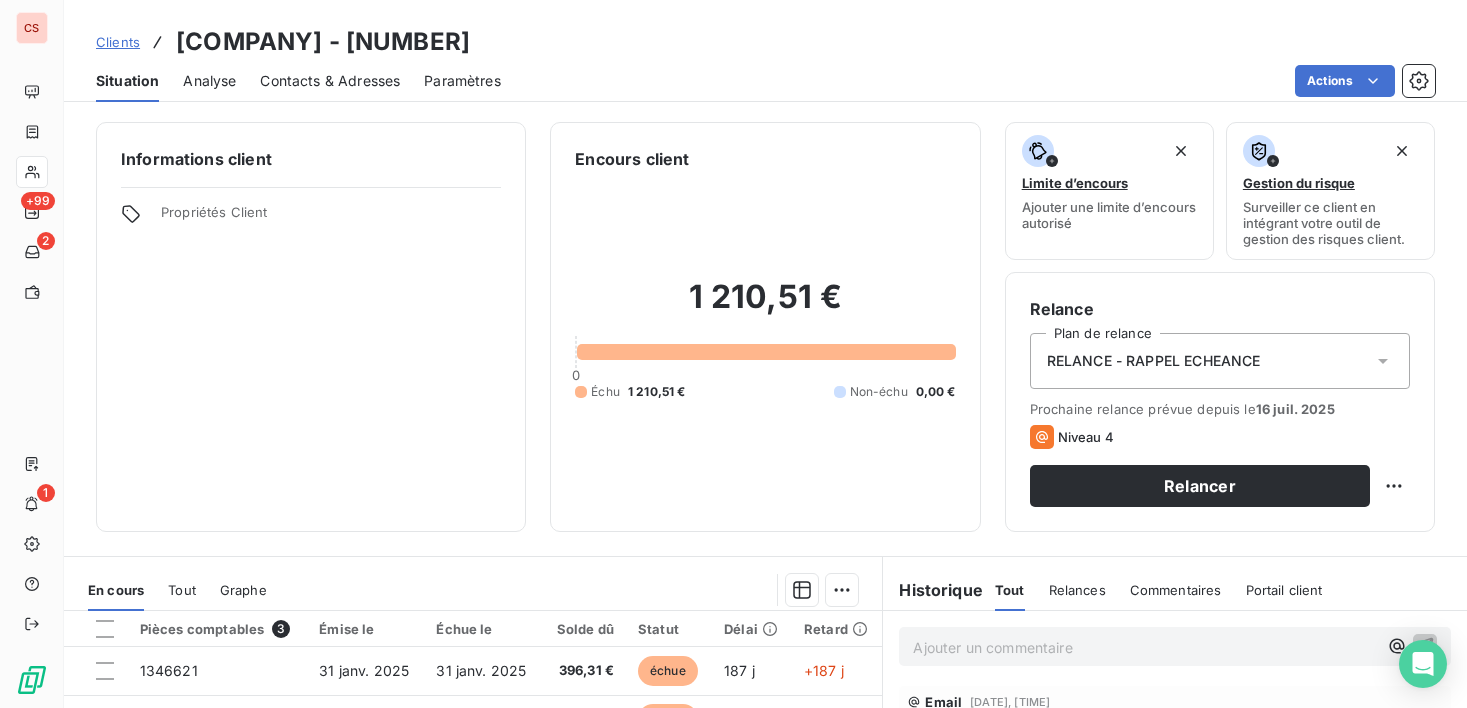 drag, startPoint x: 1451, startPoint y: 354, endPoint x: 1442, endPoint y: 388, distance: 35.17101 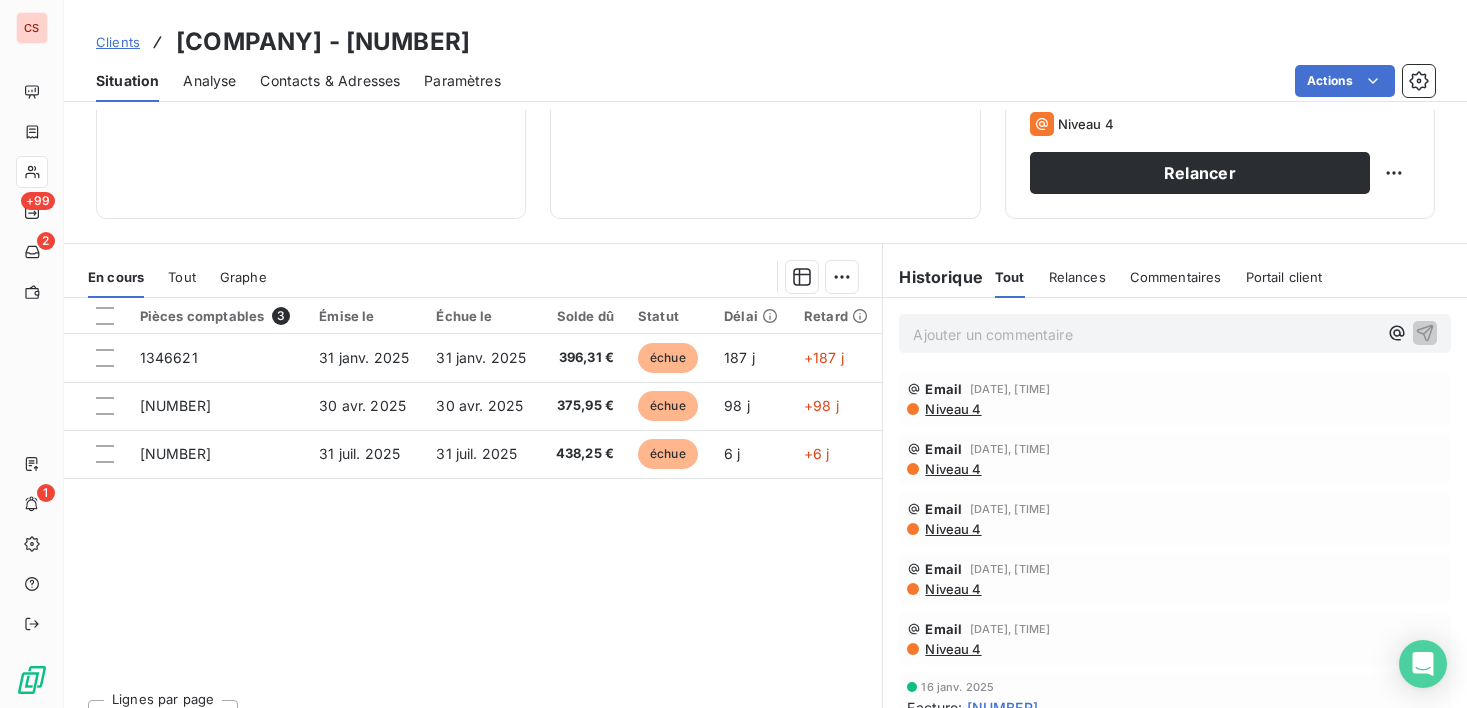 scroll, scrollTop: 348, scrollLeft: 0, axis: vertical 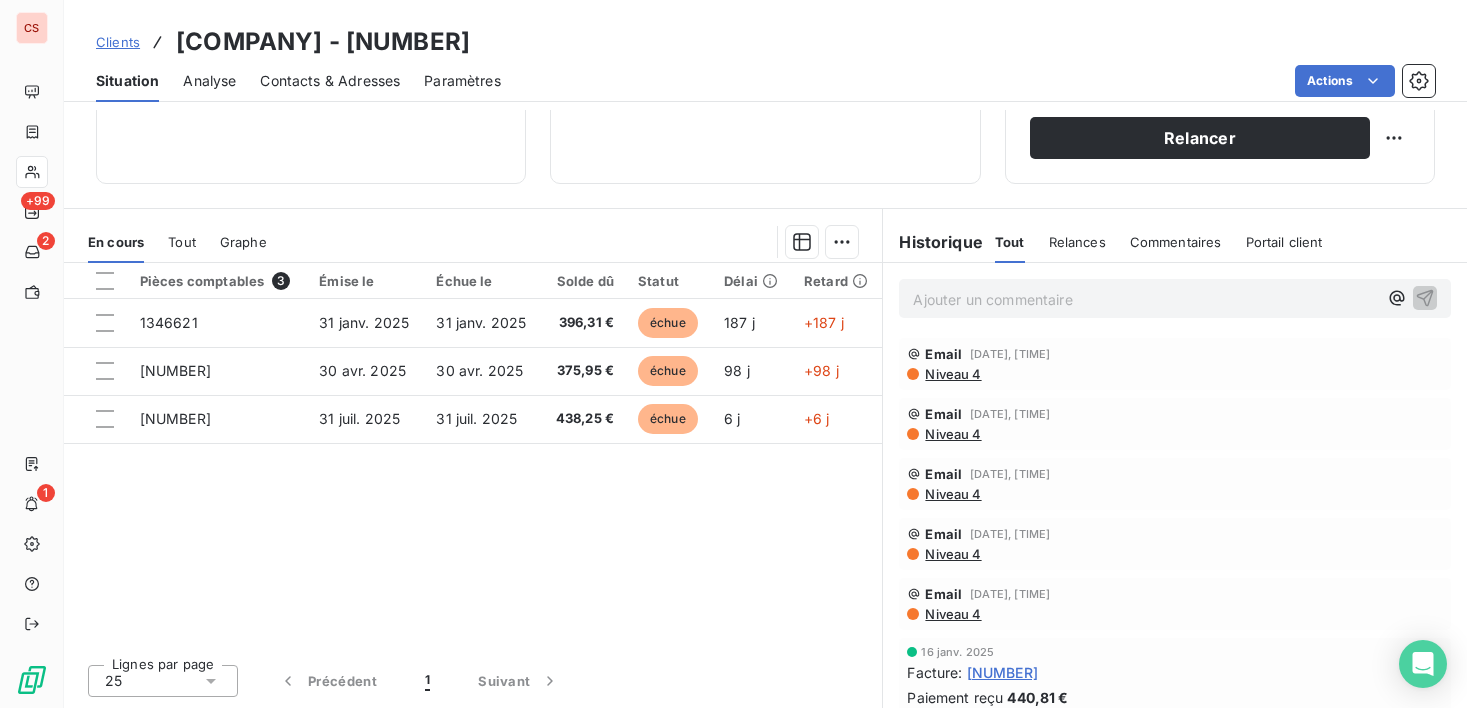 click on "Niveau 4" at bounding box center [952, 374] 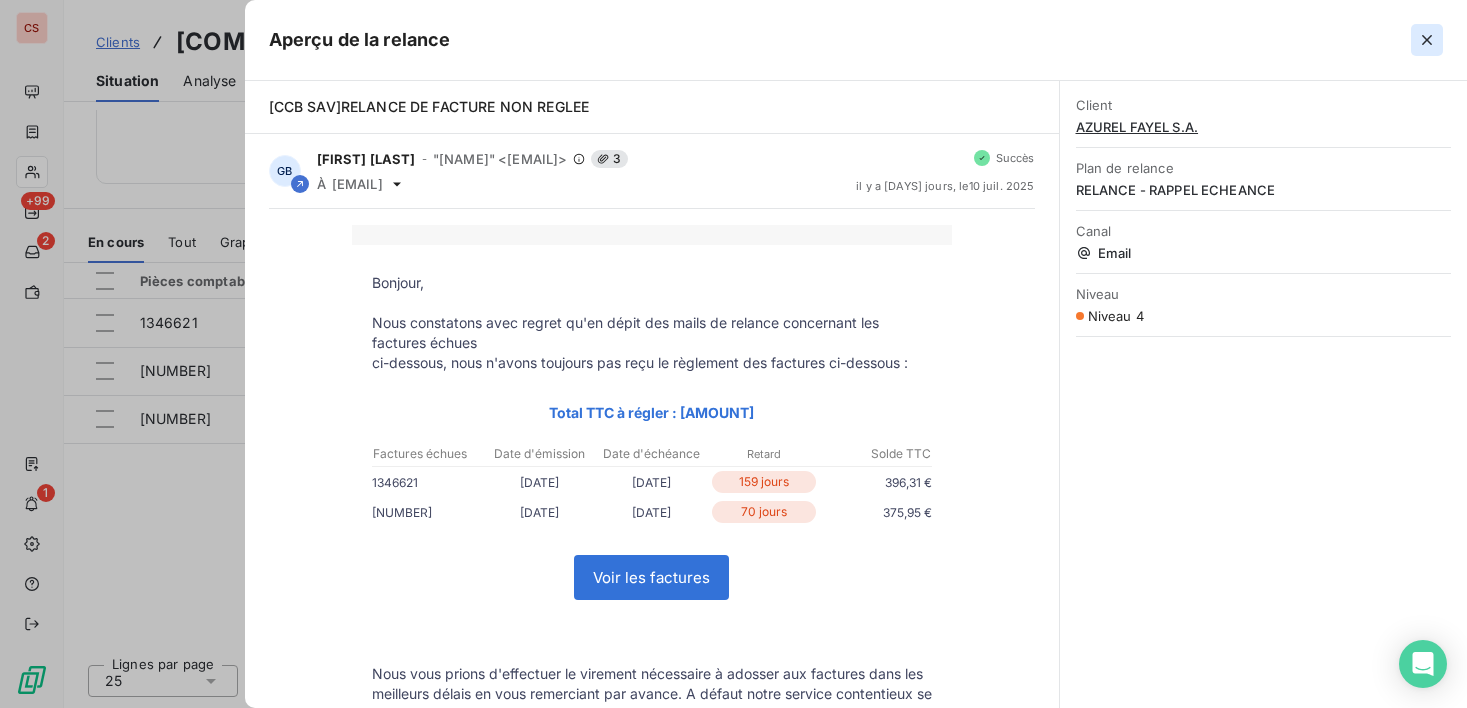 click 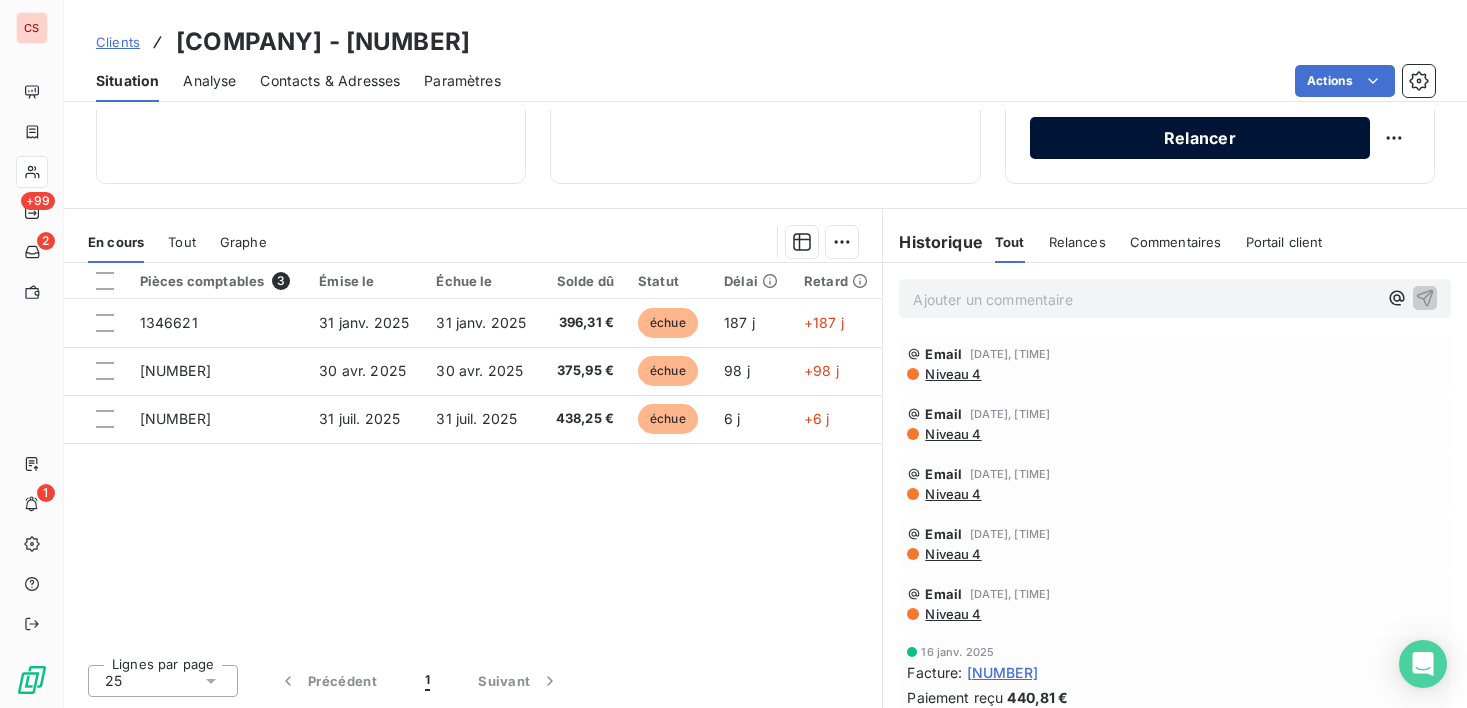 click on "Relancer" at bounding box center (1200, 138) 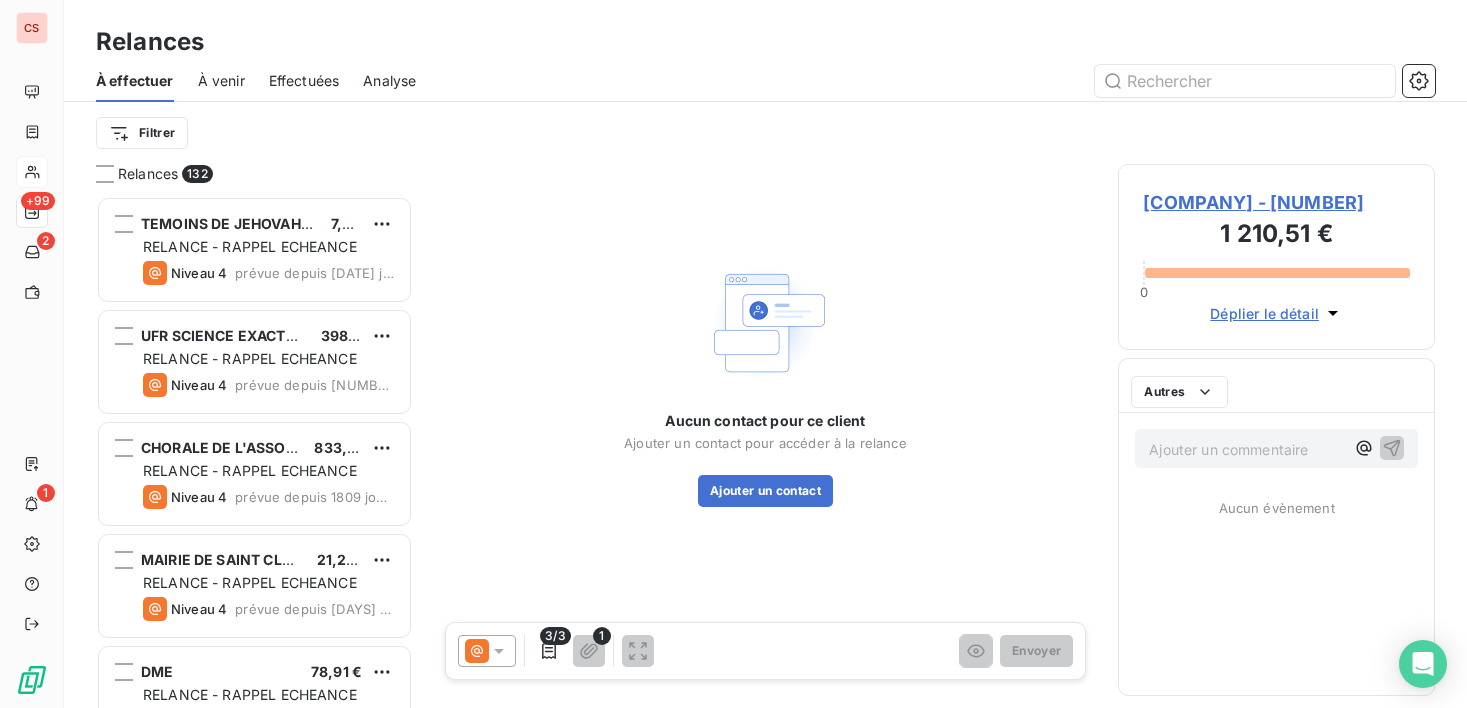 scroll, scrollTop: 16, scrollLeft: 16, axis: both 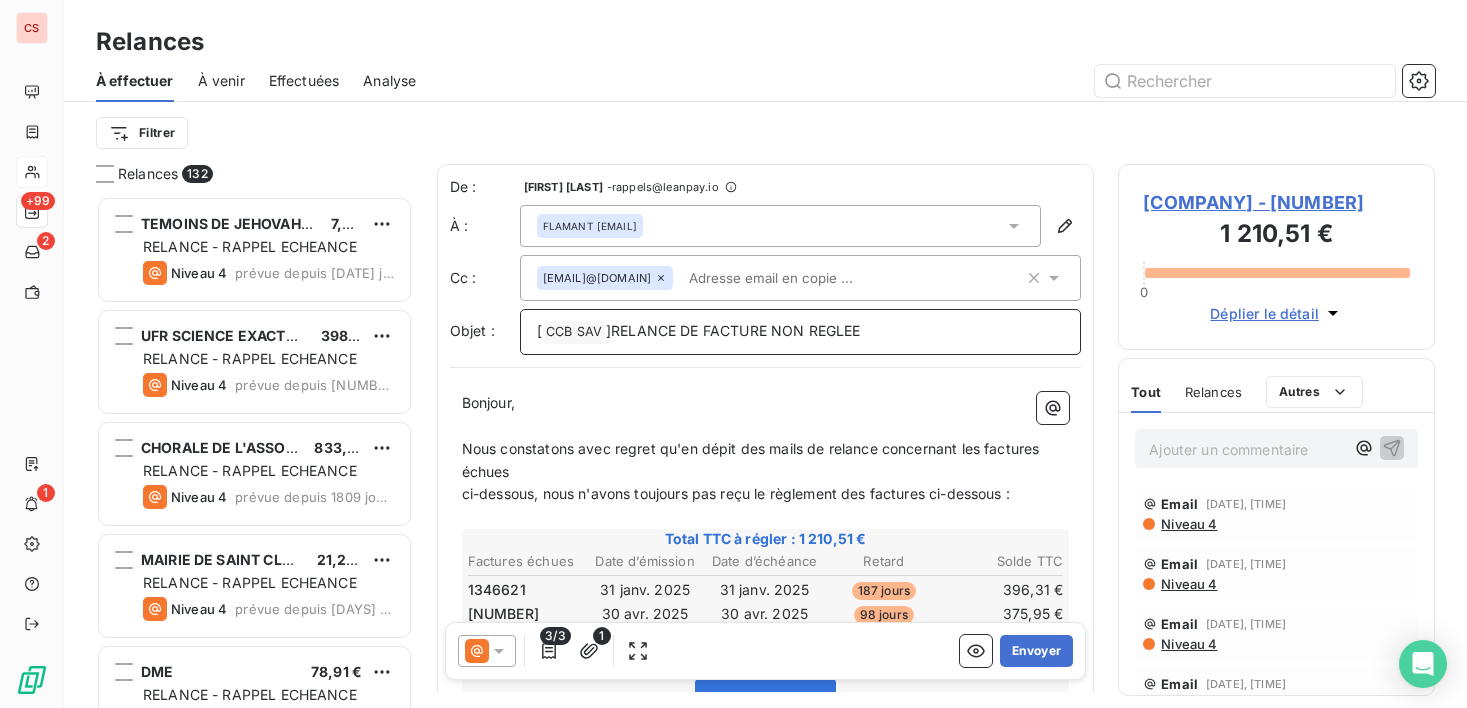 click on "]RELANCE DE FACTURE NON REGLEE" at bounding box center (733, 330) 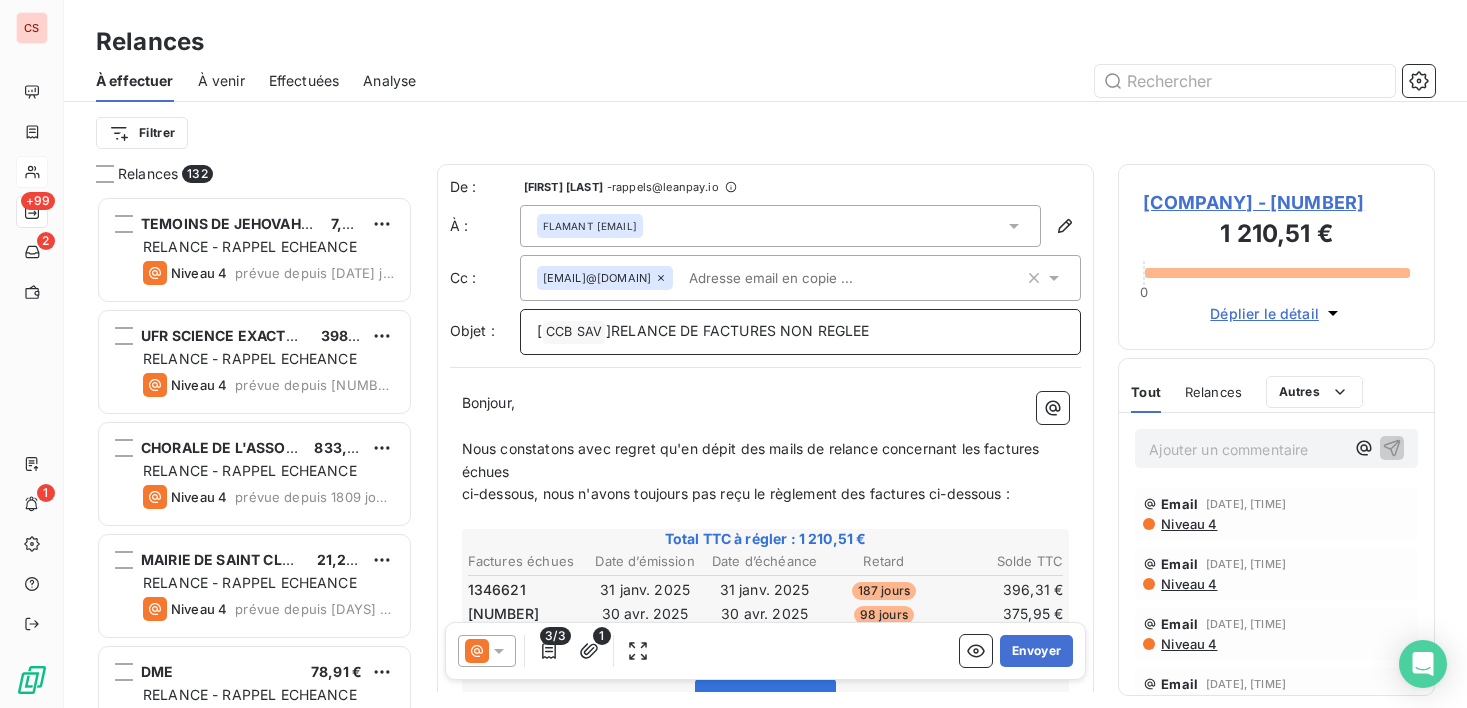 click on "[ CCB SAV ﻿ ]RELANCE DE FACTURES NON REGLEE" at bounding box center [801, 332] 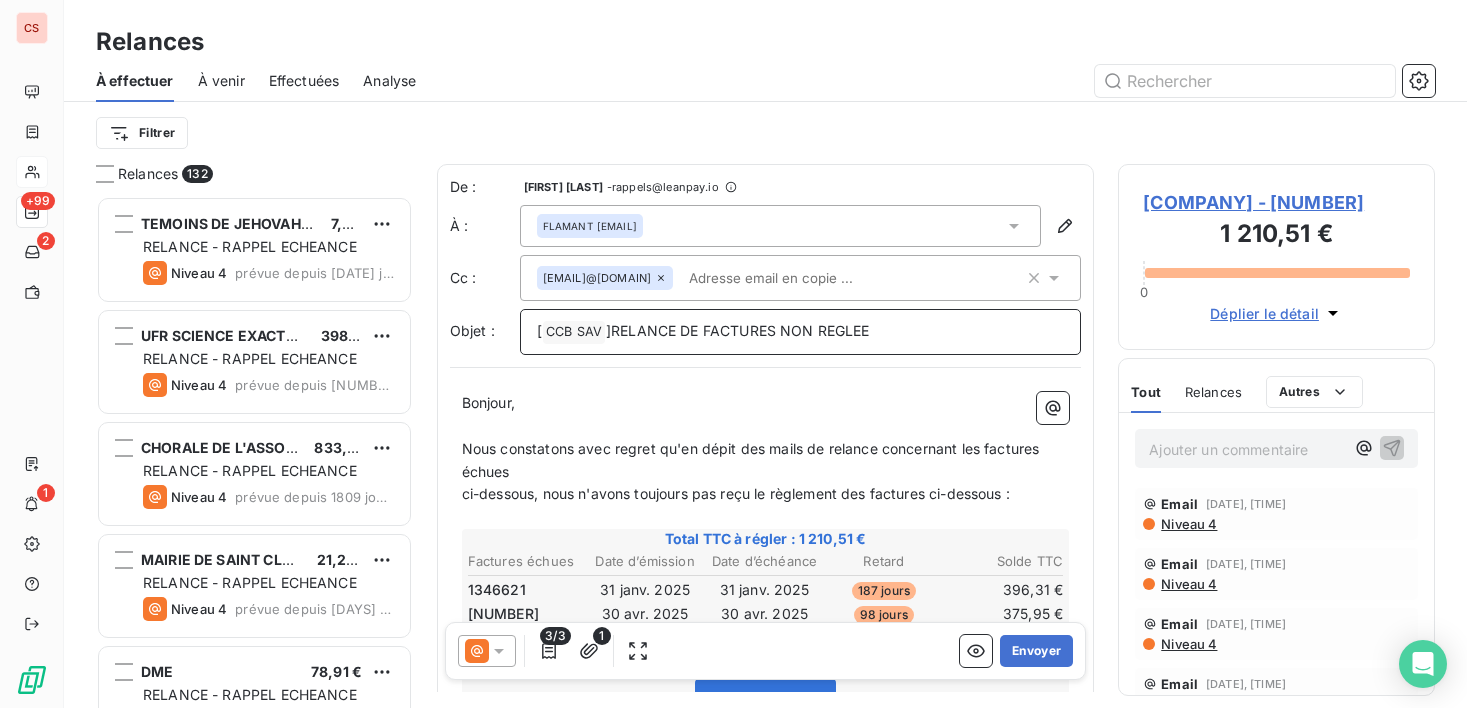 drag, startPoint x: 882, startPoint y: 332, endPoint x: 611, endPoint y: 334, distance: 271.0074 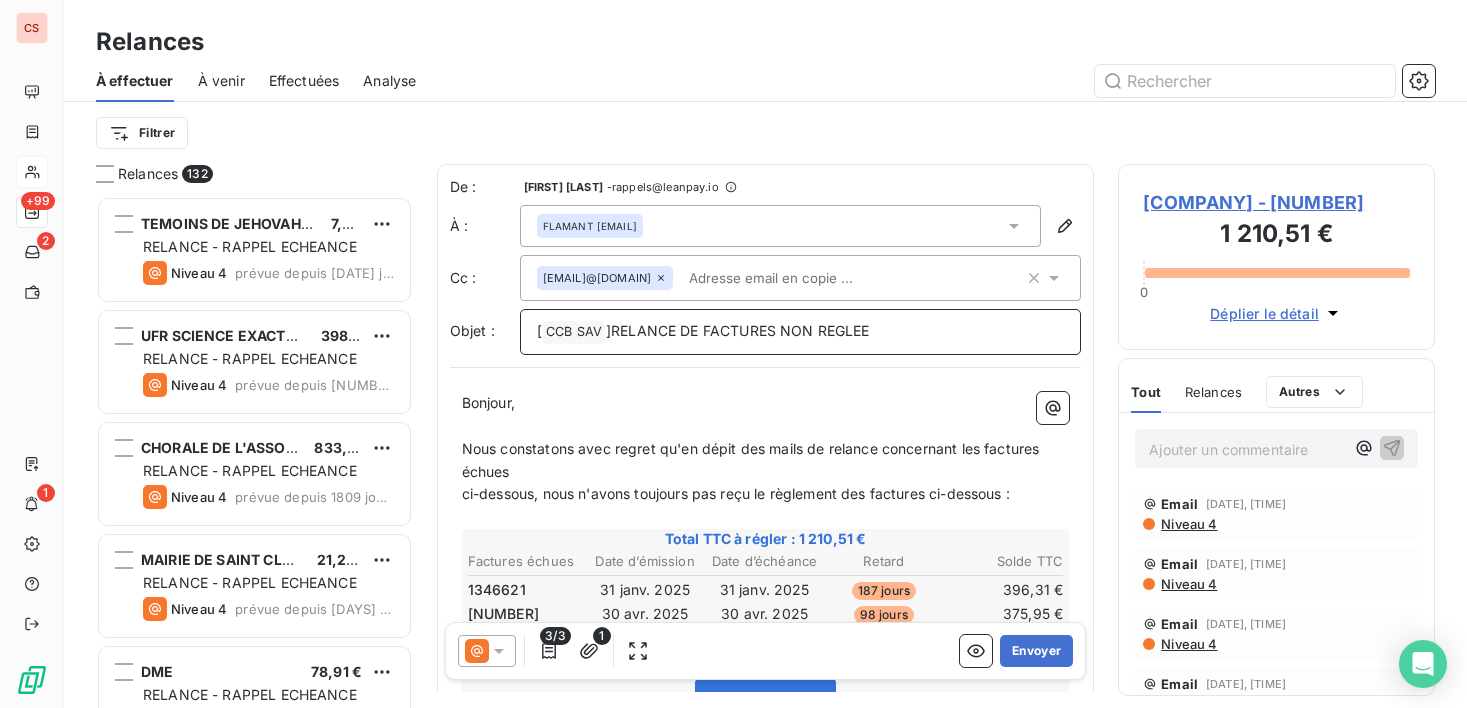 click on "[ CCB SAV ﻿ ]RELANCE DE FACTURES NON REGLEE" at bounding box center [801, 332] 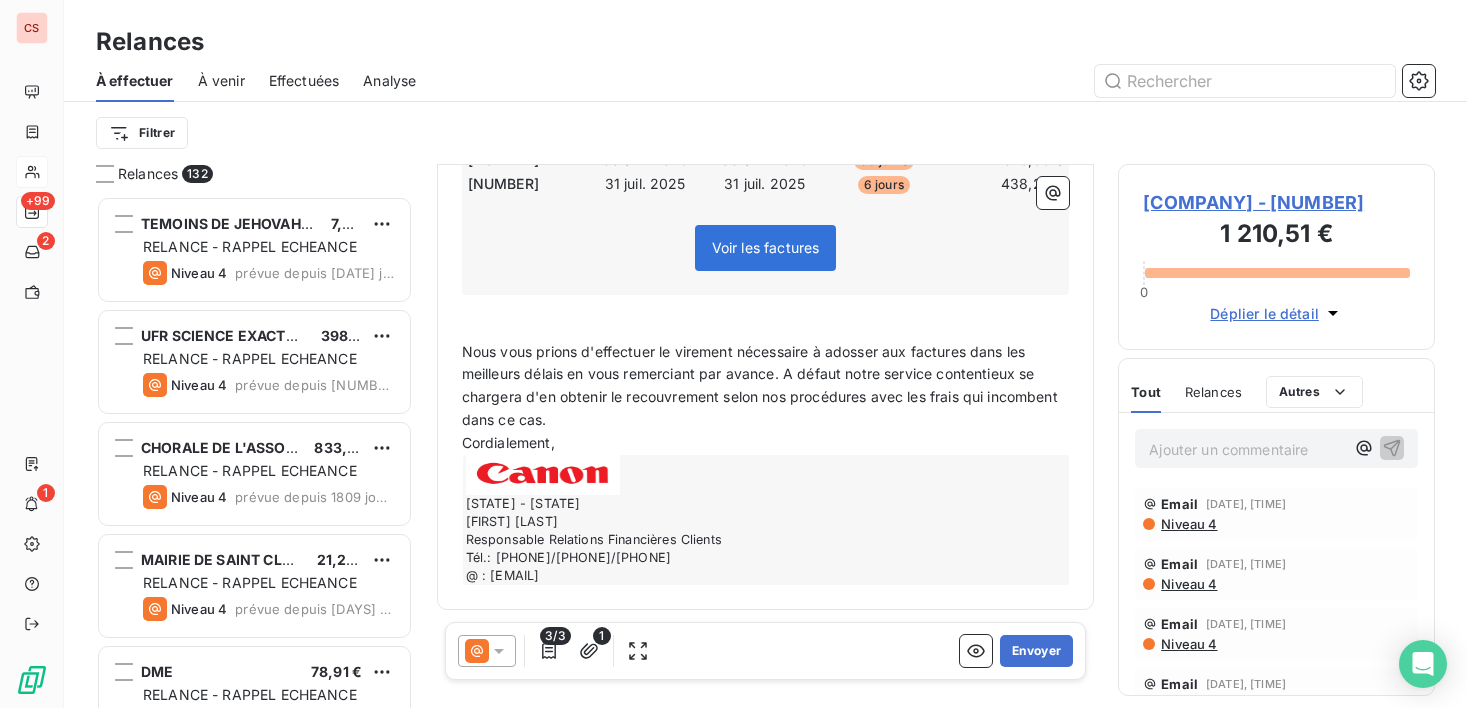 scroll, scrollTop: 0, scrollLeft: 0, axis: both 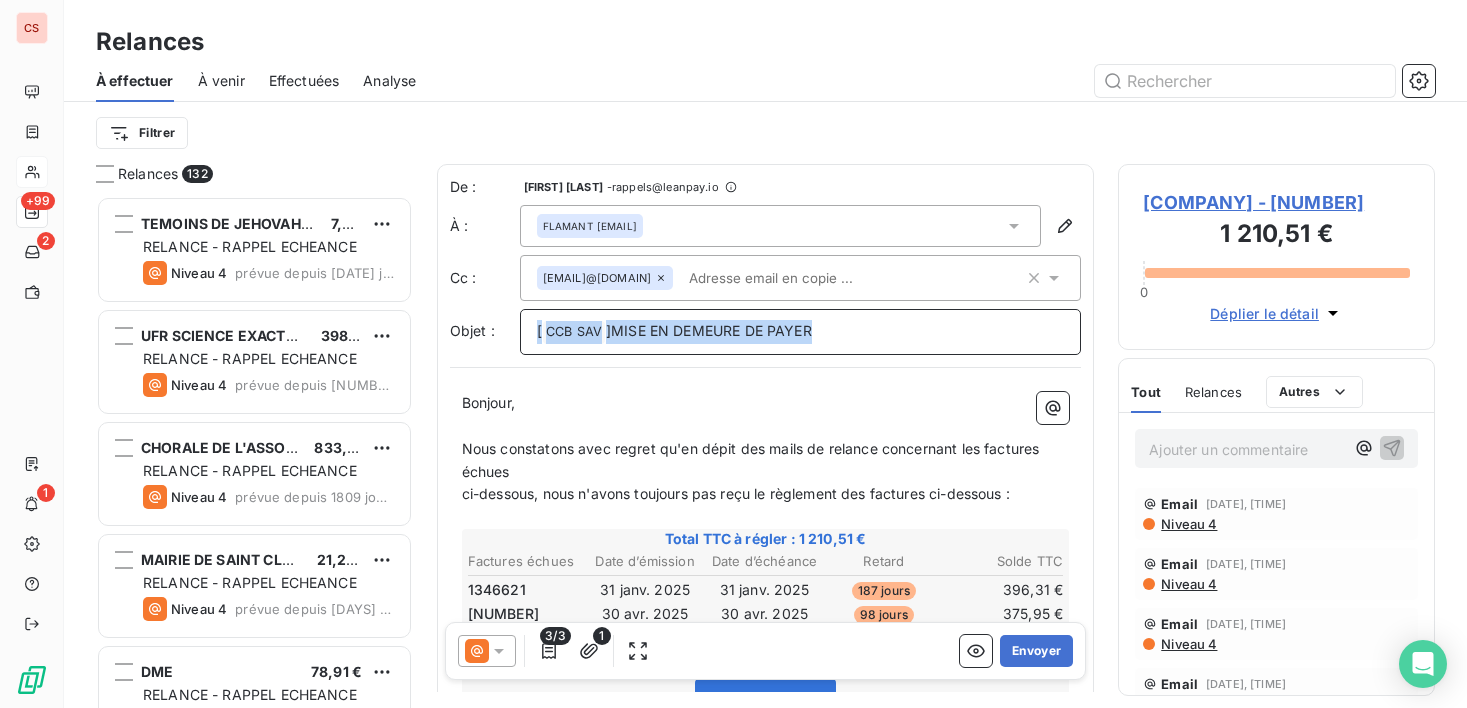 drag, startPoint x: 843, startPoint y: 345, endPoint x: 676, endPoint y: 337, distance: 167.19151 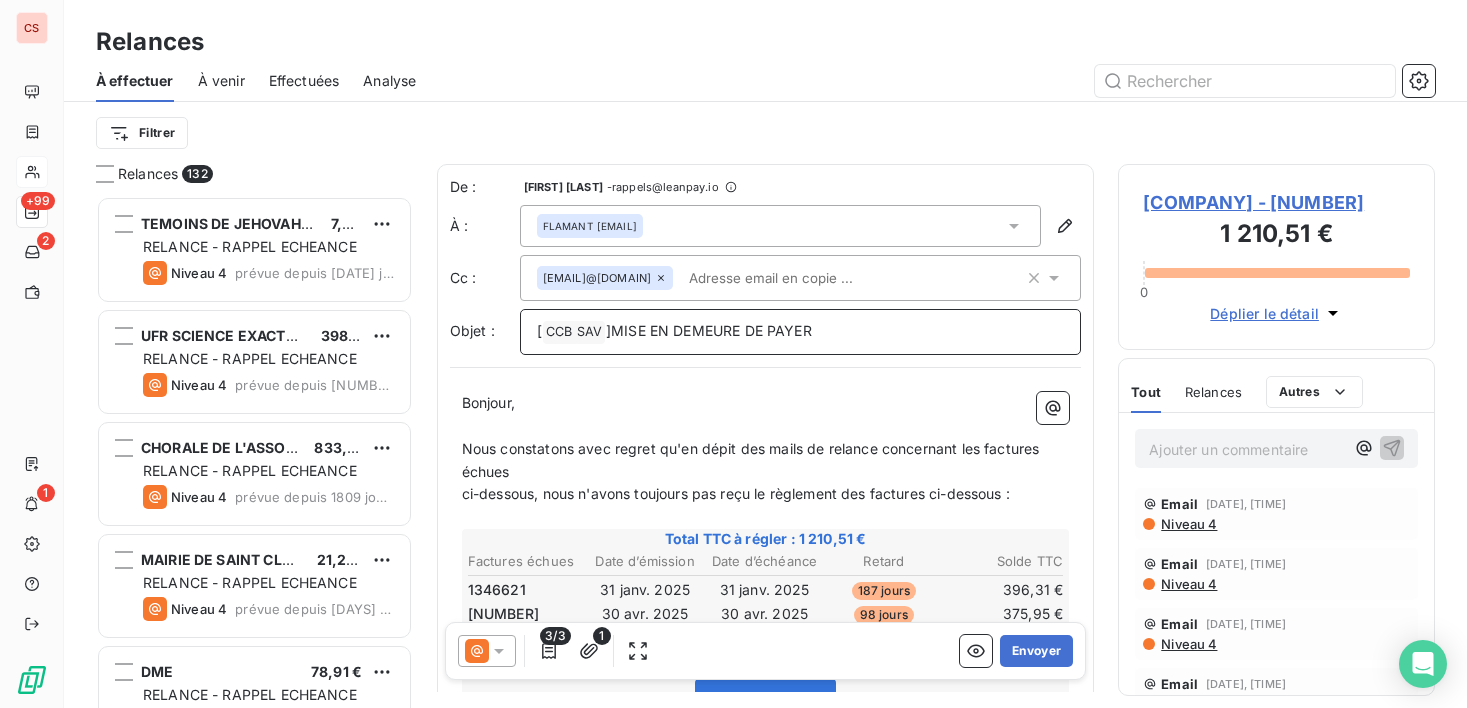 click on "[ CCB SAV ]MISE EN DEMEURE DE PAYER" at bounding box center [801, 332] 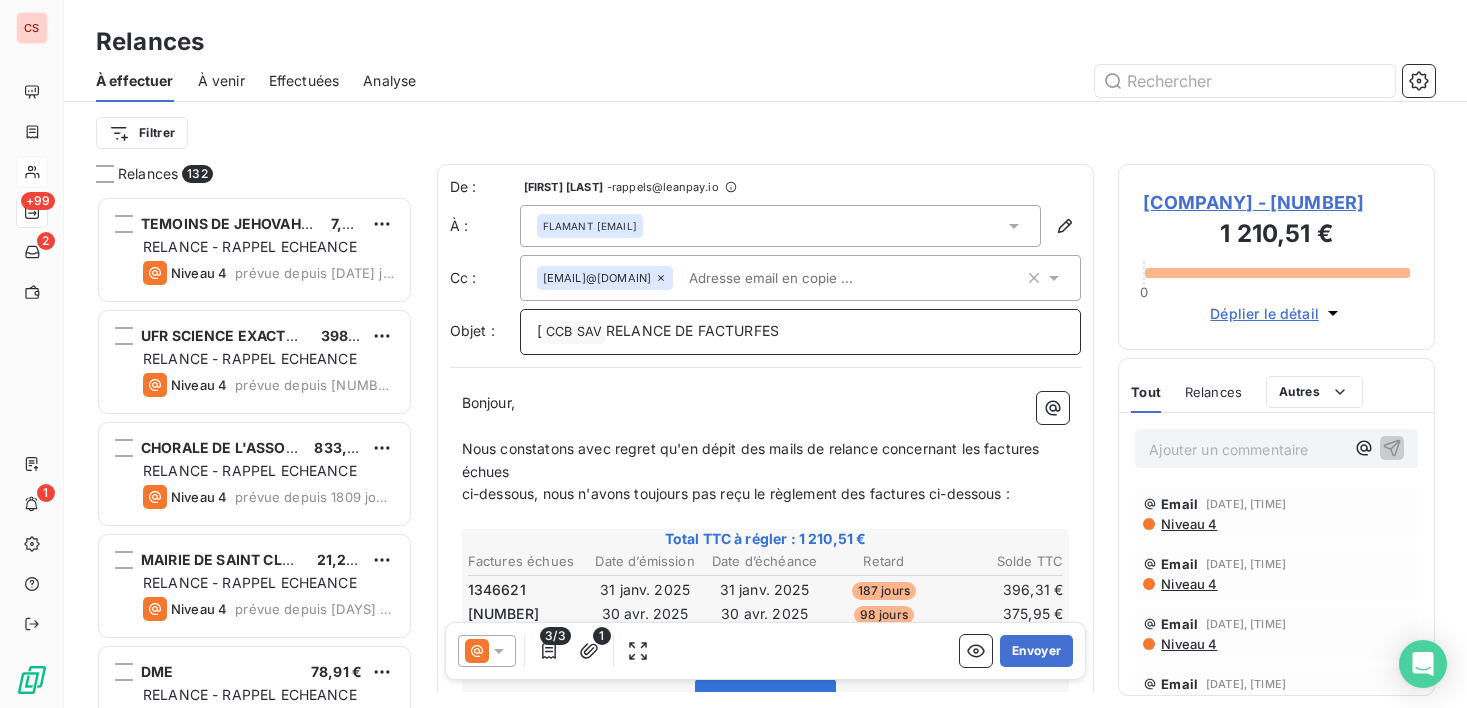 click on "RELANCE DE FACTURFES" at bounding box center (692, 330) 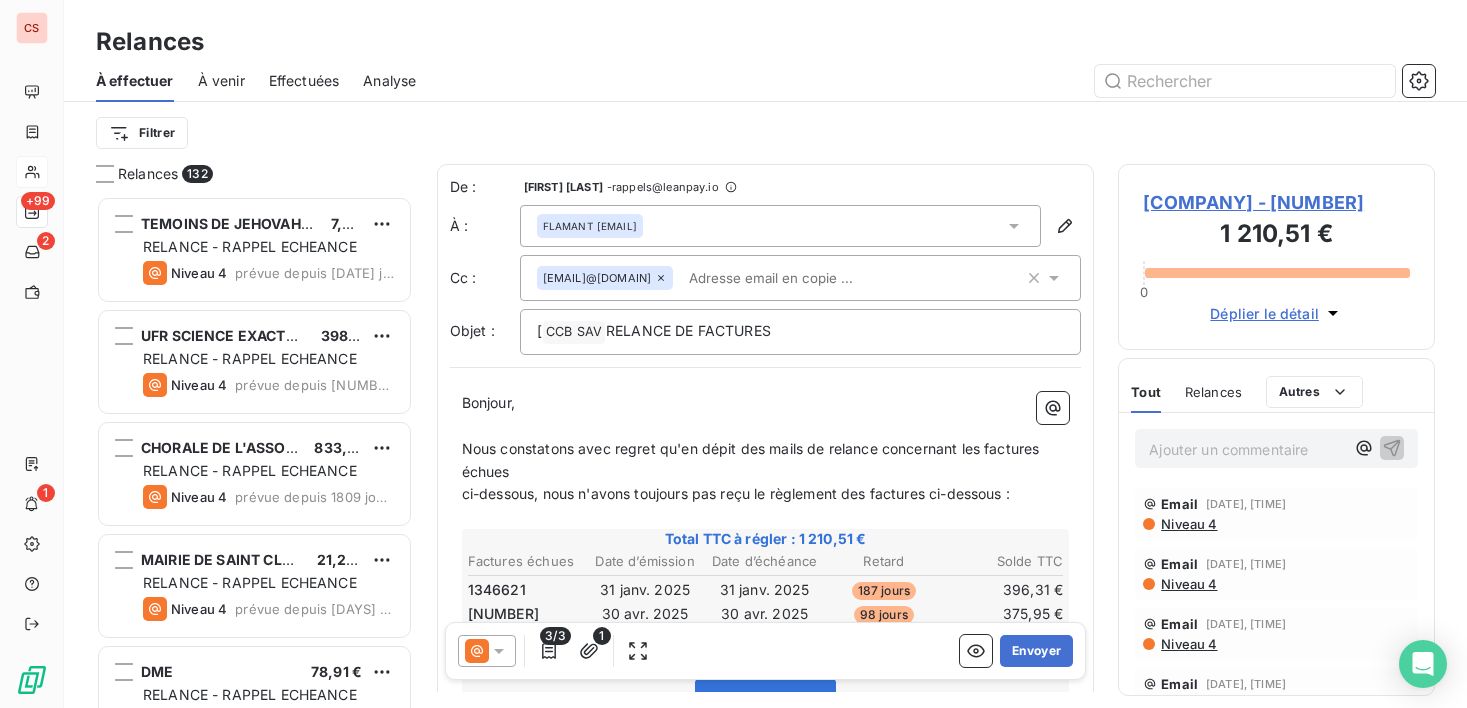 click on "Bonjour,   ﻿ Nous constatons avec regret qu'en dépit des mails de relance concernant les factures échues ci-dessous, nous n'avons toujours pas reçu le règlement des factures ci-dessous : ﻿ Total TTC à régler :   1 210,51 € Factures échues Date d’émission Date d’échéance Retard Solde TTC 1346621 31 janv. 2025 31 janv. 2025 187 jours   396,31 € 1347294 30 avr. 2025 30 avr. 2025 98 jours   375,95 € 1348129 31 juil. 2025 31 juil. 2025 6 jours   438,25 € Voir   les factures ﻿ ﻿ ﻿ Nous vous prions d'effectuer le virement nécessaire à adosser aux factures dans les meilleurs délais en vous remerciant par avance. A défaut notre service contentieux se chargera d'en obtenir le recouvrement selon nos procédures avec les frais qui incombent dans ce cas.  Cordialement, Guadeloupe - Martinique Guylène BALADINE Responsable Relations Financières Clients Tél.: 0590946847/0596617485/0690317971 @ : finances@ccb-antilles.com ﻿" at bounding box center [766, 715] 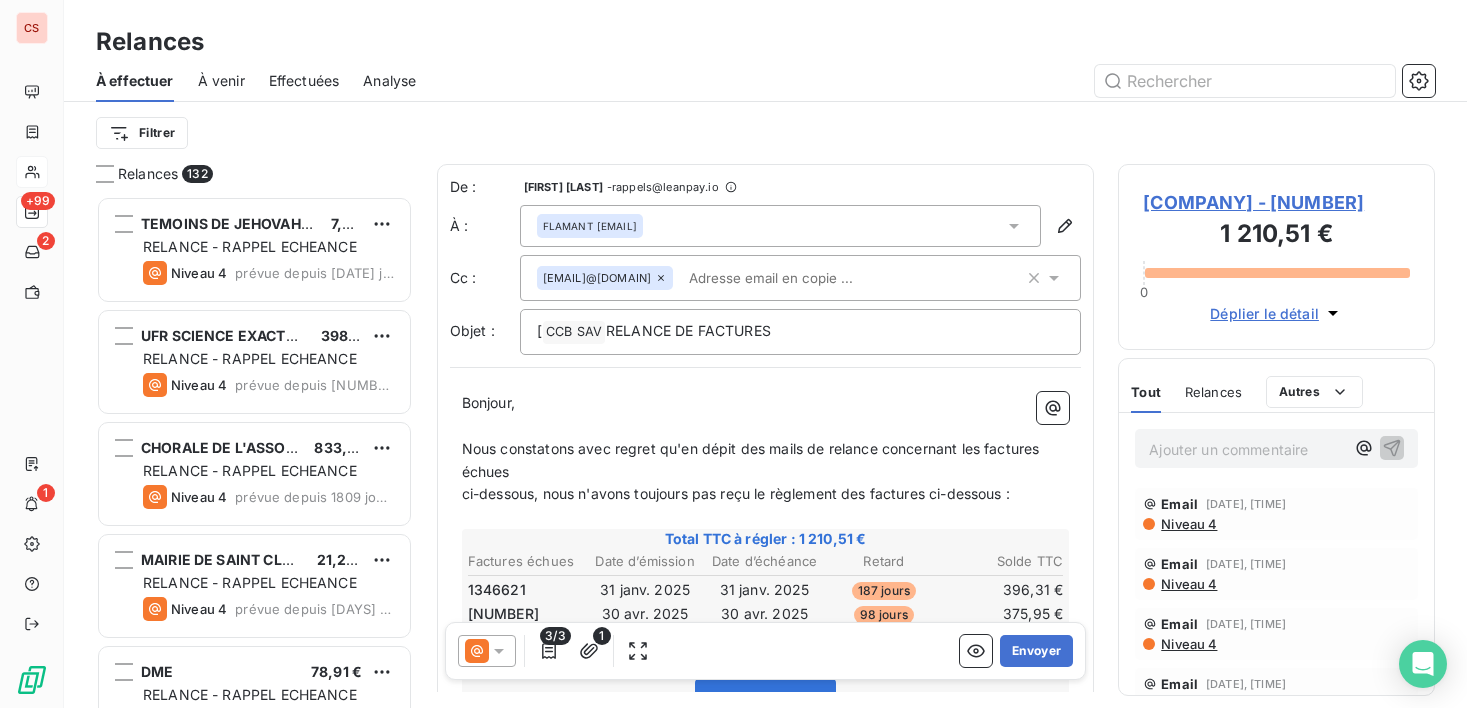 click on "Bonjour,   ﻿ Nous constatons avec regret qu'en dépit des mails de relance concernant les factures échues ci-dessous, nous n'avons toujours pas reçu le règlement des factures ci-dessous : ﻿ Total TTC à régler :   1 210,51 € Factures échues Date d’émission Date d’échéance Retard Solde TTC 1346621 31 janv. 2025 31 janv. 2025 187 jours   396,31 € 1347294 30 avr. 2025 30 avr. 2025 98 jours   375,95 € 1348129 31 juil. 2025 31 juil. 2025 6 jours   438,25 € Voir   les factures ﻿ ﻿ ﻿ Nous vous prions d'effectuer le virement nécessaire à adosser aux factures dans les meilleurs délais en vous remerciant par avance. A défaut notre service contentieux se chargera d'en obtenir le recouvrement selon nos procédures avec les frais qui incombent dans ce cas.  Cordialement, Guadeloupe - Martinique Guylène BALADINE Responsable Relations Financières Clients Tél.: 0590946847/0596617485/0690317971 @ : finances@ccb-antilles.com ﻿" at bounding box center (766, 715) 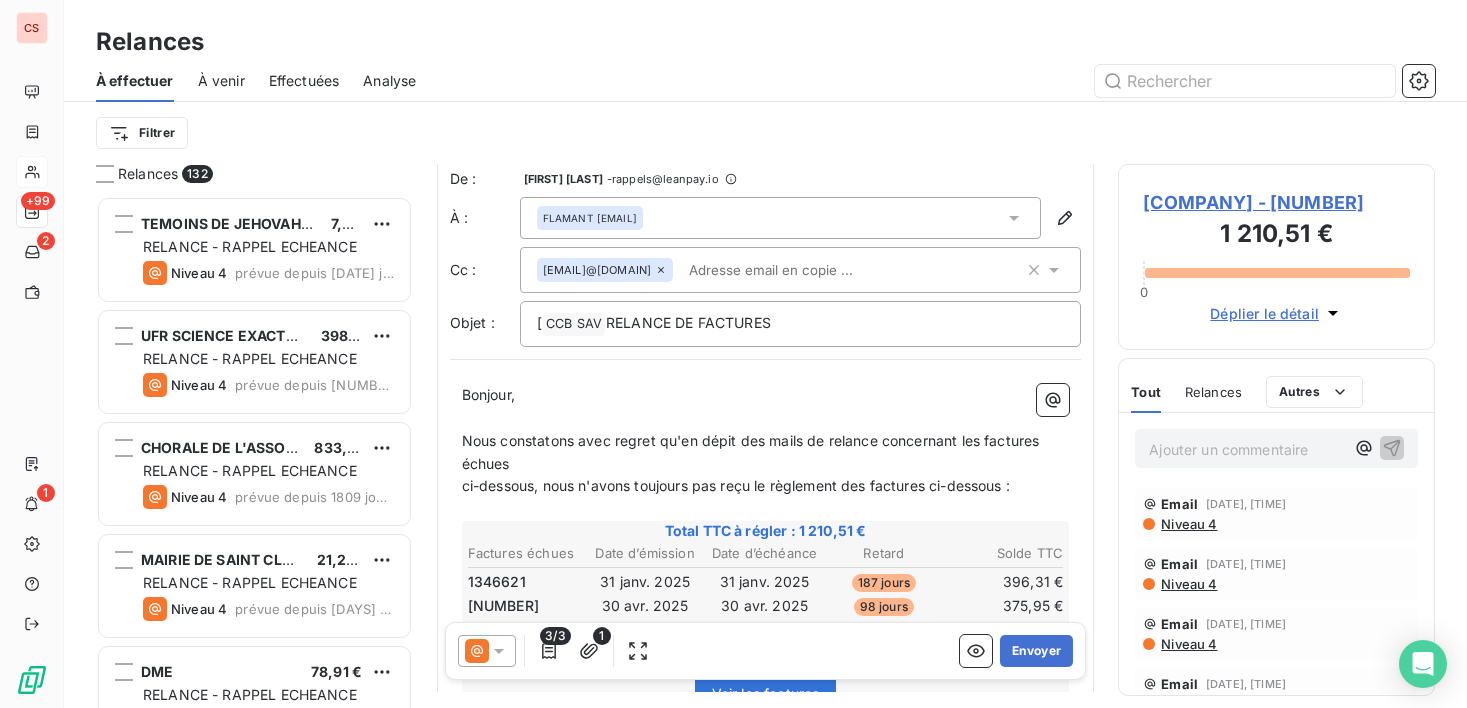 scroll, scrollTop: 0, scrollLeft: 0, axis: both 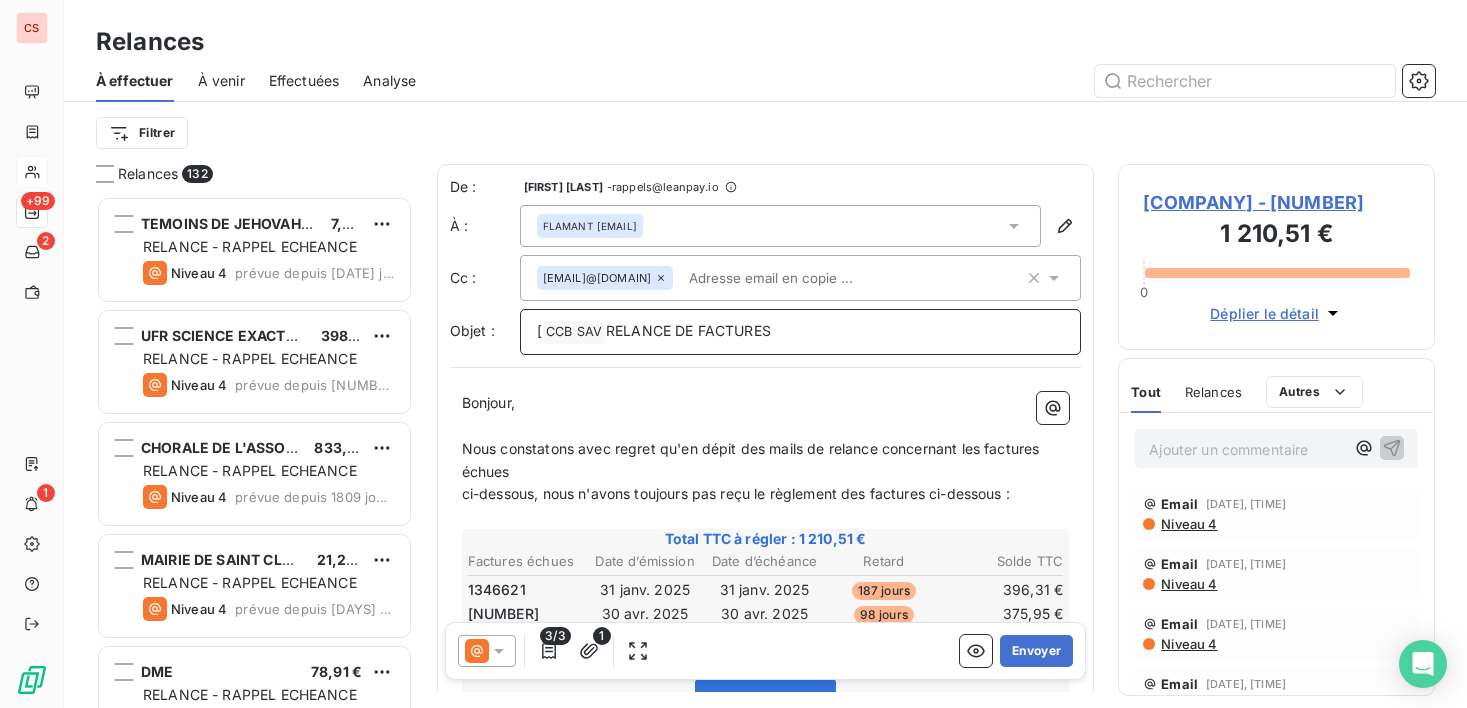click on "[ CCB SAV ﻿ RELANCE DE FACTURES" at bounding box center (801, 332) 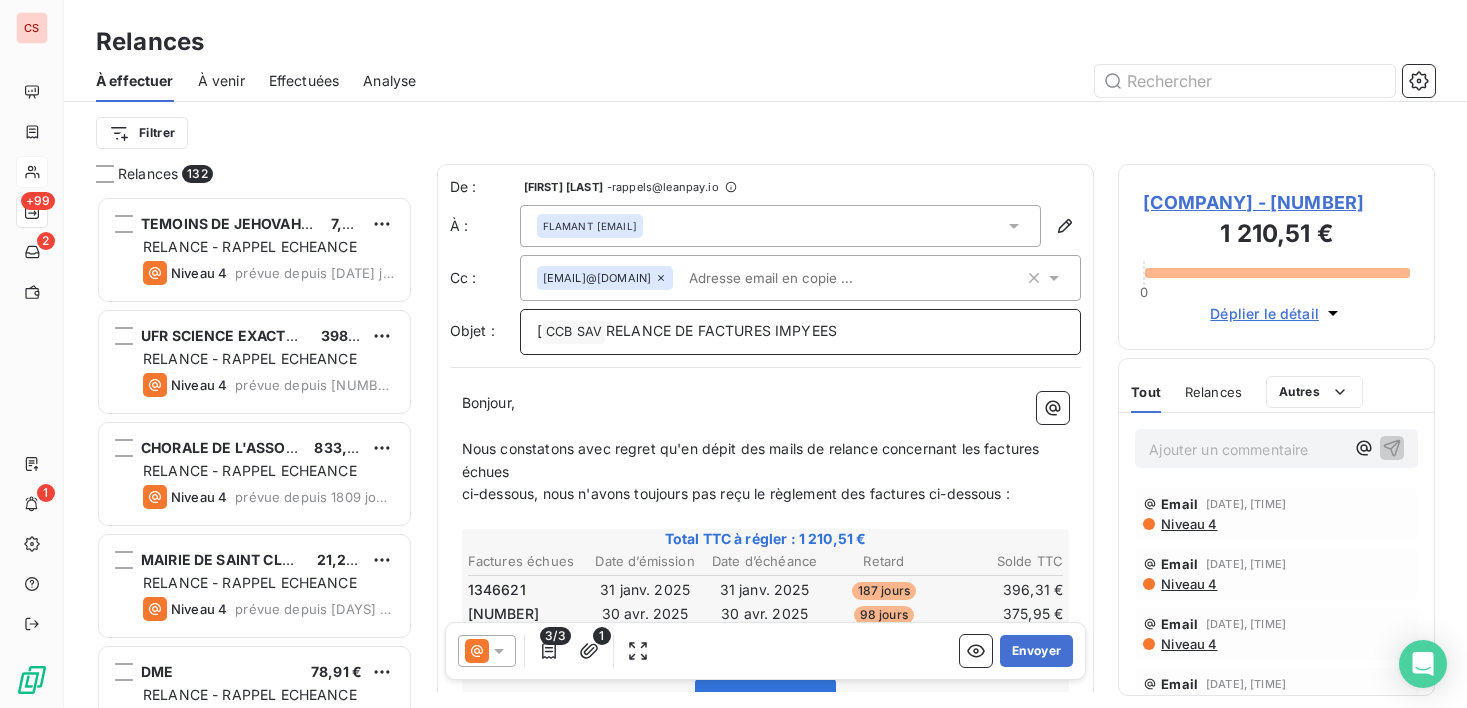 click on "RELANCE DE FACTURES IMPYEES" at bounding box center (721, 330) 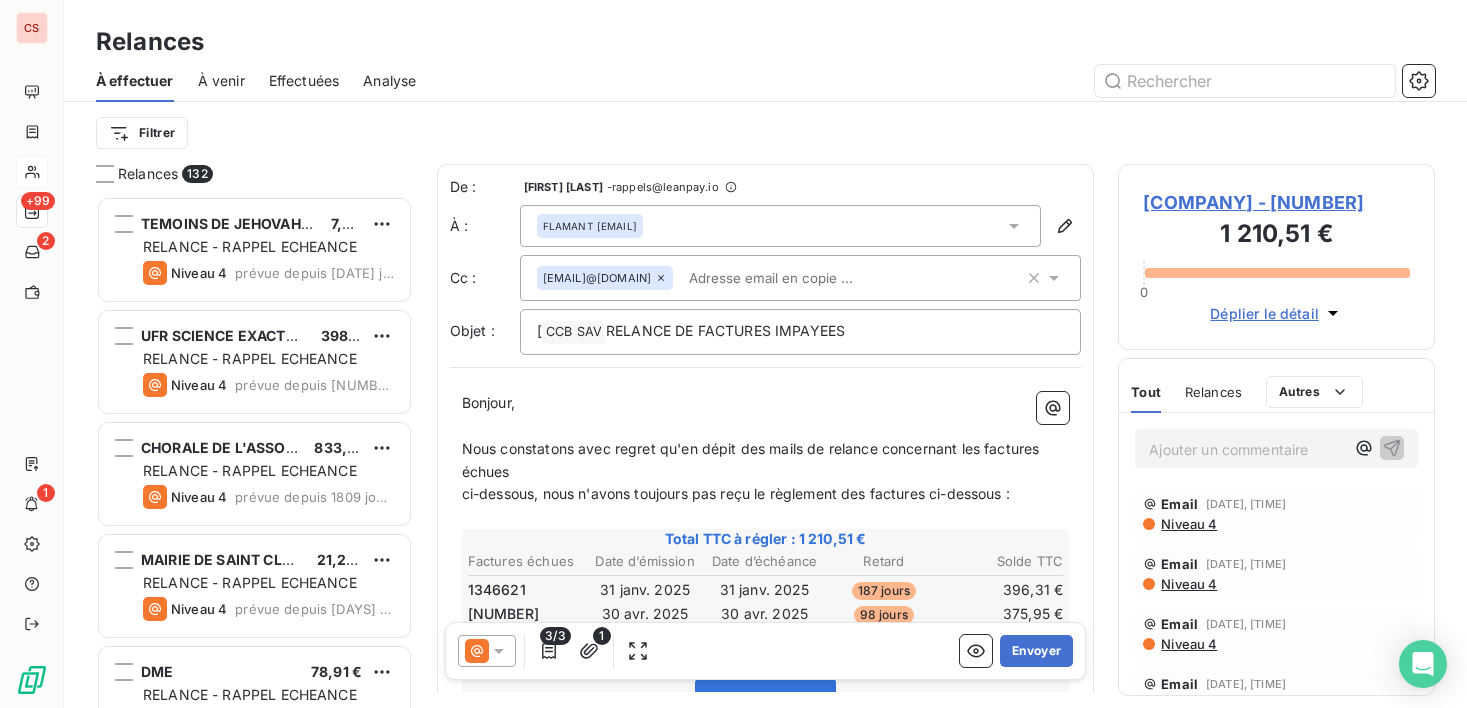 click on "Nous constatons avec regret qu'en dépit des mails de relance concernant les factures échues" at bounding box center [753, 460] 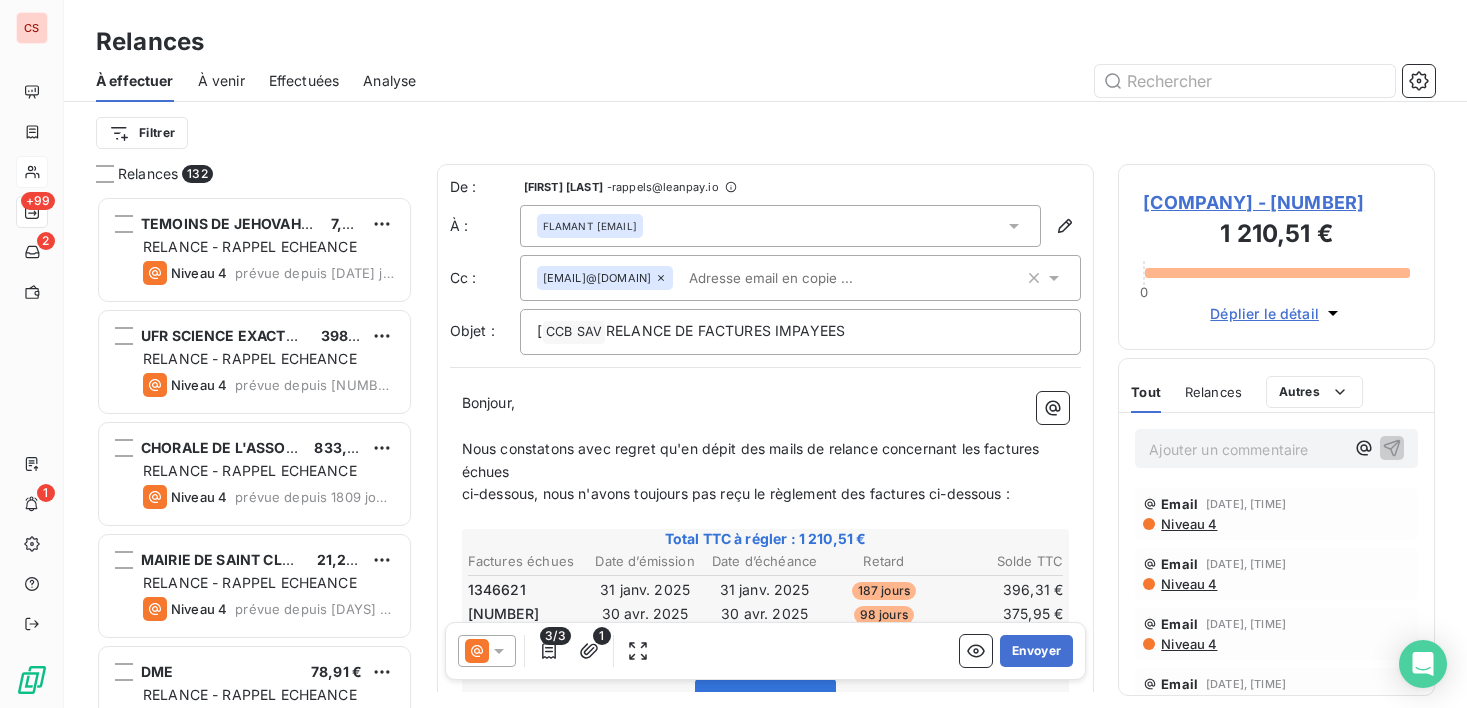 click on "﻿" at bounding box center [766, 426] 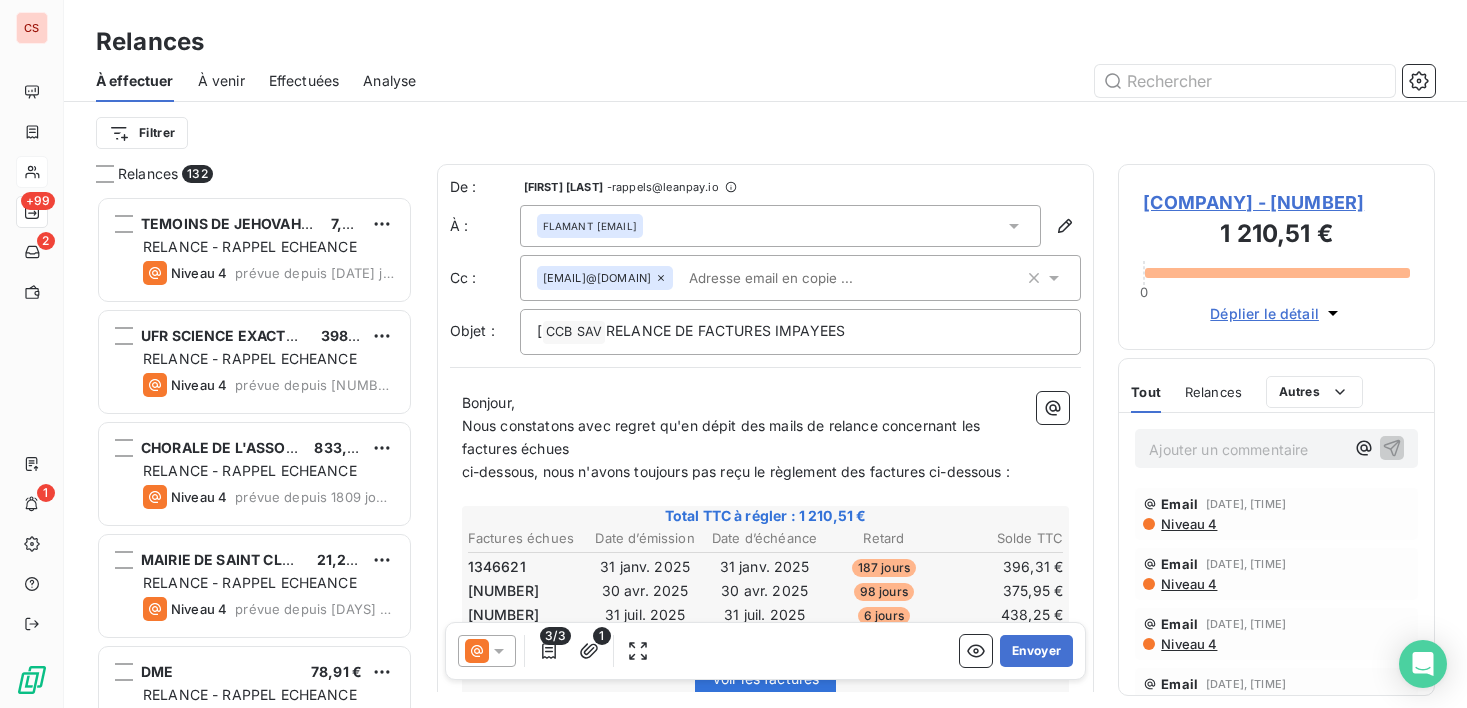 drag, startPoint x: 883, startPoint y: 432, endPoint x: 1100, endPoint y: 439, distance: 217.11287 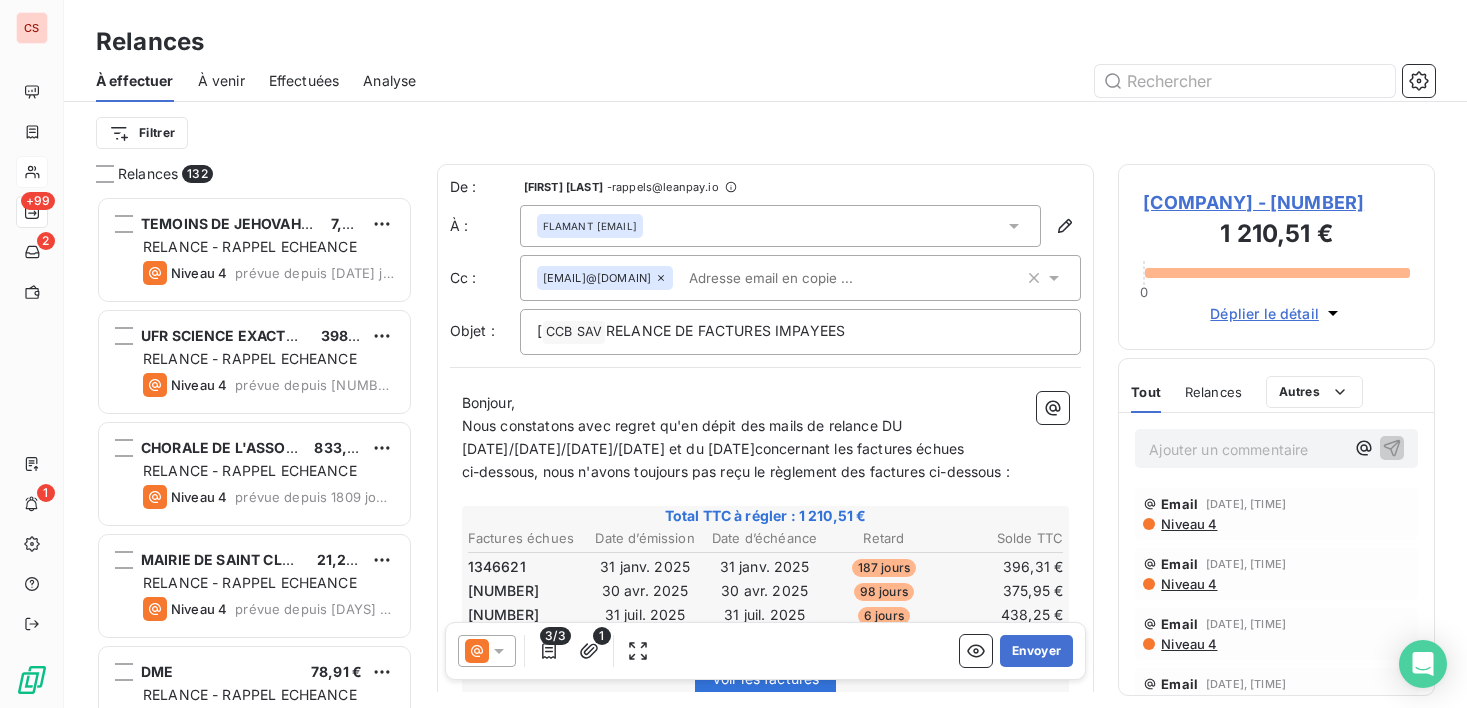 click on "Nous constatons avec regret qu'en dépit des mails de relance DU [DATE]/[DATE]/[DATE]/[DATE] et du [DATE]concernant les factures échues" at bounding box center [713, 437] 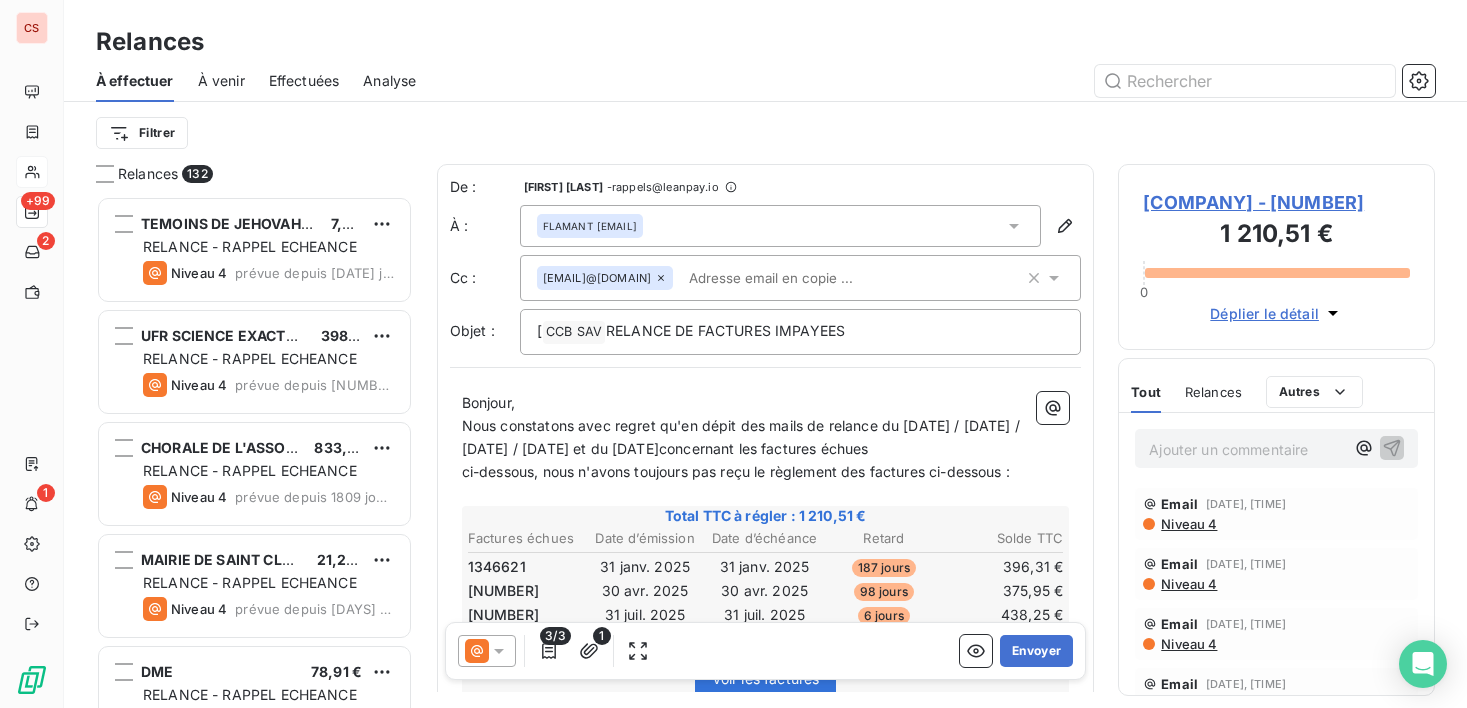 click on "Nous constatons avec regret qu'en dépit des mails de relance du [DATE] / [DATE] / [DATE] / [DATE] et du [DATE]concernant les factures échues" at bounding box center [743, 437] 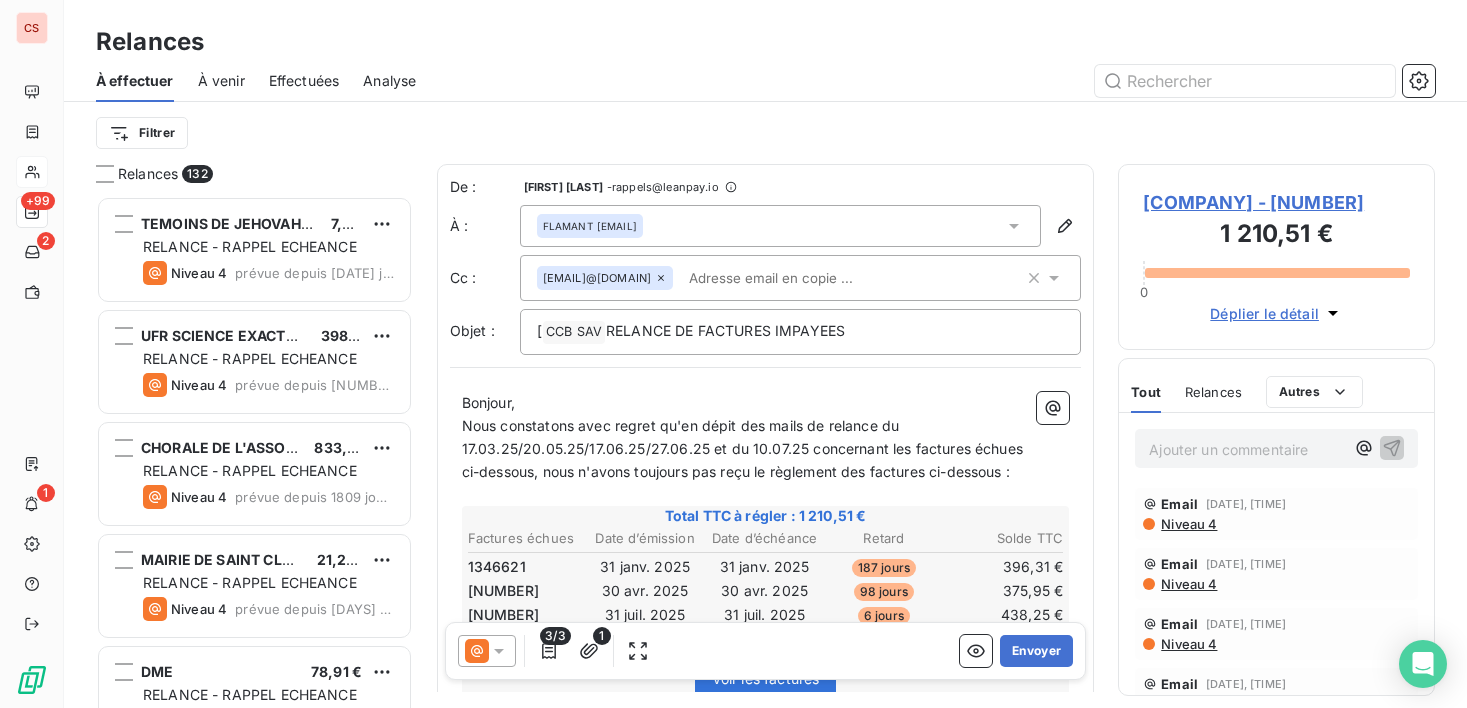click on "ci-dessous, nous n'avons toujours pas reçu le règlement des factures ci-dessous :" at bounding box center [766, 472] 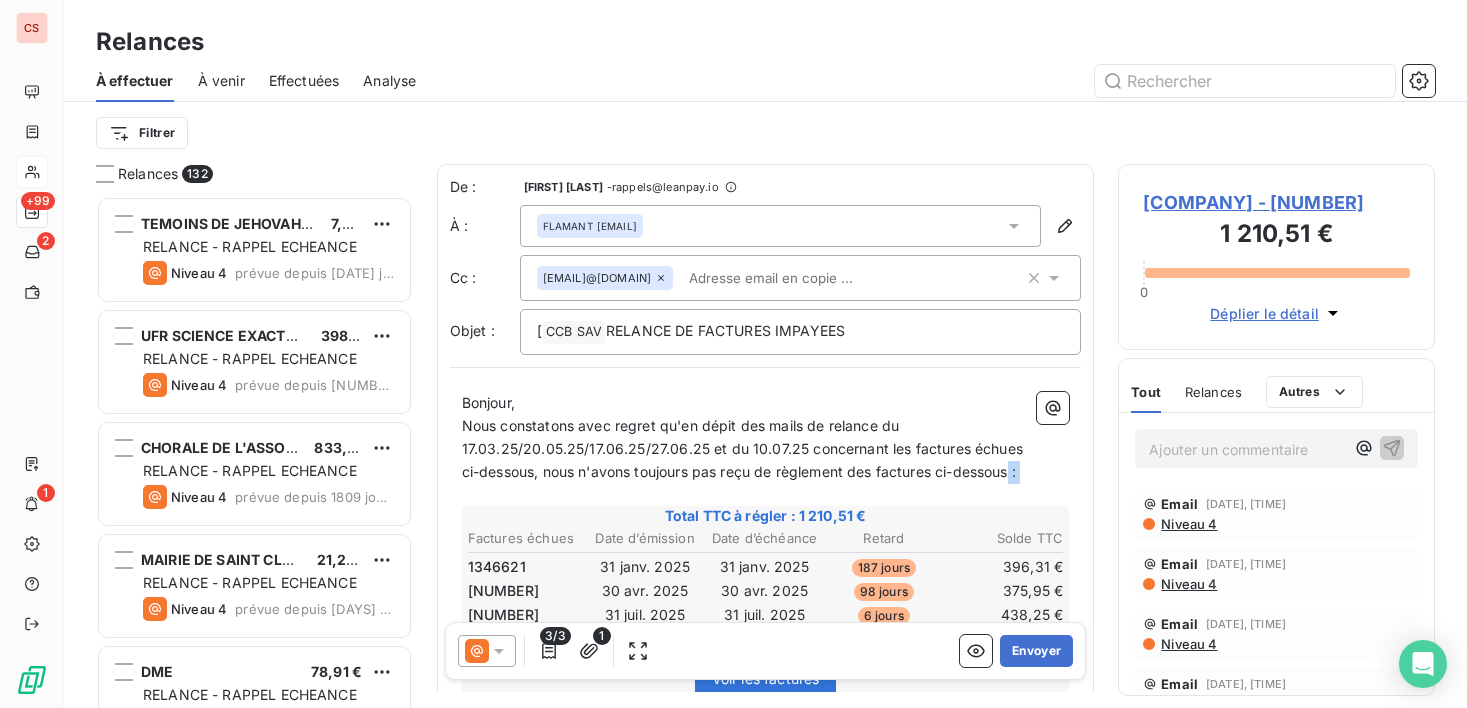 drag, startPoint x: 1017, startPoint y: 477, endPoint x: 959, endPoint y: 487, distance: 58.855755 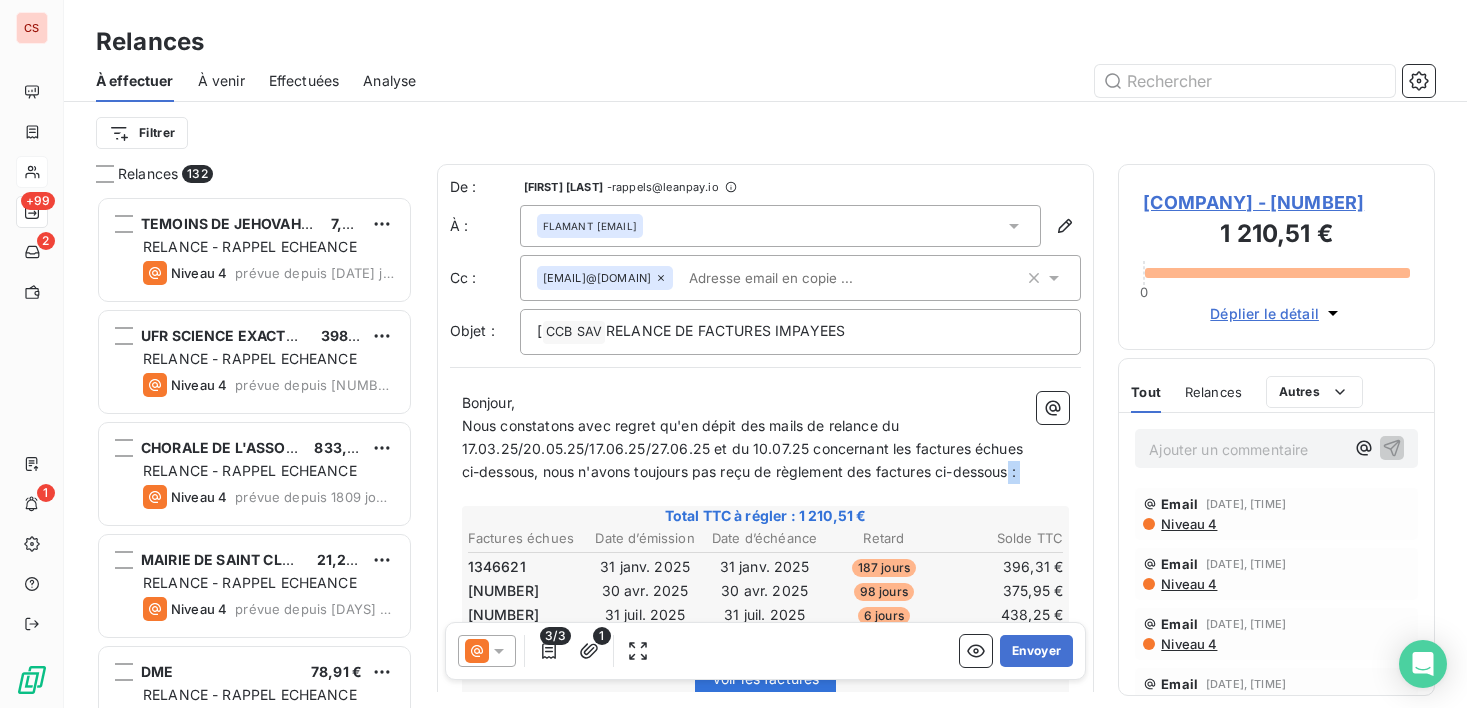 click on "ci-dessous, nous n'avons toujours pas reçu de règlement des factures ci-dessous :" at bounding box center (766, 472) 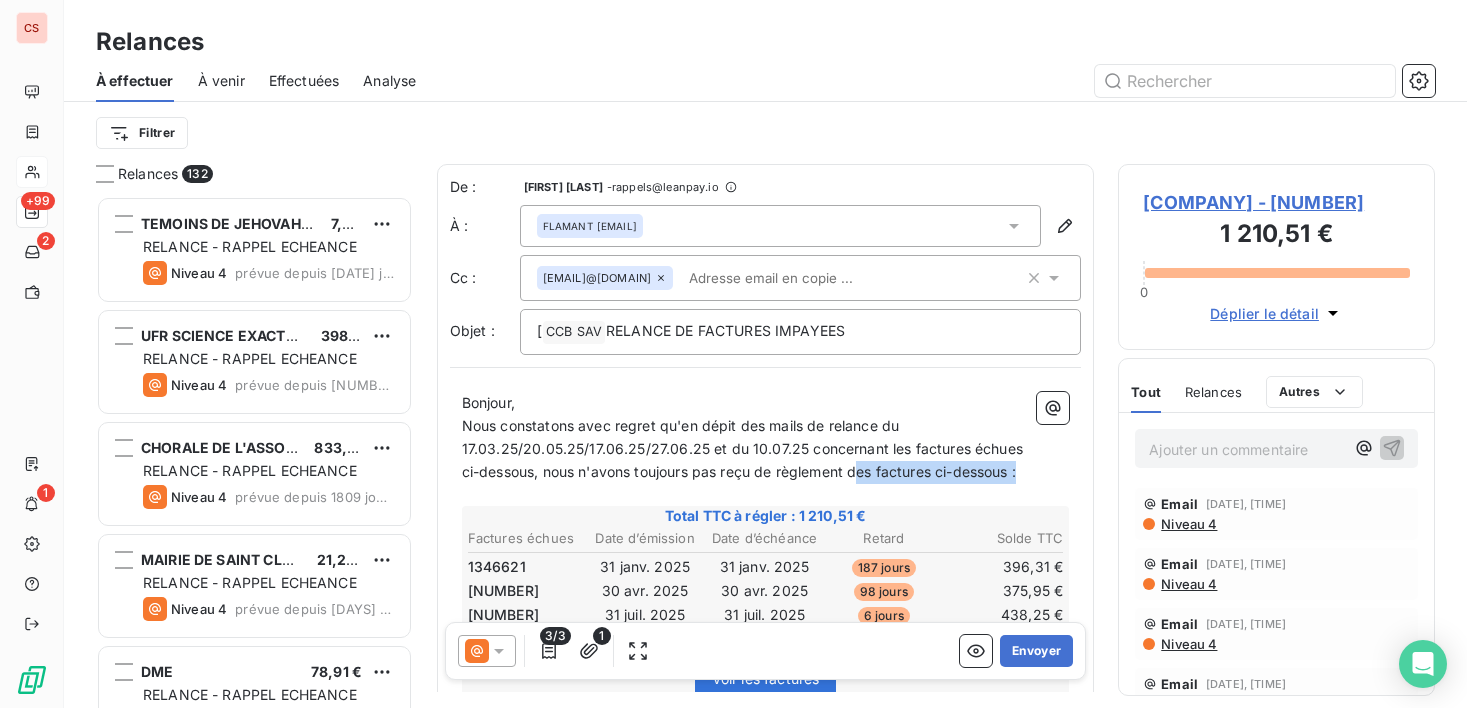 drag, startPoint x: 1031, startPoint y: 475, endPoint x: 866, endPoint y: 480, distance: 165.07574 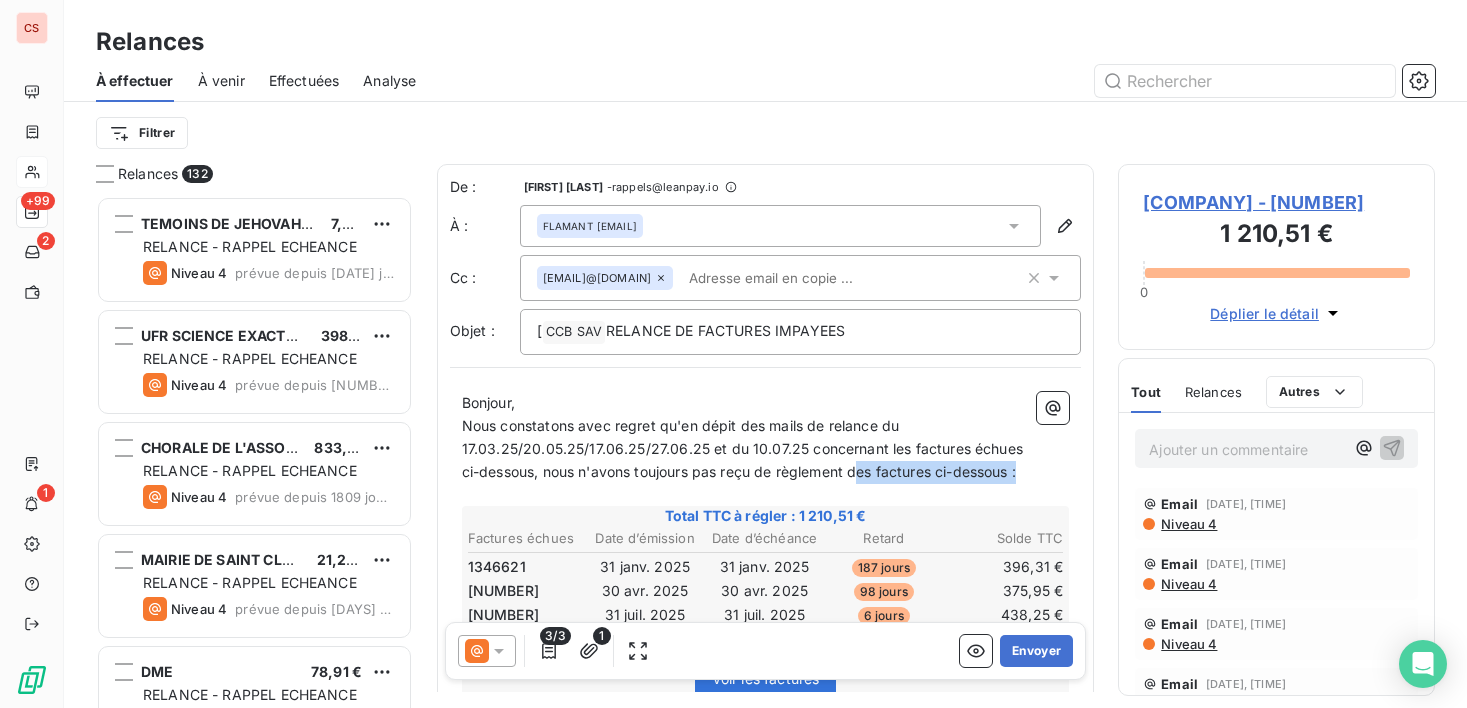 click on "ci-dessous, nous n'avons toujours pas reçu de règlement des factures ci-dessous :" at bounding box center (766, 472) 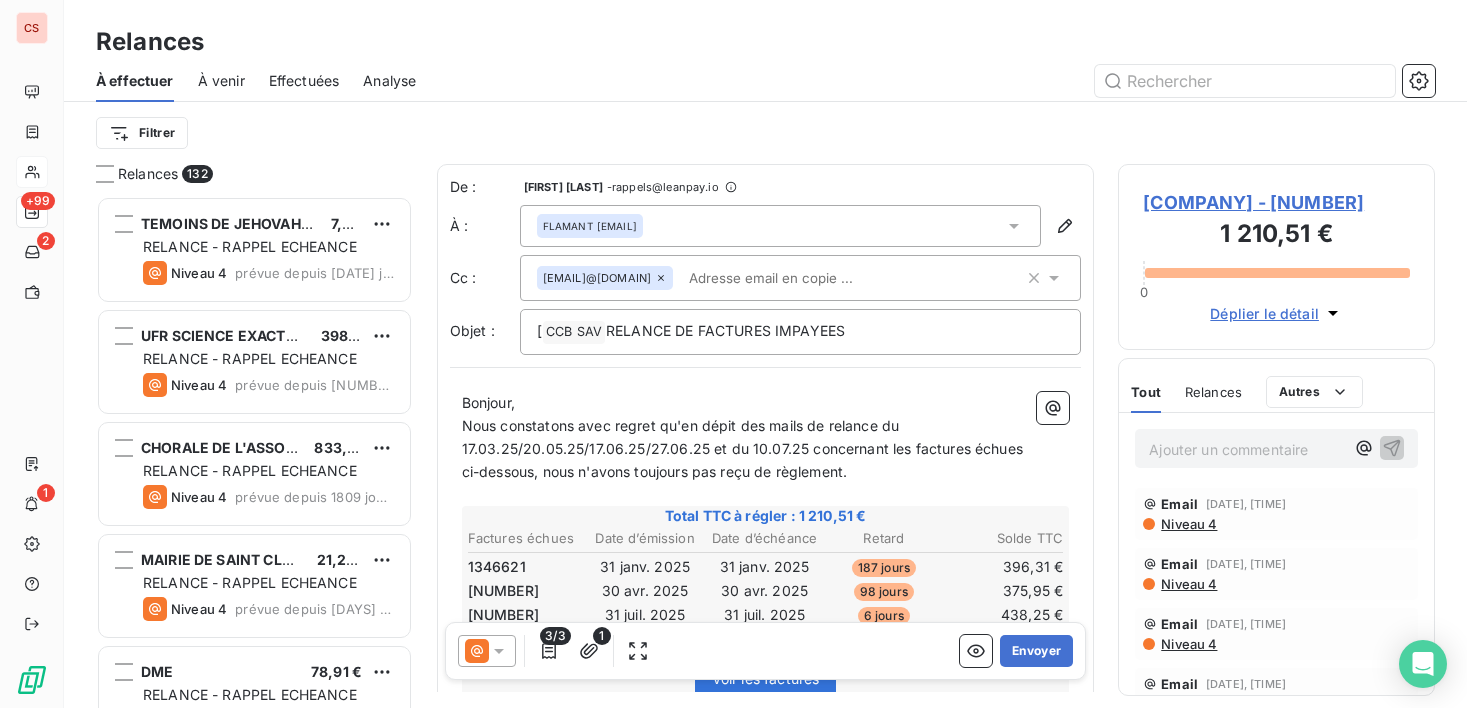 click on "Nous constatons avec regret qu'en dépit des mails de relance du 17.03.25/20.05.25/17.06.25/27.06.25 et du 10.07.25 concernant les factures échues" at bounding box center (742, 437) 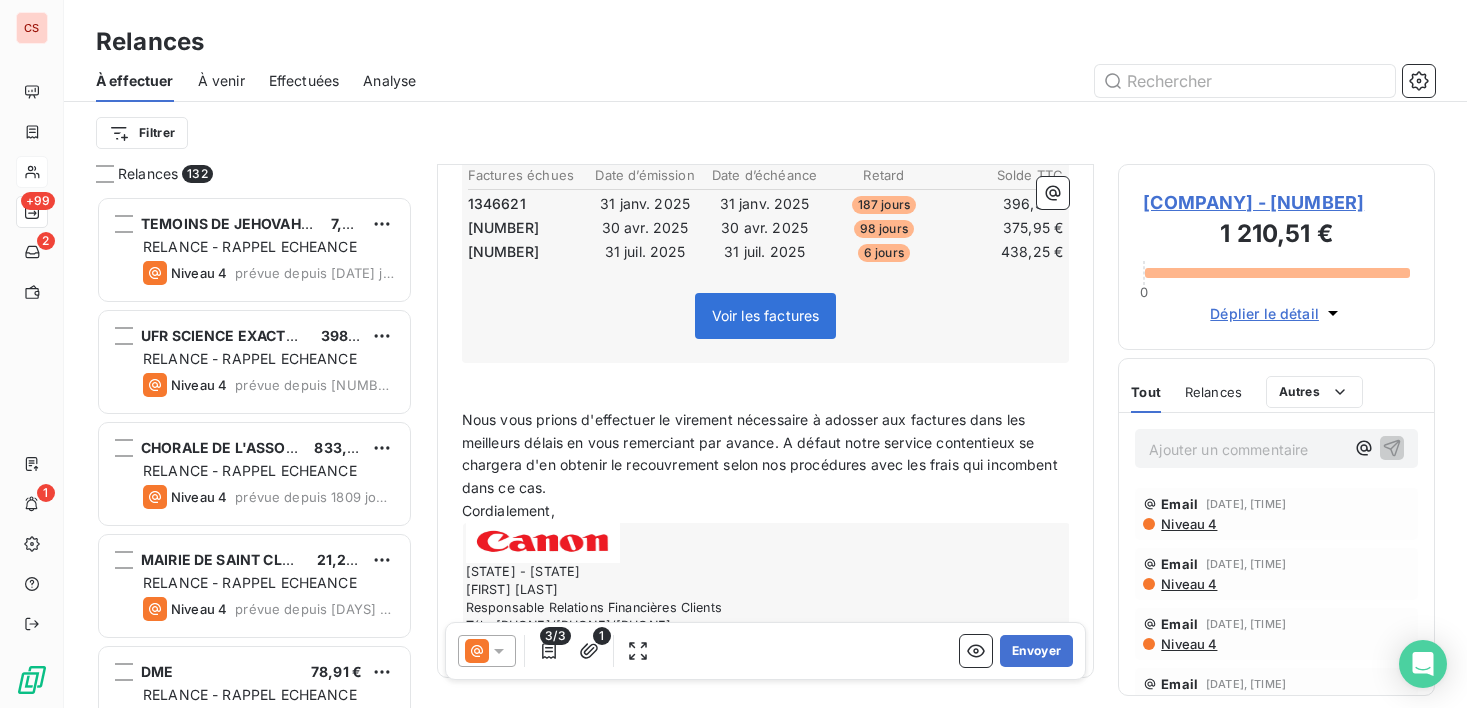 scroll, scrollTop: 366, scrollLeft: 0, axis: vertical 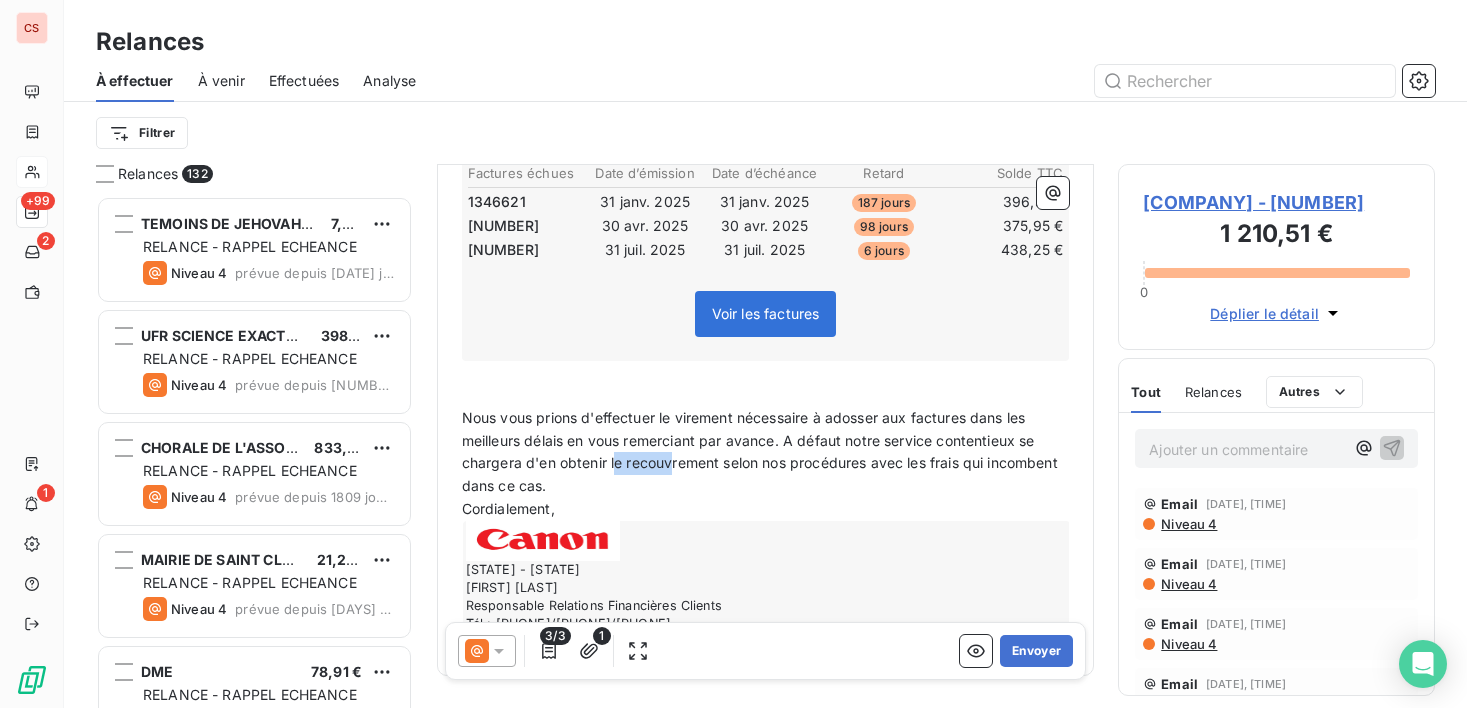 drag, startPoint x: 614, startPoint y: 463, endPoint x: 670, endPoint y: 462, distance: 56.008926 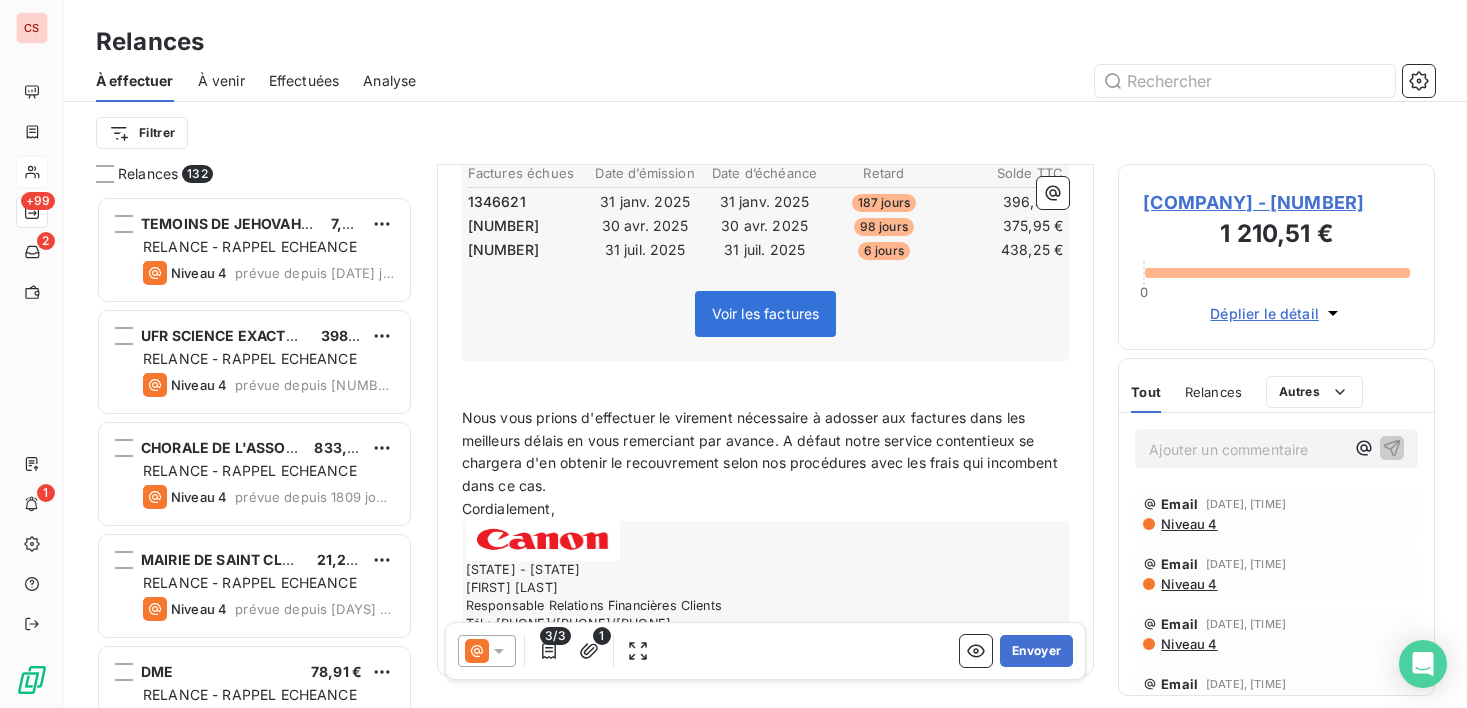 click on "Guadeloupe - Martinique [NAME] Responsable Relations Financières Clients Tél.: [PHONE]/[PHONE]/[PHONE] @ : [EMAIL]" at bounding box center [767, 586] 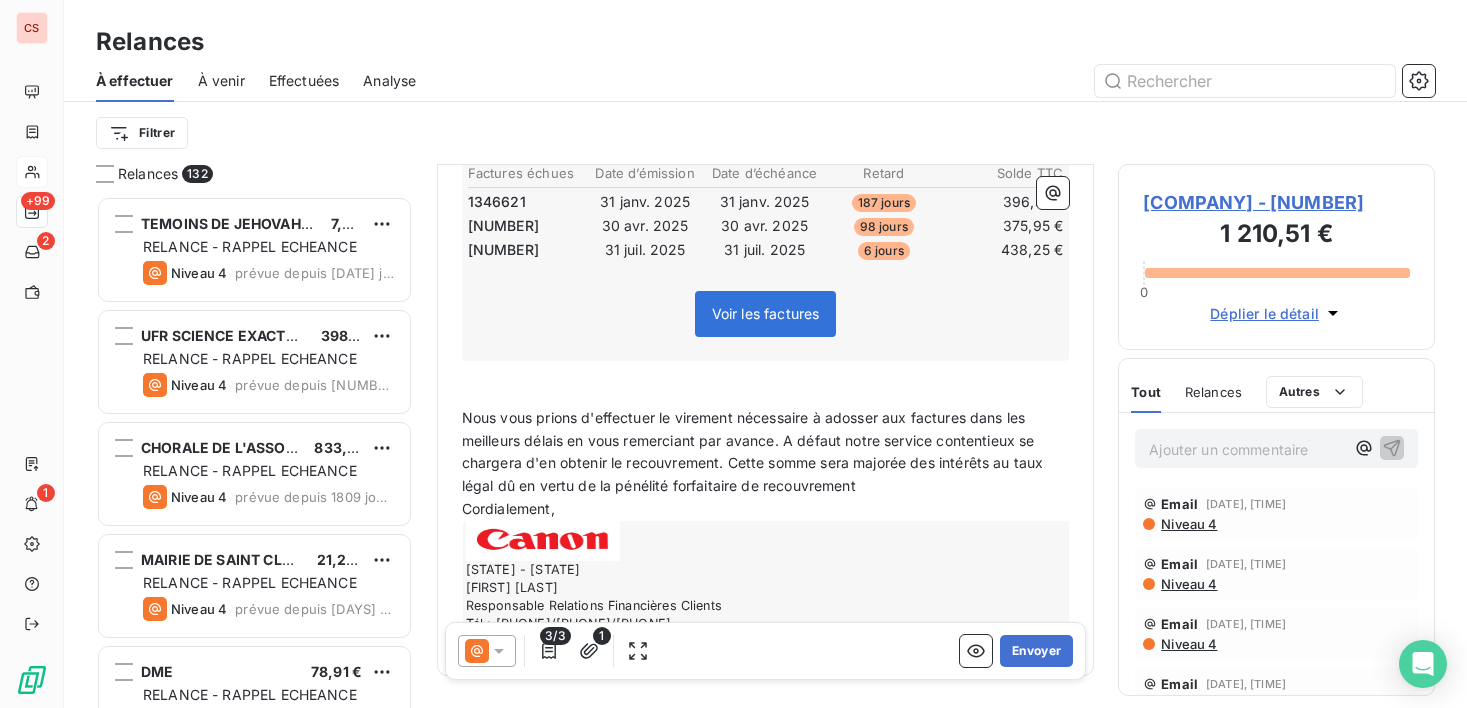 click on "Nous vous prions d'effectuer le virement nécessaire à adosser aux factures dans les meilleurs délais en vous remerciant par avance. A défaut notre service contentieux se chargera d'en obtenir le recouvrement. Cette somme sera majorée des intérêts au taux légal dû en vertu de la pénélité forfaitaire de recouvrement" at bounding box center (755, 452) 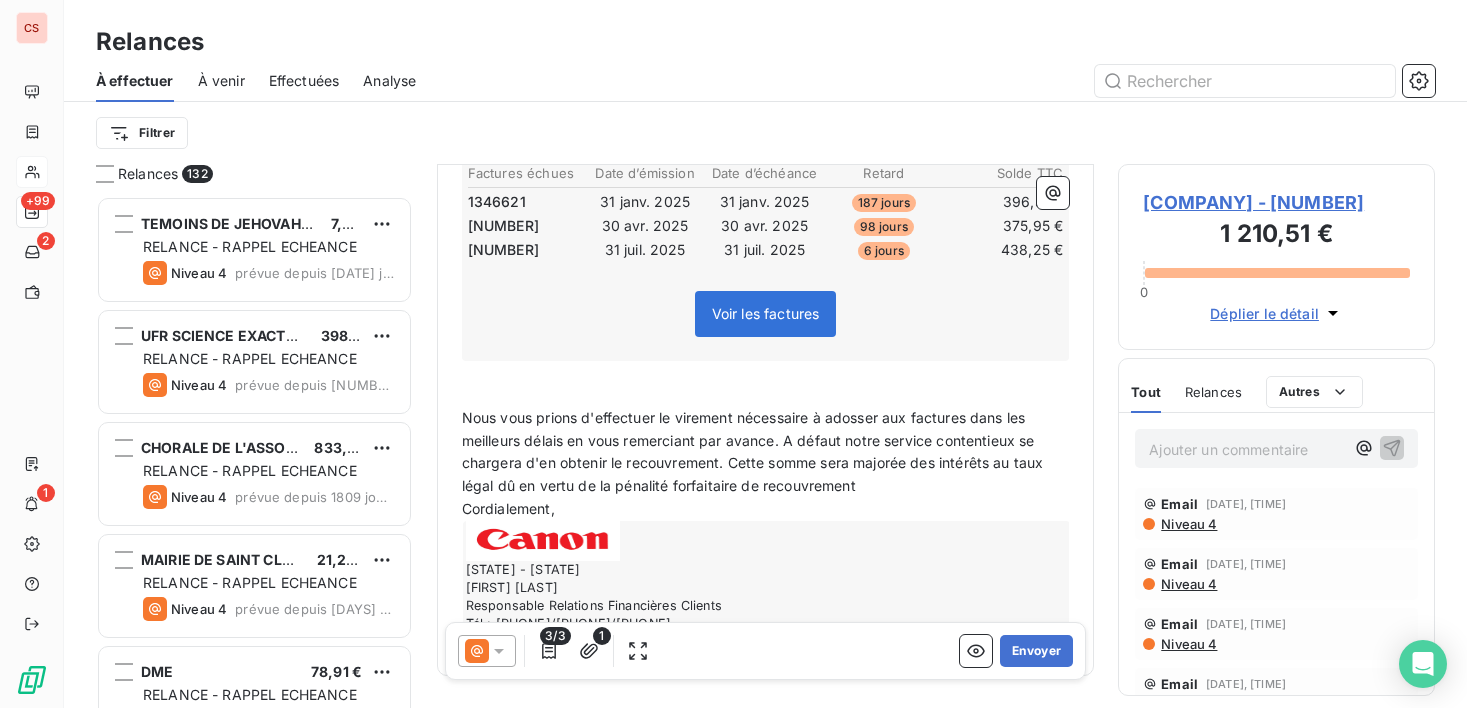 click on "Nous vous prions d'effectuer le virement nécessaire à adosser aux factures dans les meilleurs délais en vous remerciant par avance. A défaut notre service contentieux se chargera d'en obtenir le recouvrement. Cette somme sera majorée des intérêts au taux légal dû en vertu de la pénalité forfaitaire de recouvrement" at bounding box center (755, 452) 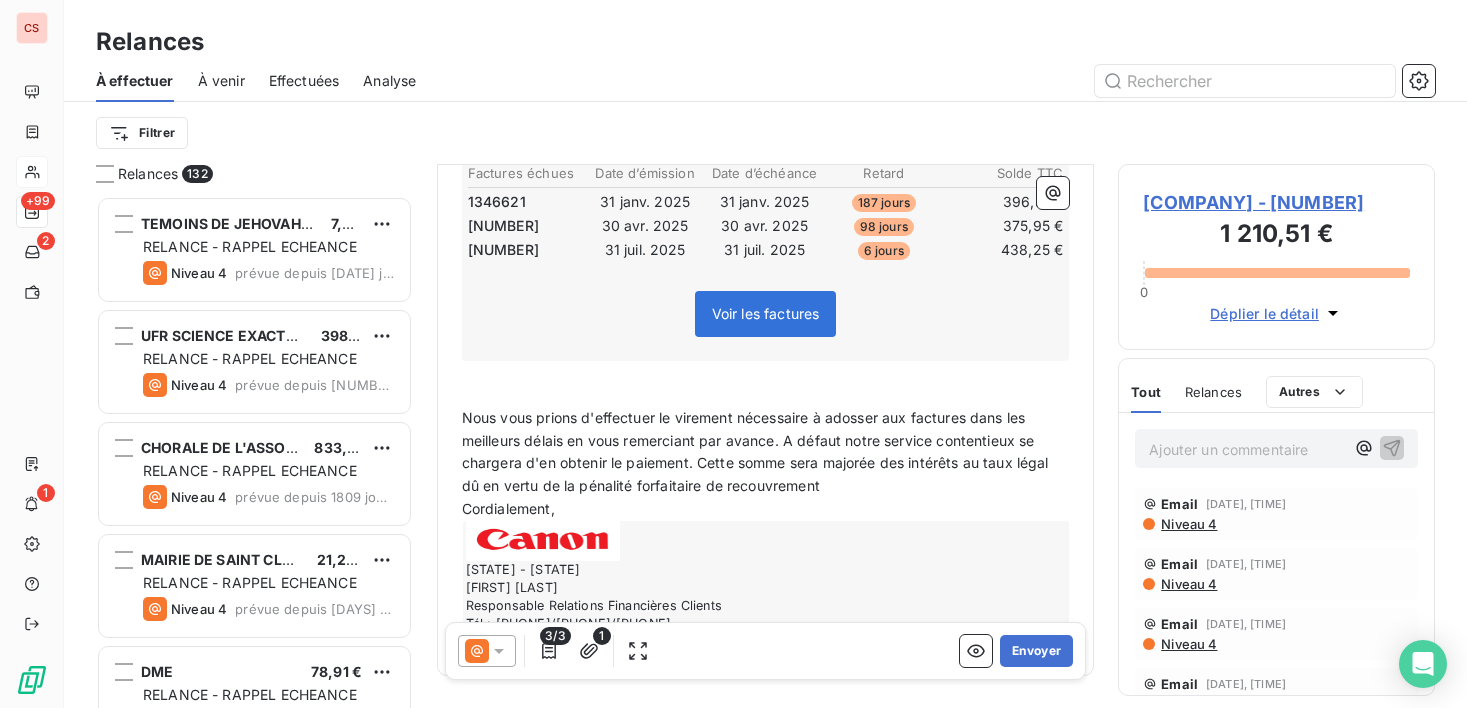 click on "Nous vous prions d'effectuer le virement nécessaire à adosser aux factures dans les meilleurs délais en vous remerciant par avance. A défaut notre service contentieux se chargera d'en obtenir le paiement. Cette somme sera majorée des intérêts au taux légal dû en vertu de la pénalité forfaitaire de recouvrement" at bounding box center [766, 453] 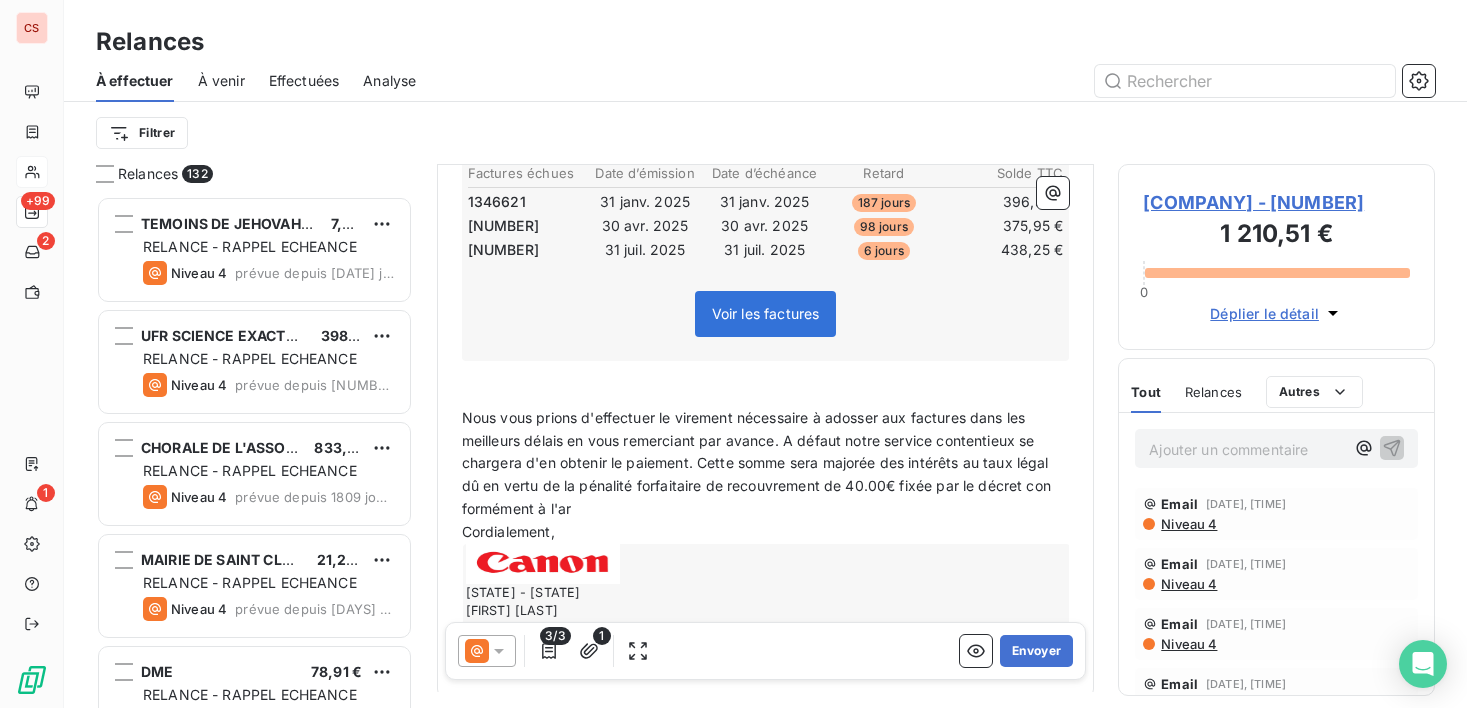 click on "Nous vous prions d'effectuer le virement nécessaire à adosser aux factures dans les meilleurs délais en vous remerciant par avance. A défaut notre service contentieux se chargera d'en obtenir le paiement. Cette somme sera majorée des intérêts au taux légal dû en vertu de la pénalité forfaitaire de recouvrement de 40.00€ fixée par le décret con formément à l'ar" at bounding box center [758, 463] 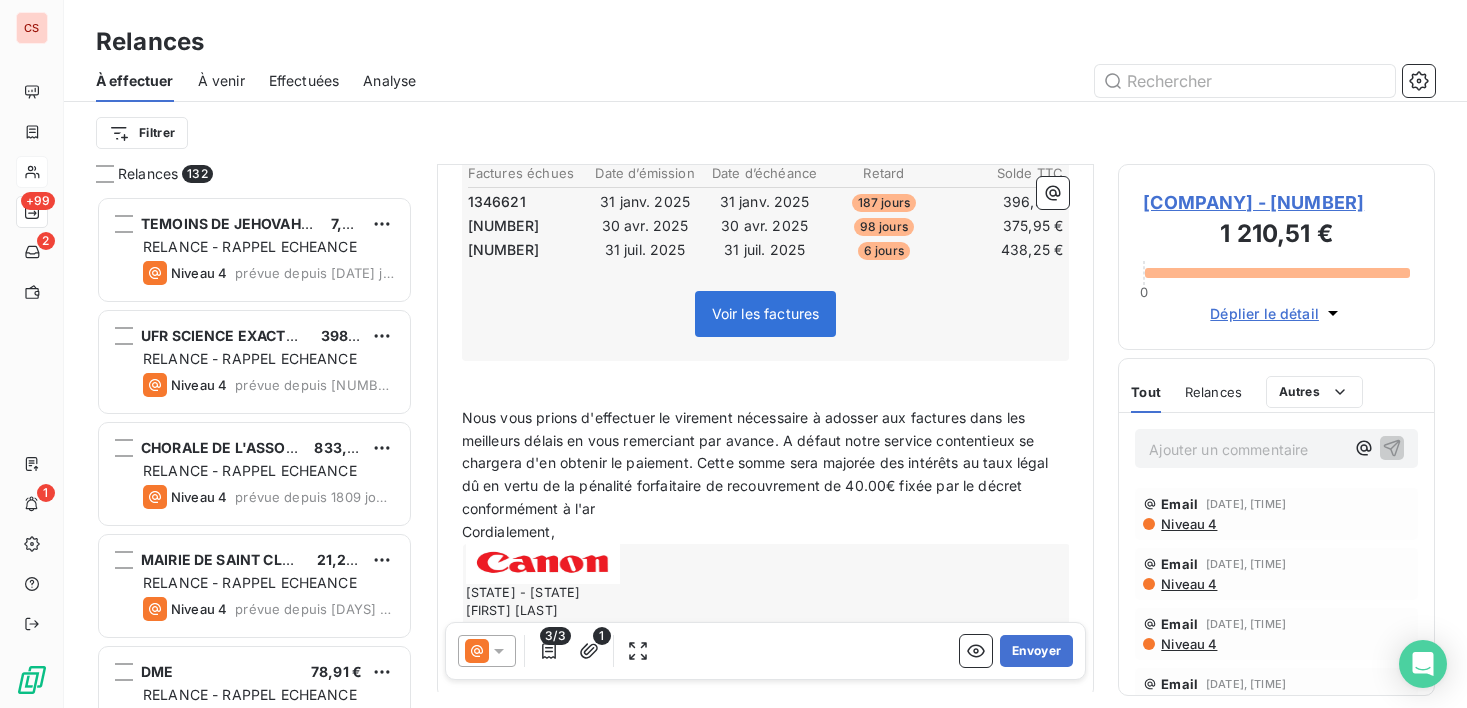 click on "conformément à l'ar" at bounding box center [766, 509] 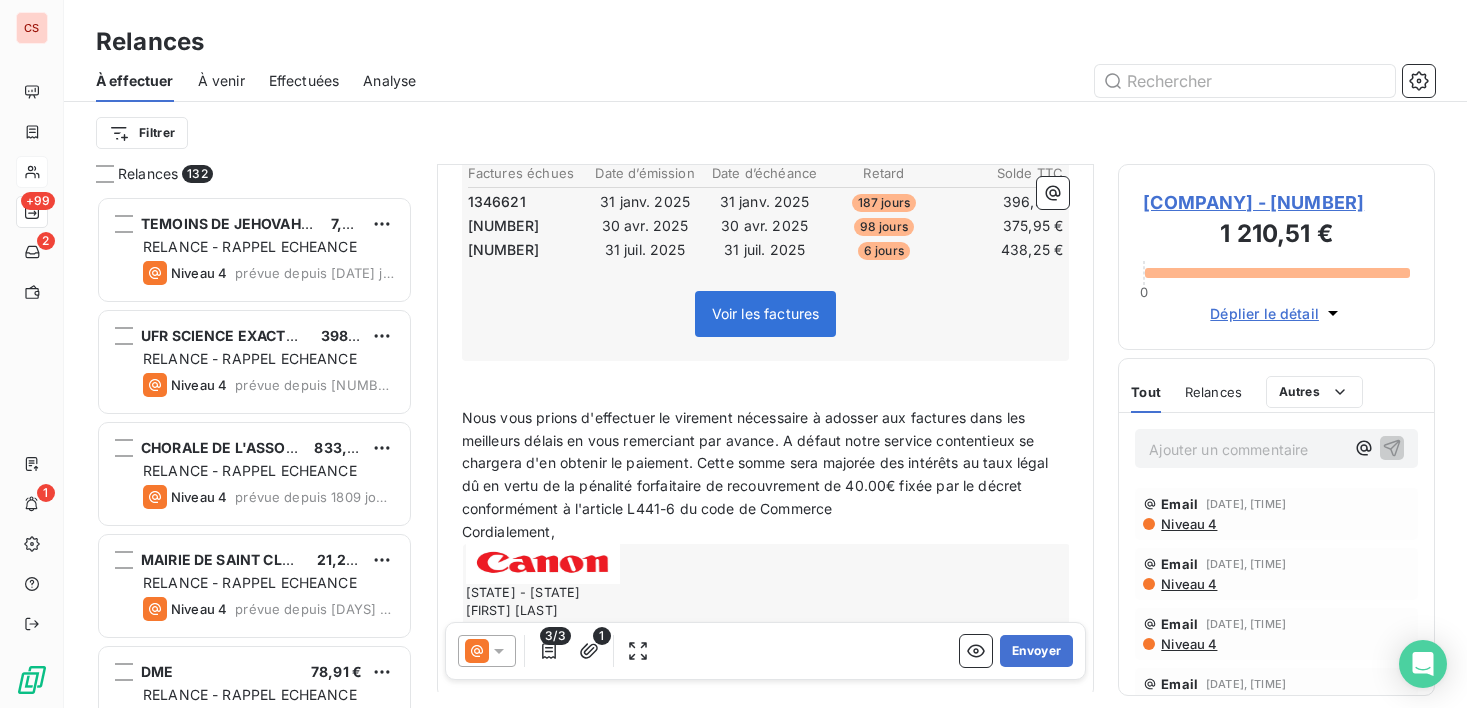 click on "conformément à l'article L441-6 du code de Commerce" at bounding box center [647, 508] 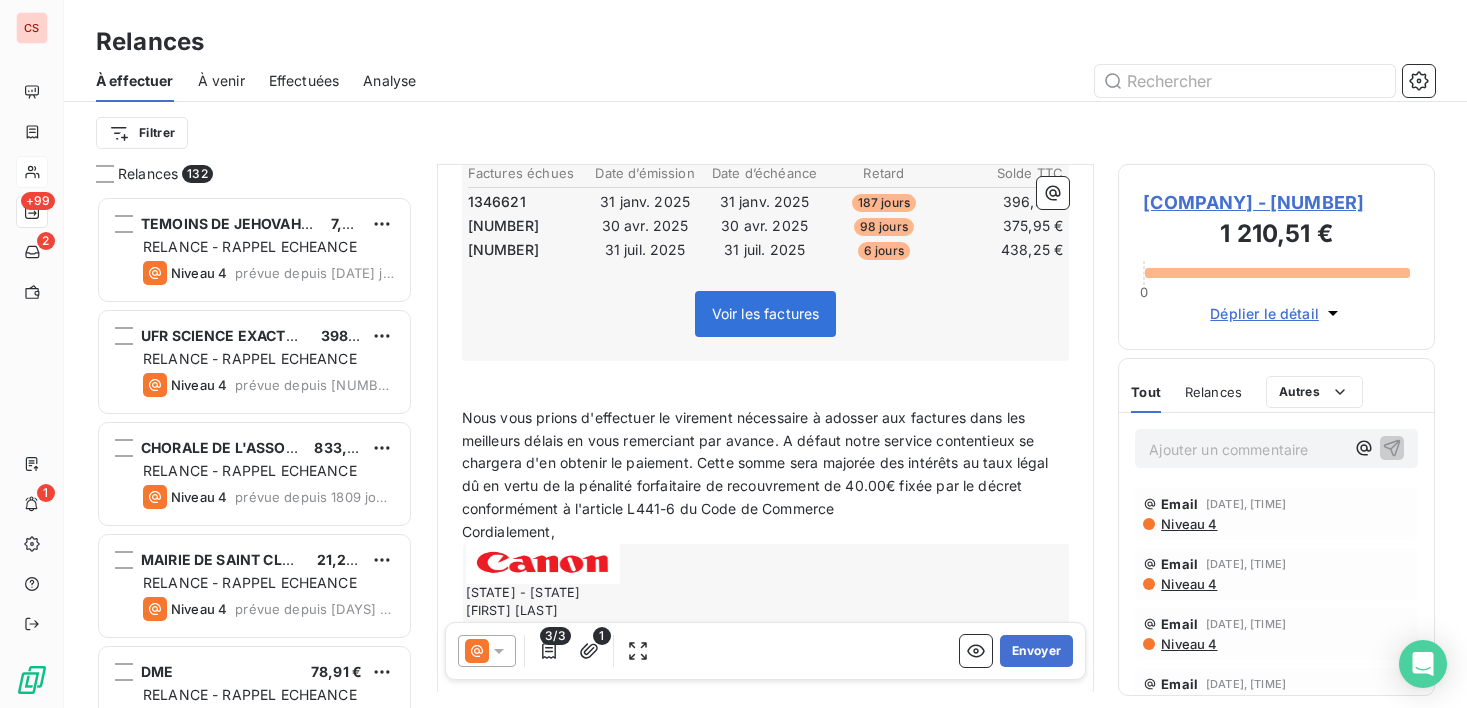 click on "conformément à l'article L441-6 du Code de Commerce" at bounding box center (766, 509) 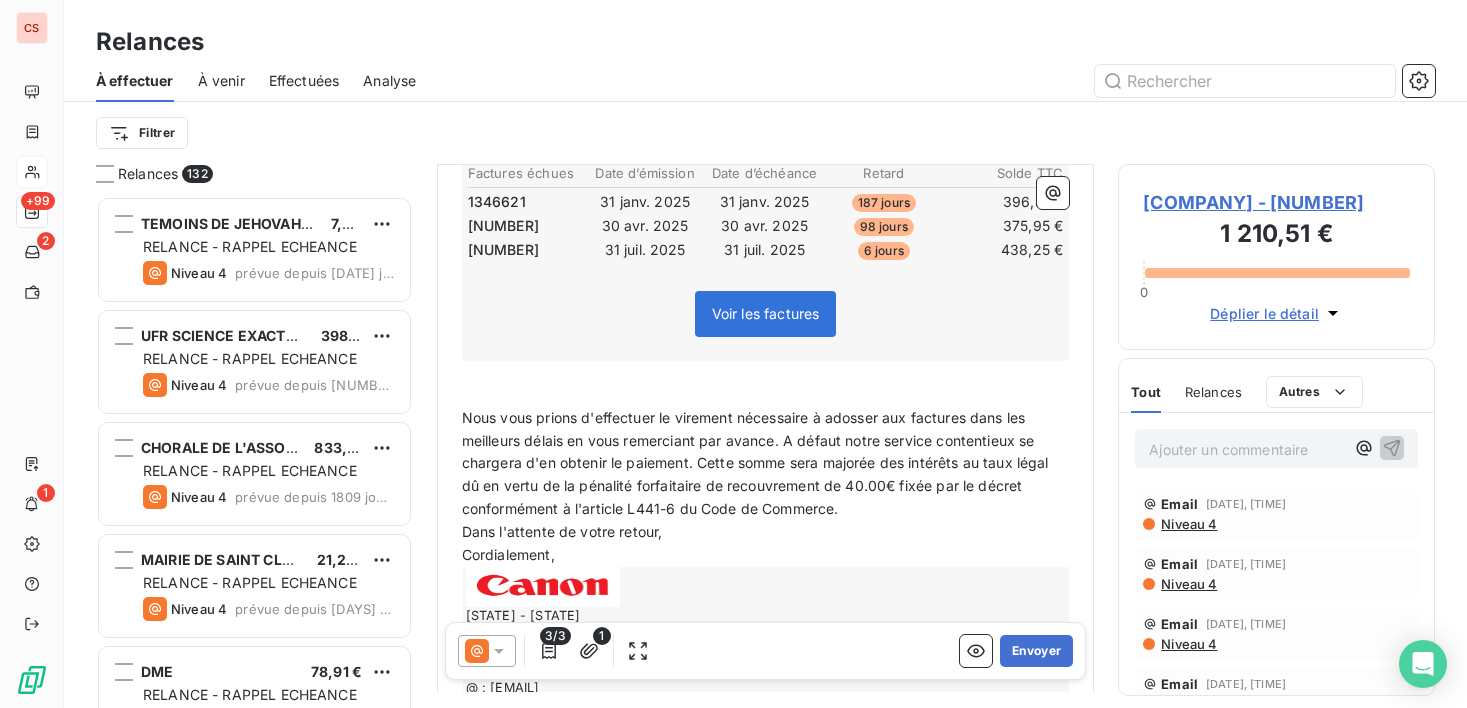 click on "Cordialement," at bounding box center (766, 555) 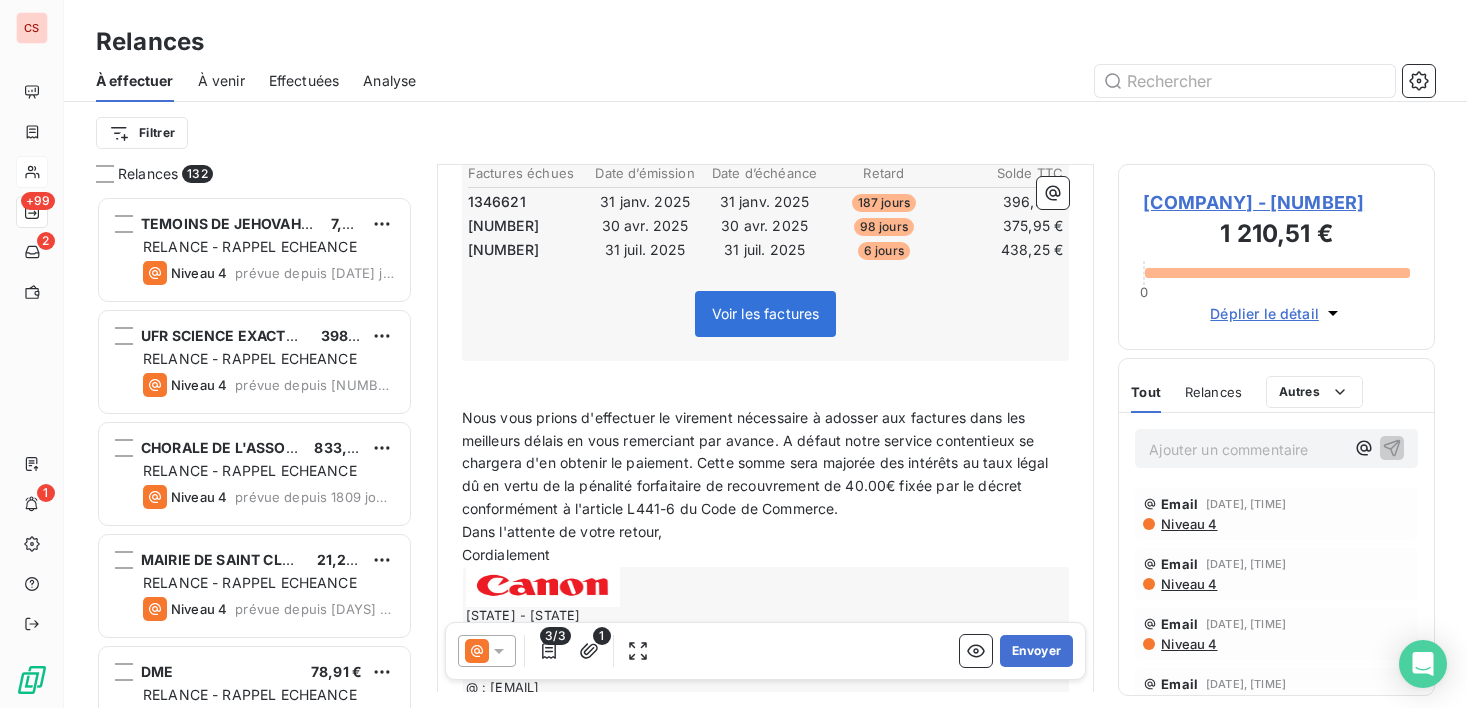 click on "﻿" at bounding box center [766, 395] 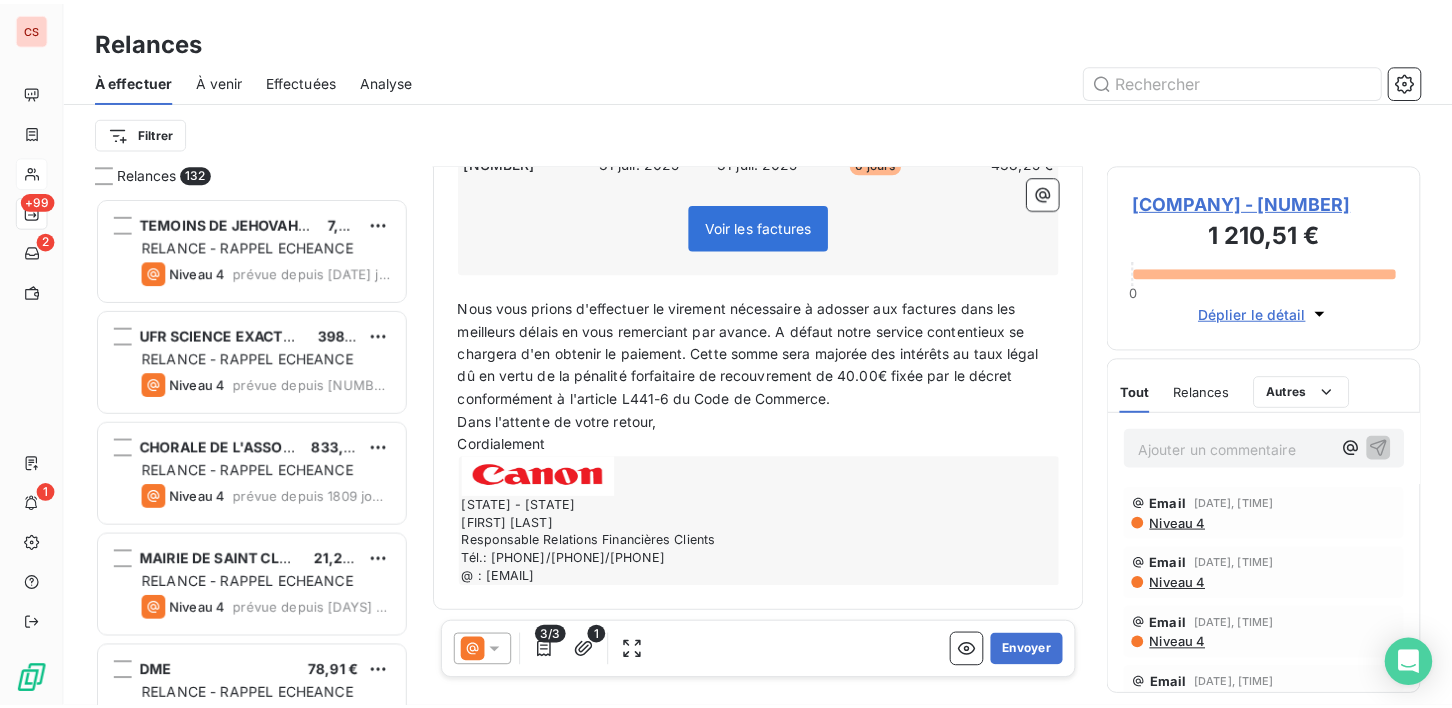 scroll, scrollTop: 455, scrollLeft: 0, axis: vertical 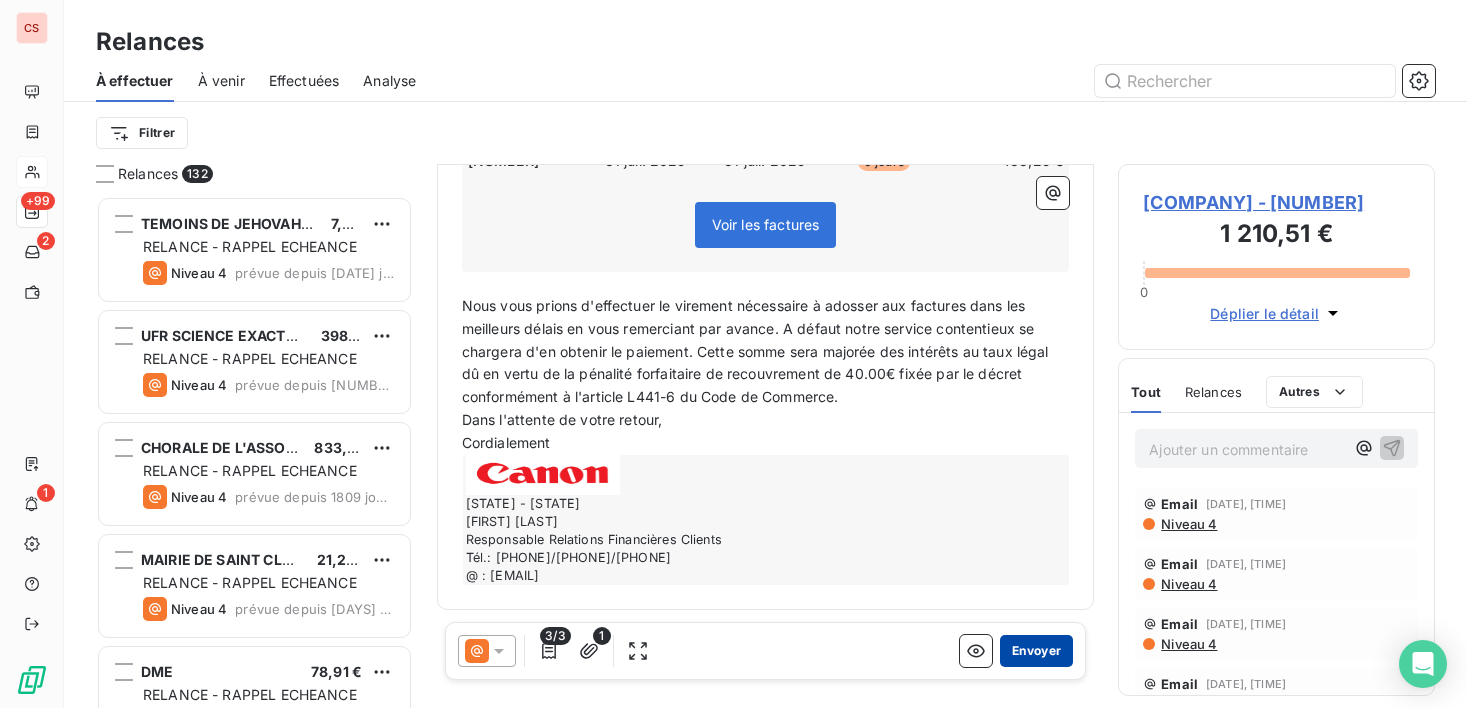 click on "Envoyer" at bounding box center (1036, 651) 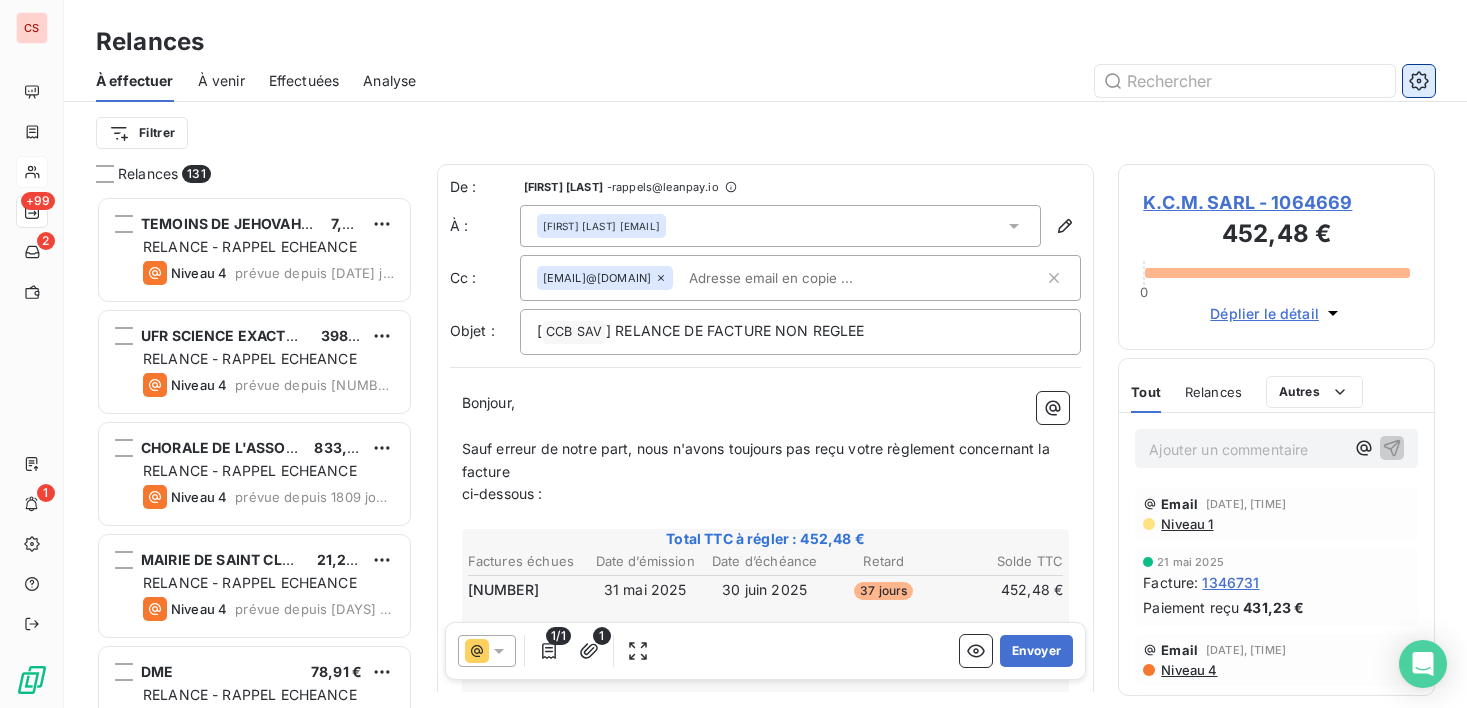 click 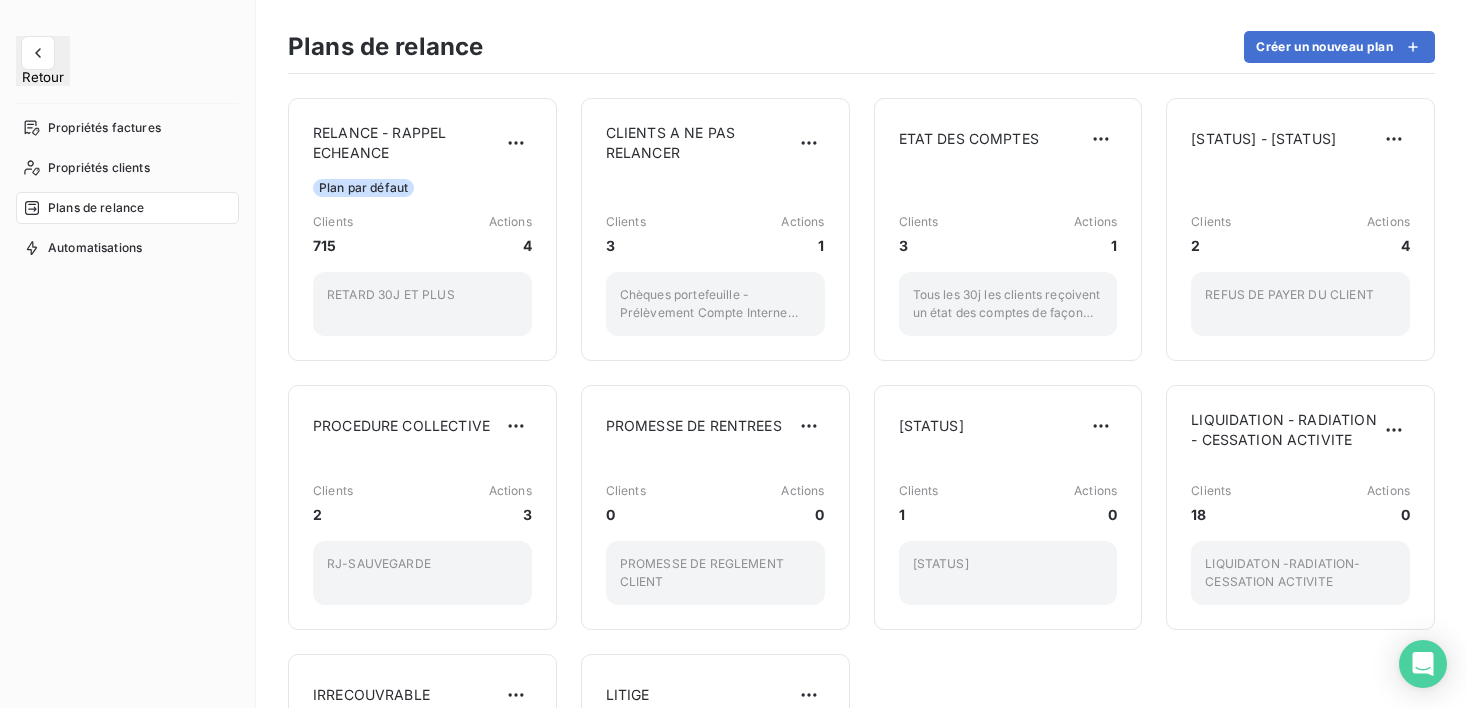 click on "Plans de relance" at bounding box center (96, 208) 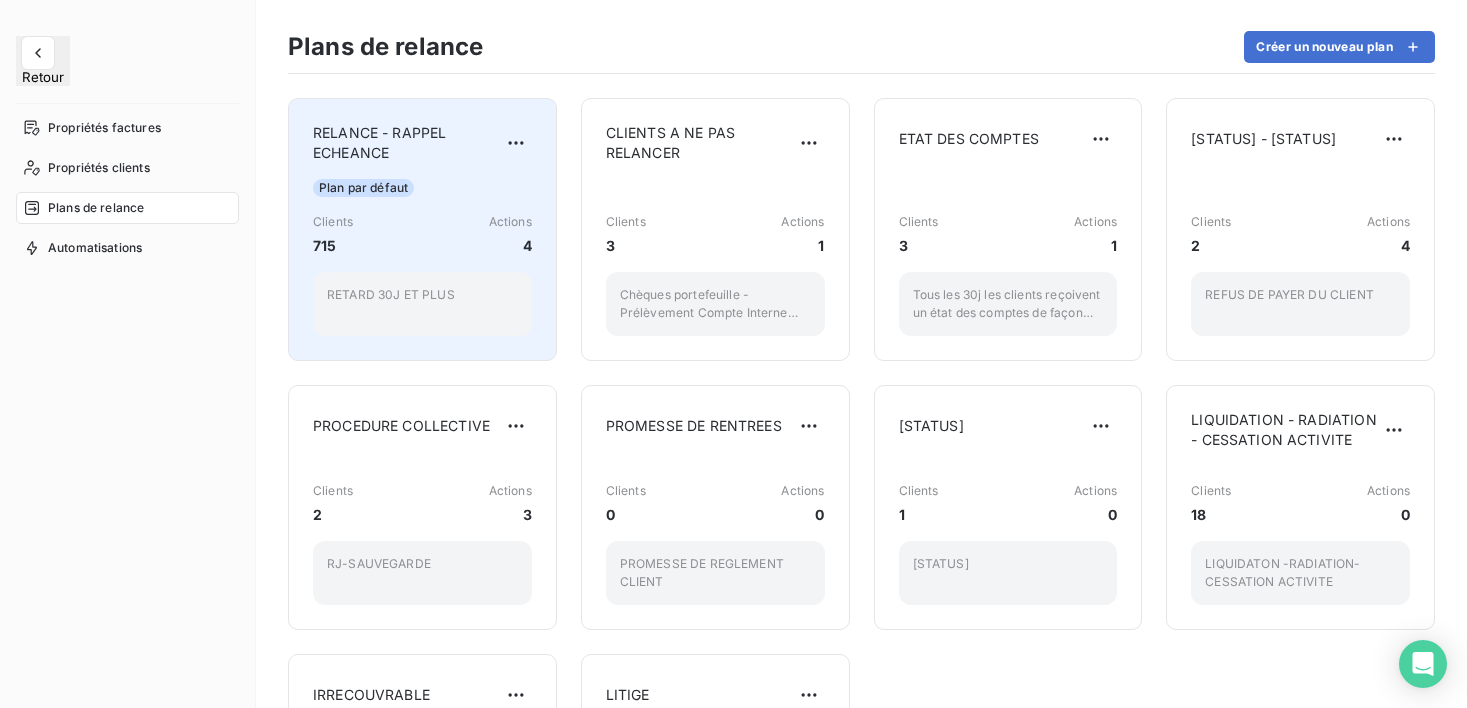 click on "RETARD 30J ET PLUS" at bounding box center [422, 304] 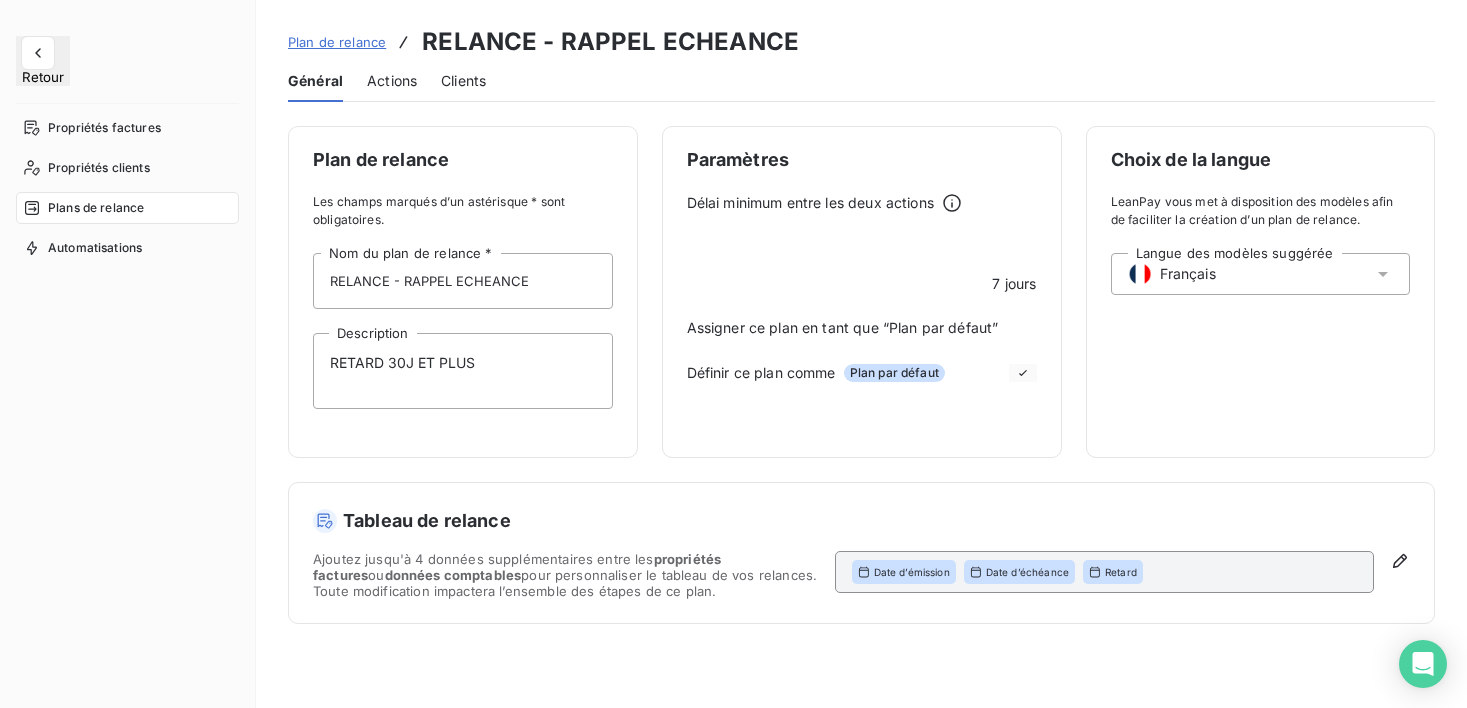 click on "Actions" at bounding box center (392, 81) 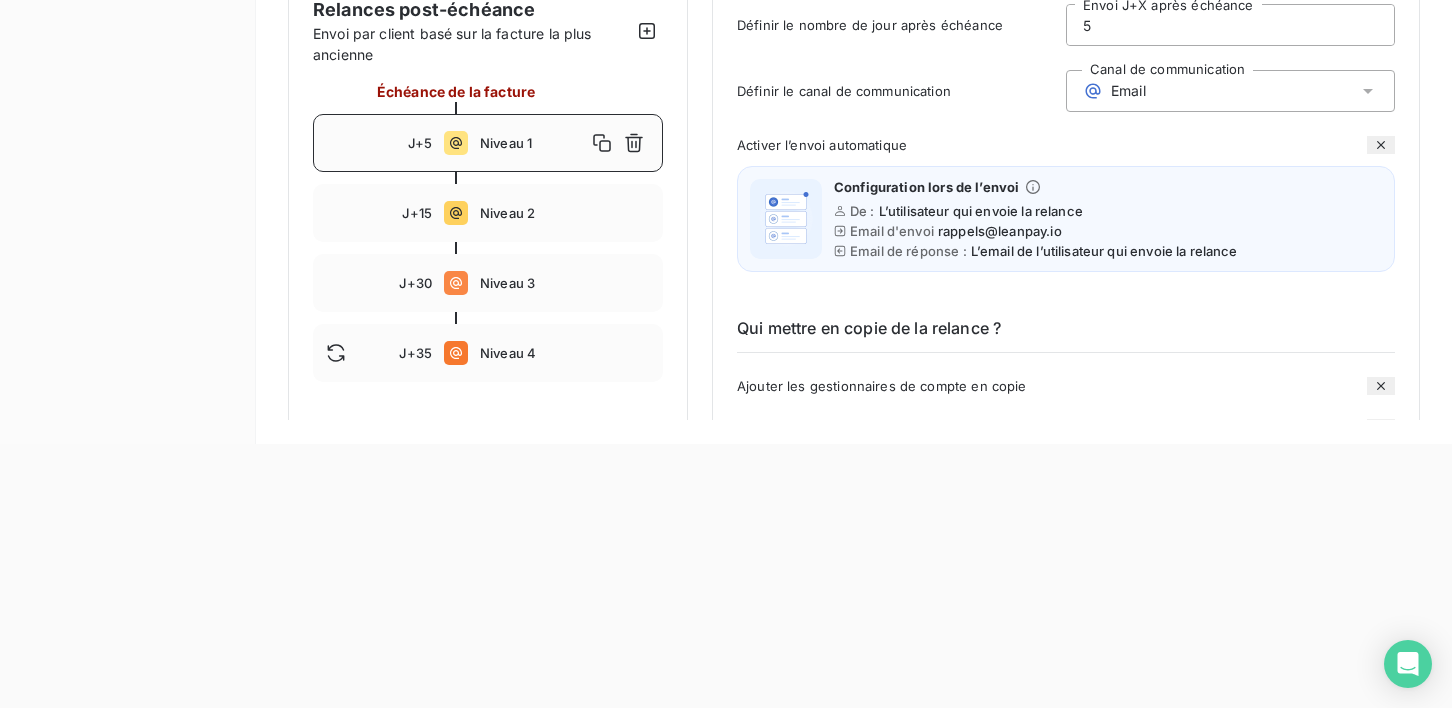 scroll, scrollTop: 282, scrollLeft: 0, axis: vertical 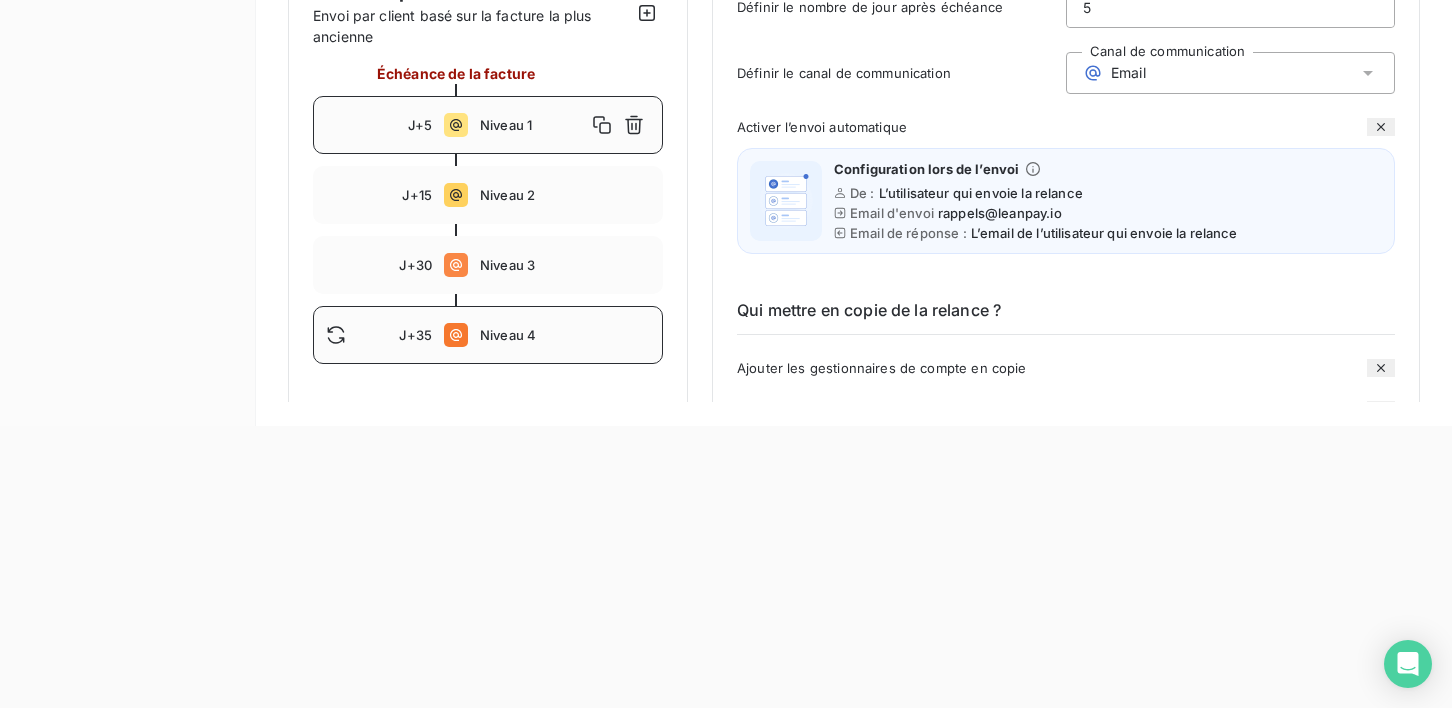 click on "Niveau 4" at bounding box center (565, 335) 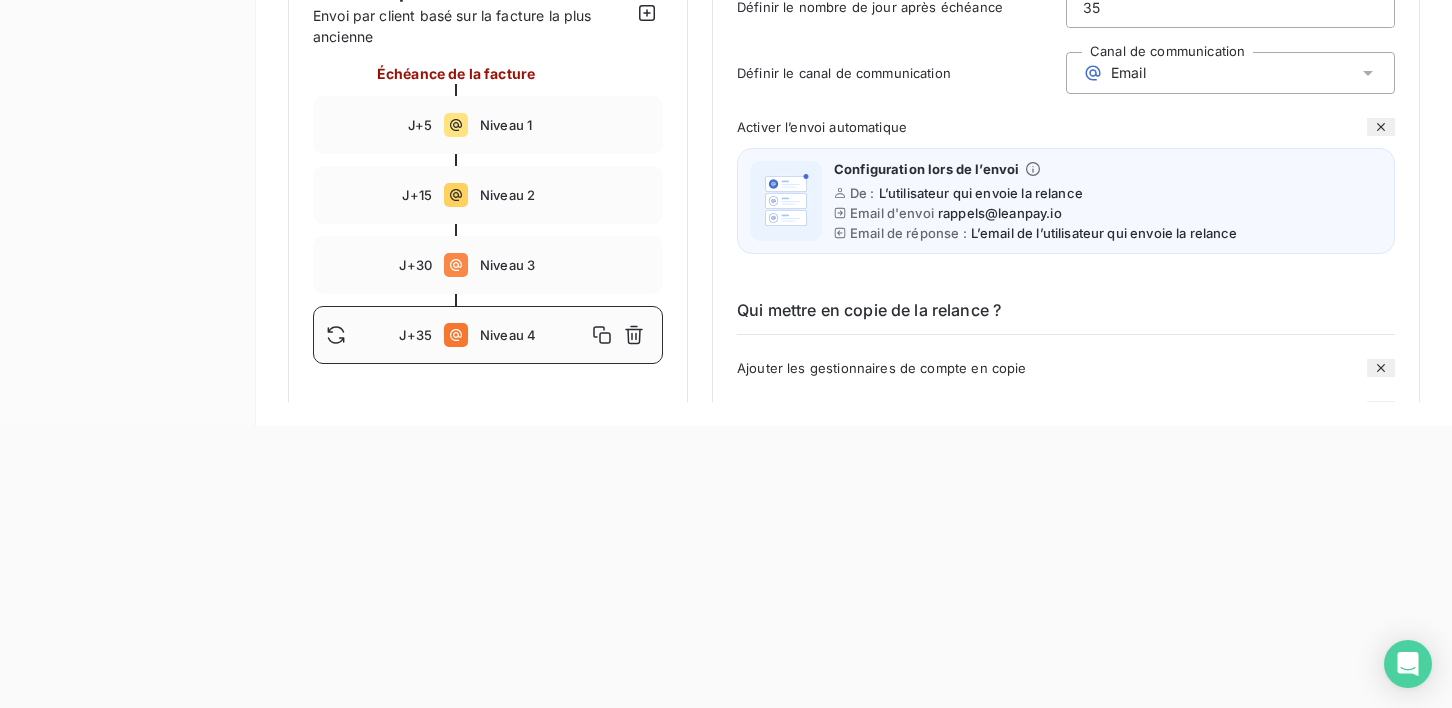 click on "Niveau 4" at bounding box center (533, 335) 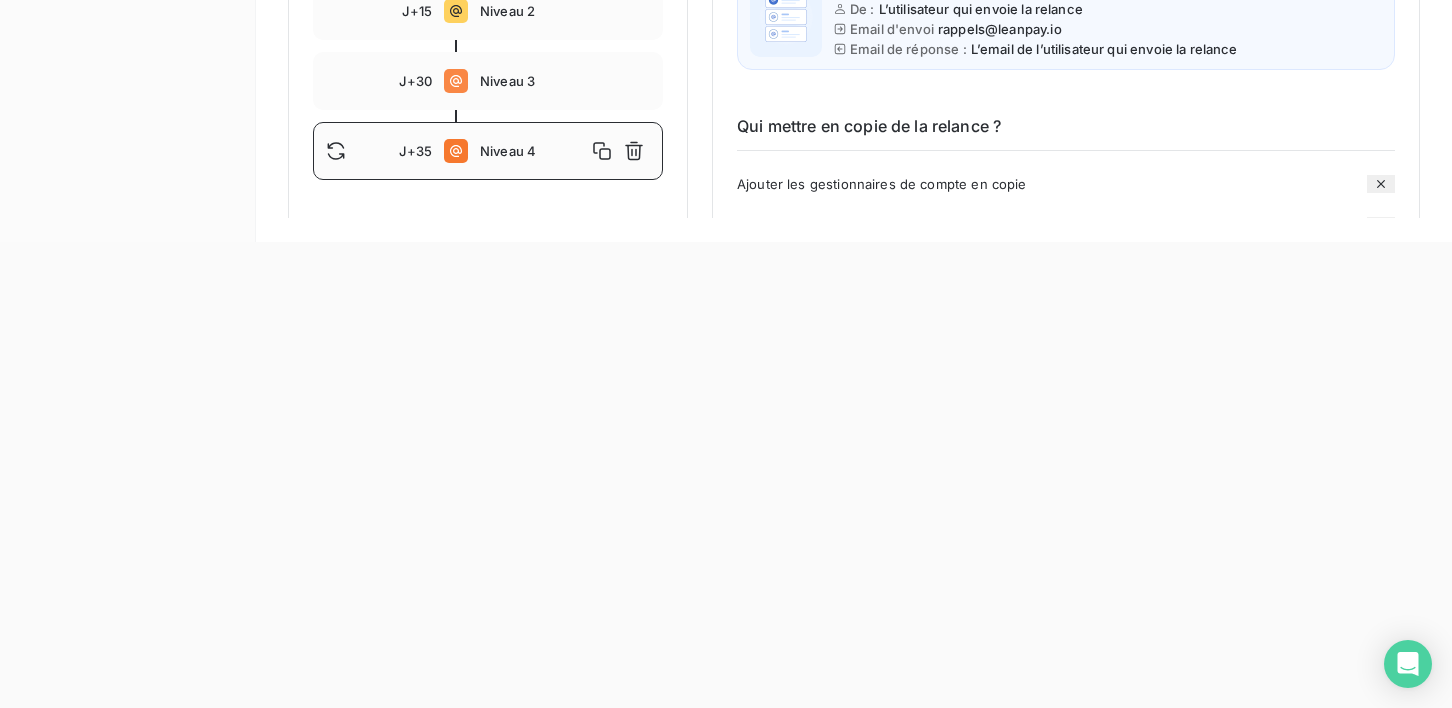 click 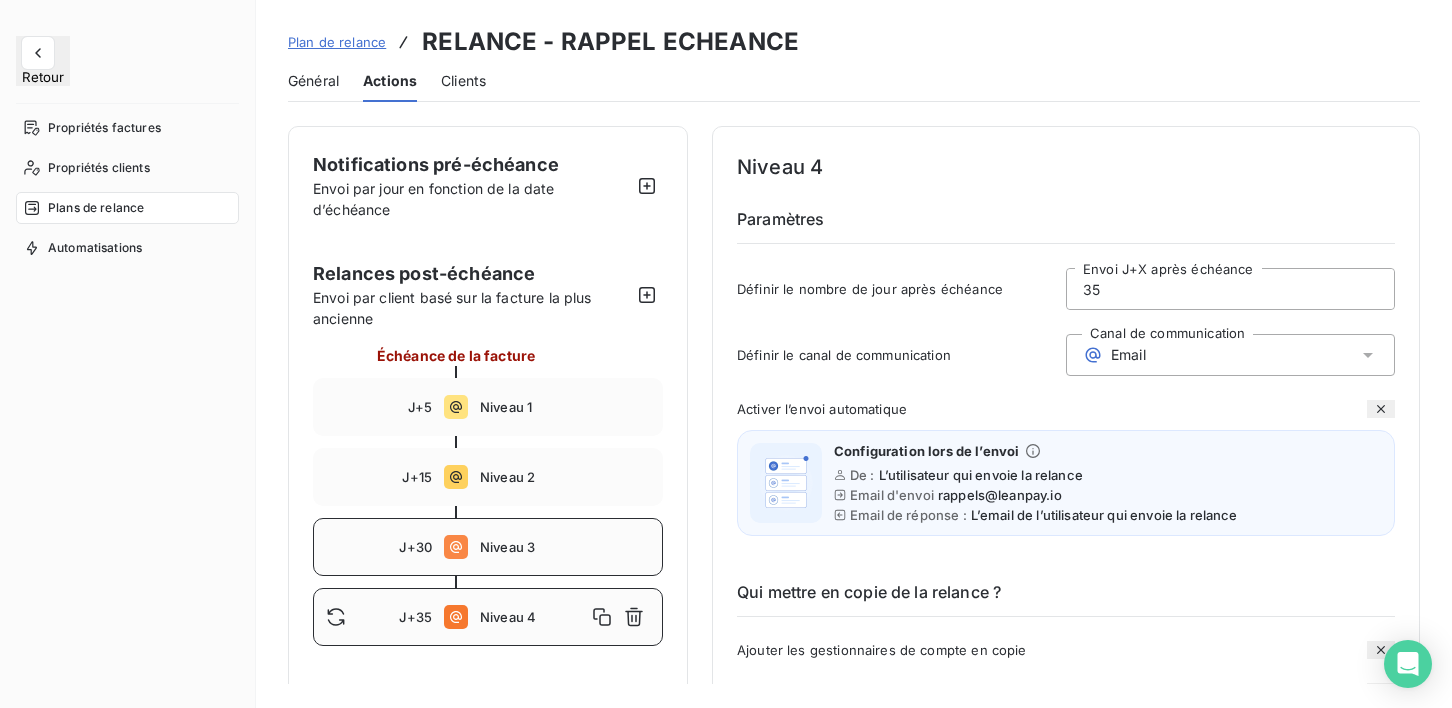 click on "Niveau 3" at bounding box center [565, 547] 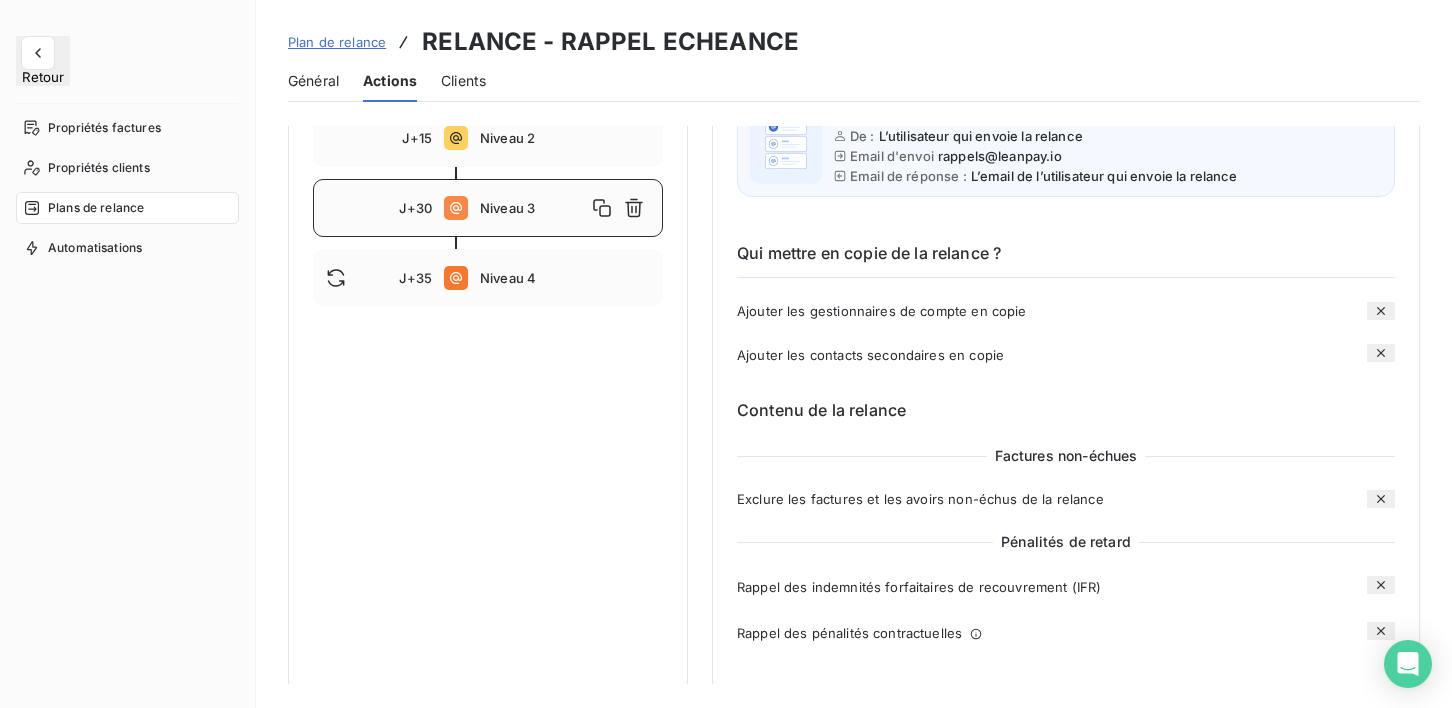 scroll, scrollTop: 0, scrollLeft: 0, axis: both 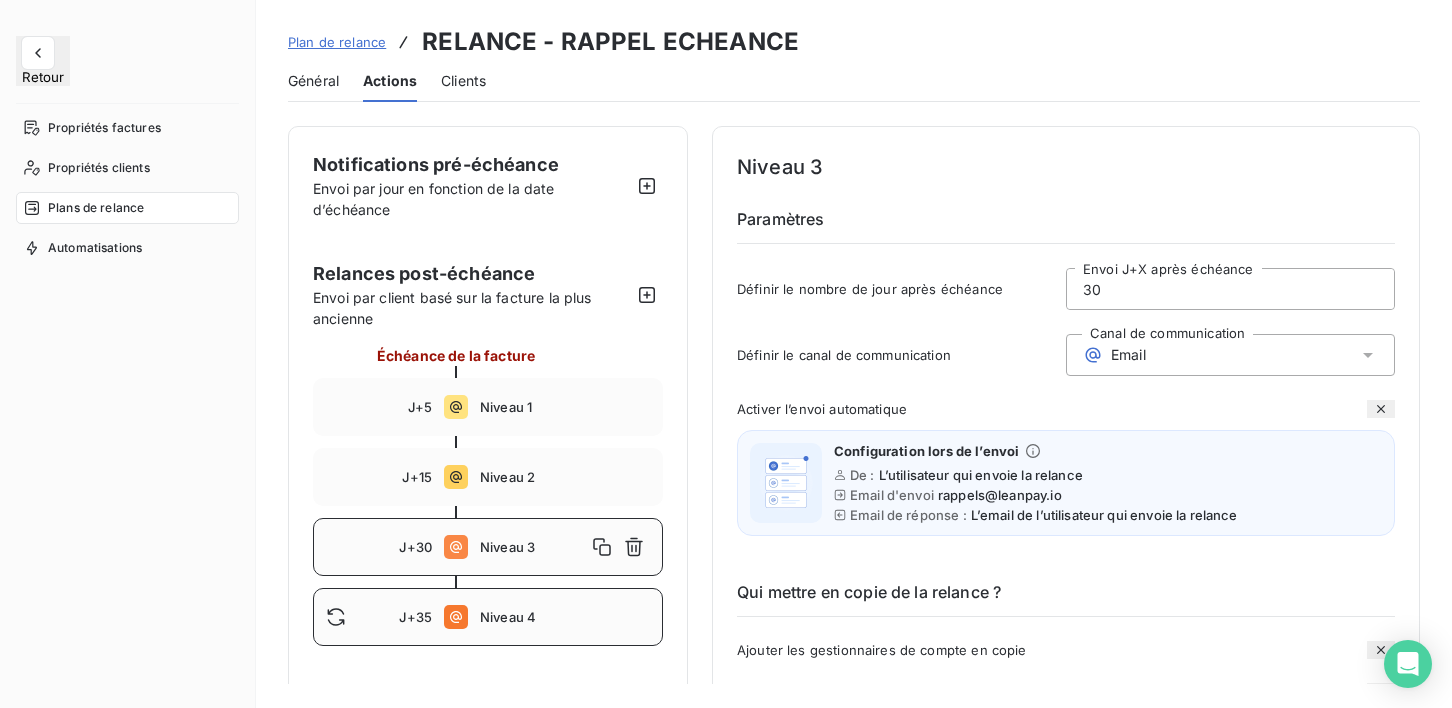click on "Niveau 4" at bounding box center [565, 617] 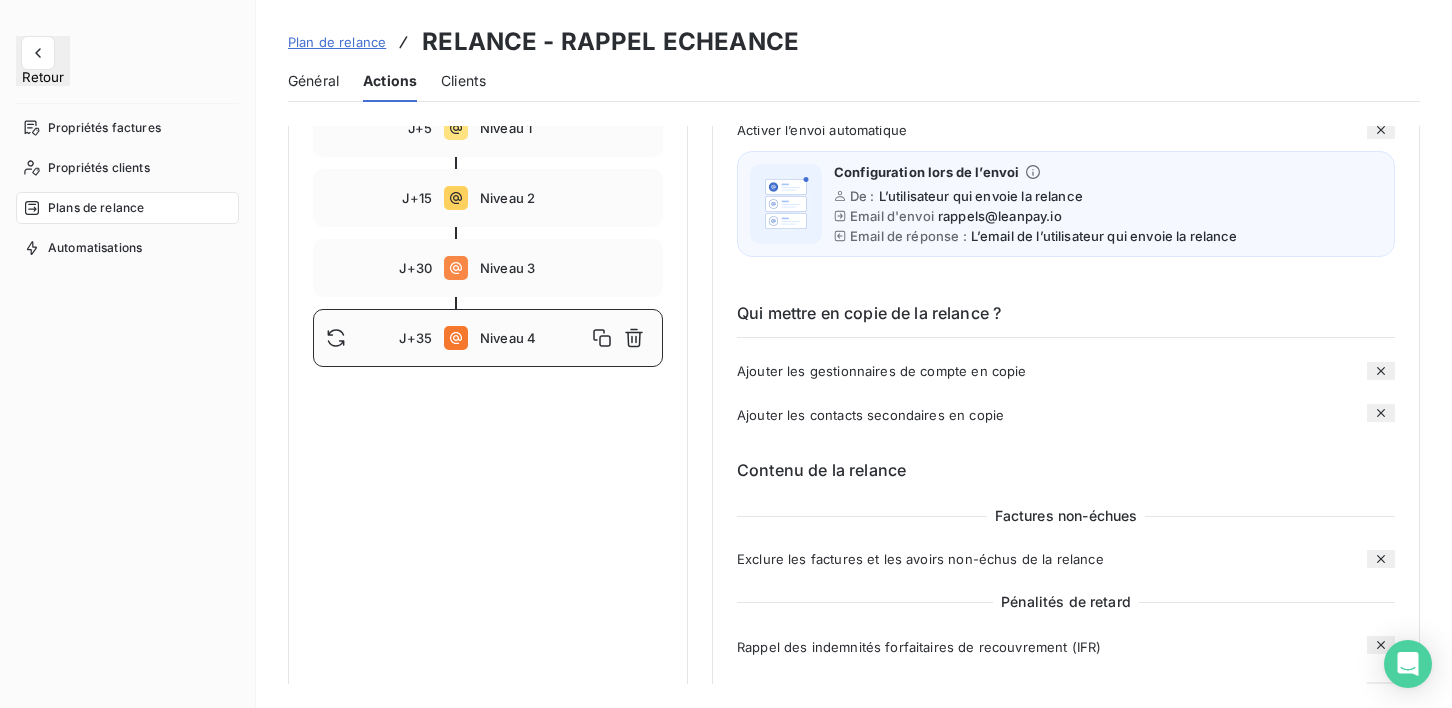 scroll, scrollTop: 247, scrollLeft: 0, axis: vertical 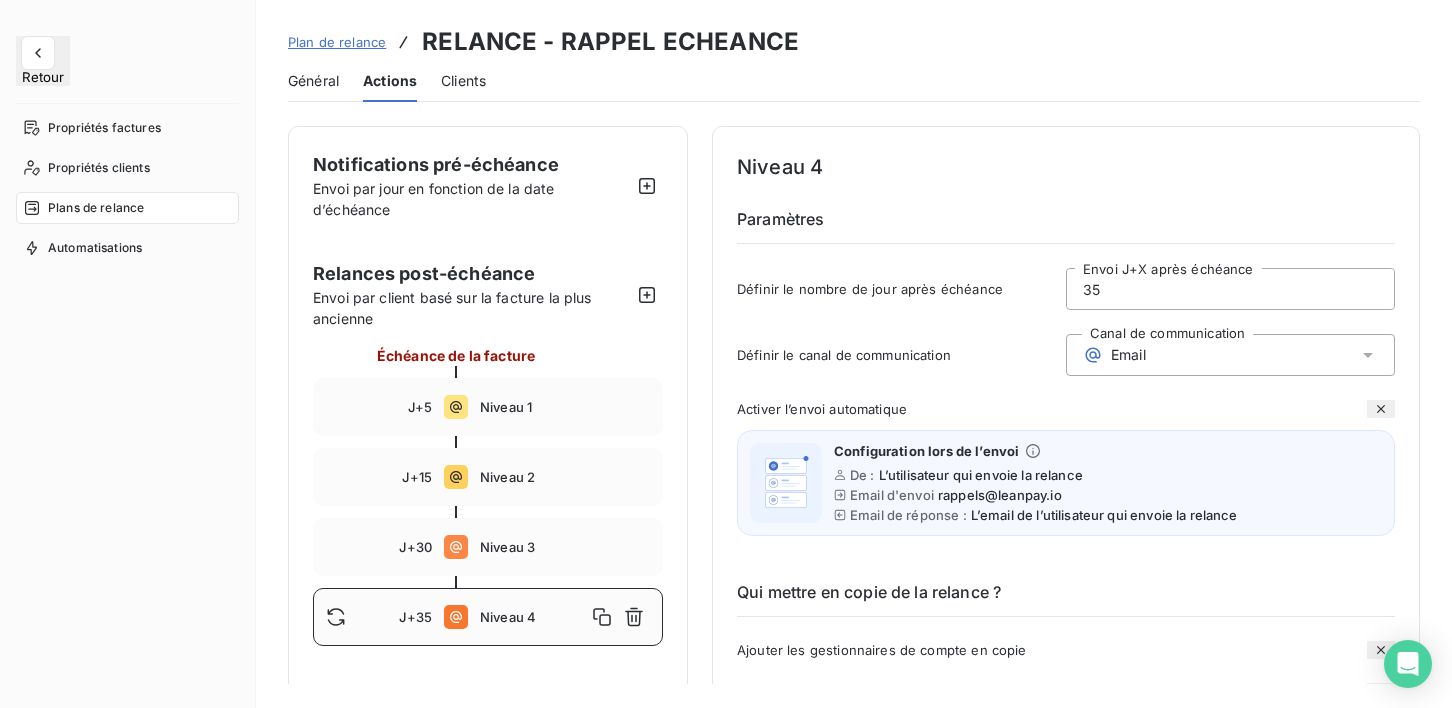 click on "35" at bounding box center (1230, 289) 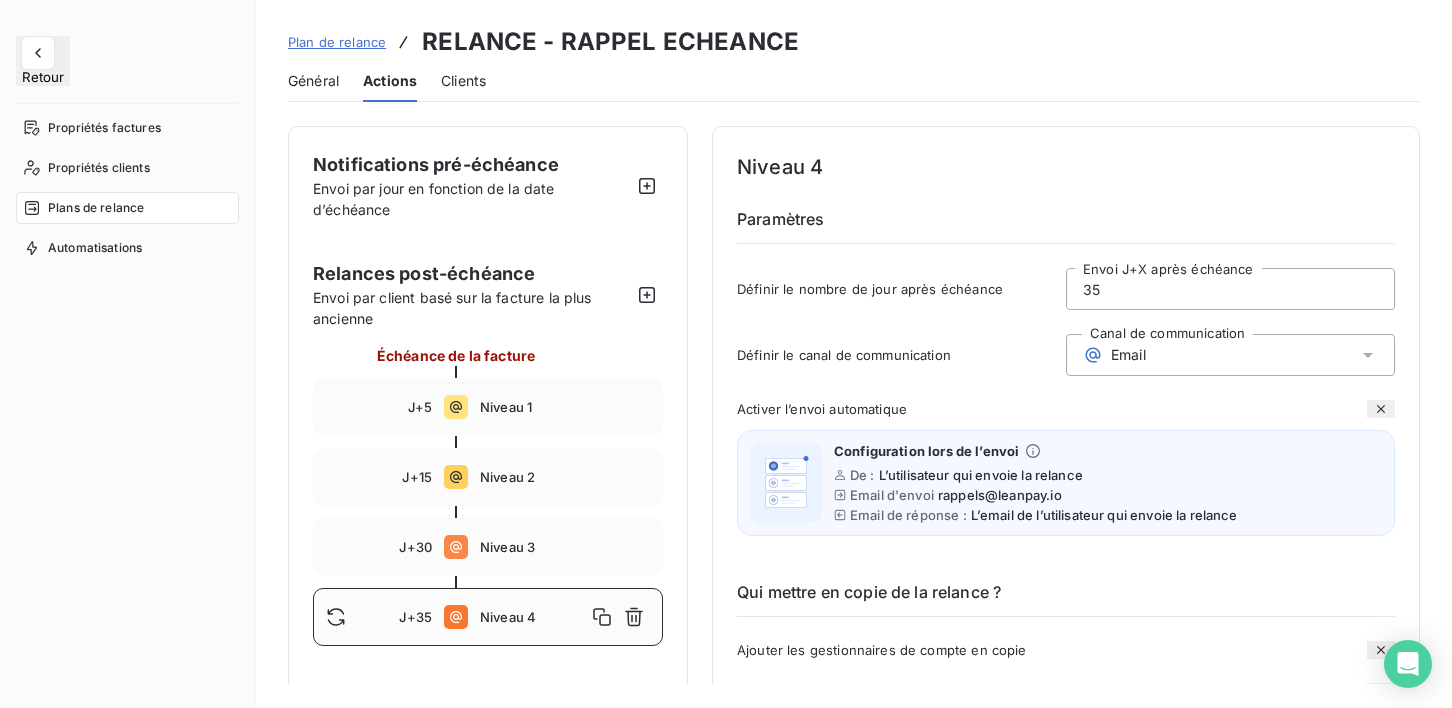 type on "3" 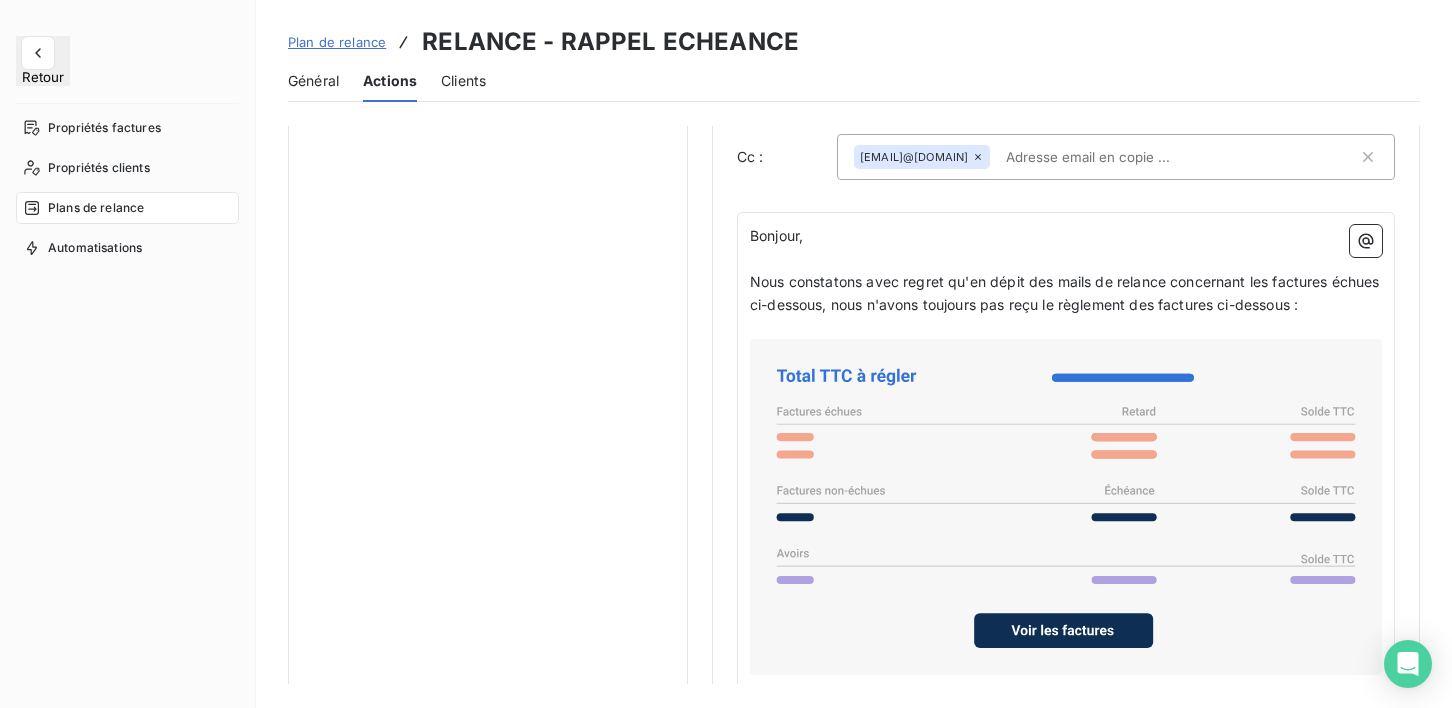 scroll, scrollTop: 1350, scrollLeft: 0, axis: vertical 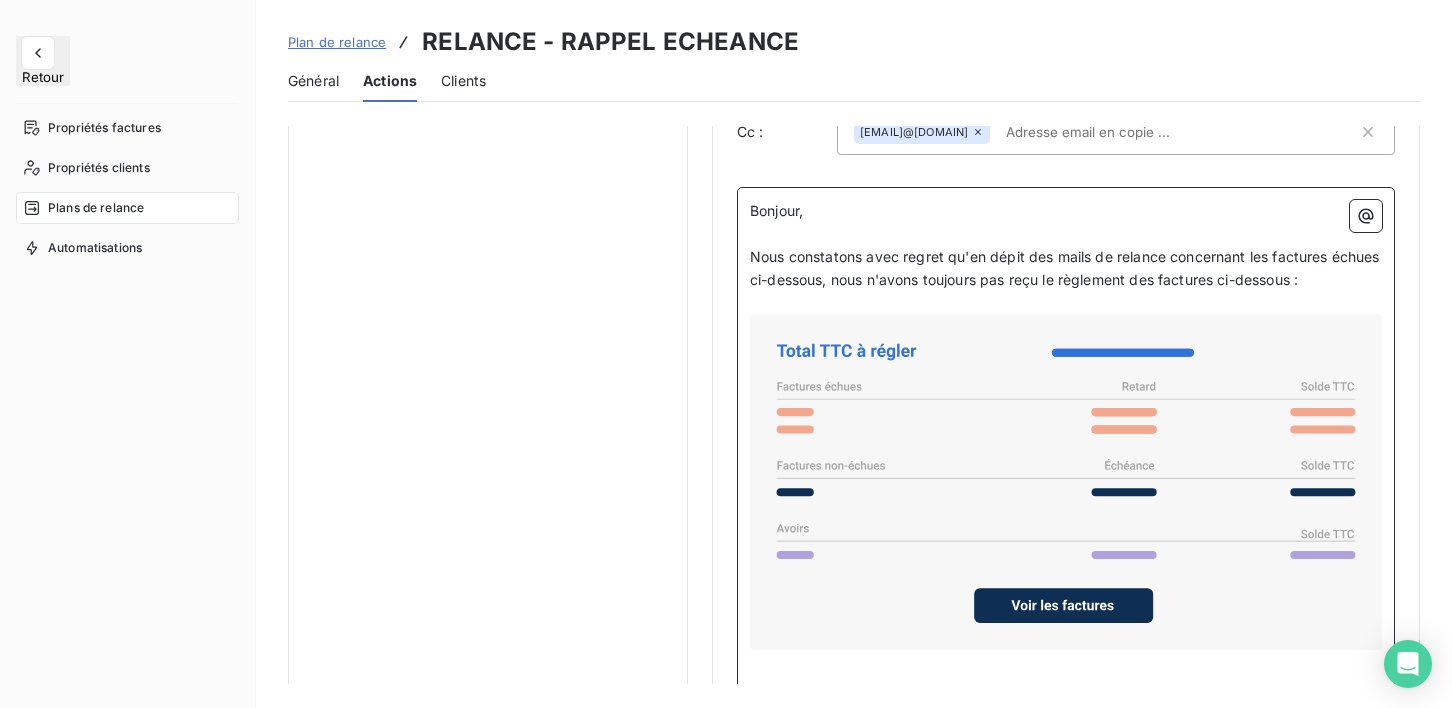 click on "﻿" at bounding box center [1066, 234] 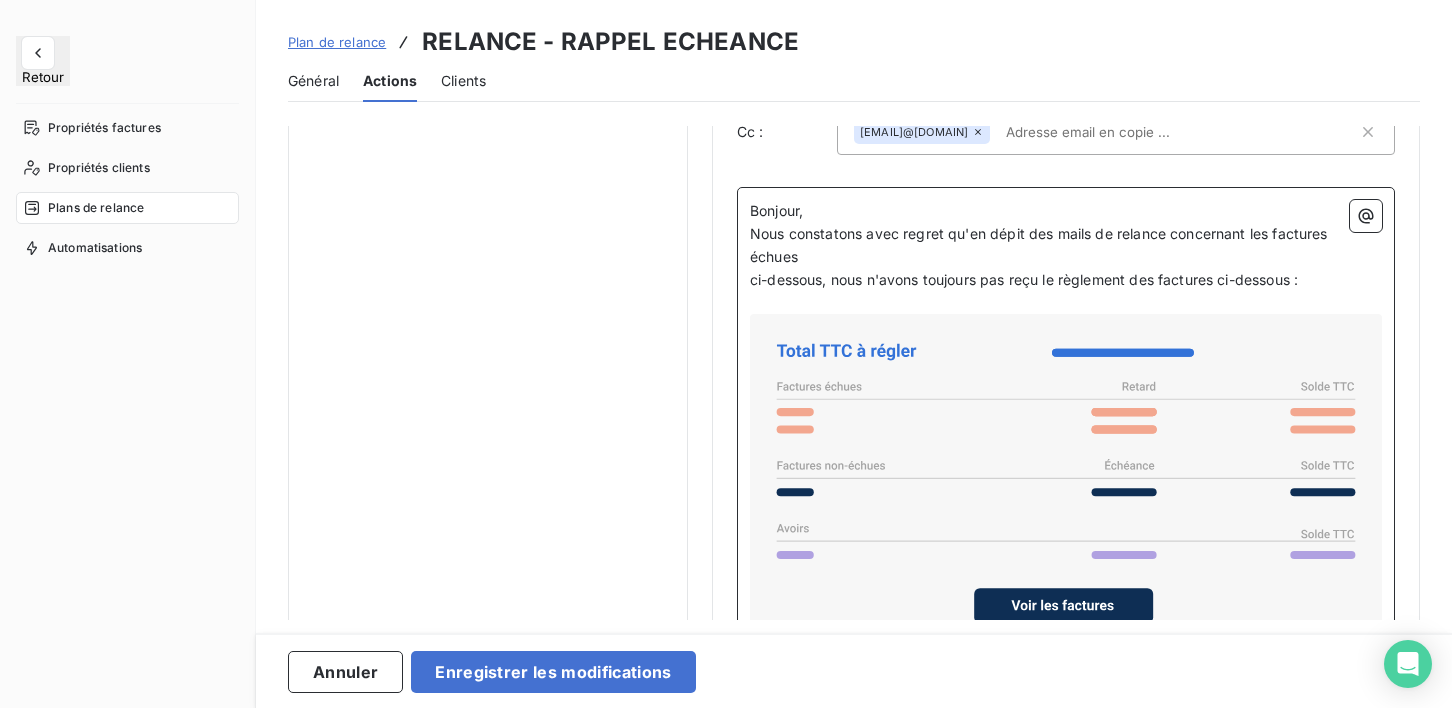click on "Nous constatons avec regret qu'en dépit des mails de relance concernant les factures échues" at bounding box center (1041, 245) 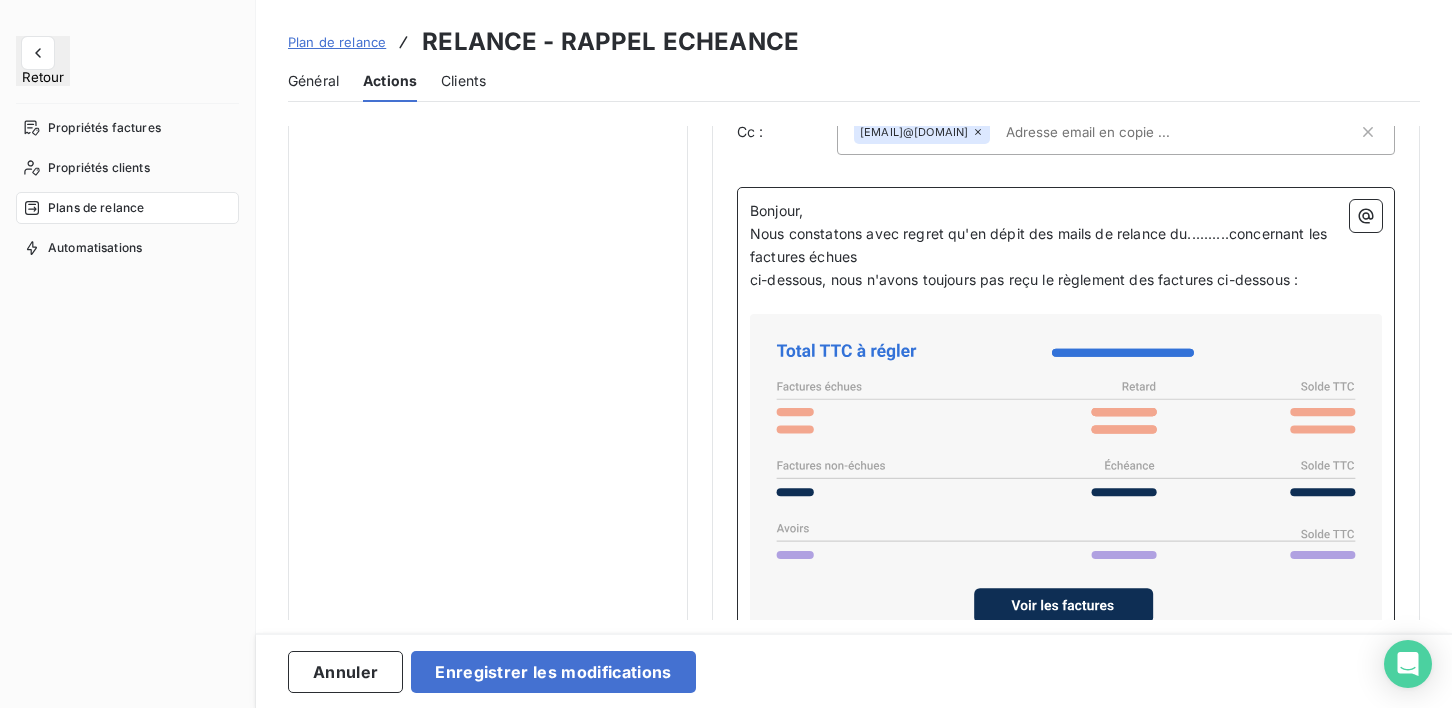 click on "ci-dessous, nous n'avons toujours pas reçu le règlement des factures ci-dessous :" at bounding box center [1024, 279] 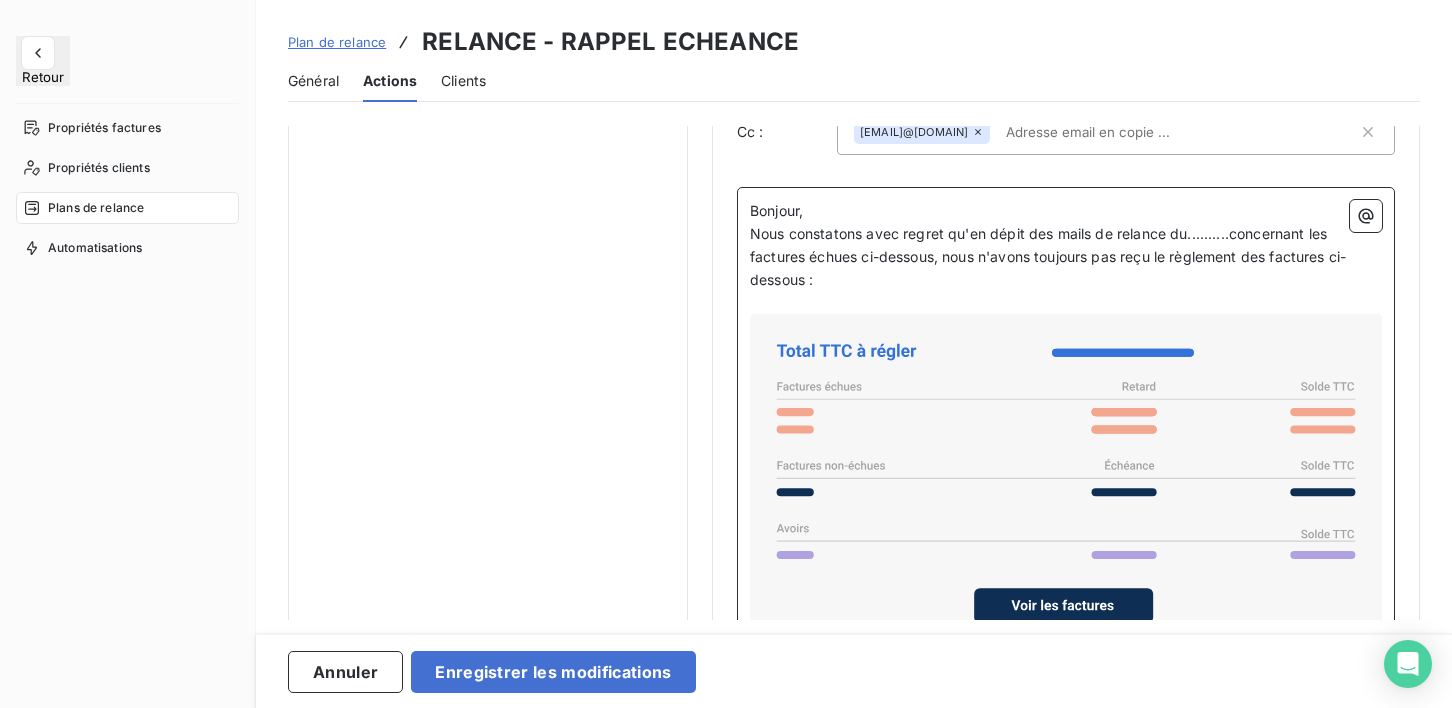 click on "Nous constatons avec regret qu'en dépit des mails de relance du..........concernant les factures échues ci-dessous, nous n'avons toujours pas reçu le règlement des factures ci-dessous :" at bounding box center [1048, 256] 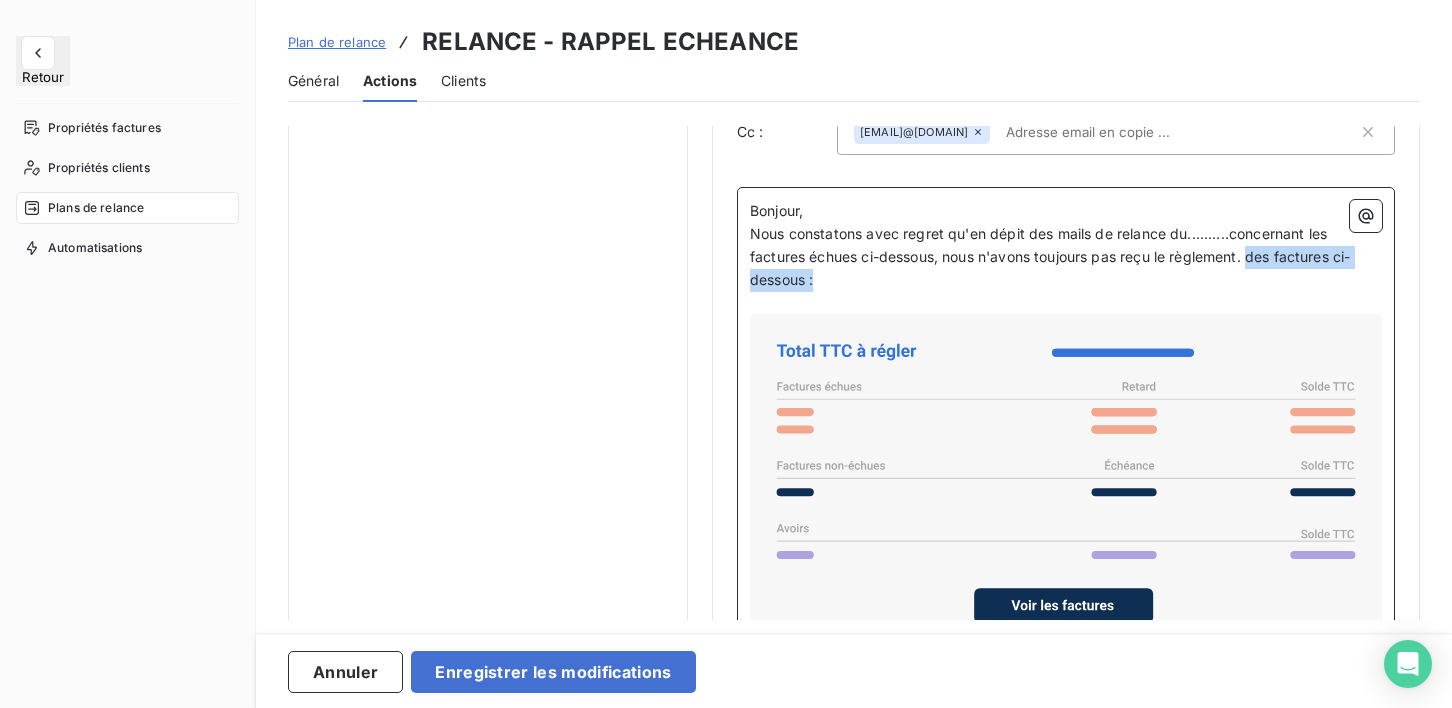drag, startPoint x: 1256, startPoint y: 269, endPoint x: 1361, endPoint y: 285, distance: 106.21205 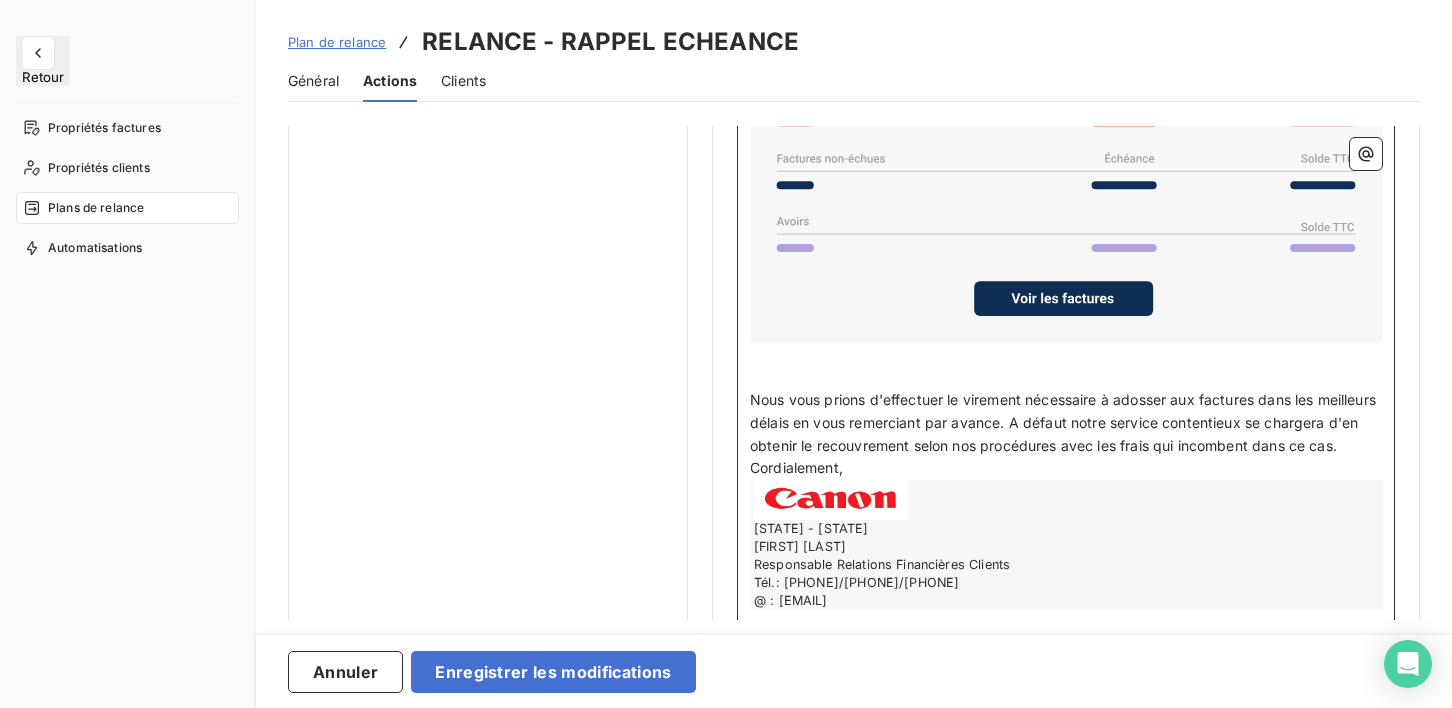 scroll, scrollTop: 1715, scrollLeft: 0, axis: vertical 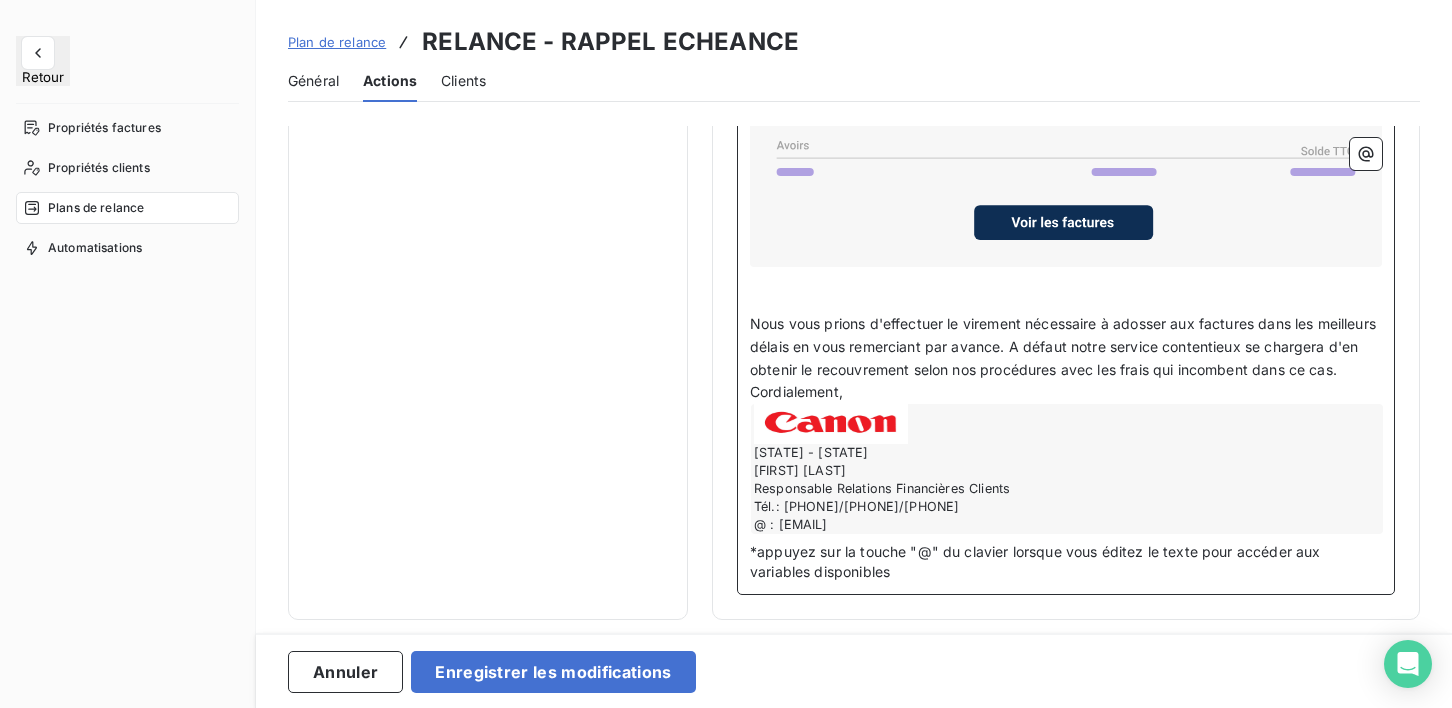 click on "﻿" at bounding box center [1066, 301] 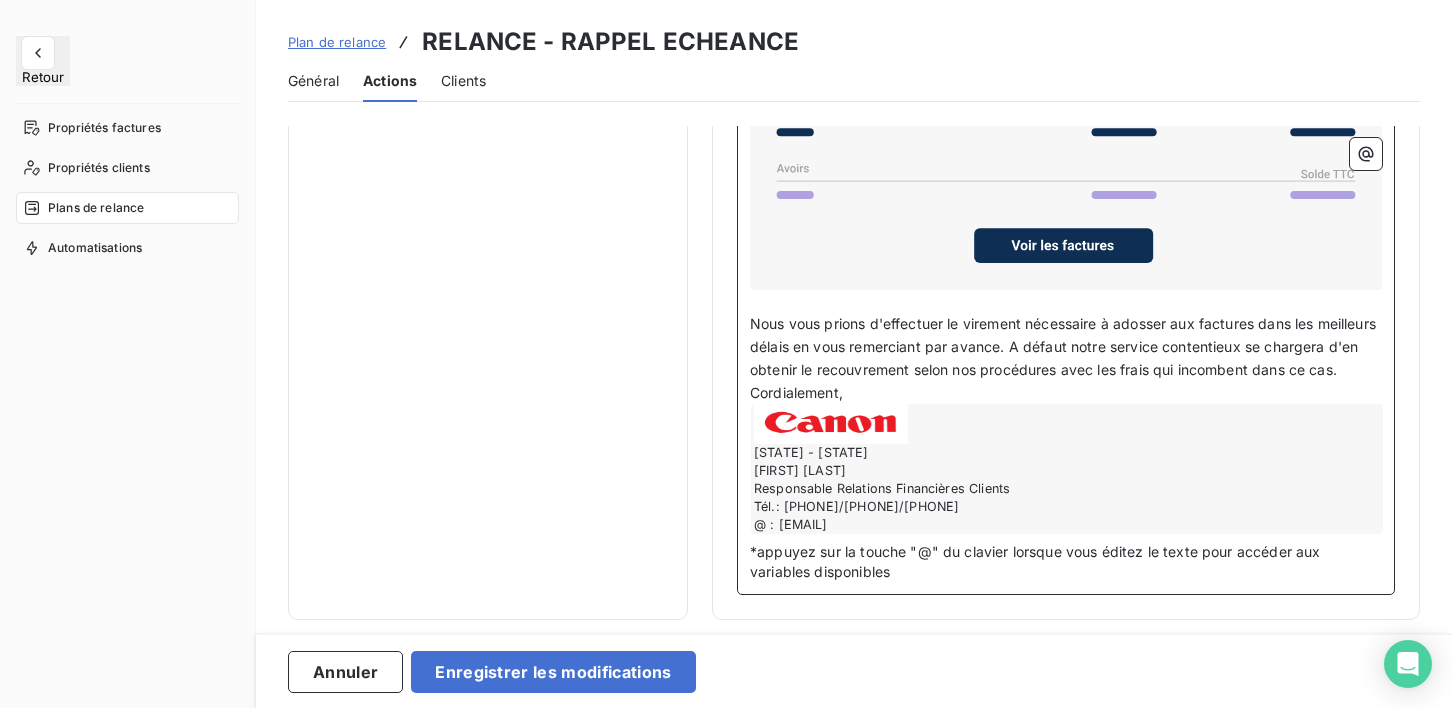 scroll, scrollTop: 1692, scrollLeft: 0, axis: vertical 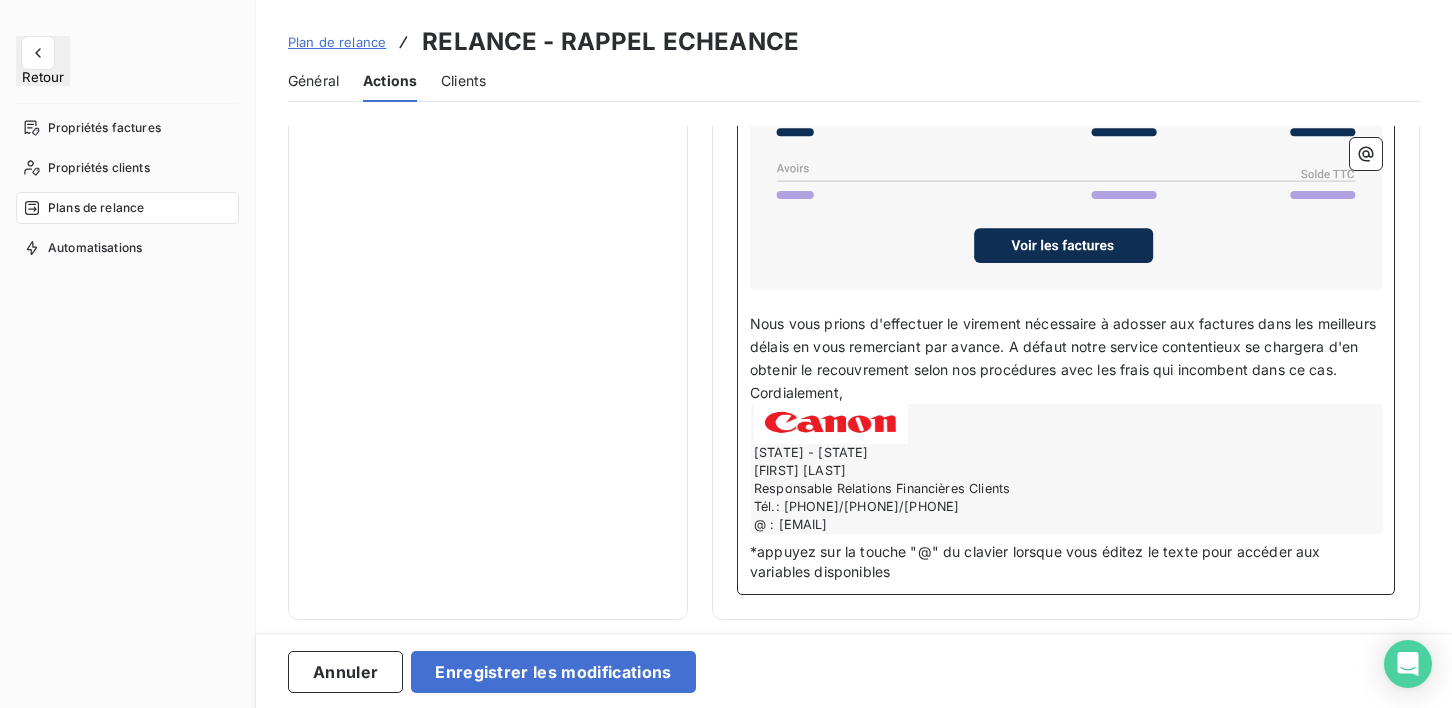 click on "Nous vous prions d'effectuer le virement nécessaire à adosser aux factures dans les meilleurs délais en vous remerciant par avance. A défaut notre service contentieux se chargera d'en obtenir le recouvrement selon nos procédures avec les frais qui incombent dans ce cas." at bounding box center (1065, 346) 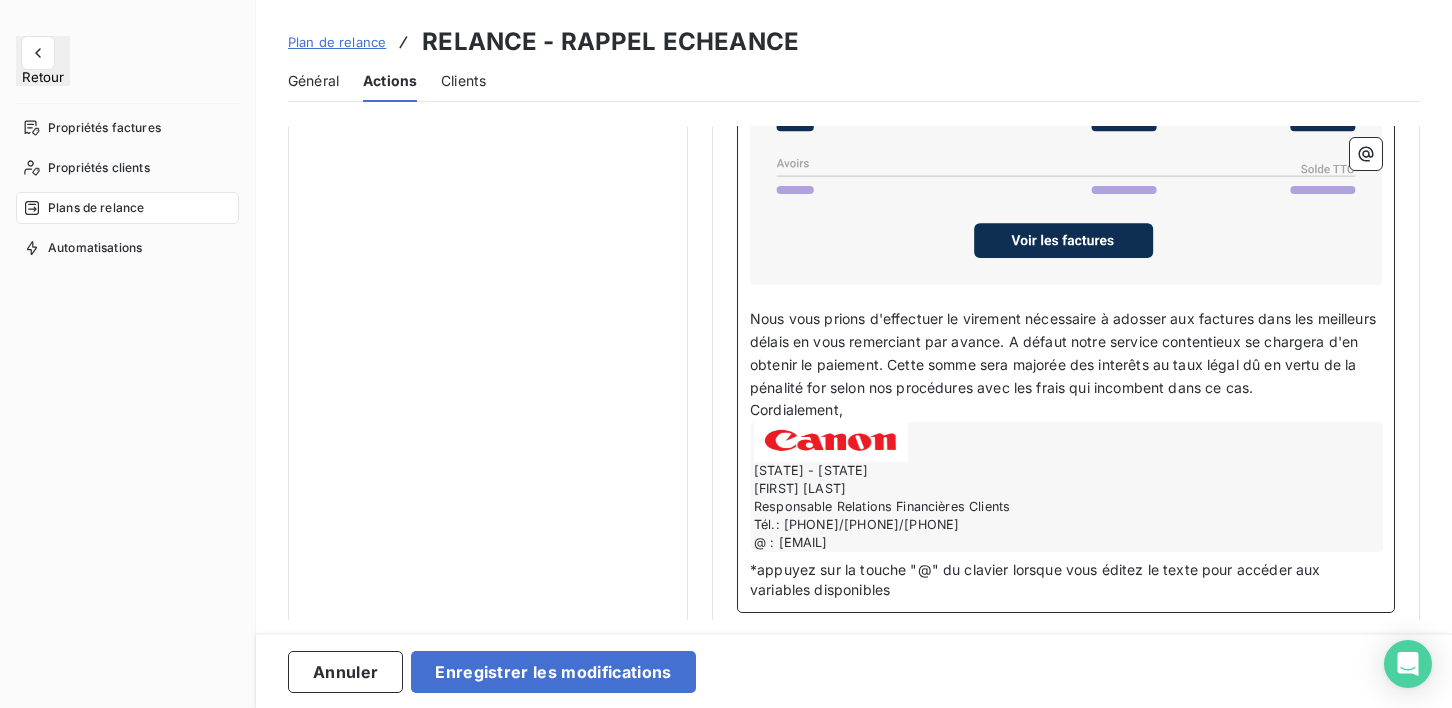 scroll, scrollTop: 1715, scrollLeft: 0, axis: vertical 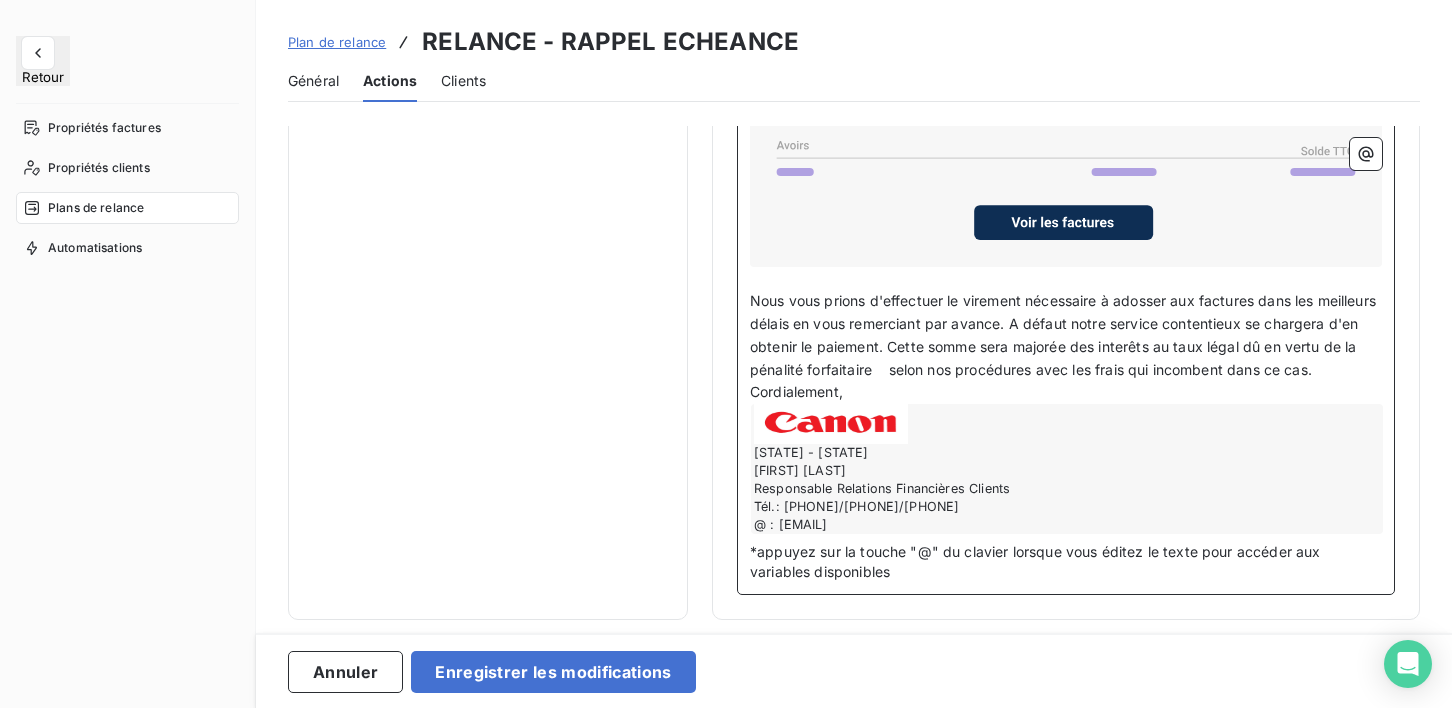 click on "Nous vous prions d'effectuer le virement nécessaire à adosser aux factures dans les meilleurs délais en vous remerciant par avance. A défaut notre service contentieux se chargera d'en obtenir le paiement. Cette somme sera majorée des interêts au taux légal dû en vertu de la pénalité forfaitaire    selon nos procédures avec les frais qui incombent dans ce cas." at bounding box center [1065, 335] 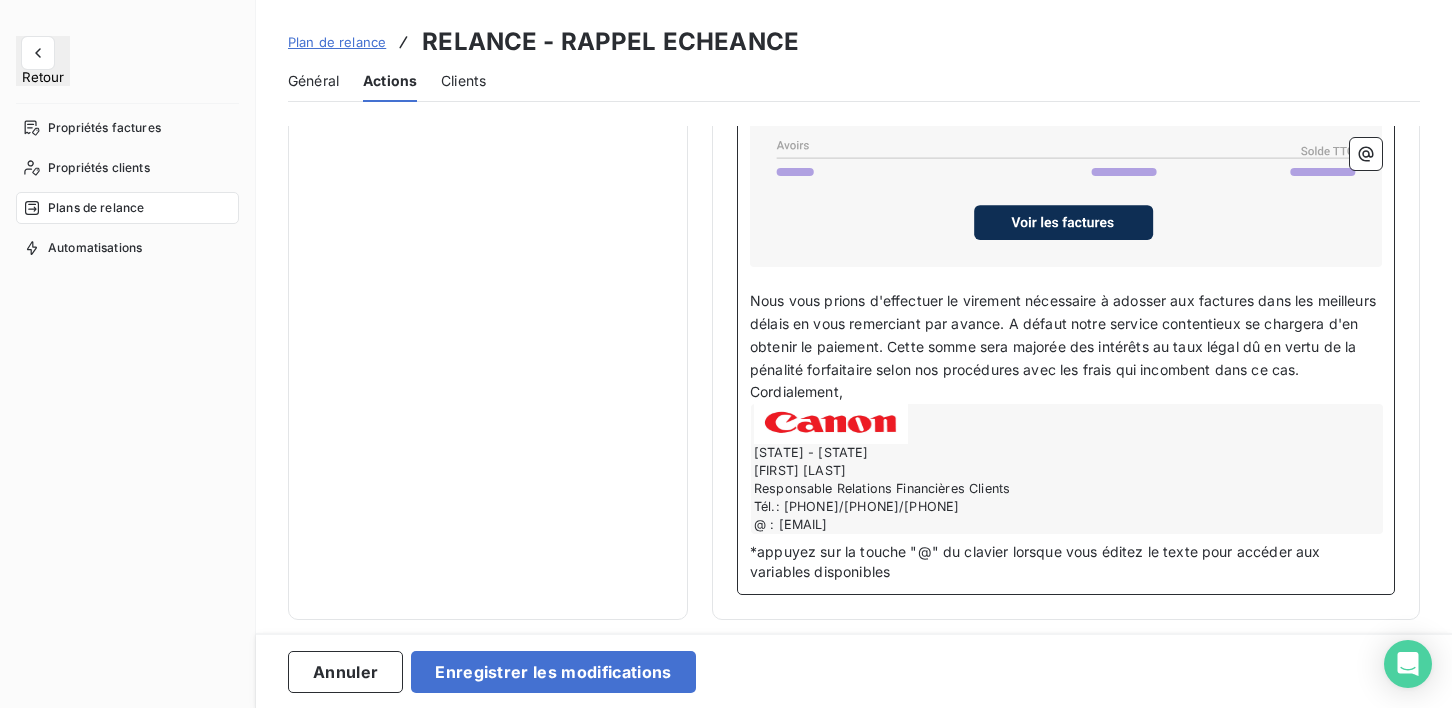 click on "Nous vous prions d'effectuer le virement nécessaire à adosser aux factures dans les meilleurs délais en vous remerciant par avance. A défaut notre service contentieux se chargera d'en obtenir le paiement. Cette somme sera majorée des intérêts au taux légal dû en vertu de la pénalité forfaitaire selon nos procédures avec les frais qui incombent dans ce cas." at bounding box center (1065, 335) 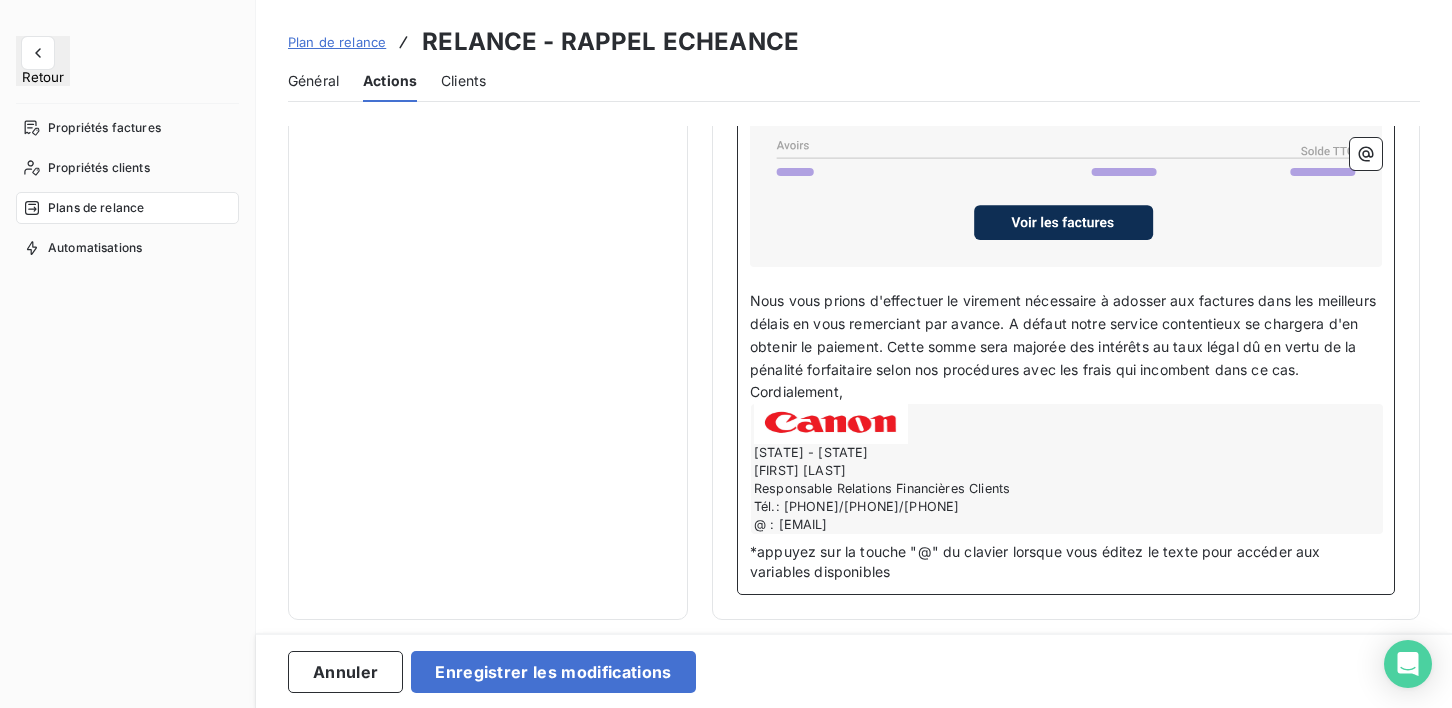 drag, startPoint x: 982, startPoint y: 372, endPoint x: 1297, endPoint y: 389, distance: 315.4584 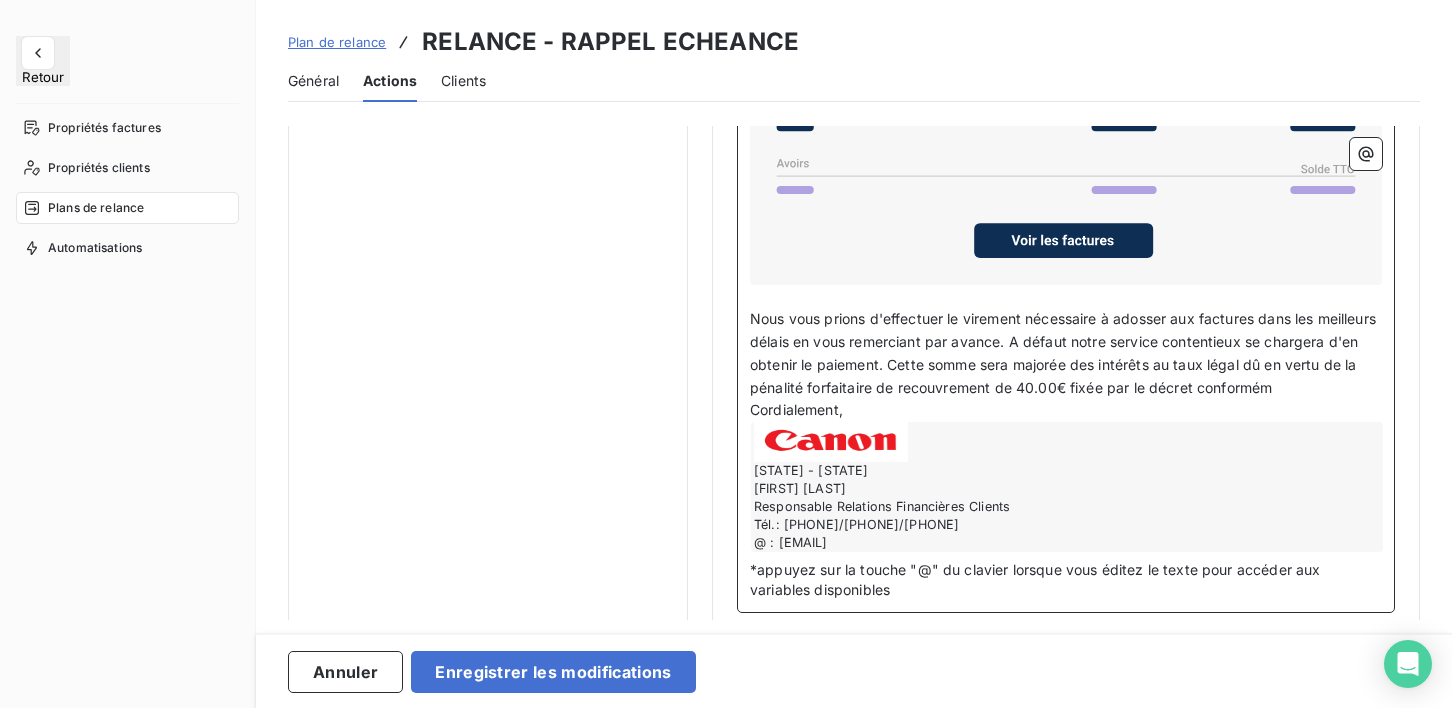 scroll, scrollTop: 1715, scrollLeft: 0, axis: vertical 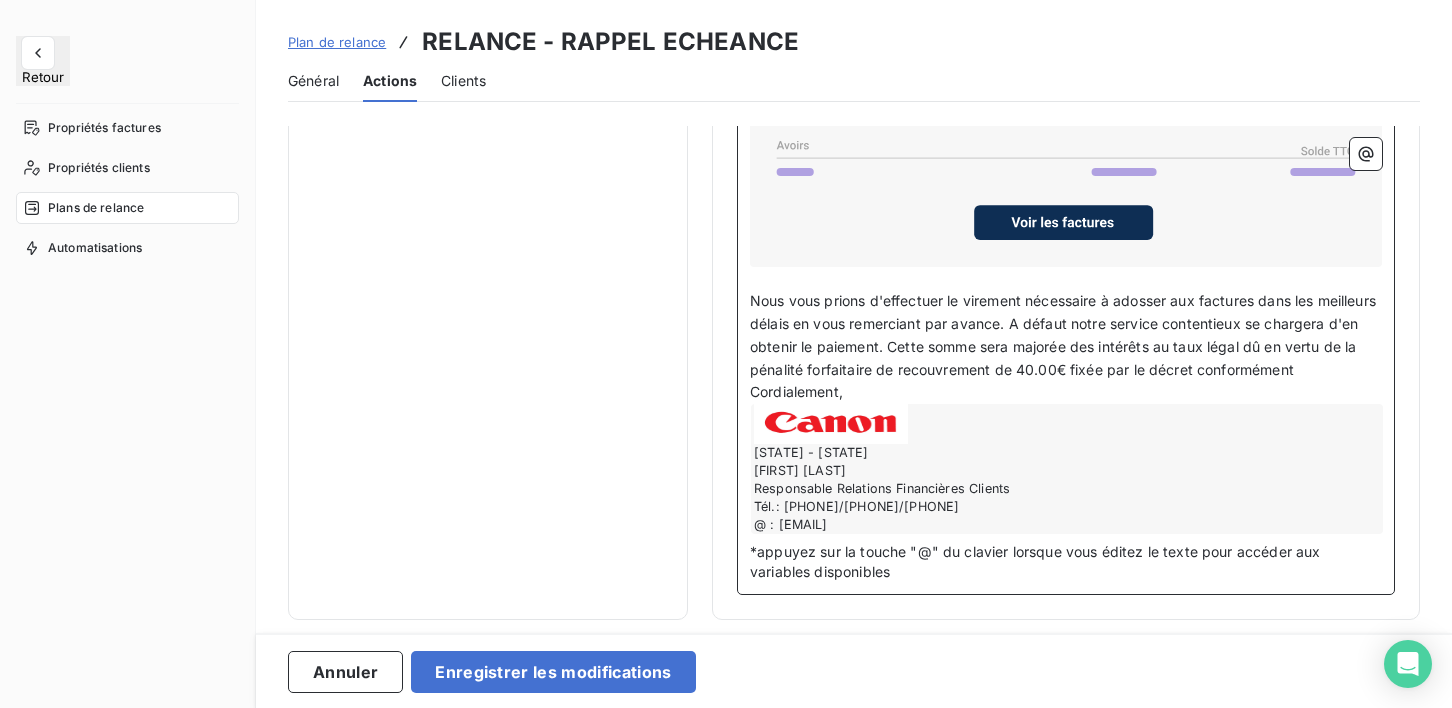 click on "Nous vous prions d'effectuer le virement nécessaire à adosser aux factures dans les meilleurs délais en vous remerciant par avance. A défaut notre service contentieux se chargera d'en obtenir le paiement. Cette somme sera majorée des intérêts au taux légal dû en vertu de la pénalité forfaitaire de recouvrement de 40.00€ fixée par le décret conformément" at bounding box center (1066, 336) 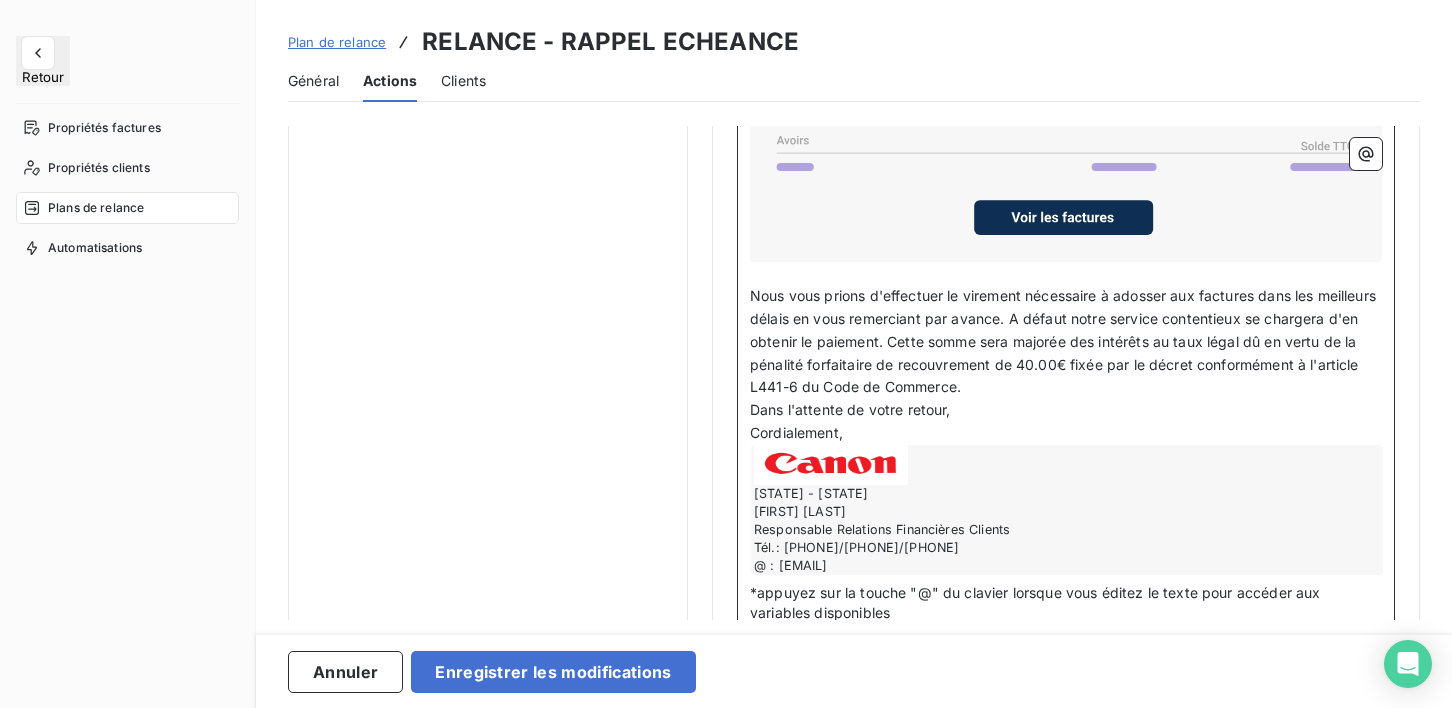 click on "Cordialement," at bounding box center (1066, 433) 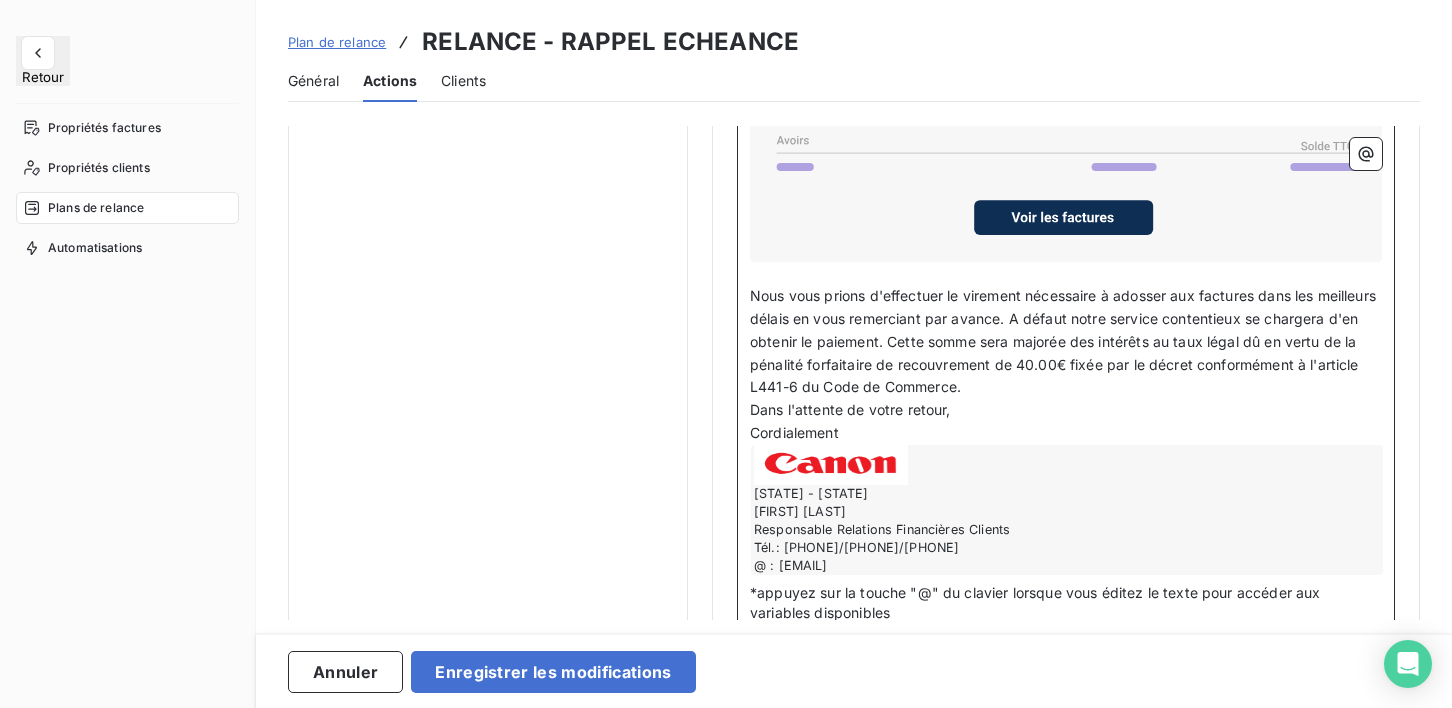 click on "Nous vous prions d'effectuer le virement nécessaire à adosser aux factures dans les meilleurs délais en vous remerciant par avance. A défaut notre service contentieux se chargera d'en obtenir le paiement. Cette somme sera majorée des intérêts au taux légal dû en vertu de la pénalité forfaitaire de recouvrement de 40.00€ fixée par le décret conformément à l'article L441-6 du Code de Commerce." at bounding box center (1065, 341) 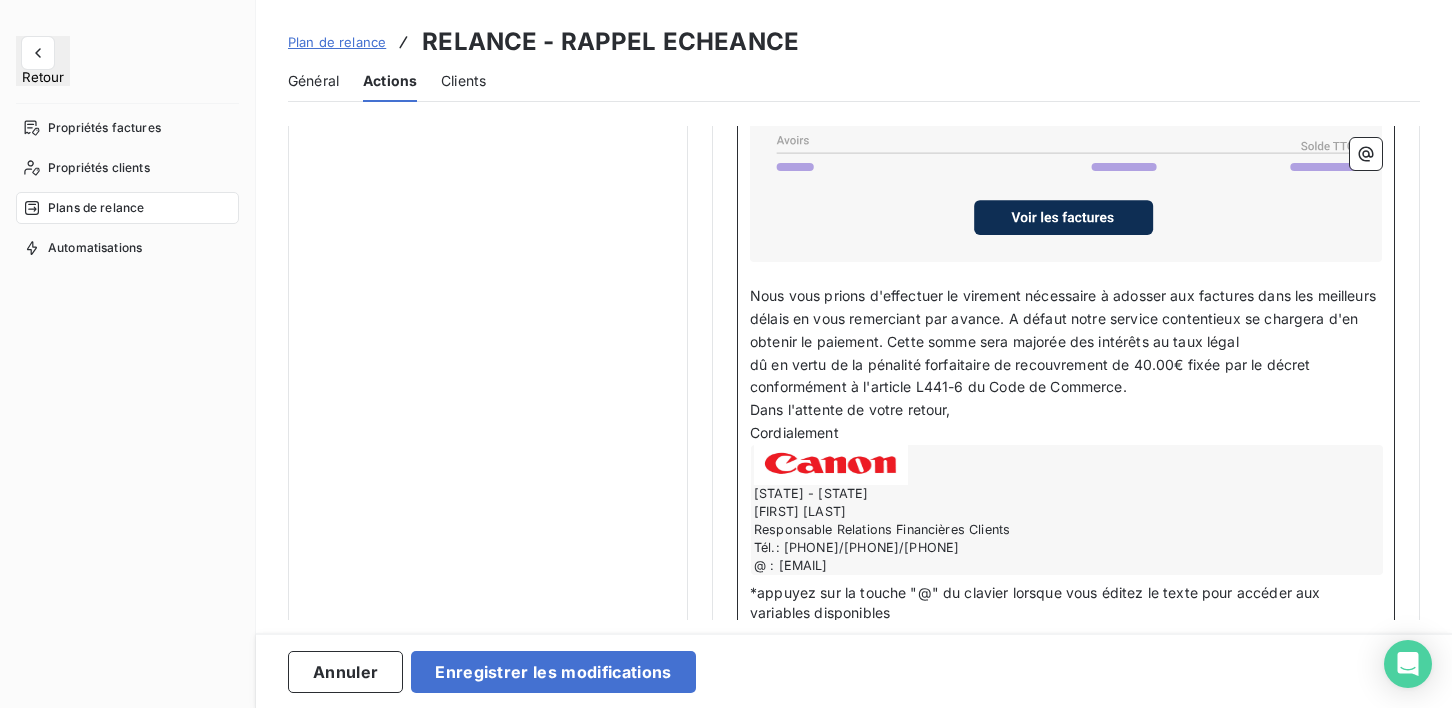 click on "dû en vertu de la pénalité forfaitaire de recouvrement de 40.00€ fixée par le décret conformément à l'article L441-6 du Code de Commerce." at bounding box center (1032, 376) 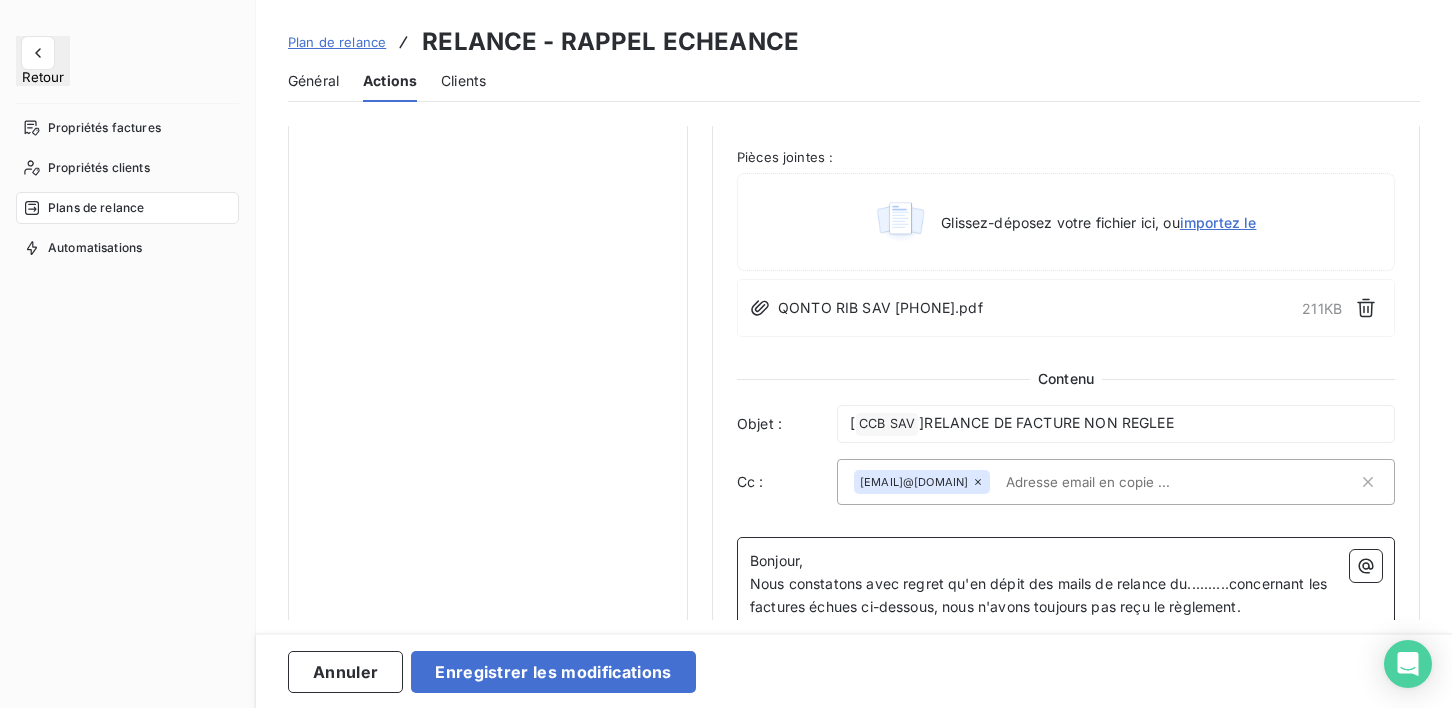 scroll, scrollTop: 0, scrollLeft: 0, axis: both 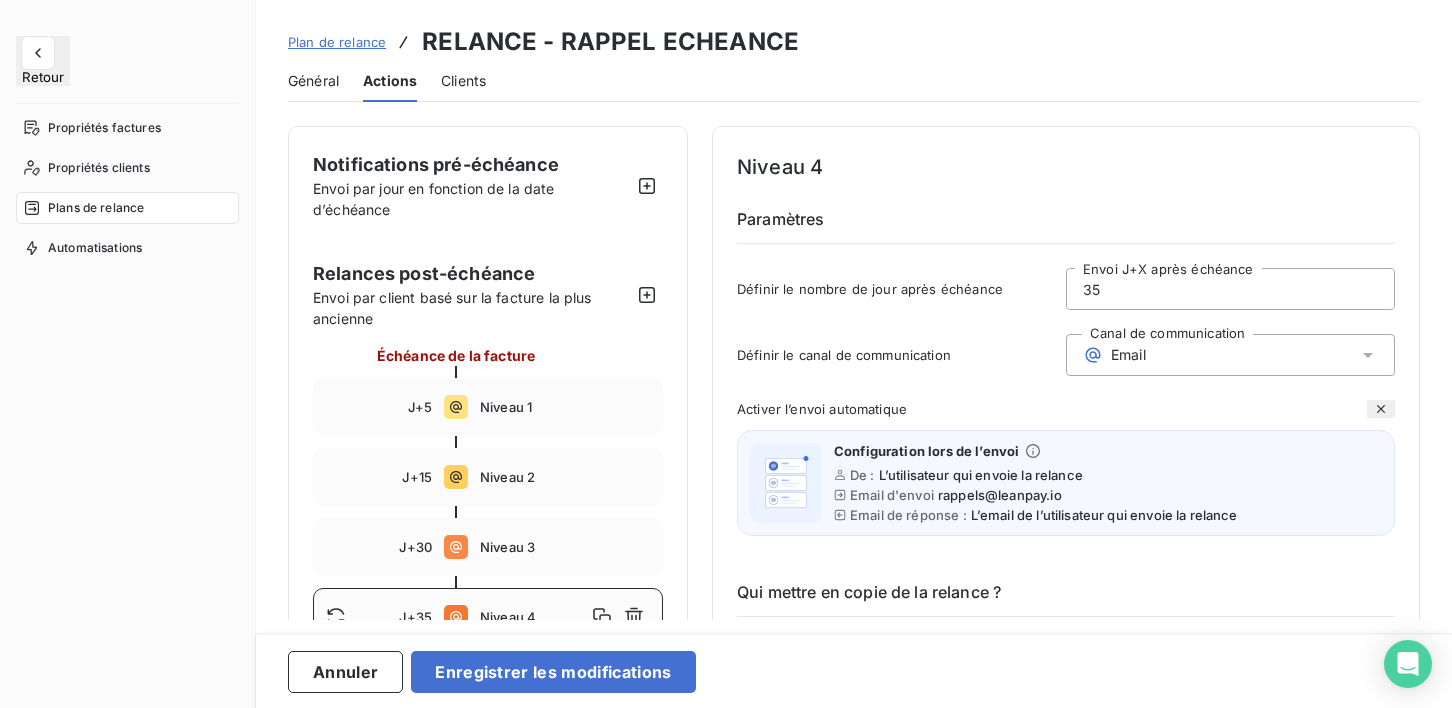 click on "35" at bounding box center (1230, 289) 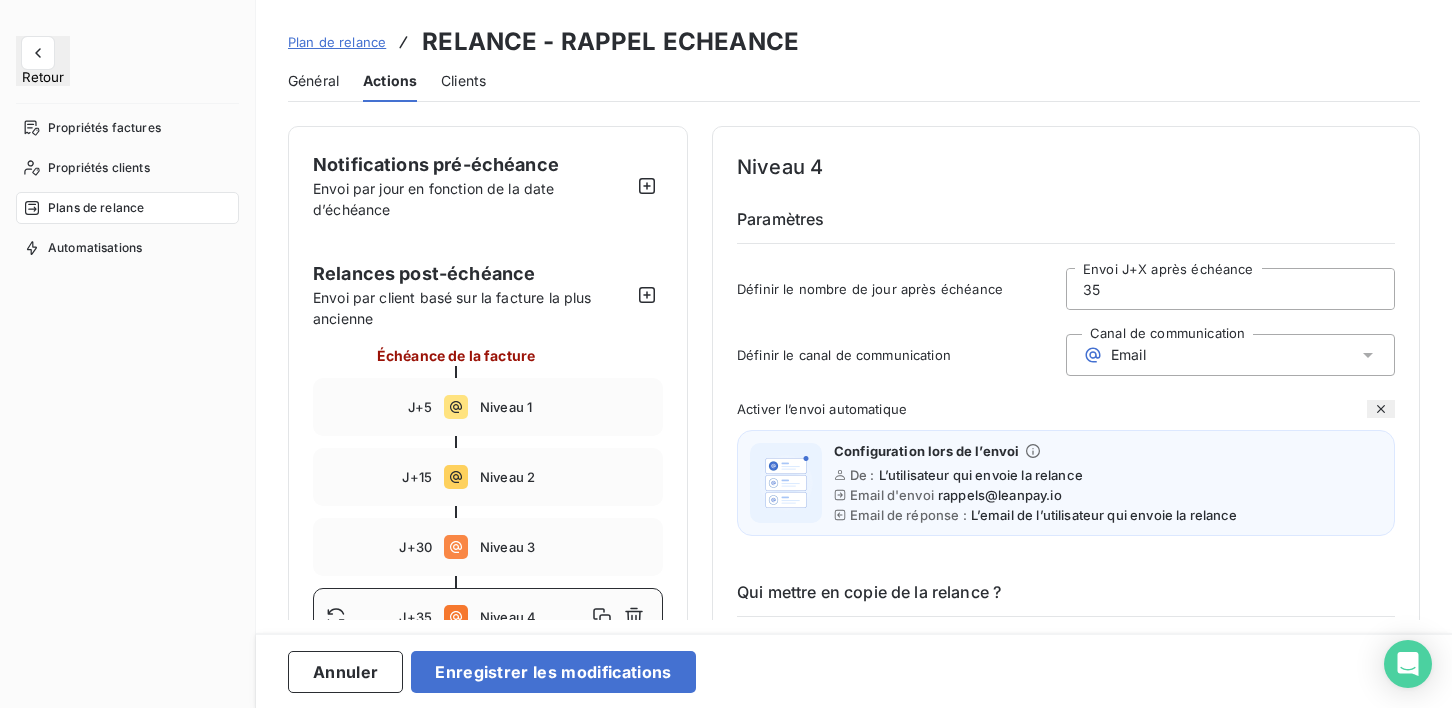 type on "3" 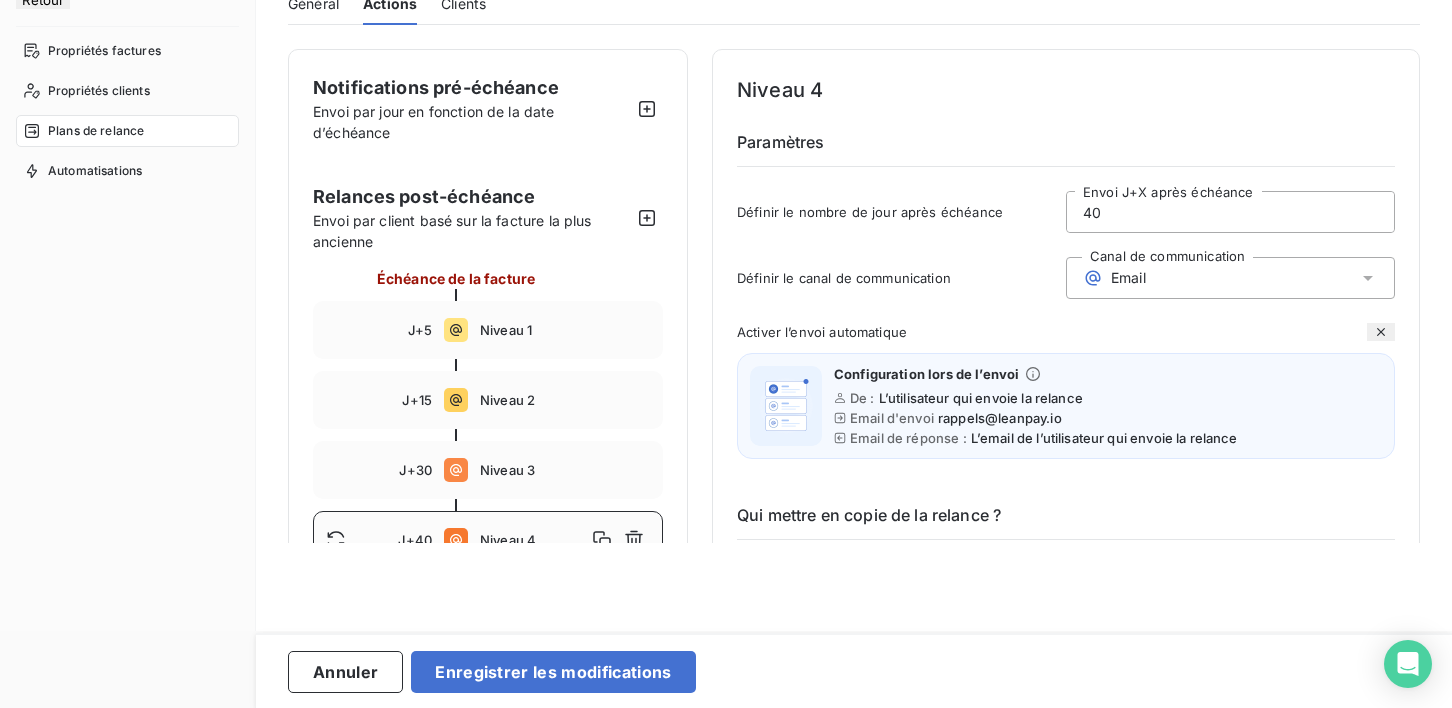 scroll, scrollTop: 69, scrollLeft: 0, axis: vertical 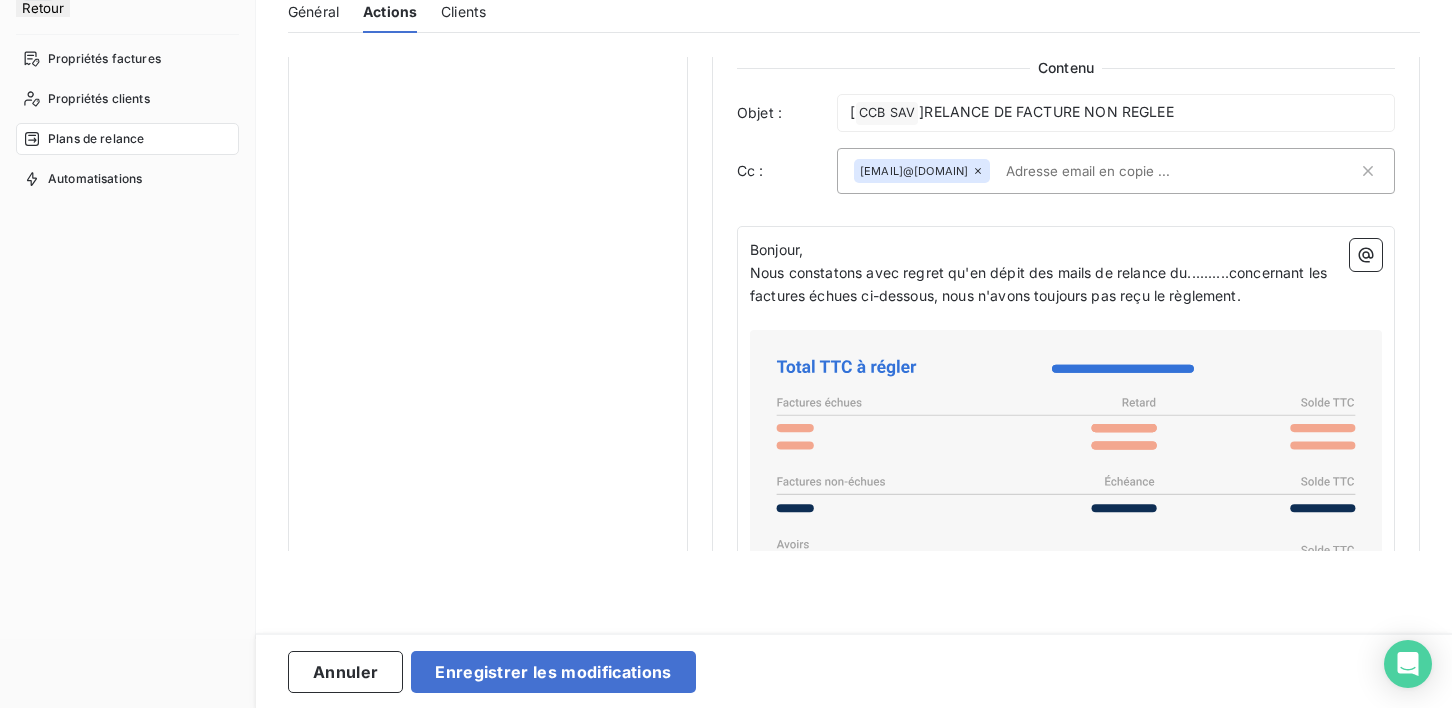 type on "40" 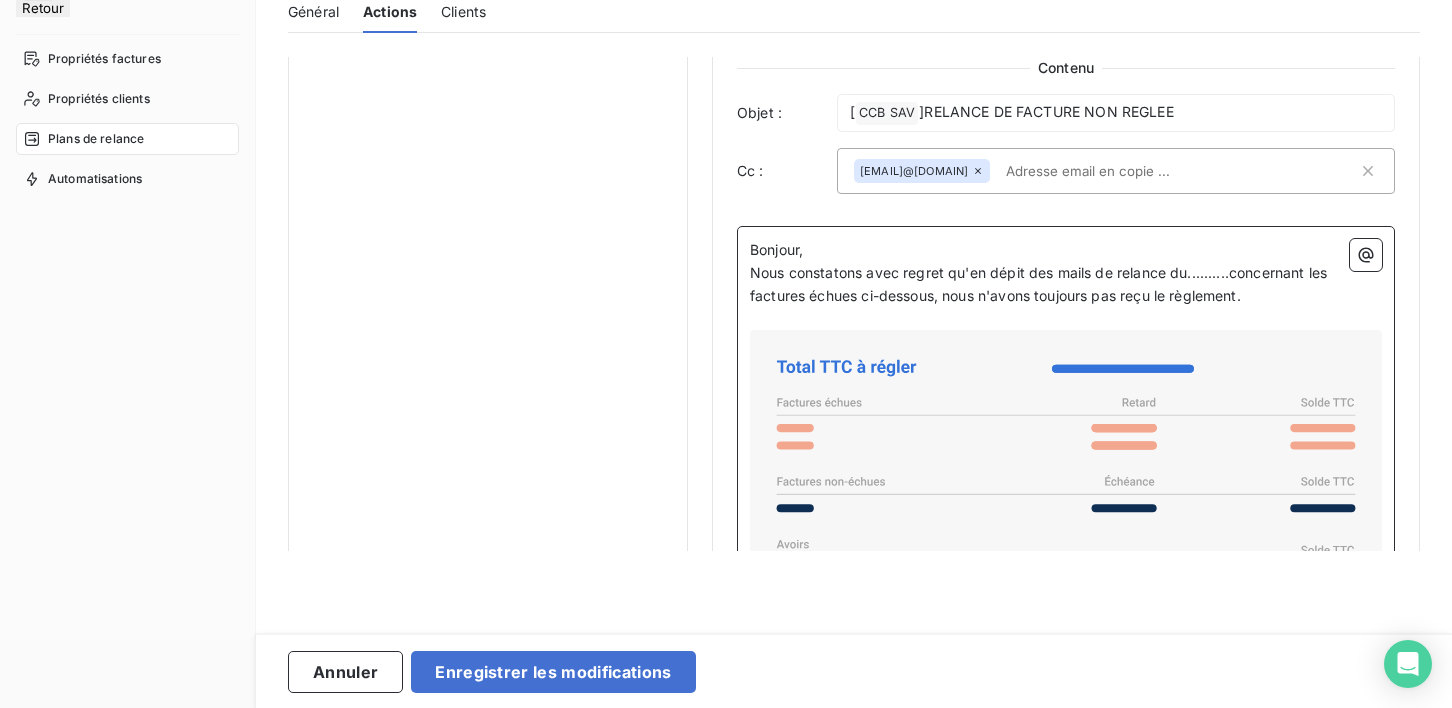 click on "Nous constatons avec regret qu'en dépit des mails de relance du..........concernant les factures échues ci-dessous, nous n'avons toujours pas reçu le règlement." at bounding box center (1040, 284) 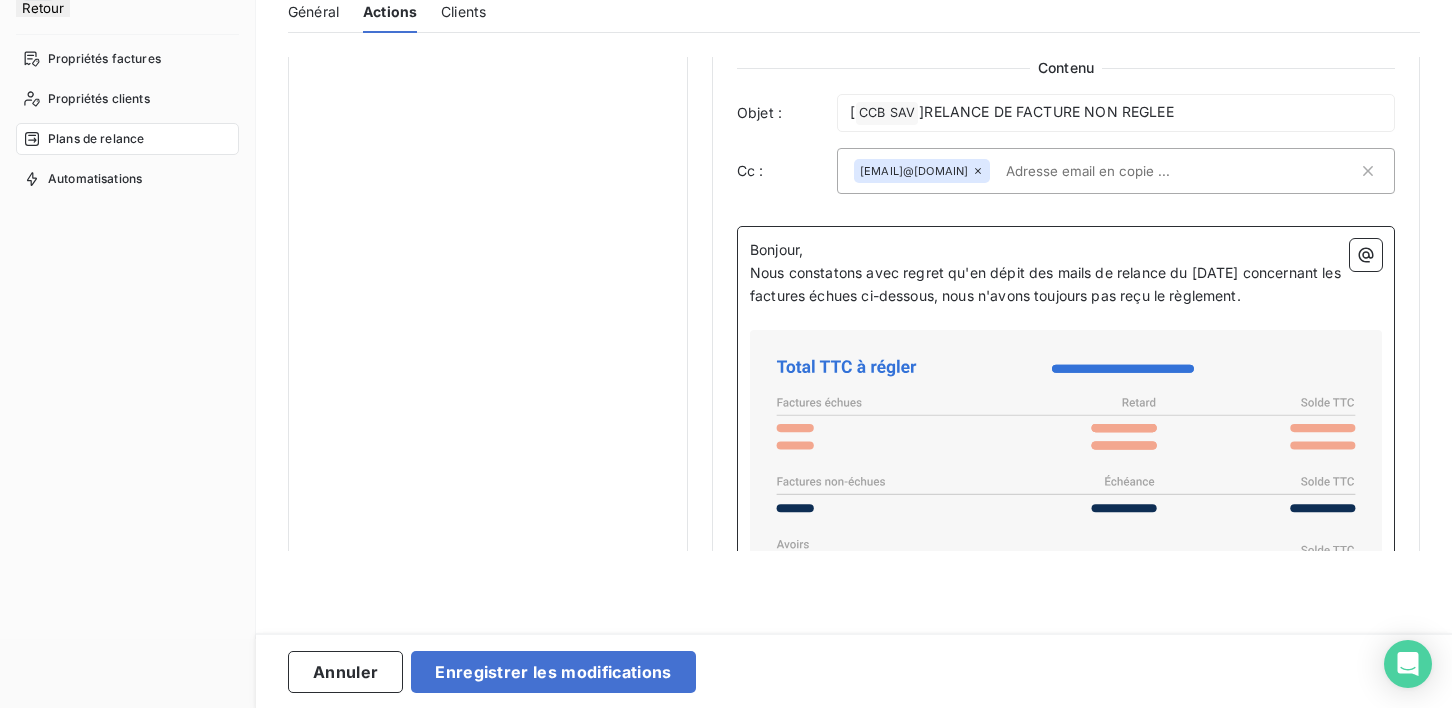 click on "Nous constatons avec regret qu'en dépit des mails de relance du [DATE] concernant les factures échues ci-dessous, nous n'avons toujours pas reçu le règlement." at bounding box center [1047, 284] 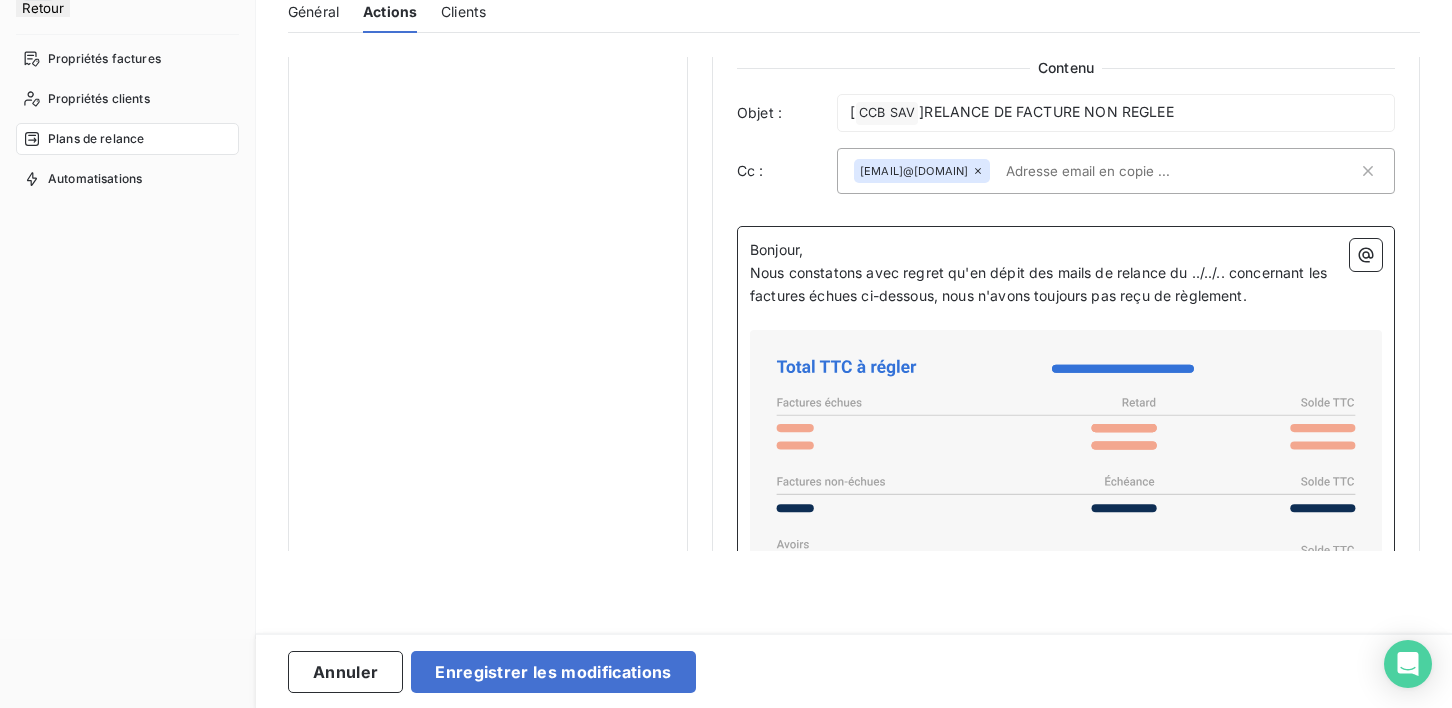 click on "Nous constatons avec regret qu'en dépit des mails de relance du ../../.. concernant les factures échues ci-dessous, nous n'avons toujours pas reçu de règlement." at bounding box center [1066, 285] 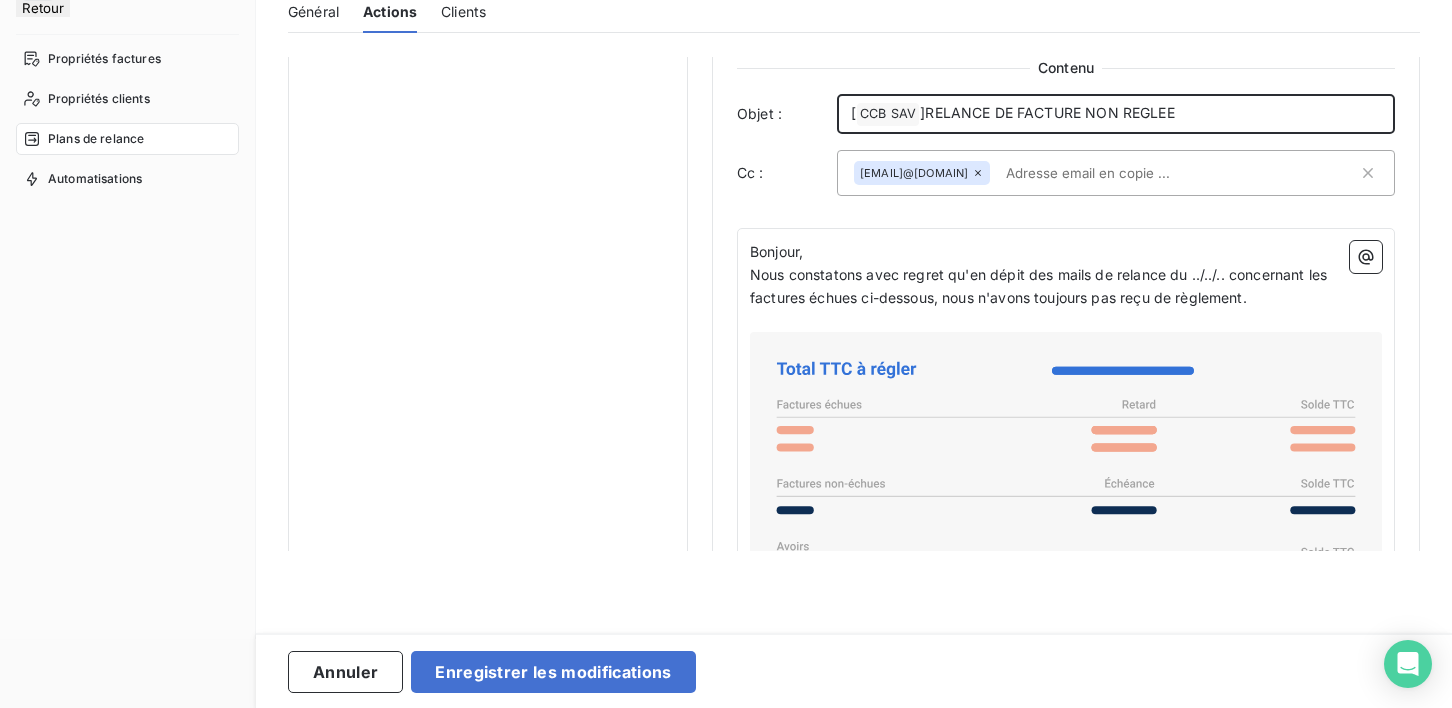scroll, scrollTop: 71, scrollLeft: 0, axis: vertical 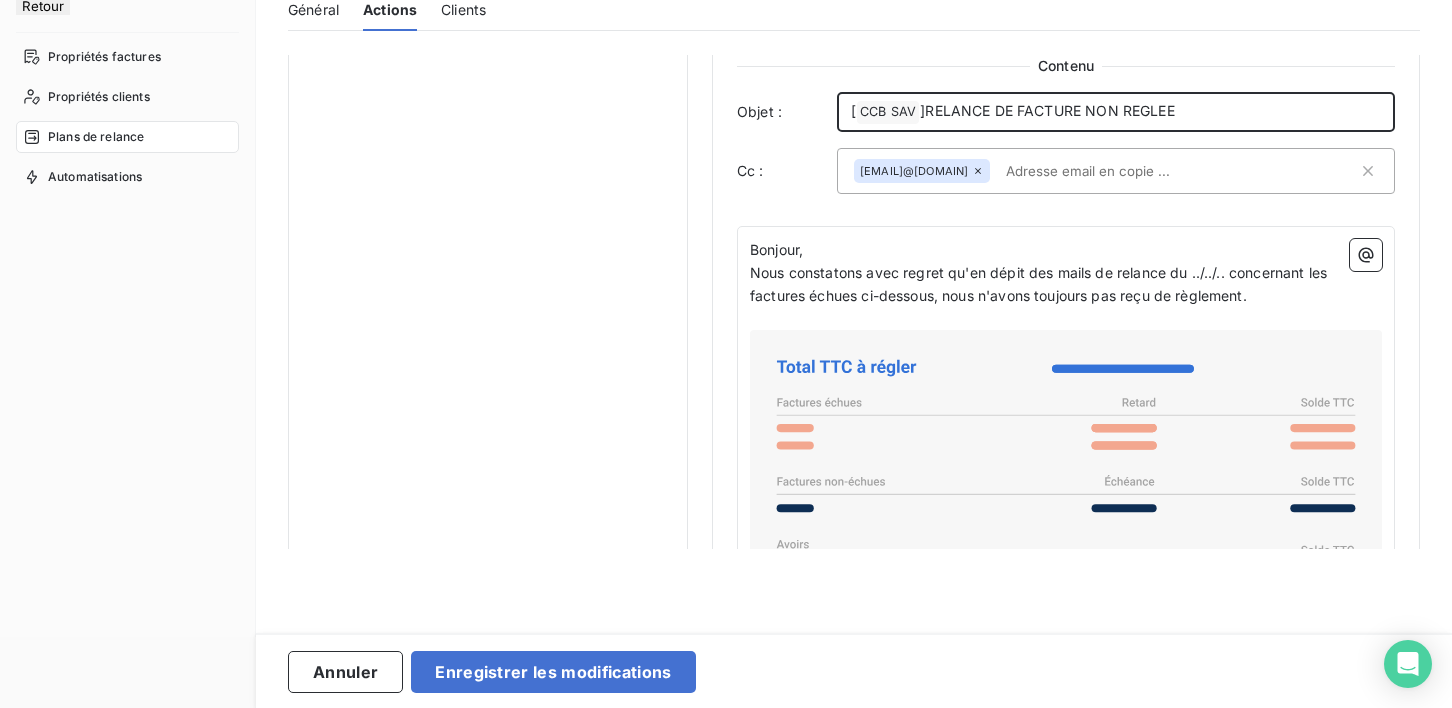 click on "]RELANCE DE FACTURE NON REGLEE" at bounding box center [1047, 110] 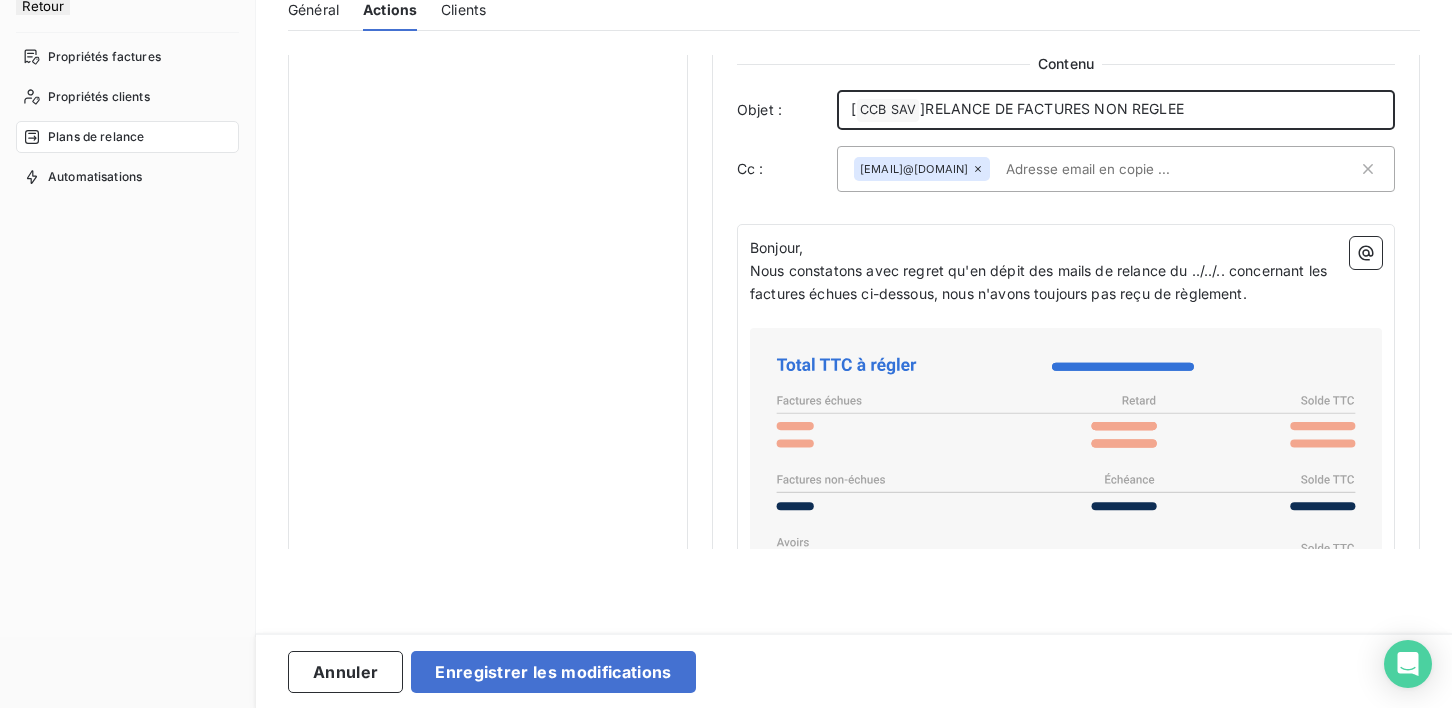 click on "]RELANCE DE FACTURES NON REGLEE" at bounding box center (1052, 108) 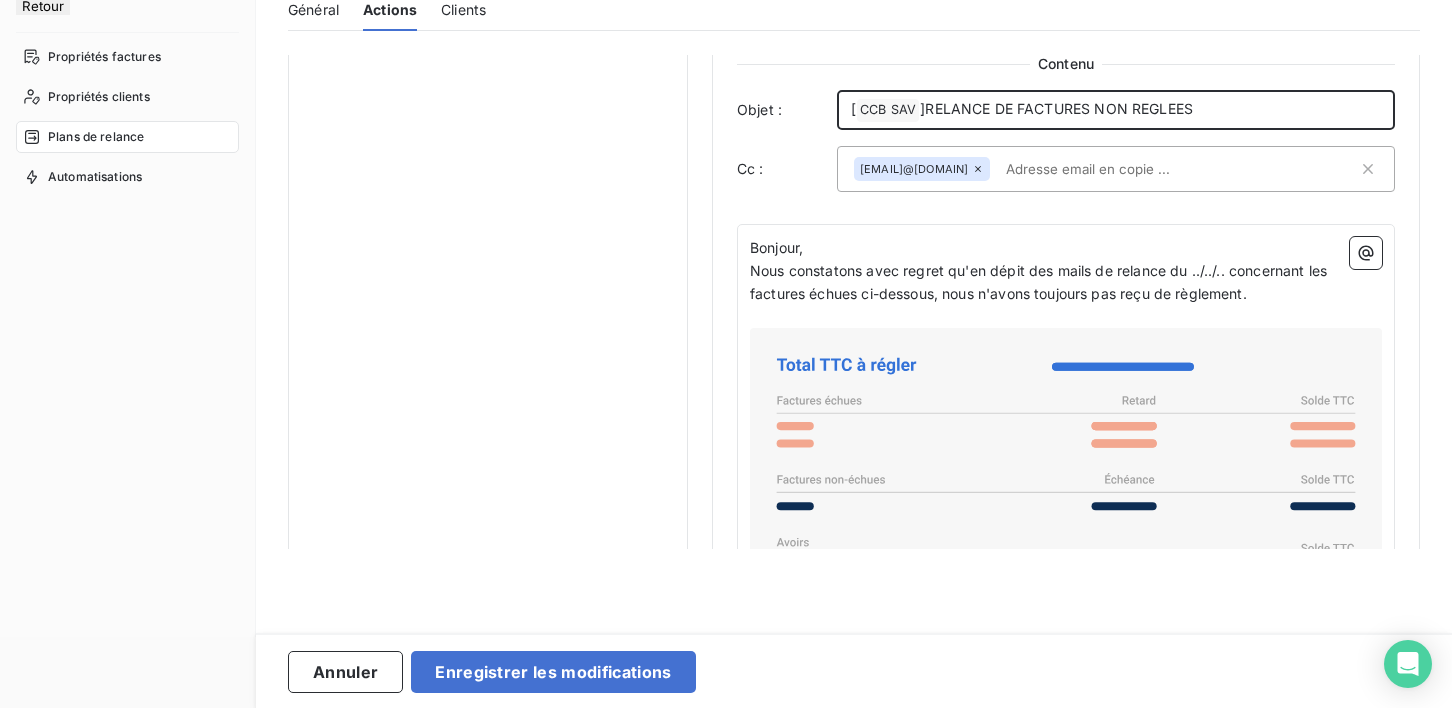 scroll, scrollTop: 1740, scrollLeft: 0, axis: vertical 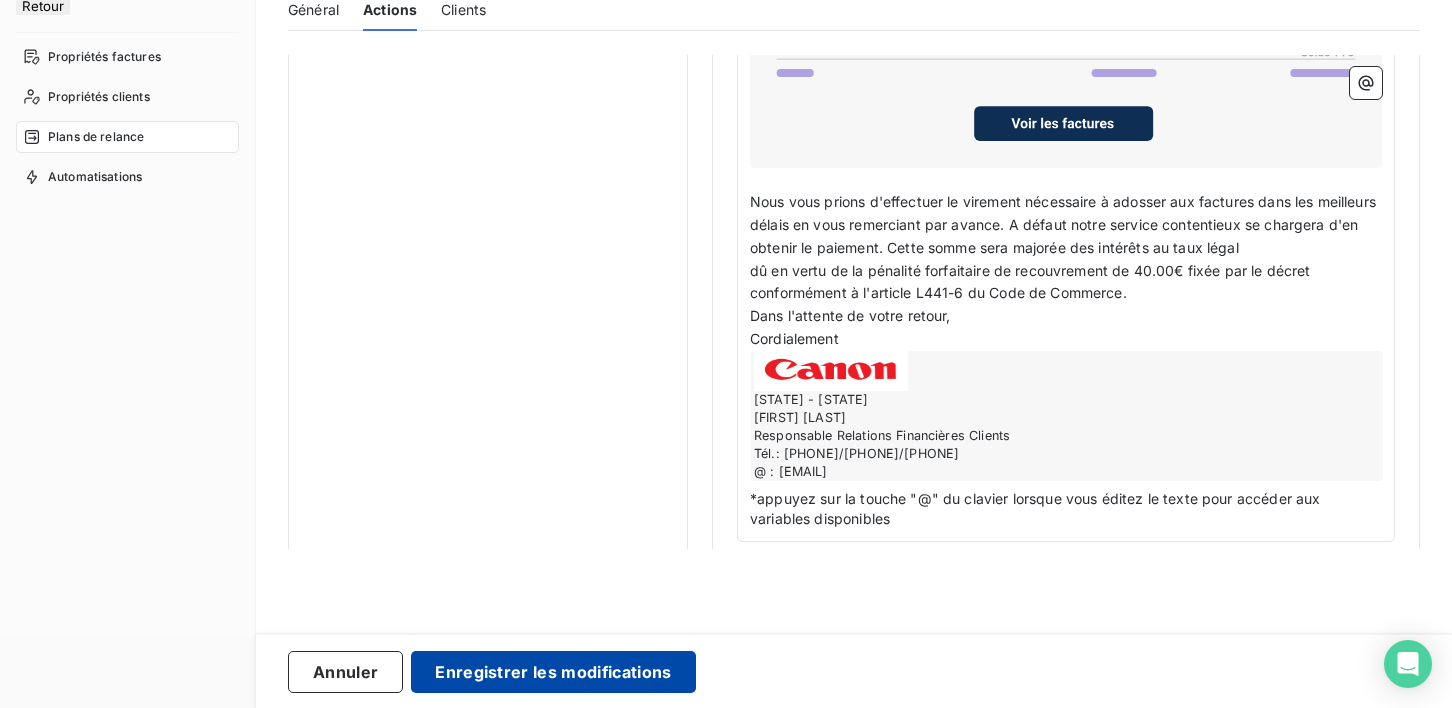 click on "Enregistrer les modifications" at bounding box center (553, 672) 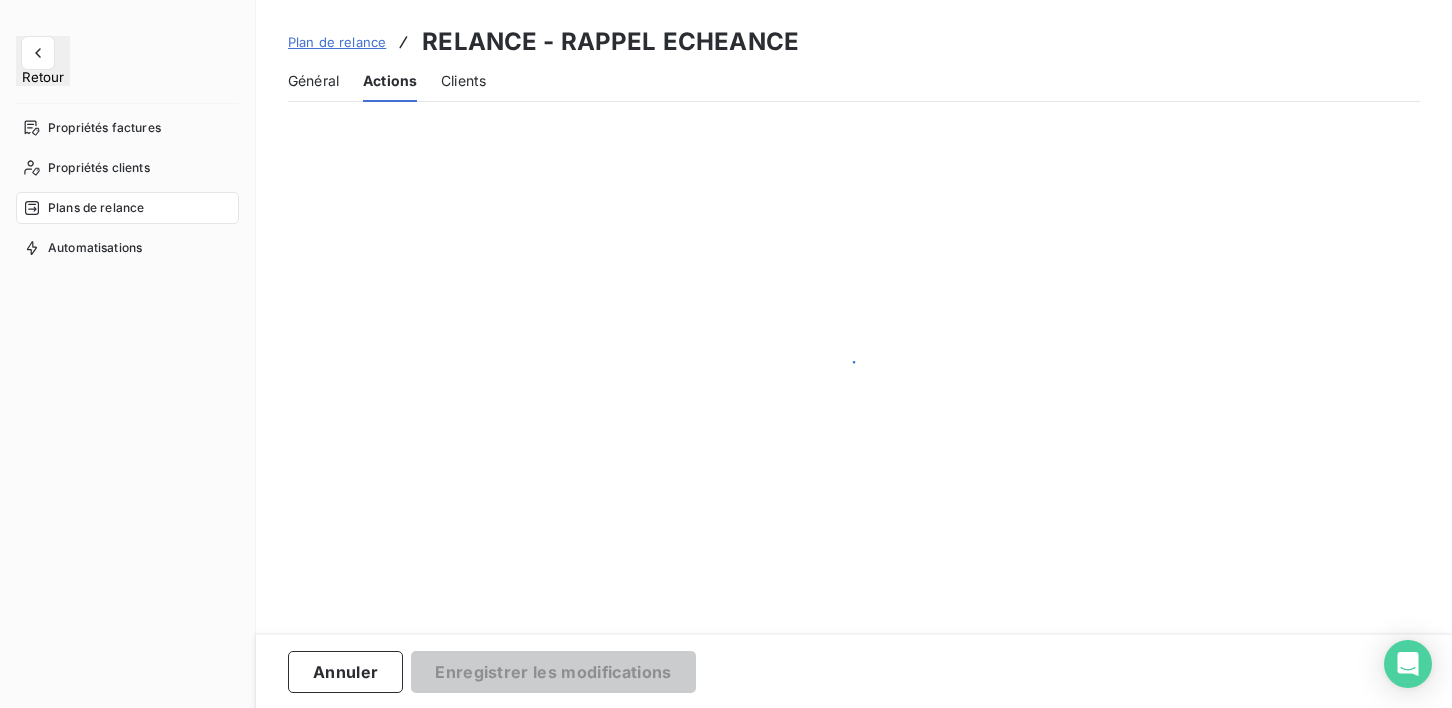 scroll, scrollTop: 0, scrollLeft: 0, axis: both 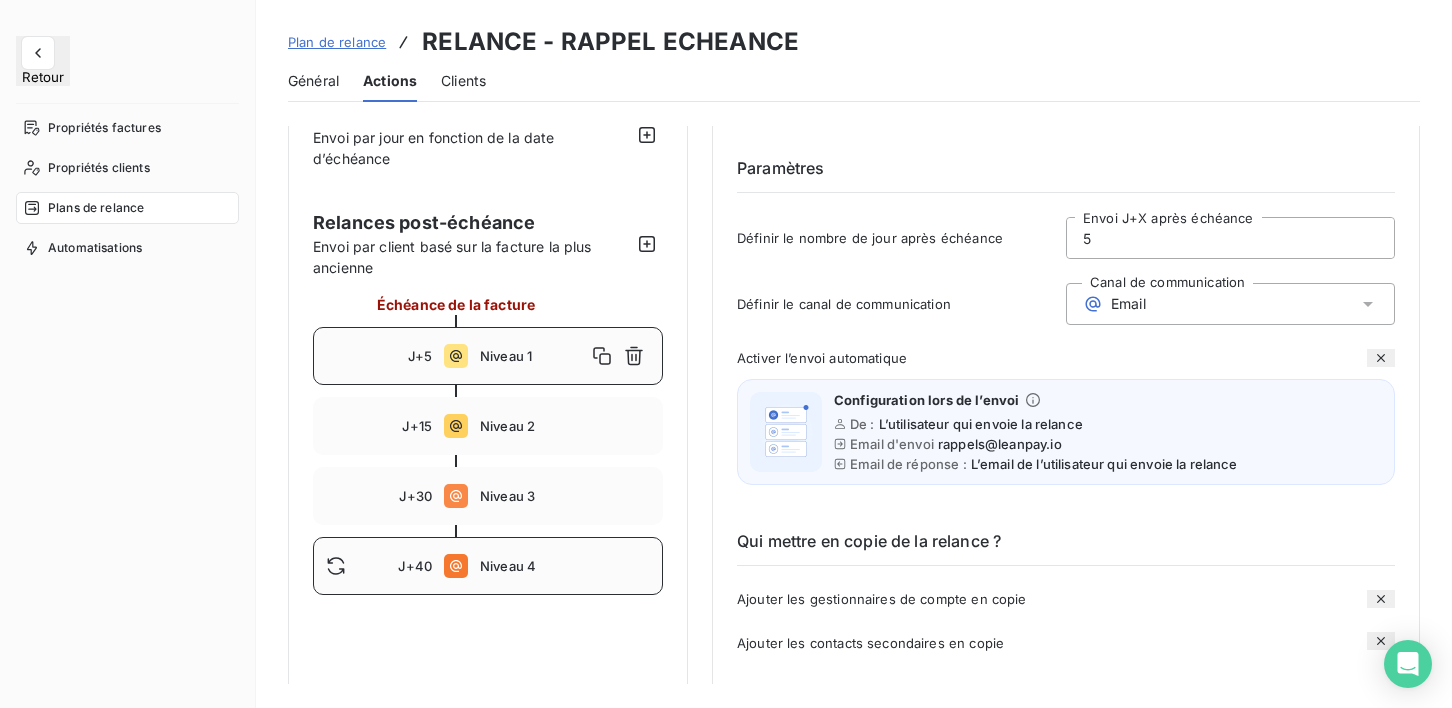 click 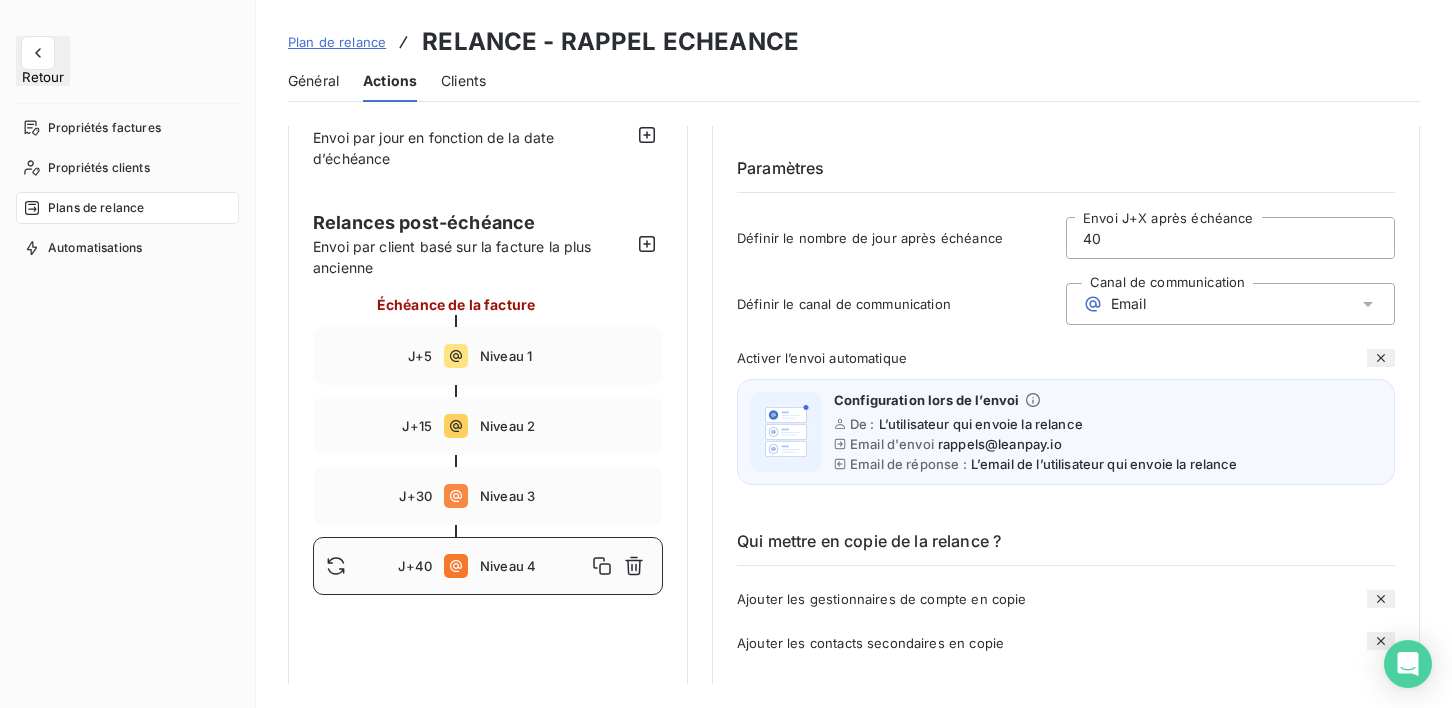 click on "40" at bounding box center [1230, 238] 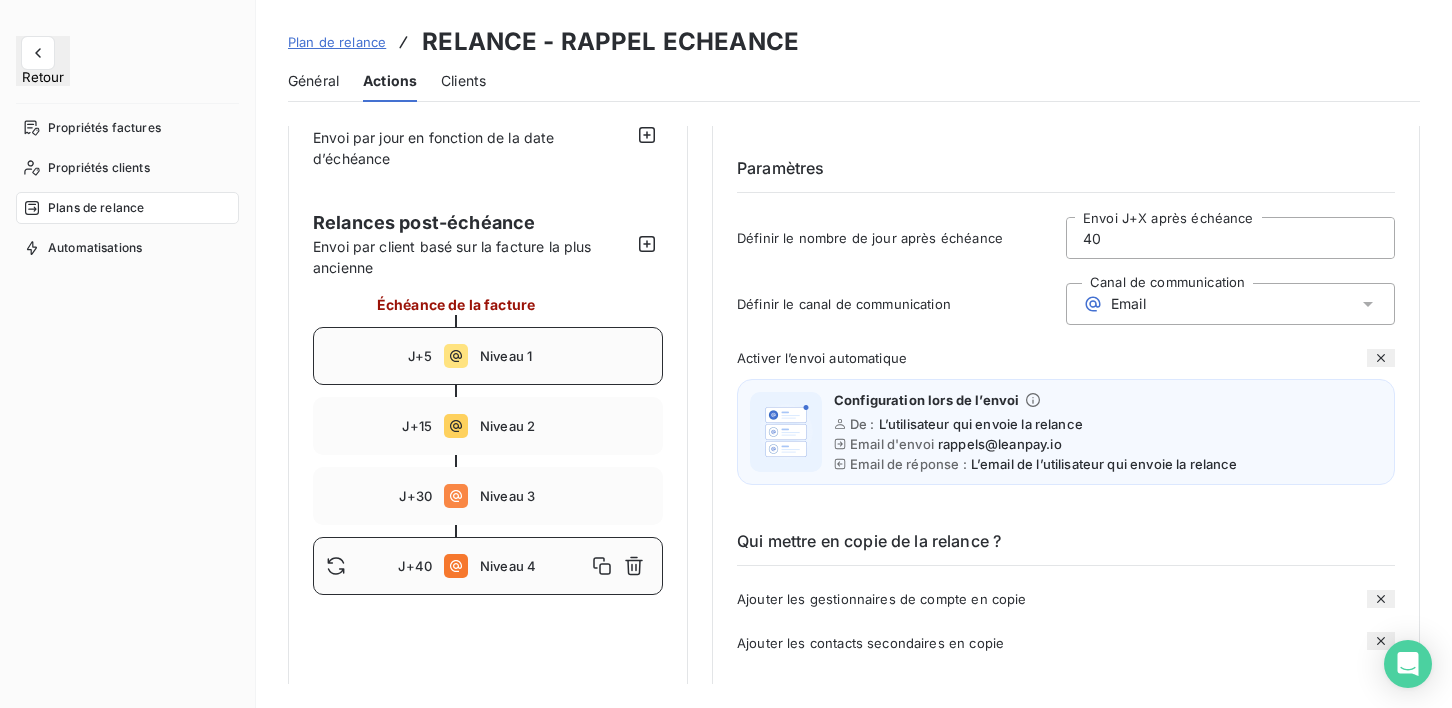 click on "J+5 Niveau 1" at bounding box center (488, 356) 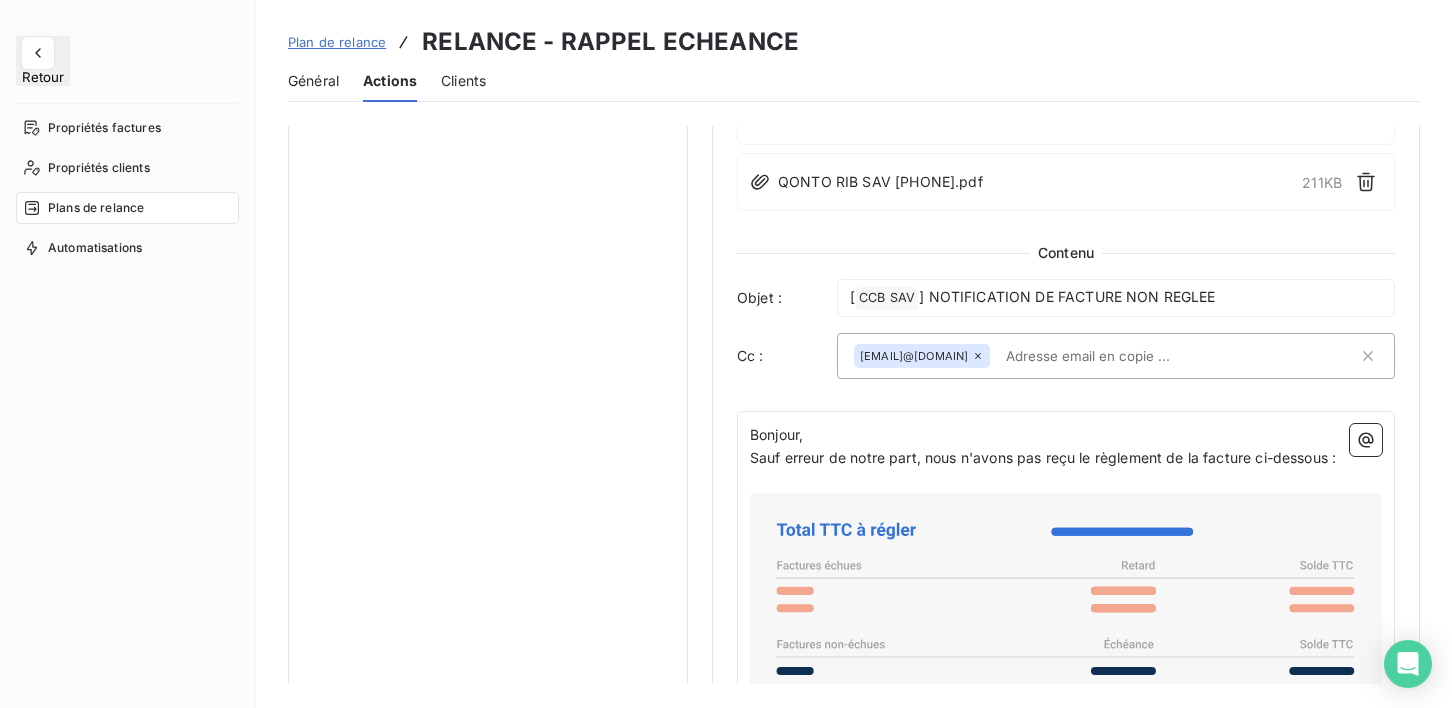 scroll, scrollTop: 1103, scrollLeft: 0, axis: vertical 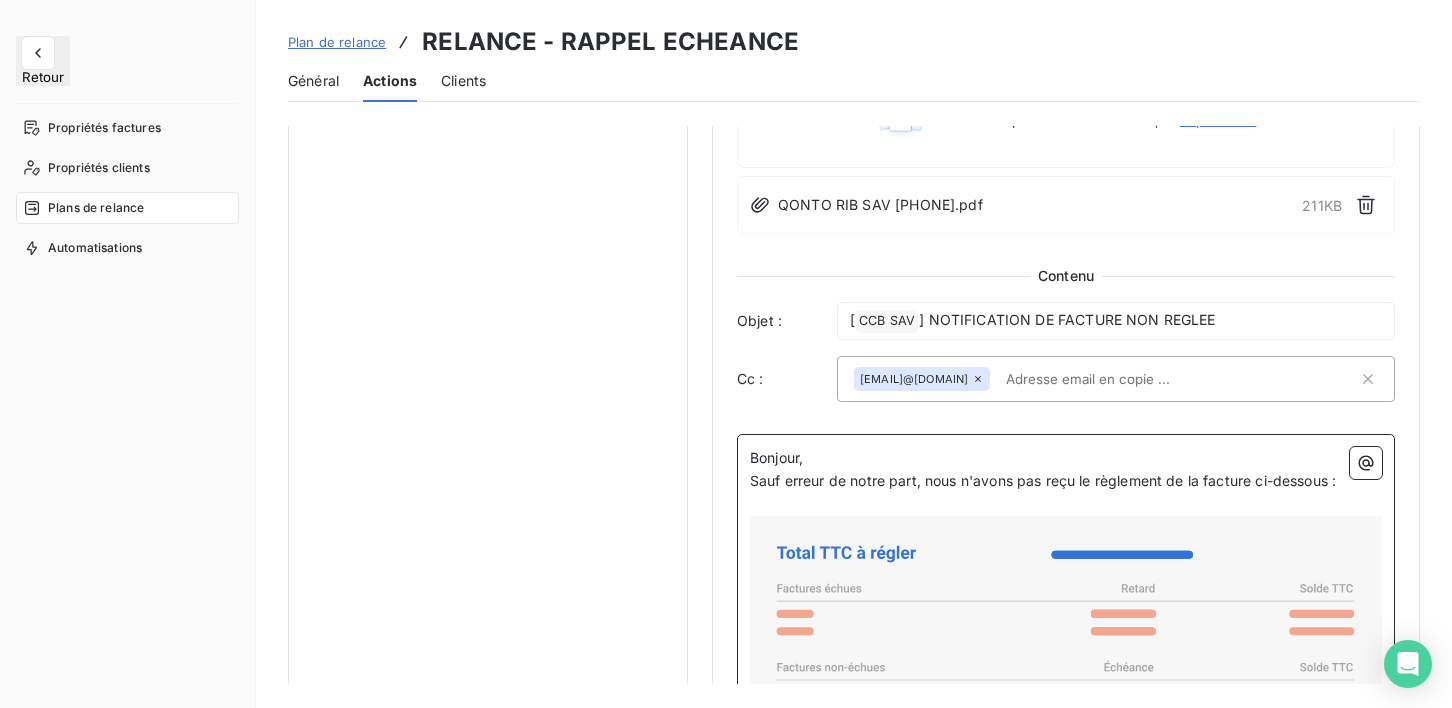 click on "Sauf erreur de notre part, nous n'avons pas reçu le règlement de la facture ci-dessous :" at bounding box center (1066, 481) 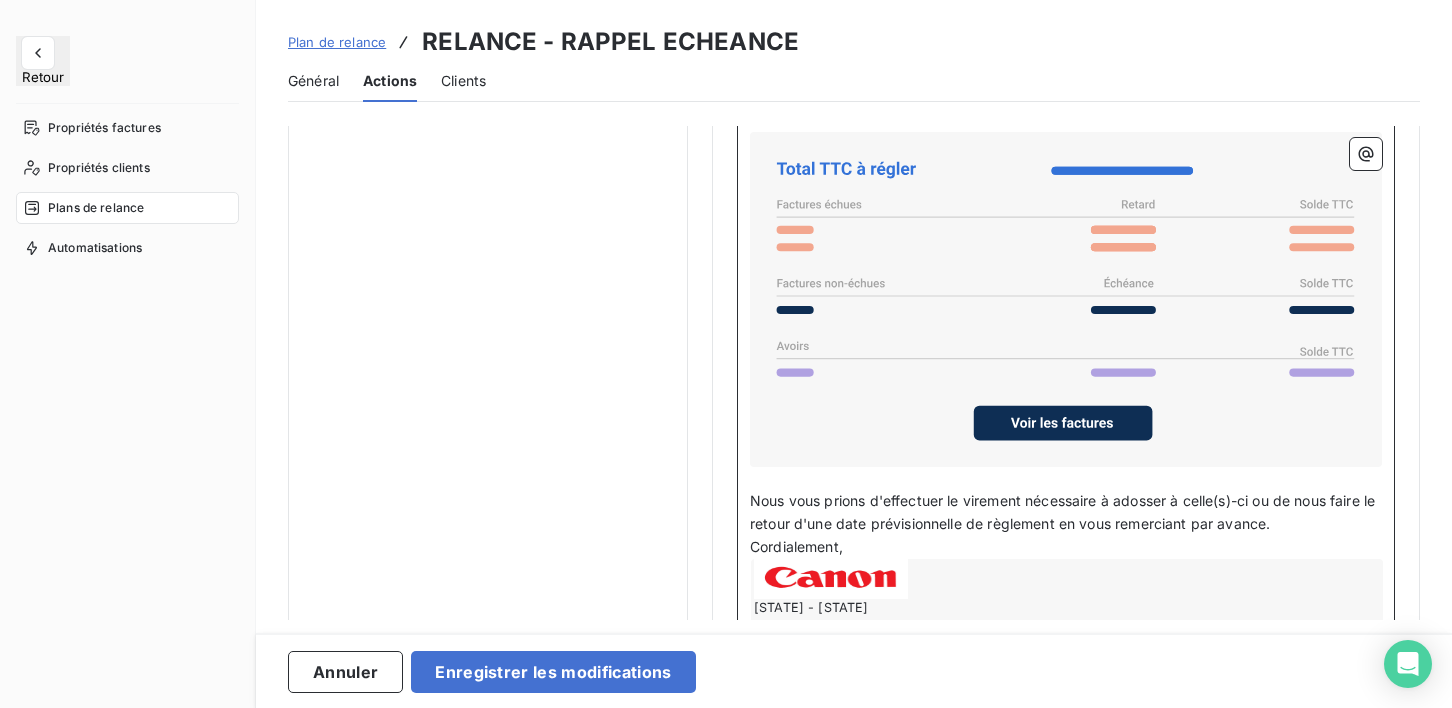 scroll, scrollTop: 1534, scrollLeft: 0, axis: vertical 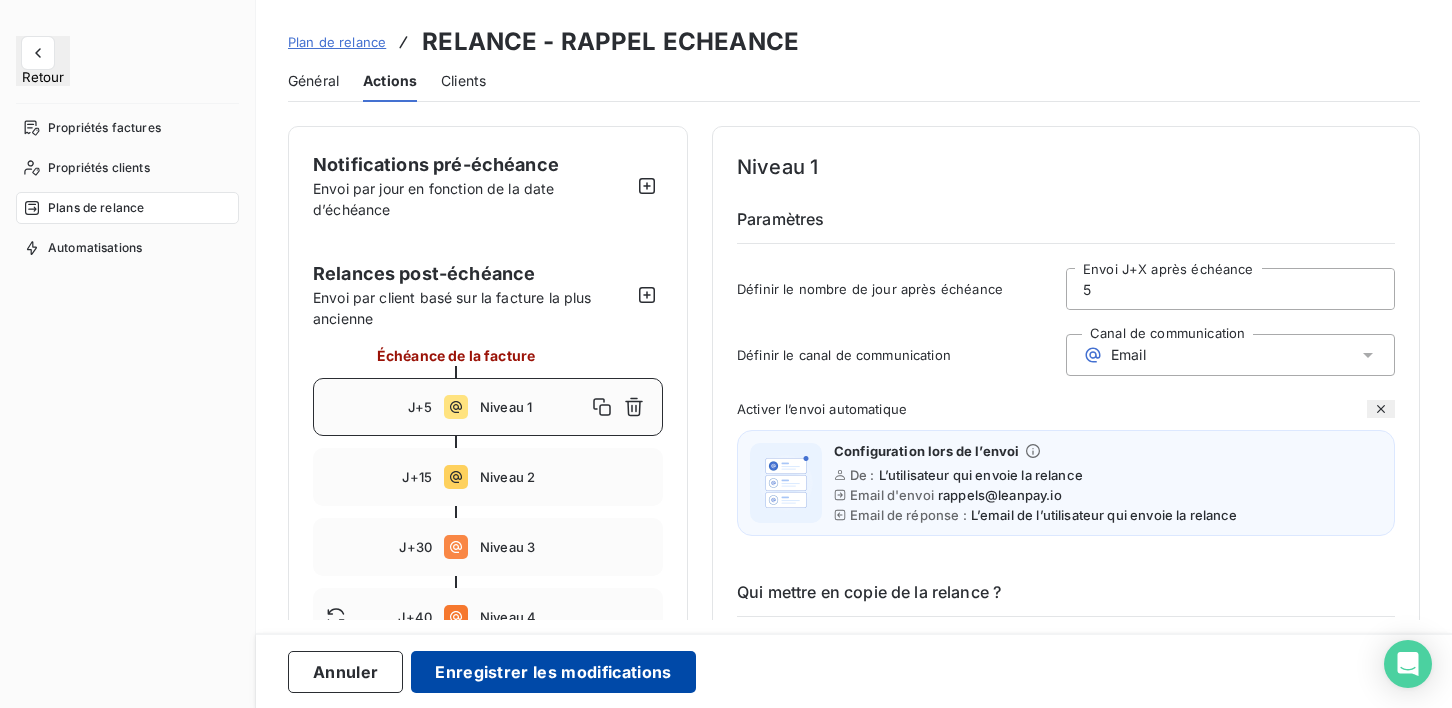 click on "Enregistrer les modifications" at bounding box center [553, 672] 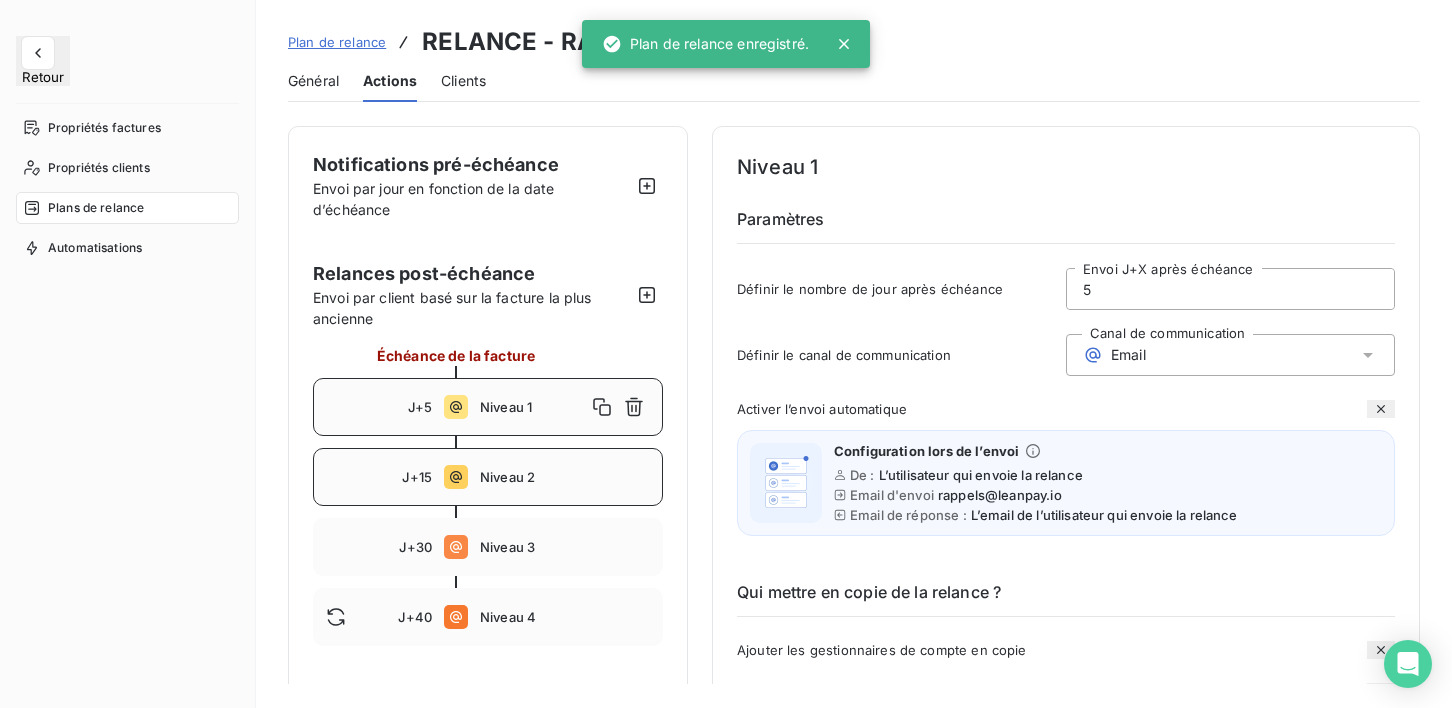 click on "Niveau 2" at bounding box center (565, 477) 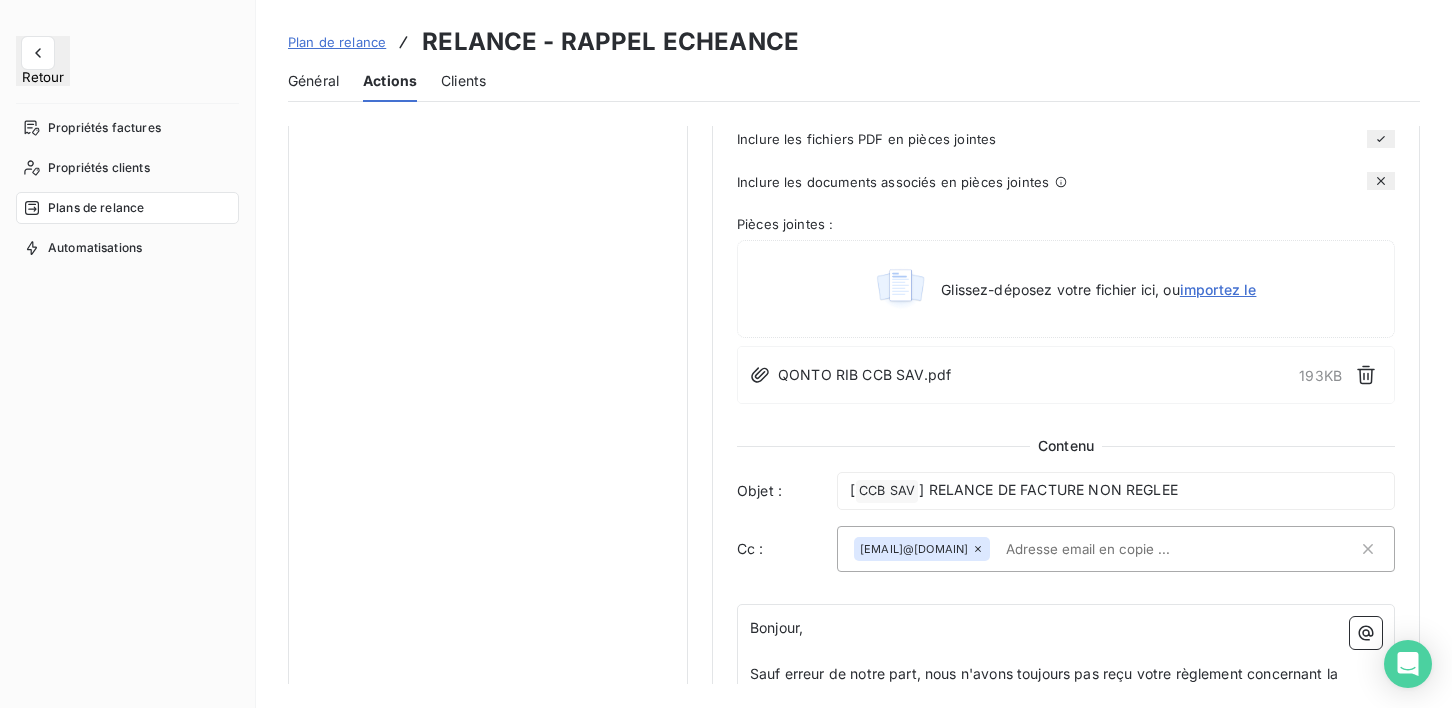 scroll, scrollTop: 1078, scrollLeft: 0, axis: vertical 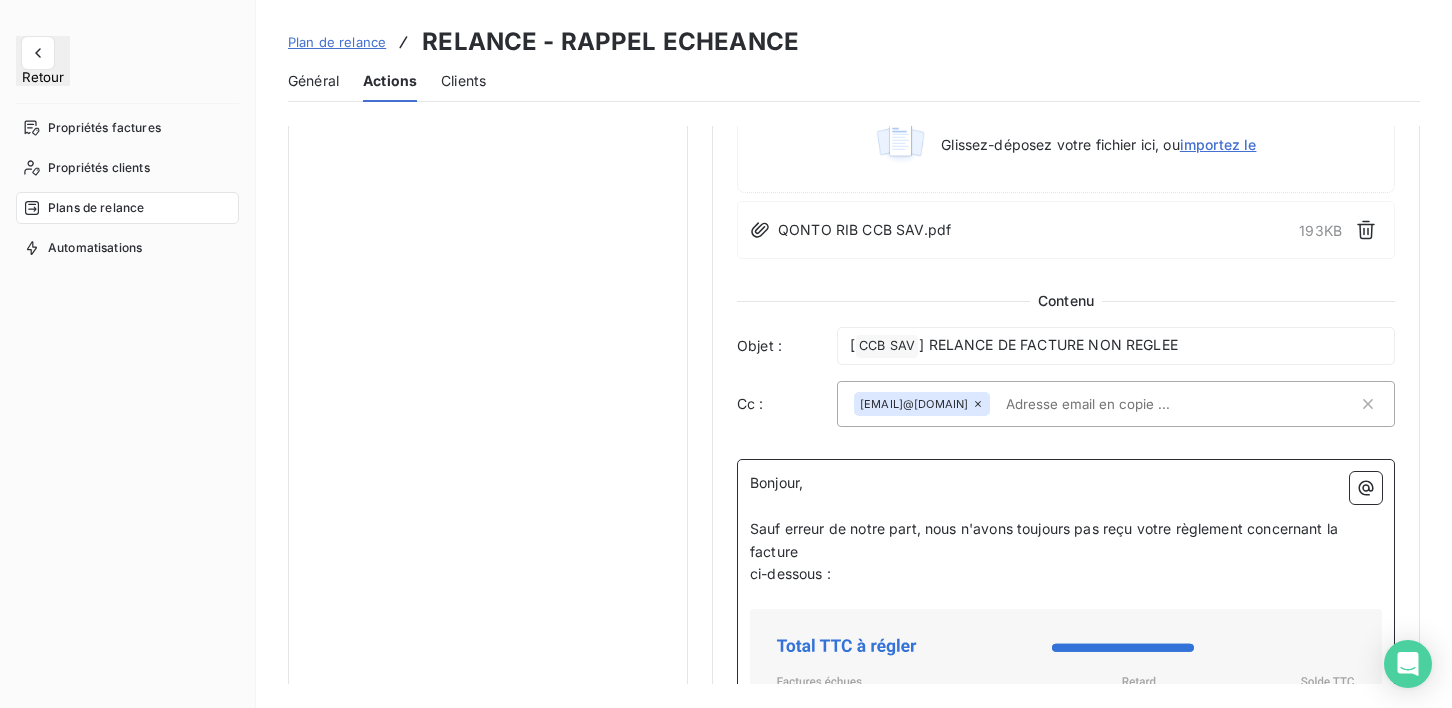 click on "﻿" at bounding box center (1066, 506) 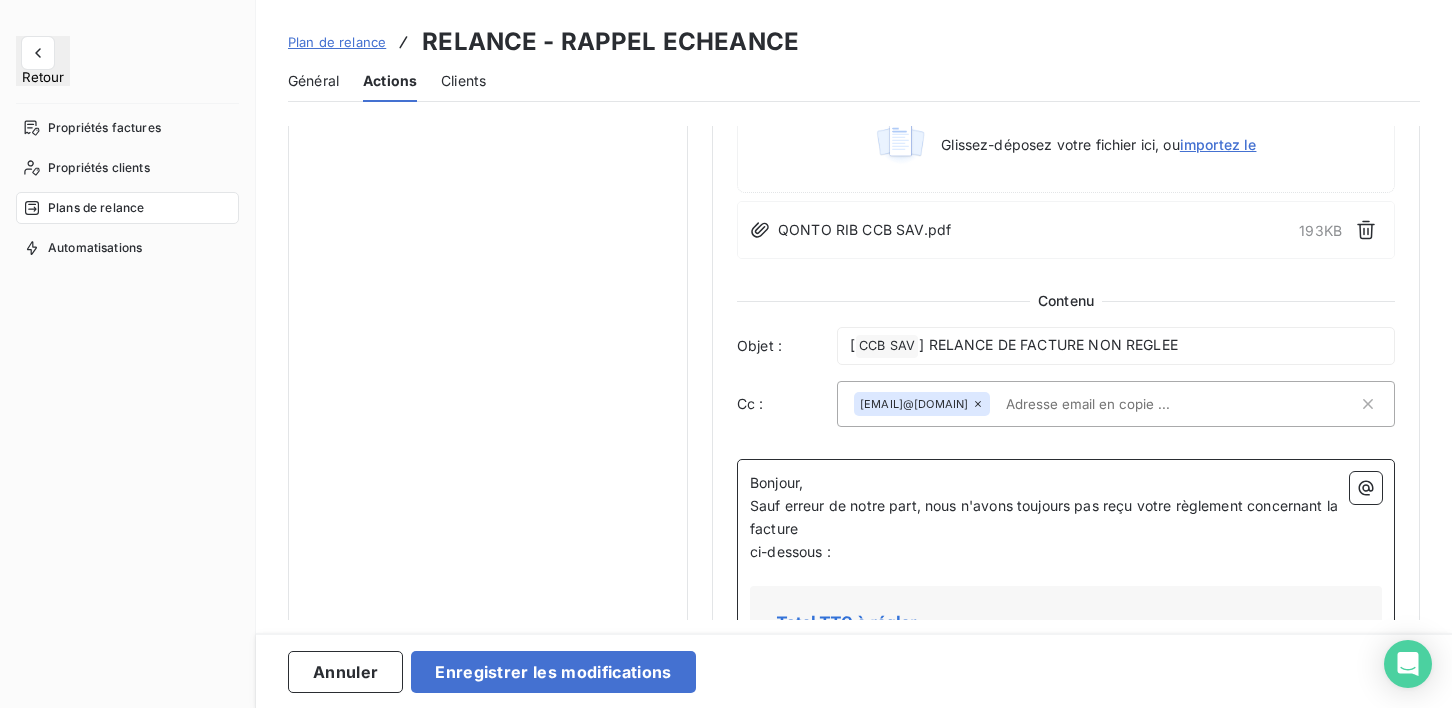 click on "ci-dessous :" at bounding box center [790, 551] 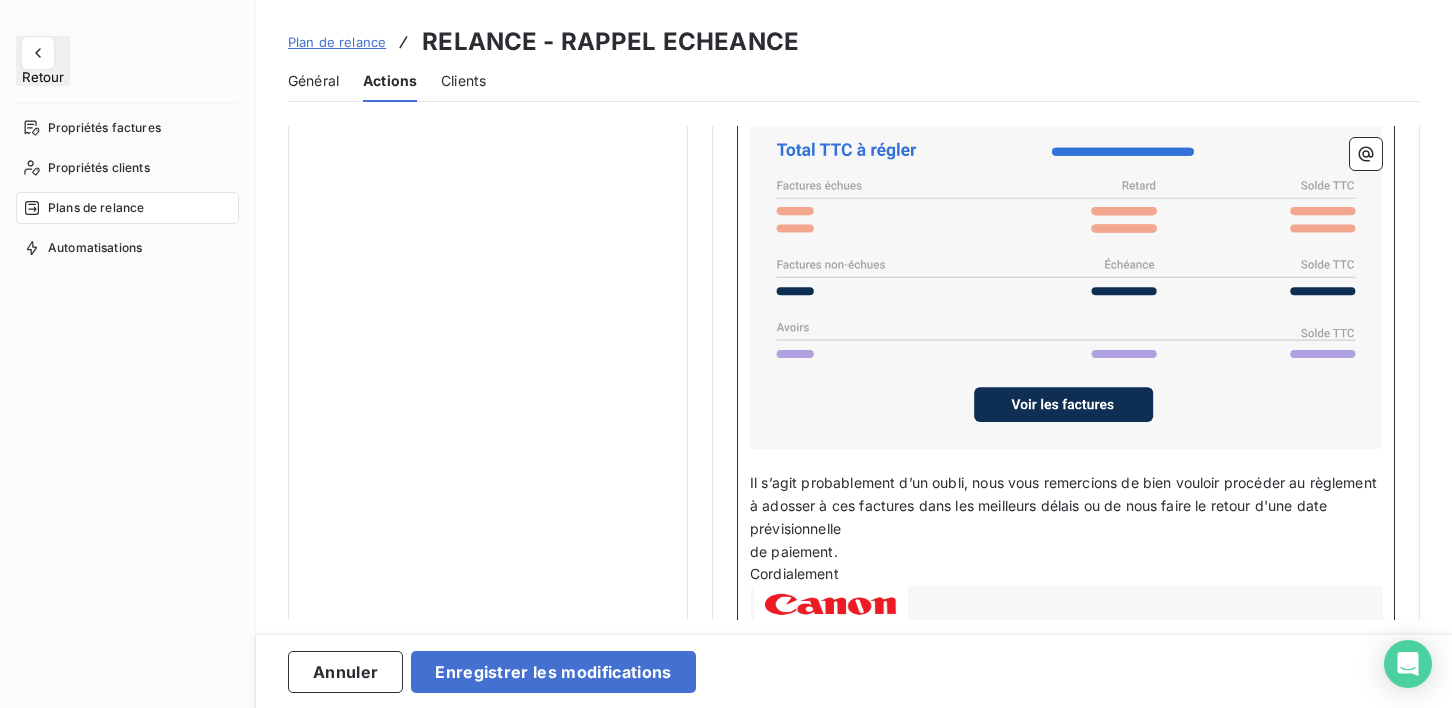 scroll, scrollTop: 1590, scrollLeft: 0, axis: vertical 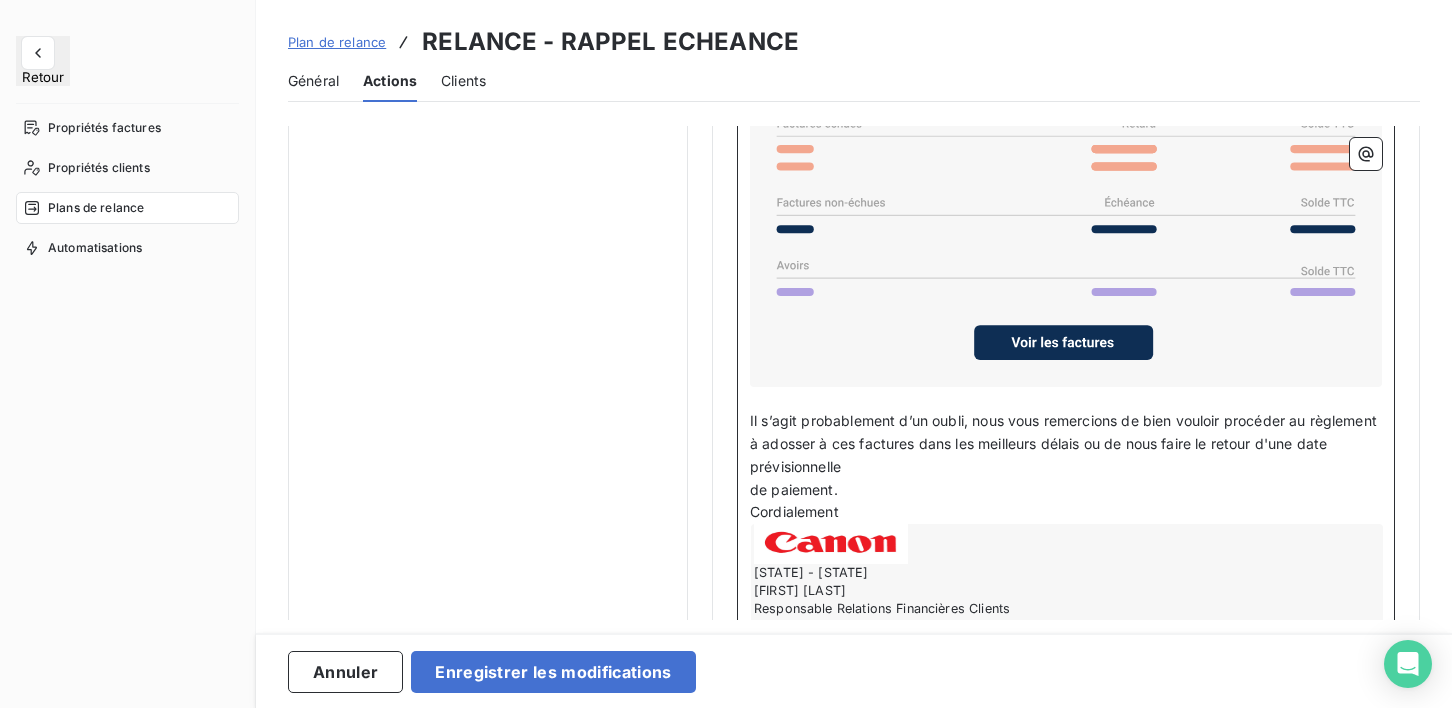 click on "Il s’agit probablement d’un oubli, nous vous remercions de bien vouloir procéder au règlement à adosser à ces factures dans les meilleurs délais ou de nous faire le retour d'une date prévisionnelle" at bounding box center (1065, 443) 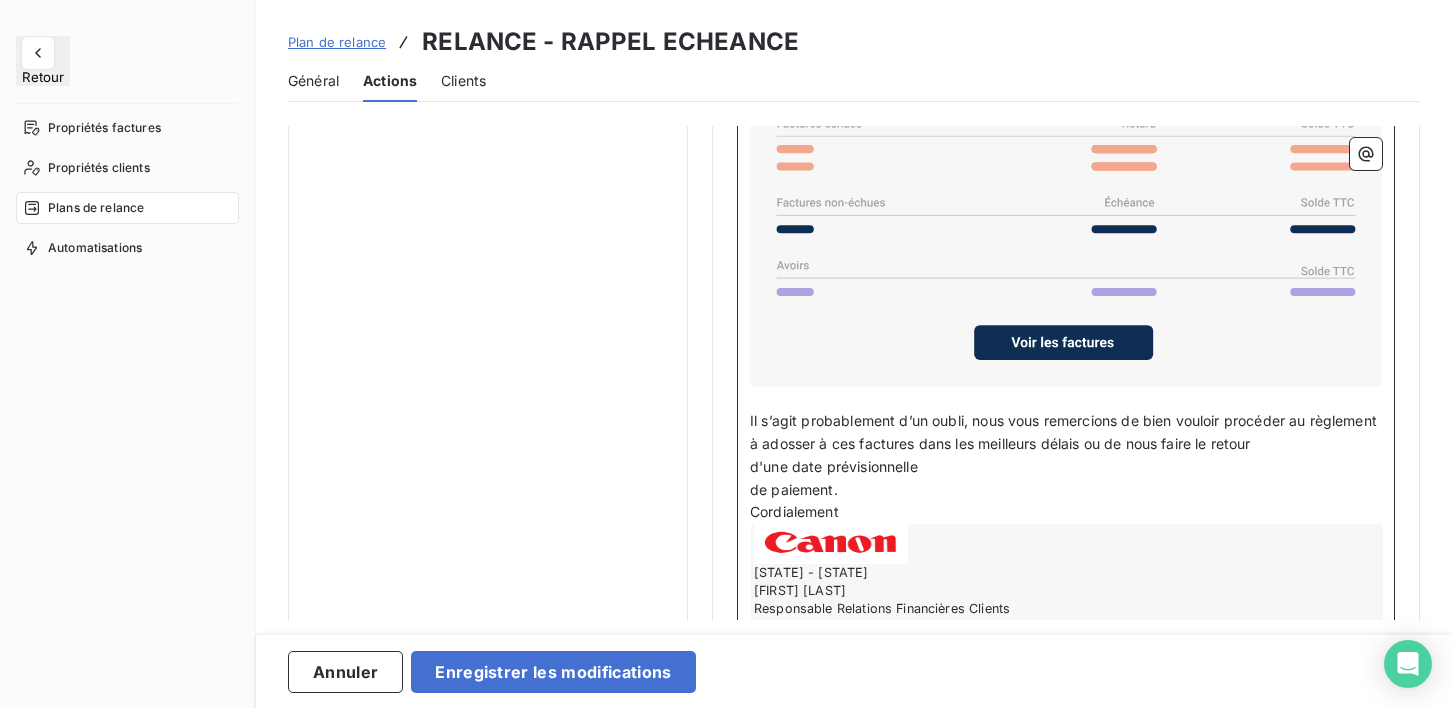 click on "de paiement." at bounding box center (794, 489) 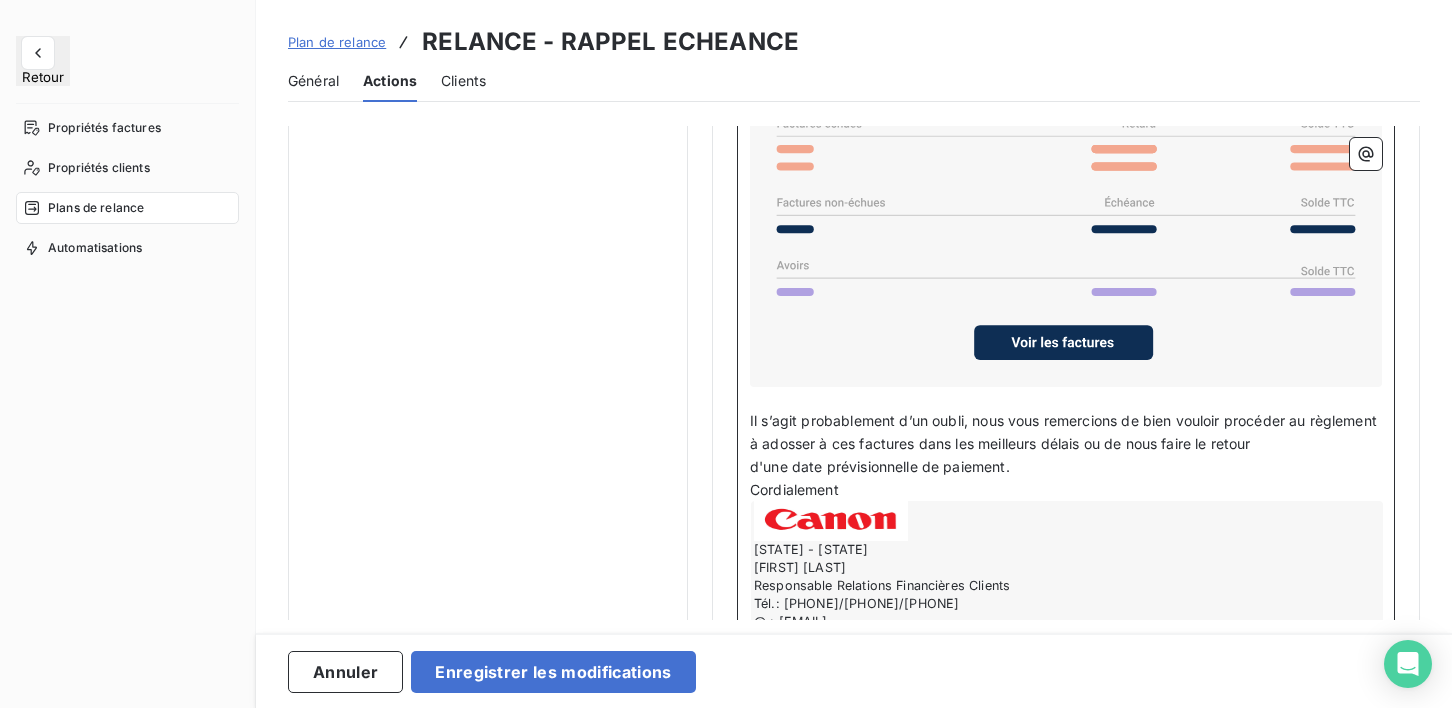 click on "d'une date prévisionnelle de paiement." at bounding box center [1066, 467] 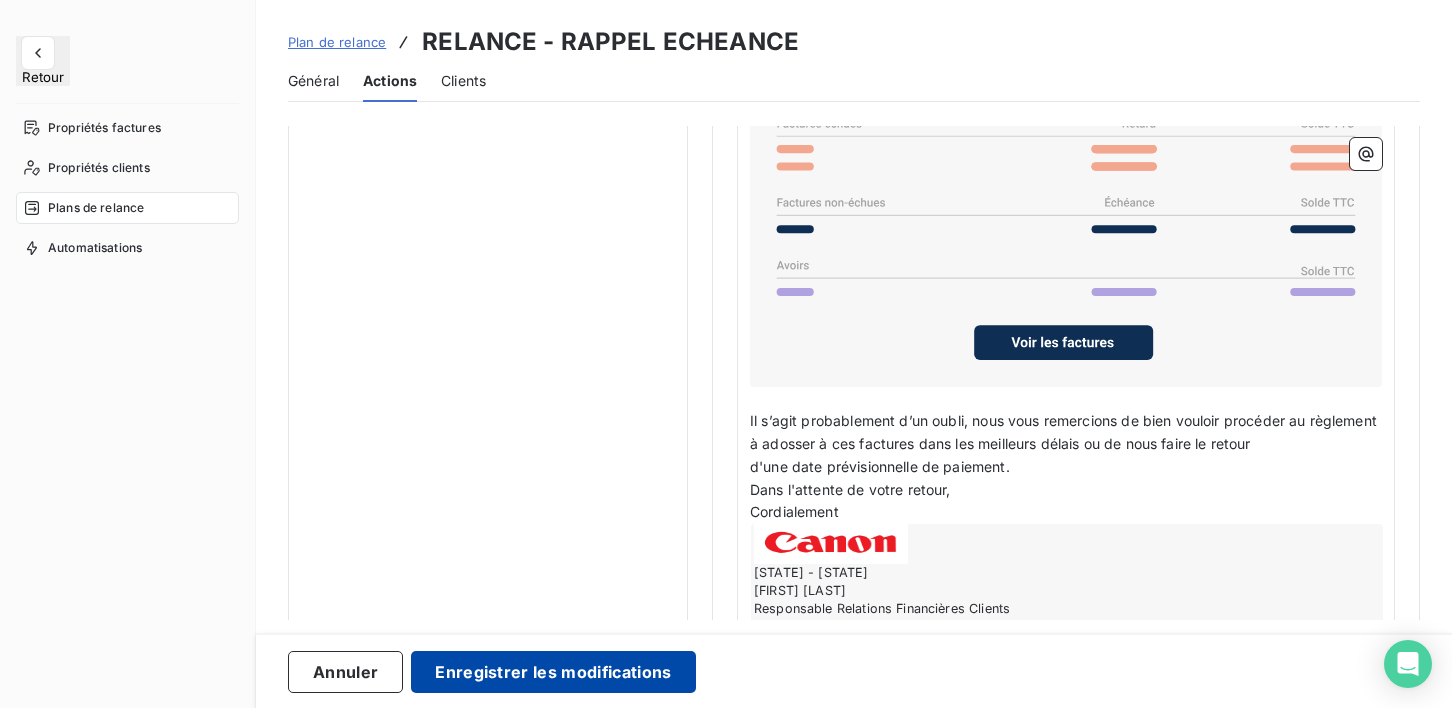 click on "Enregistrer les modifications" at bounding box center (553, 672) 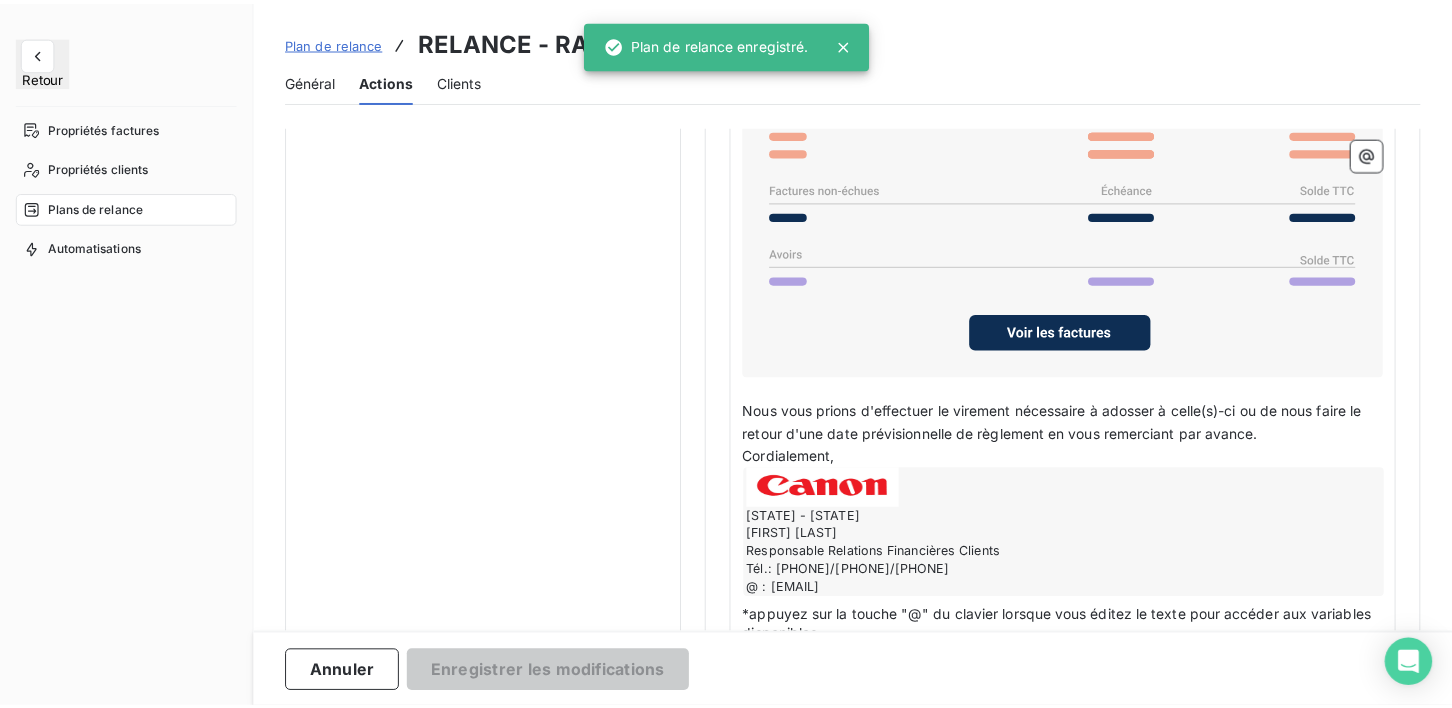 scroll, scrollTop: 51, scrollLeft: 0, axis: vertical 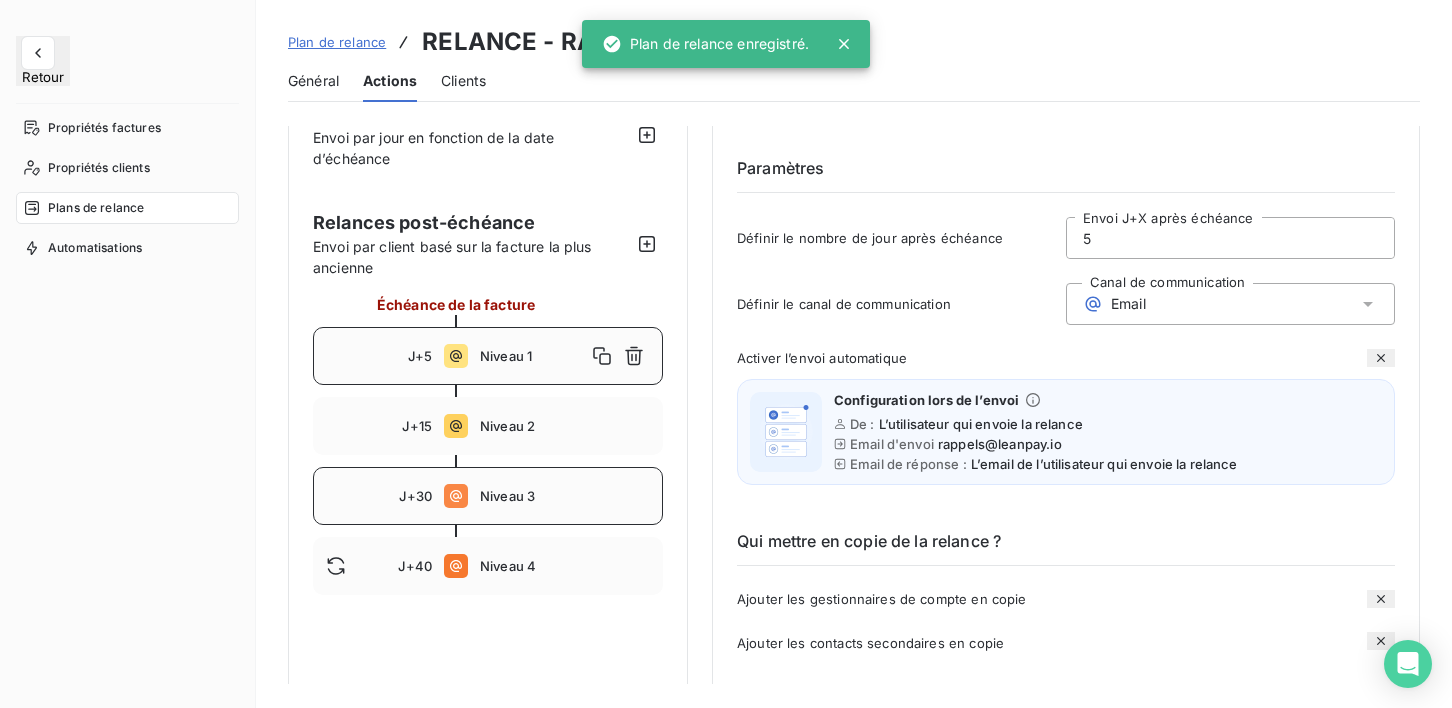 click on "Niveau 3" at bounding box center [565, 496] 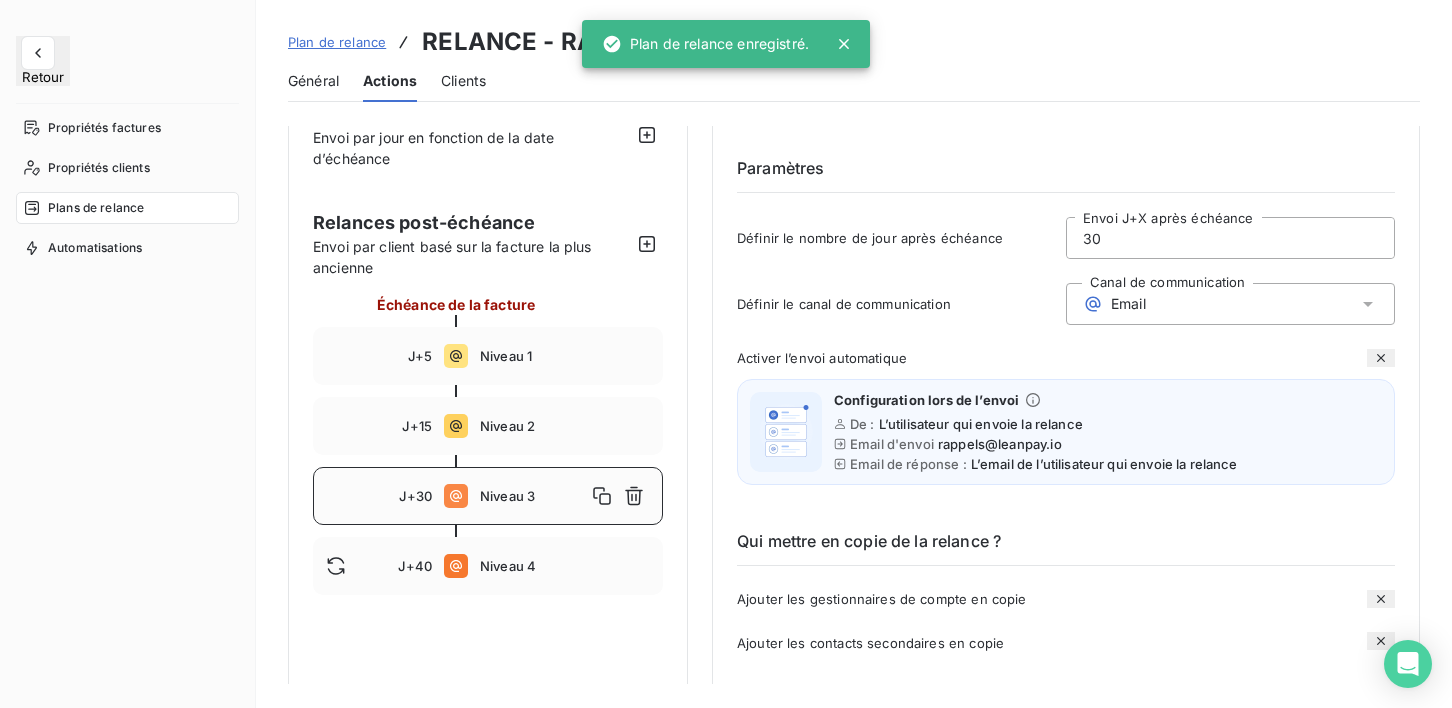 type on "30" 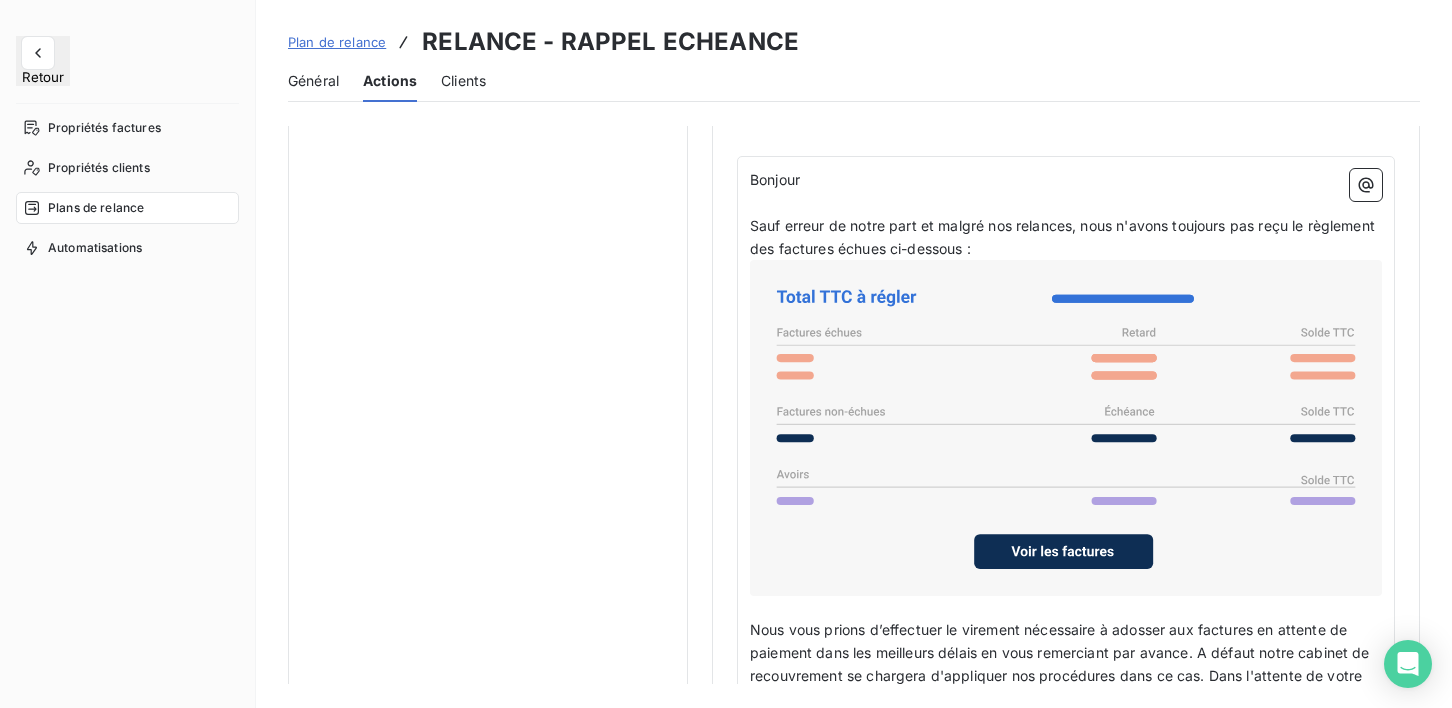 scroll, scrollTop: 1628, scrollLeft: 0, axis: vertical 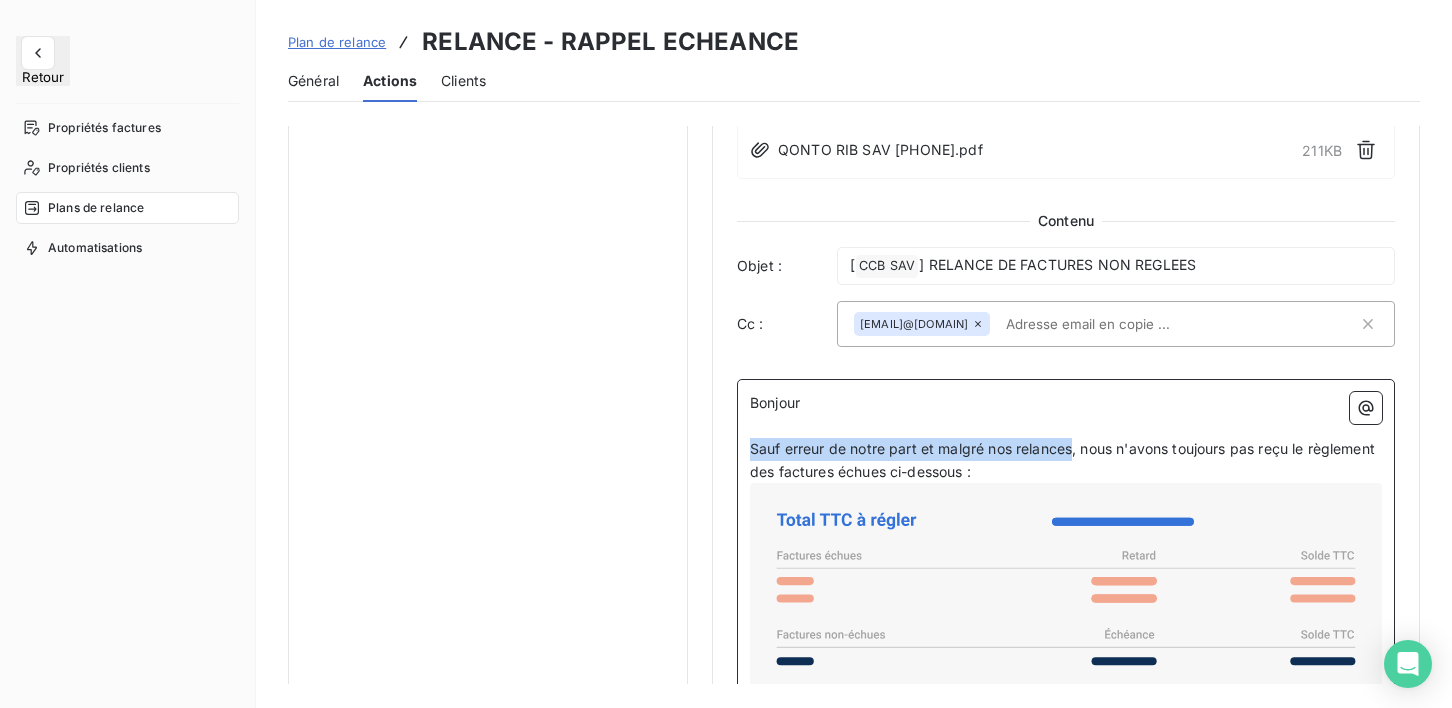 drag, startPoint x: 1077, startPoint y: 455, endPoint x: 680, endPoint y: 451, distance: 397.02014 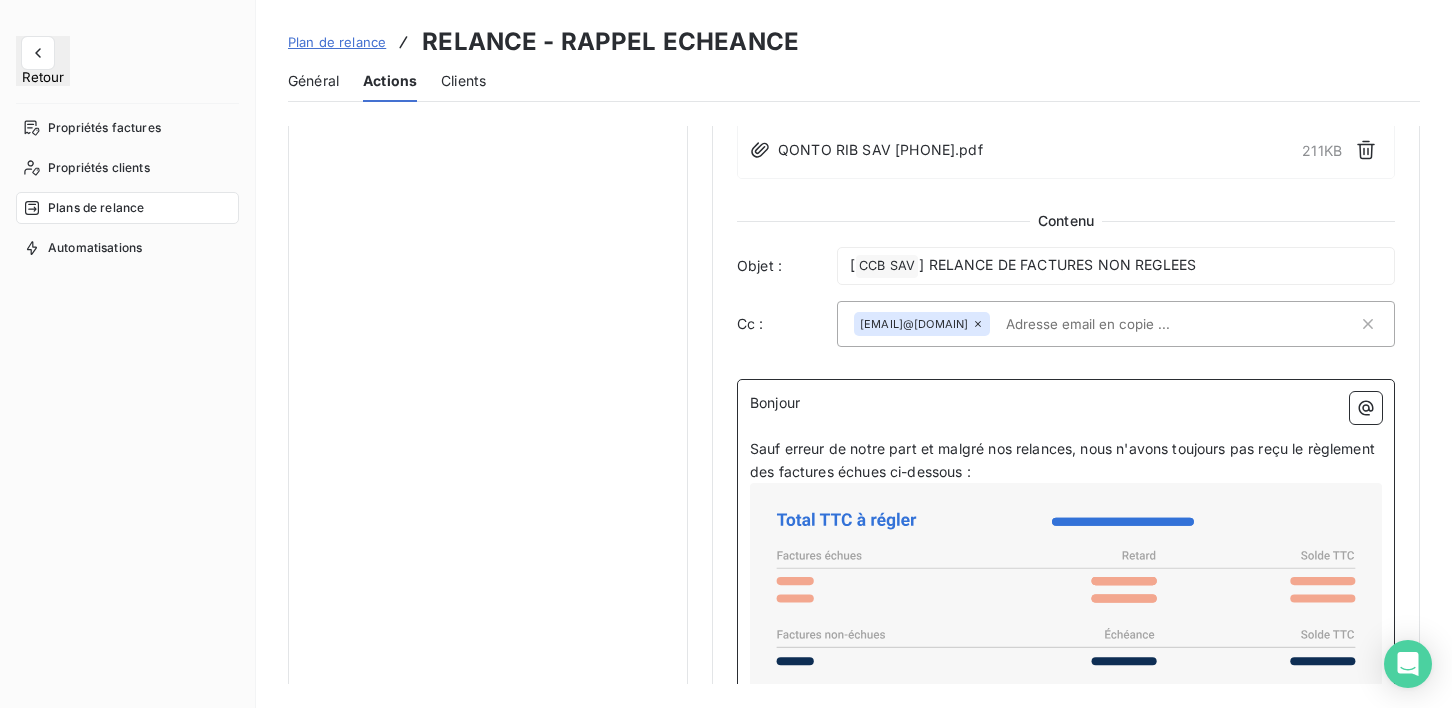 click on "﻿" at bounding box center [1066, 426] 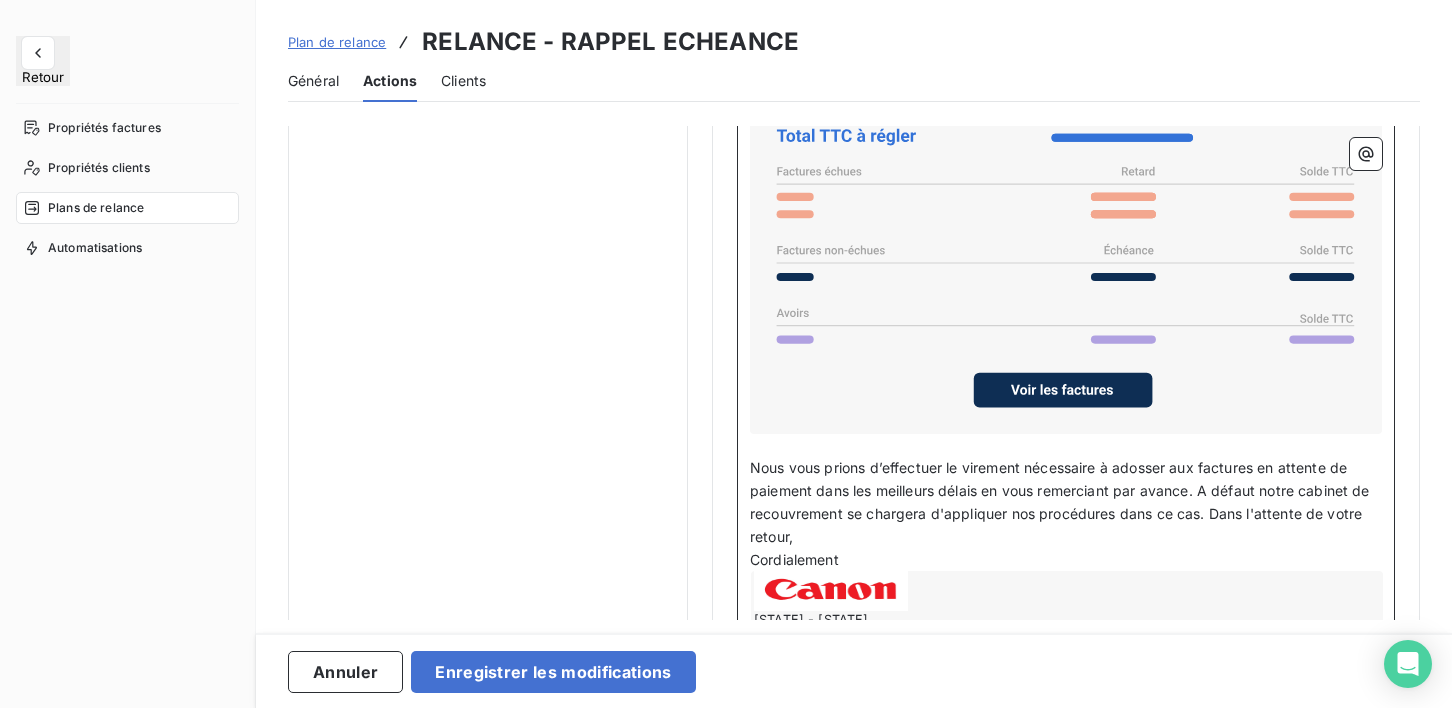 scroll, scrollTop: 1537, scrollLeft: 0, axis: vertical 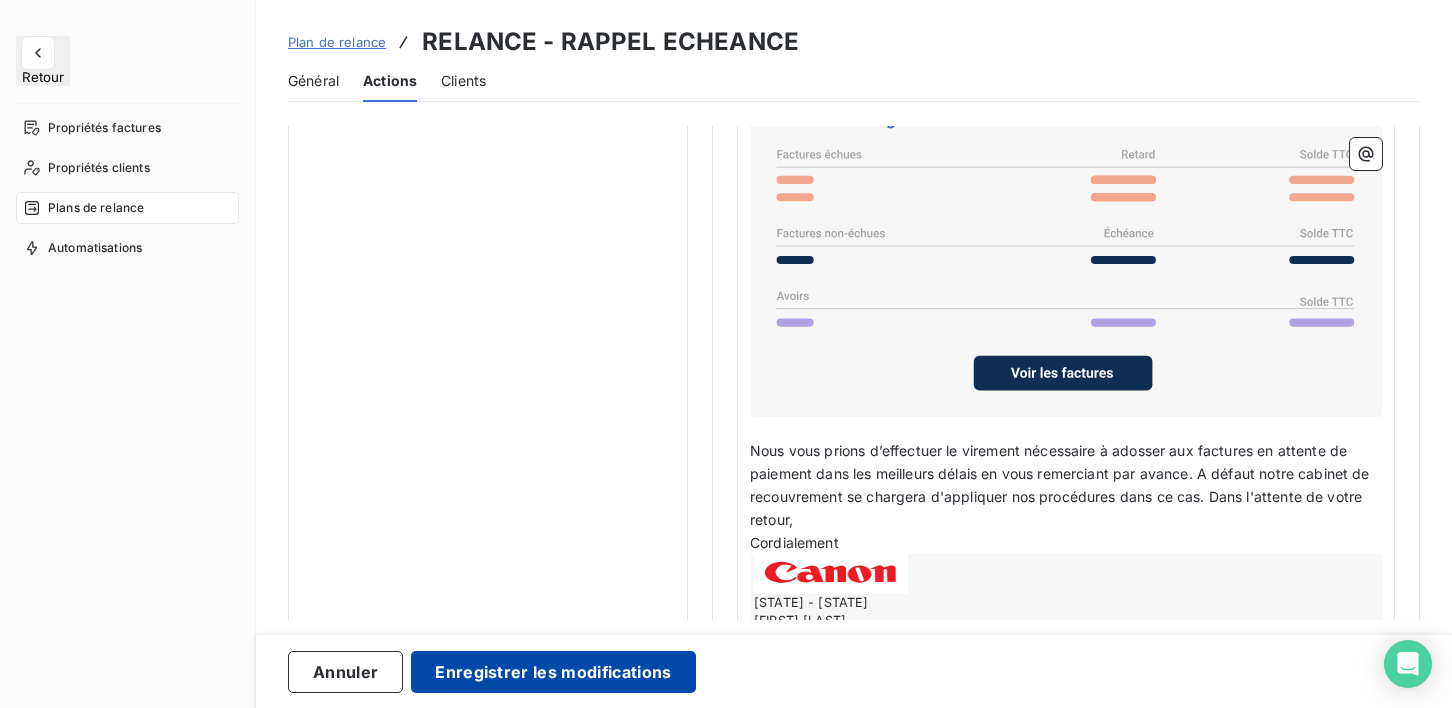 click on "Enregistrer les modifications" at bounding box center [553, 672] 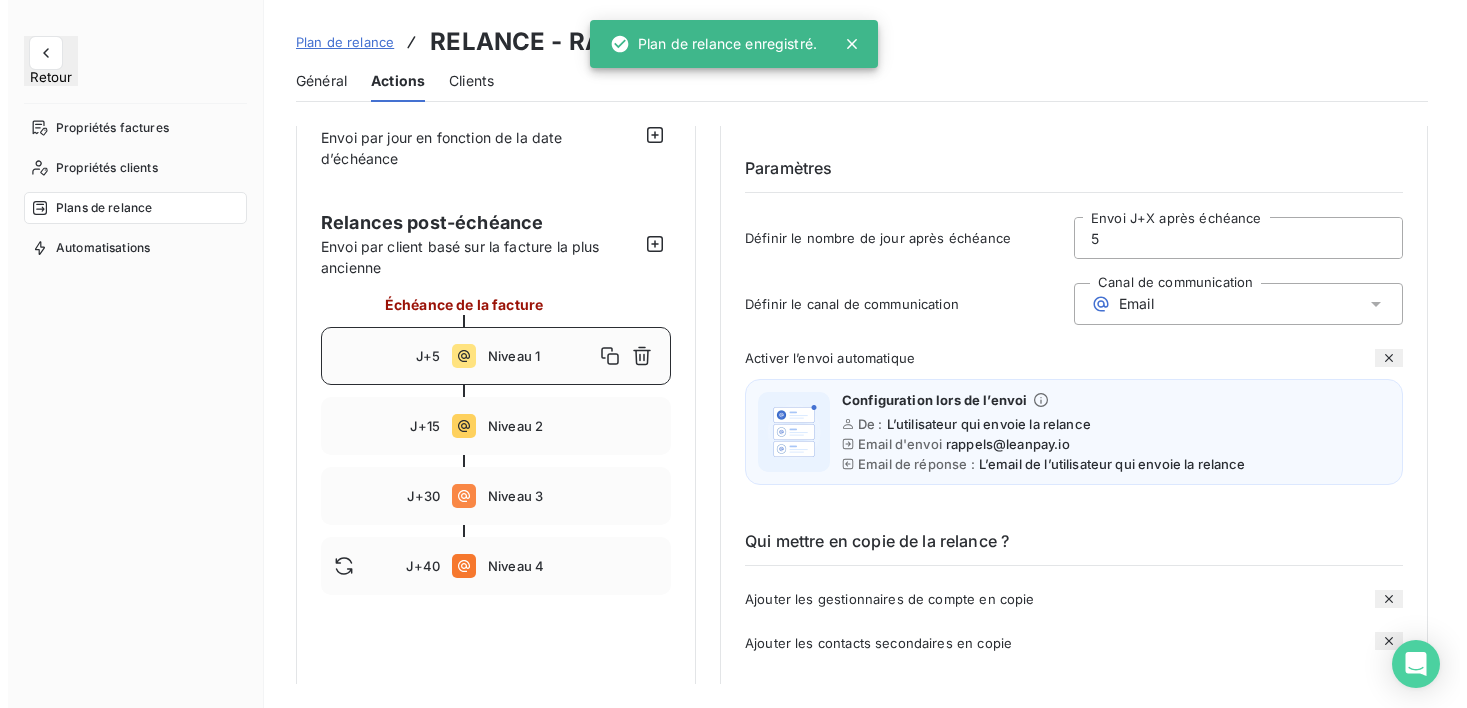 scroll, scrollTop: 0, scrollLeft: 0, axis: both 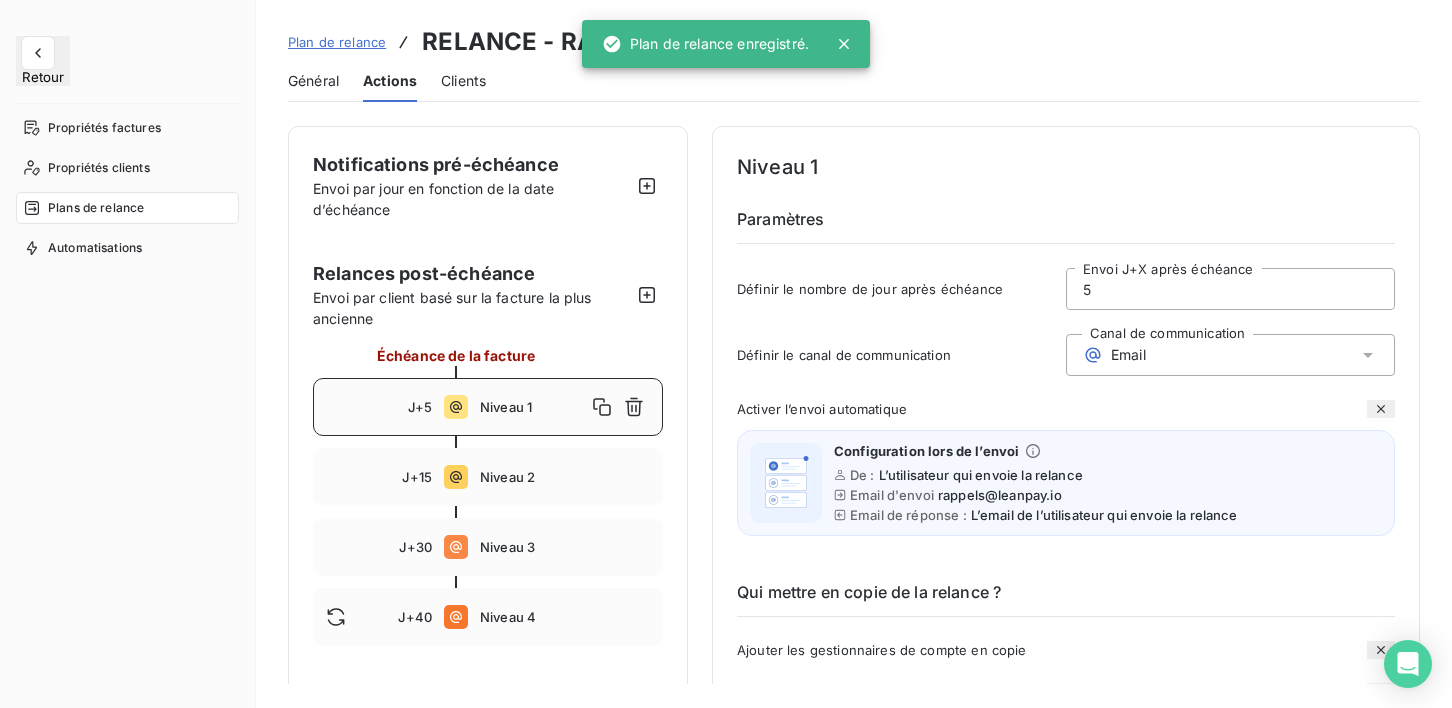 click on "Retour" at bounding box center (43, 77) 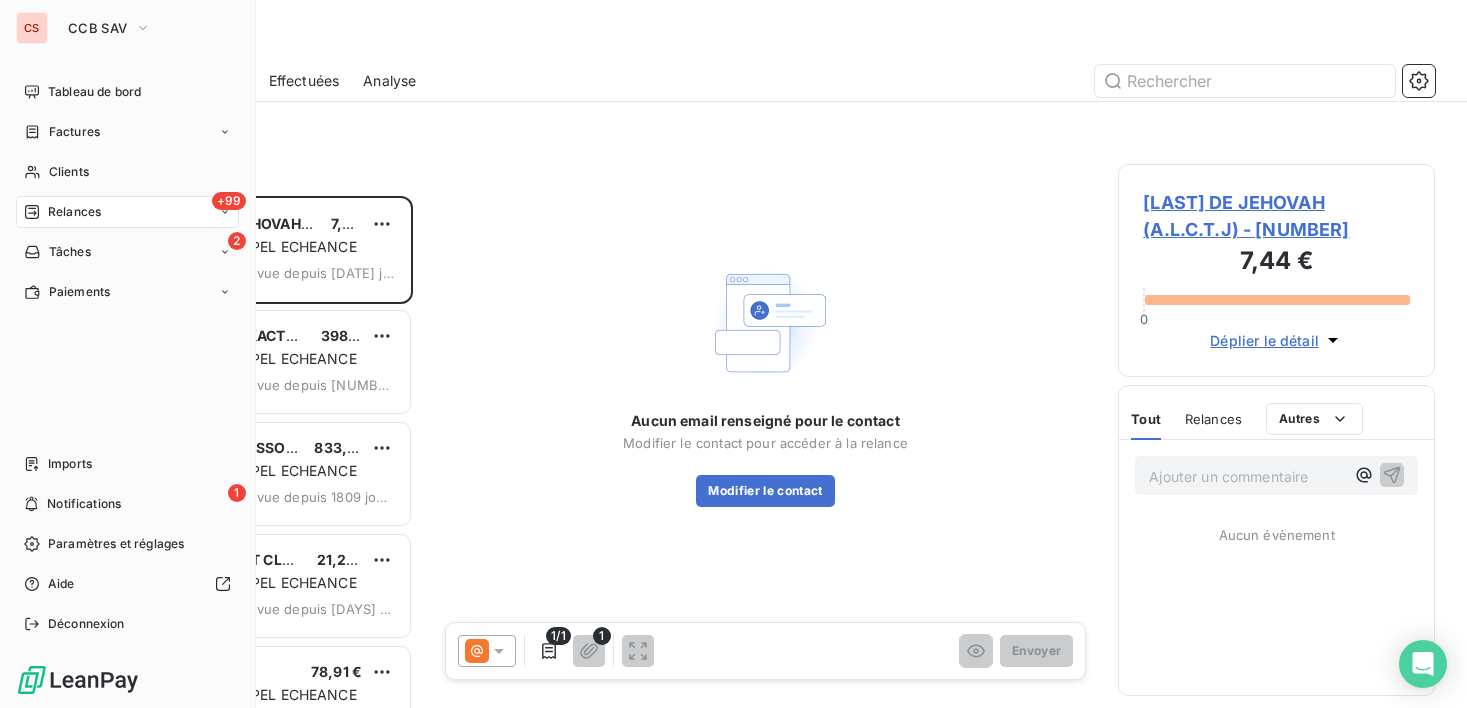 scroll, scrollTop: 16, scrollLeft: 16, axis: both 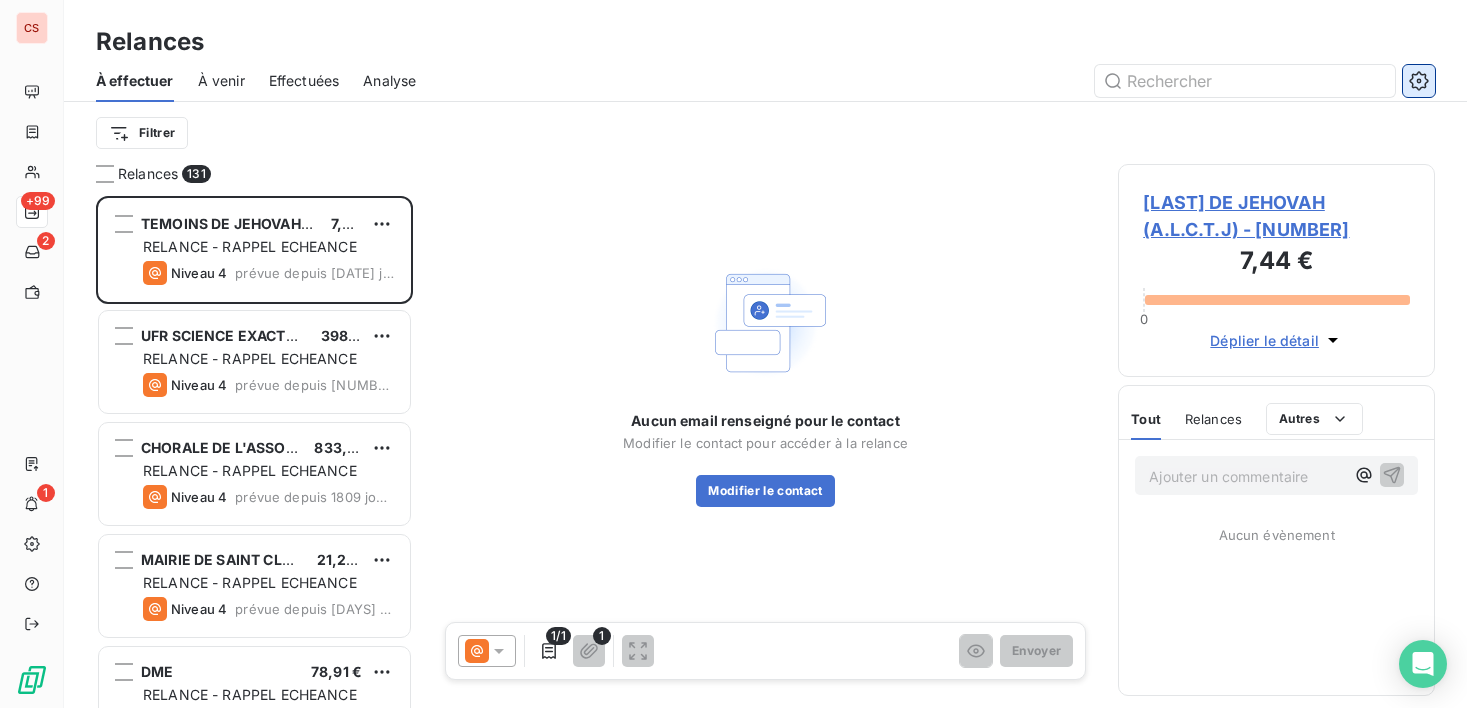 click 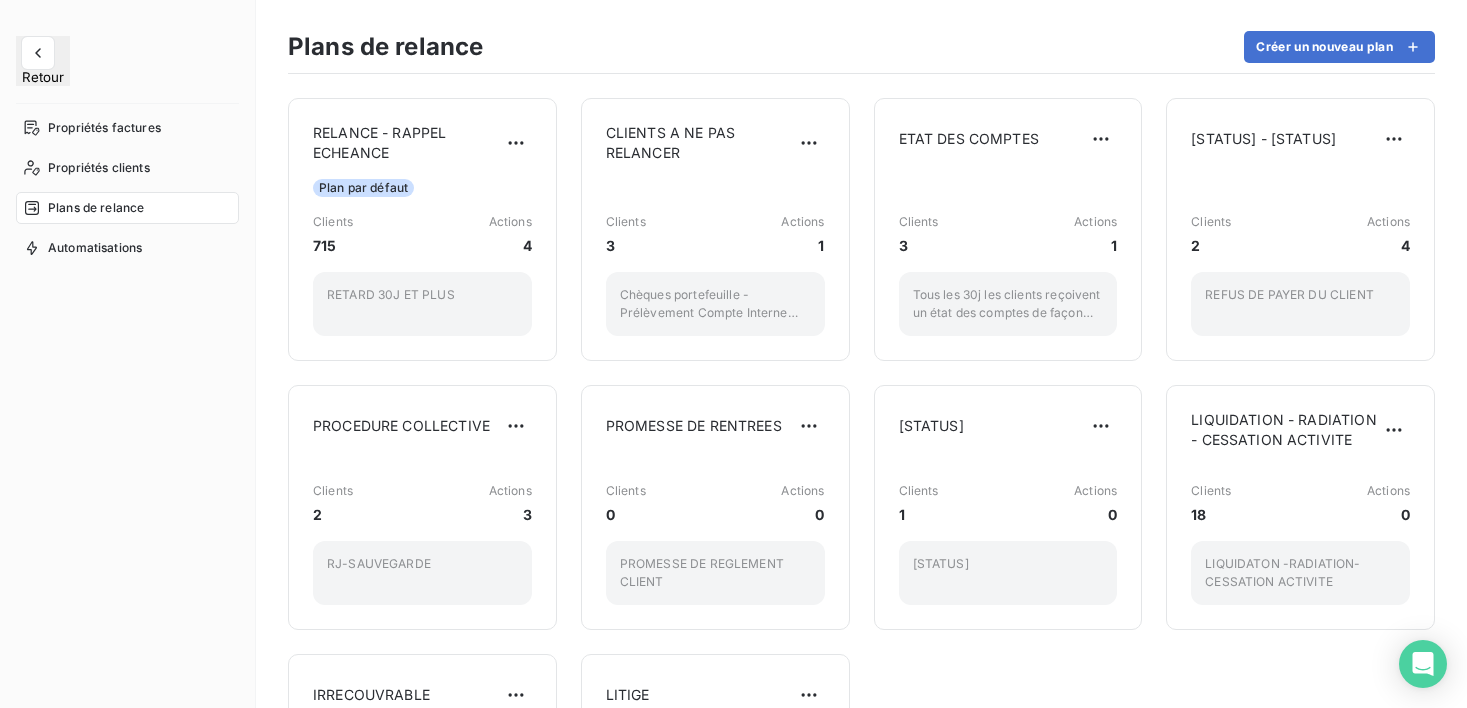 click on "RELANCE - RAPPEL ECHEANCE Plan par défaut Clients 715 Actions 4 RETARD 30J ET PLUS CLIENTS A NE PAS RELANCER Clients 3 Actions 1 Chèques portefeuille - Prélèvement
Compte Interne CCB ETAT DES COMPTES Clients 3 Actions 1 Tous les 30j les clients reçoivent un état des comptes de façon automatique MAUVAIS PAYEURS - DOUTEUX Clients 2 Actions 4 REFUS DE PAYER DU CLIENT PROCEDURE COLLECTIVE Clients 2 Actions 3 RJ-SAUVEGARDE PROMESSE DE RENTREES Clients 0 Actions 0 PROMESSE DE REGLEMENT CLIENT PRELEVEMENT REJETE Clients 1 Actions 0 PRELEVEMENT IMPAYE LIQUIDATION - RADIATION - CESSATION ACTIVITE Clients 18 Actions 0 LIQUIDATON -RADIATION-CESSATION ACTIVITE IRRECOUVRABLE Clients 27 Actions 0 IRRECOUVRABLE LITIGE Clients 1 Actions 0 LITIGE FACTURE" at bounding box center [861, 391] 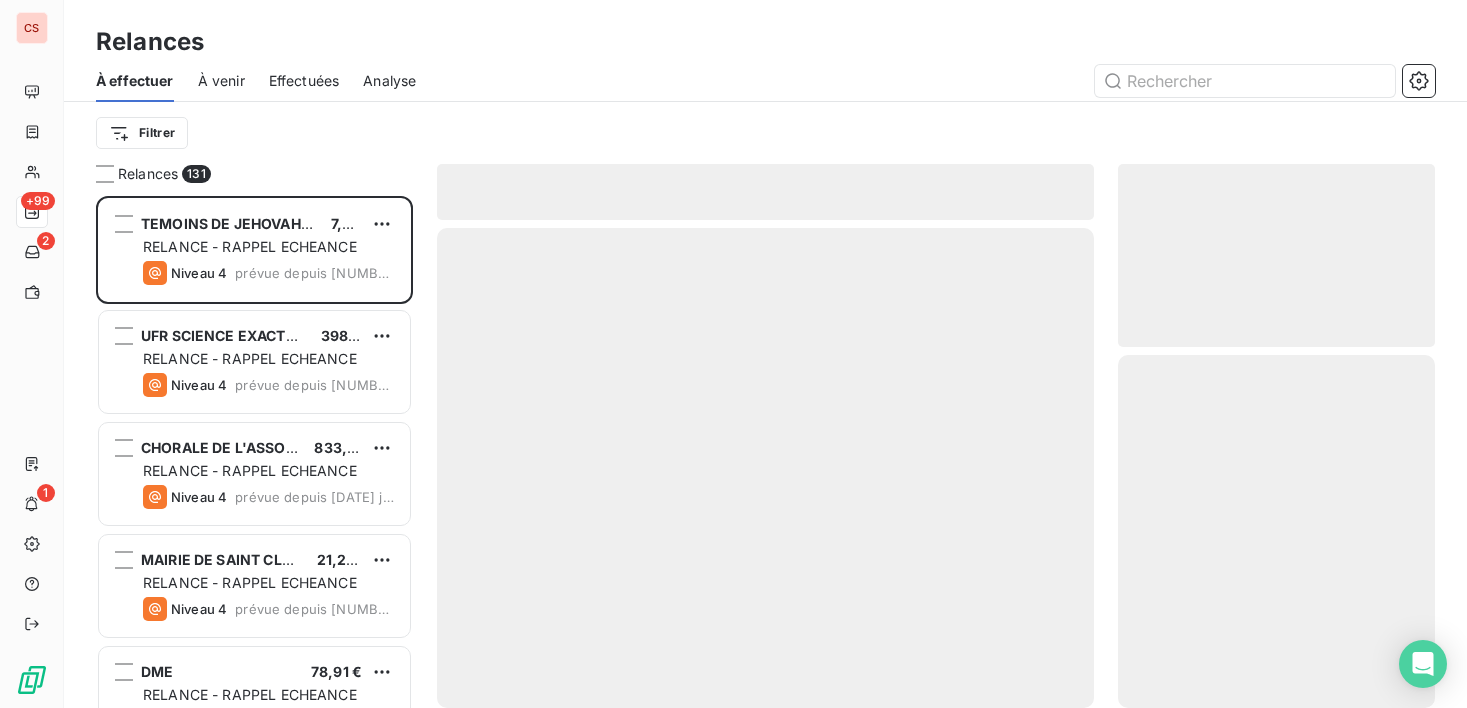 scroll, scrollTop: 16, scrollLeft: 16, axis: both 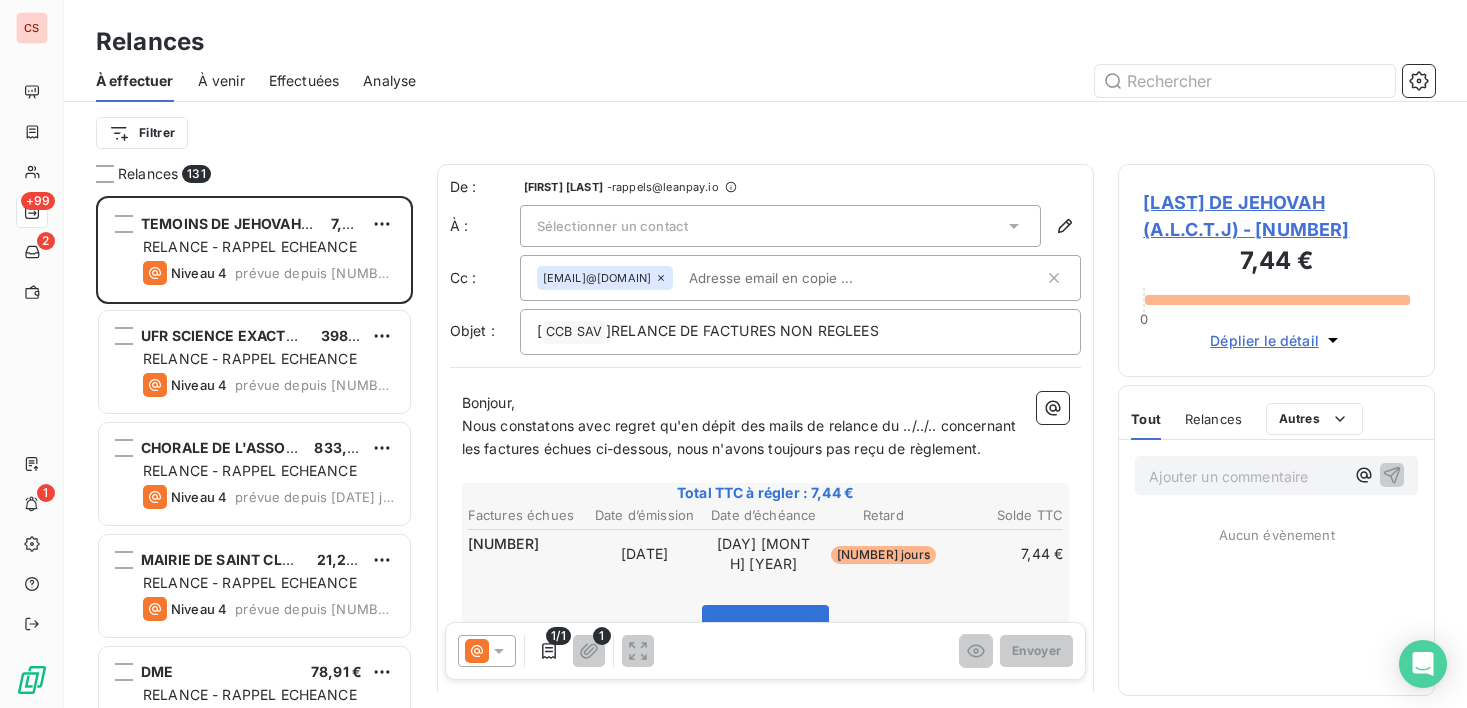 click on "Relances 131 TEMOINS DE JEHOVAH (A.L.C.T.J) 7,44 € RELANCE - RAPPEL ECHEANCE Niveau 4 prévue depuis [DAYS] jours UFR SCIENCE EXACTE & NATURELLE 398,75 € RELANCE - RAPPEL ECHEANCE Niveau 4 prévue depuis [DAYS] jours CHORALE DE L'ASSOMPTION        833,81 € RELANCE - RAPPEL ECHEANCE Niveau 4 prévue depuis [DAYS] jours MAIRIE DE [CITY]         21,27 € RELANCE - RAPPEL ECHEANCE Niveau 4 prévue depuis [DAYS] jours DME                            78,91 € RELANCE - RAPPEL ECHEANCE Niveau 4 prévue depuis [DAYS] jours [LAST NAME] [FIRST NAME]               135,65 € RELANCE - RAPPEL ECHEANCE Niveau 4 prévue depuis [DAYS] jours DYNECAR (UFR SCES EXACT & NAT) 401,74 € RELANCE - RAPPEL ECHEANCE Niveau 4 prévue depuis [DAYS] jours S.B.M.T. JARRY                 581,86 € RELANCE - RAPPEL ECHEANCE Niveau 3 prévue depuis [DAYS] jours LINON JENNIFER AVOCAT 3 407,50 € RELANCE - RAPPEL ECHEANCE Niveau 4 prévue depuis [DAYS] jours NATIONALE DES RETRAITES        29,85 € RELANCE - RAPPEL ECHEANCE Niveau 4 Niveau 4" at bounding box center (765, 436) 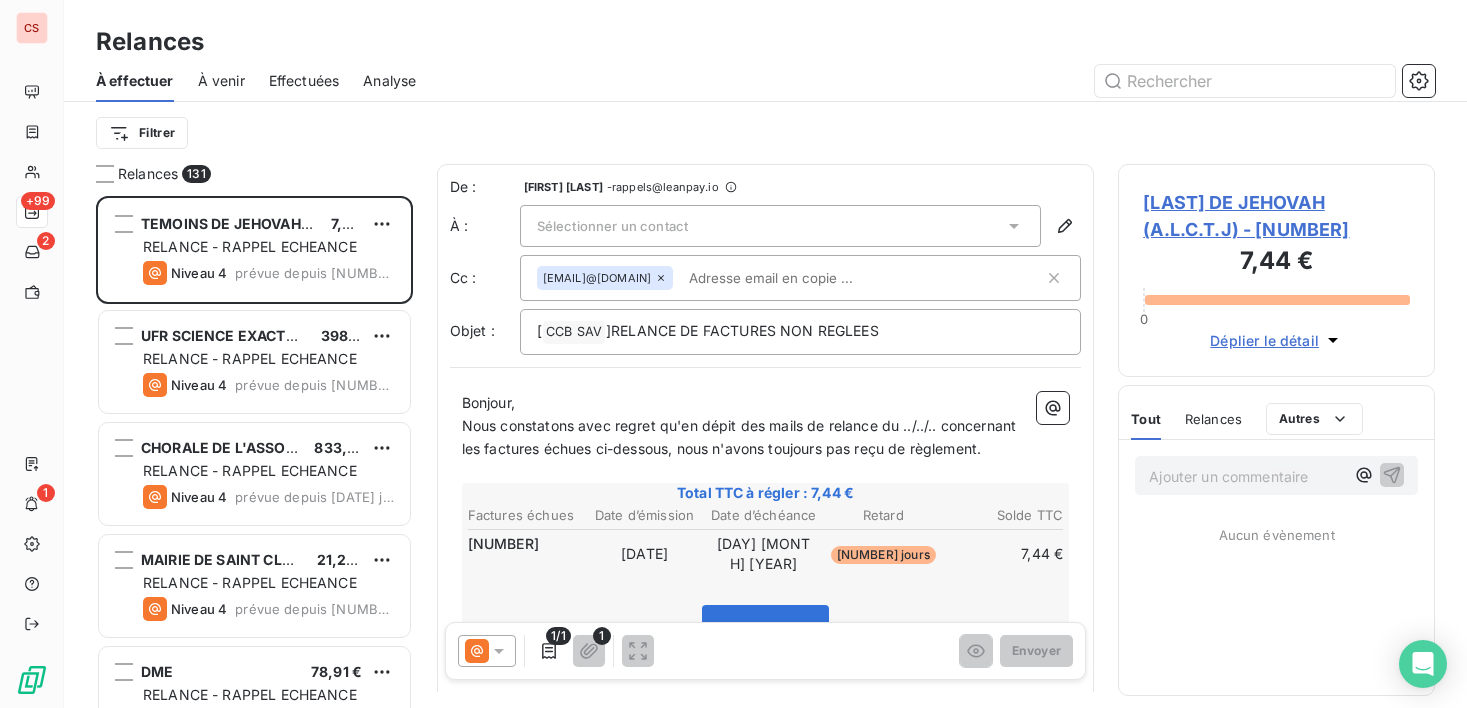 click on "Ajouter un commentaire ﻿ Aucun évènement" at bounding box center [1276, 567] 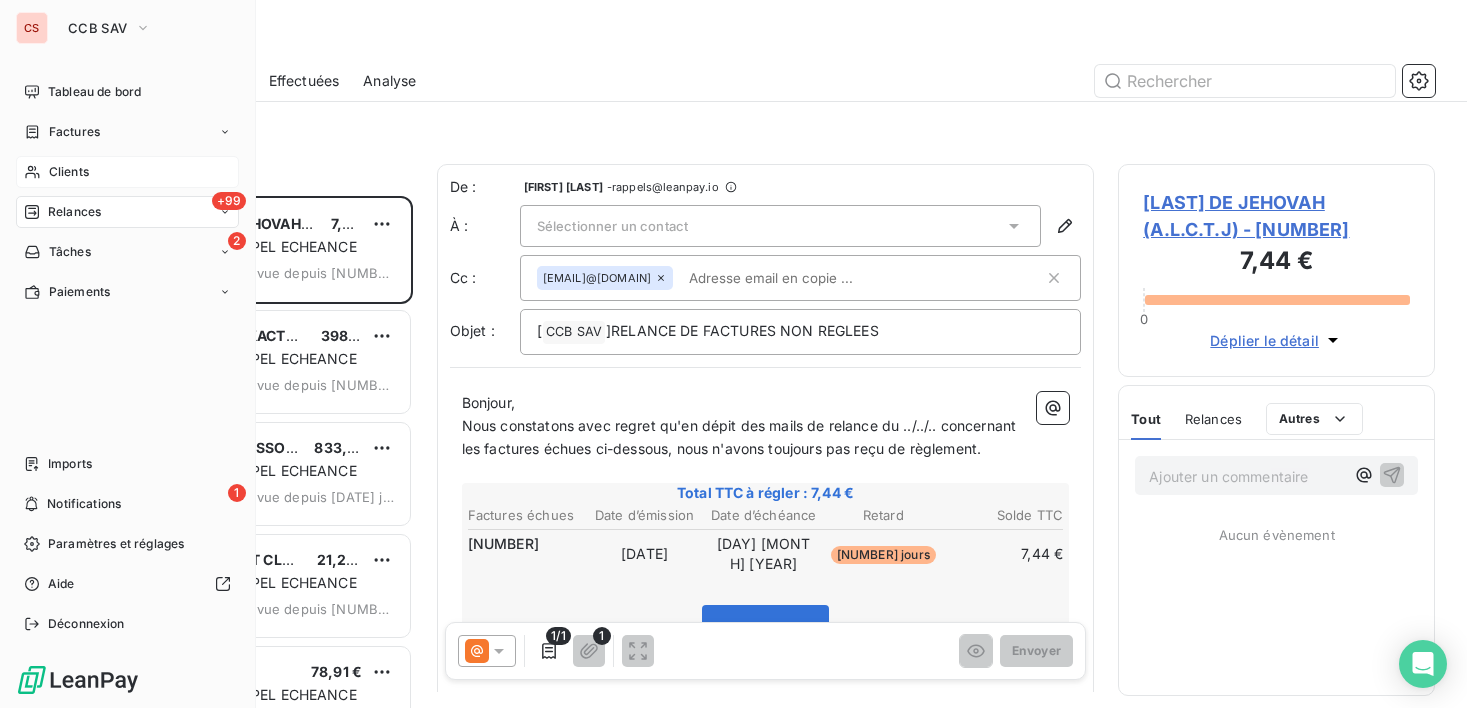 click on "Clients" at bounding box center [69, 172] 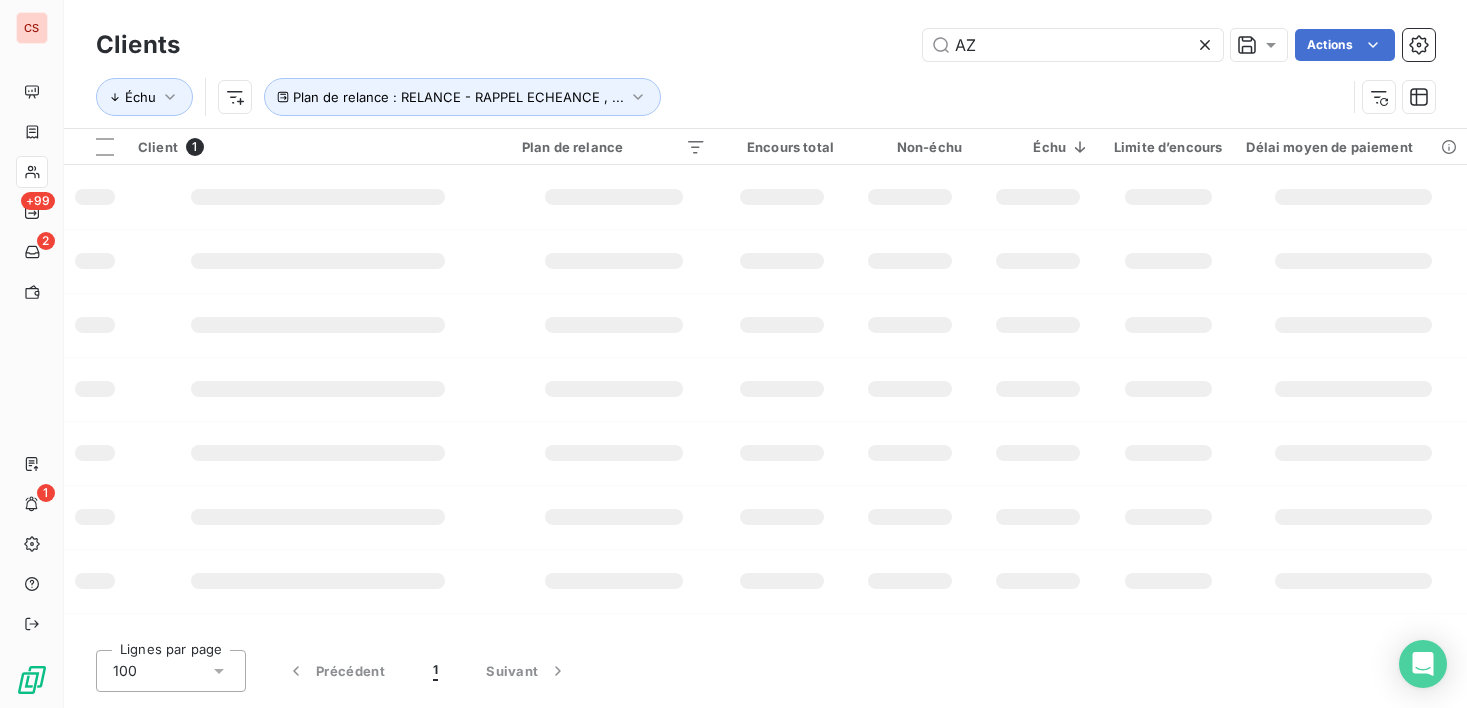 type on "A" 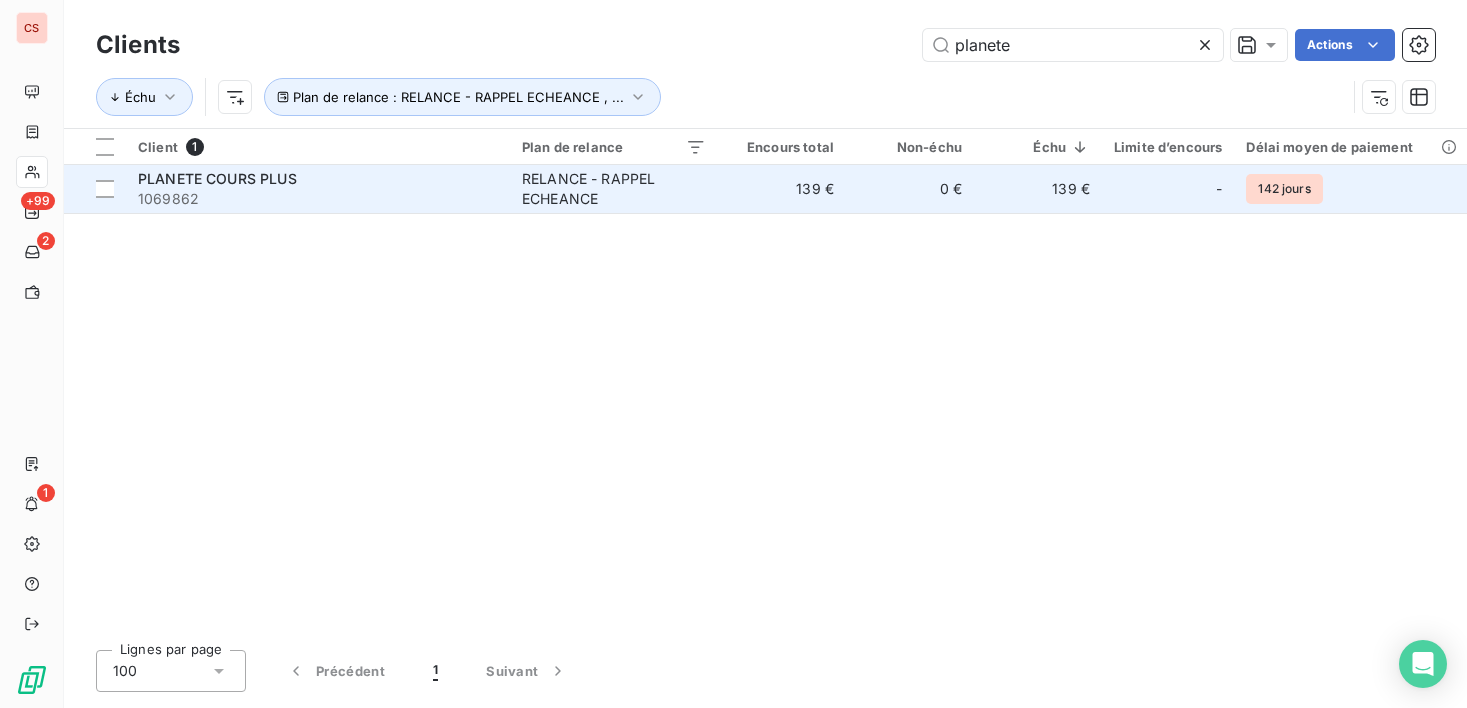 type on "planete" 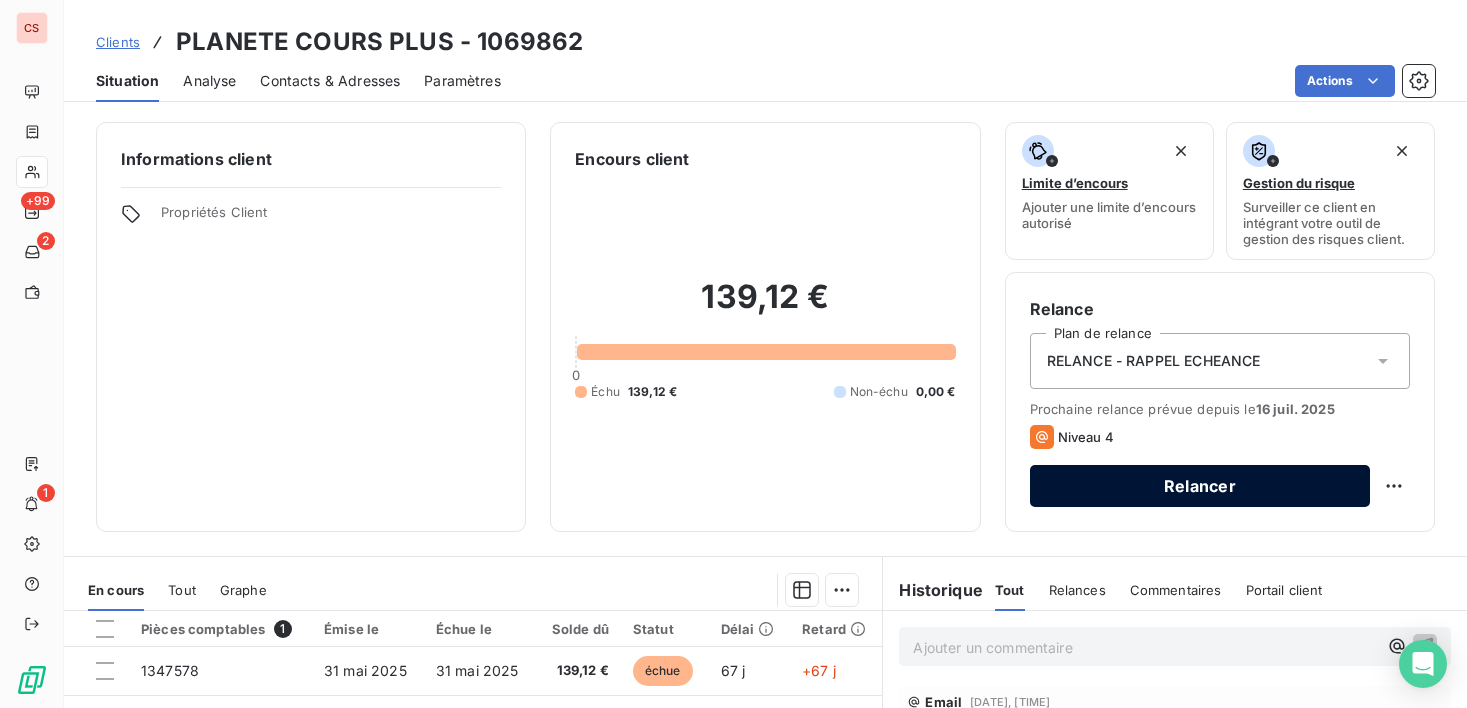 click on "Relancer" at bounding box center [1200, 486] 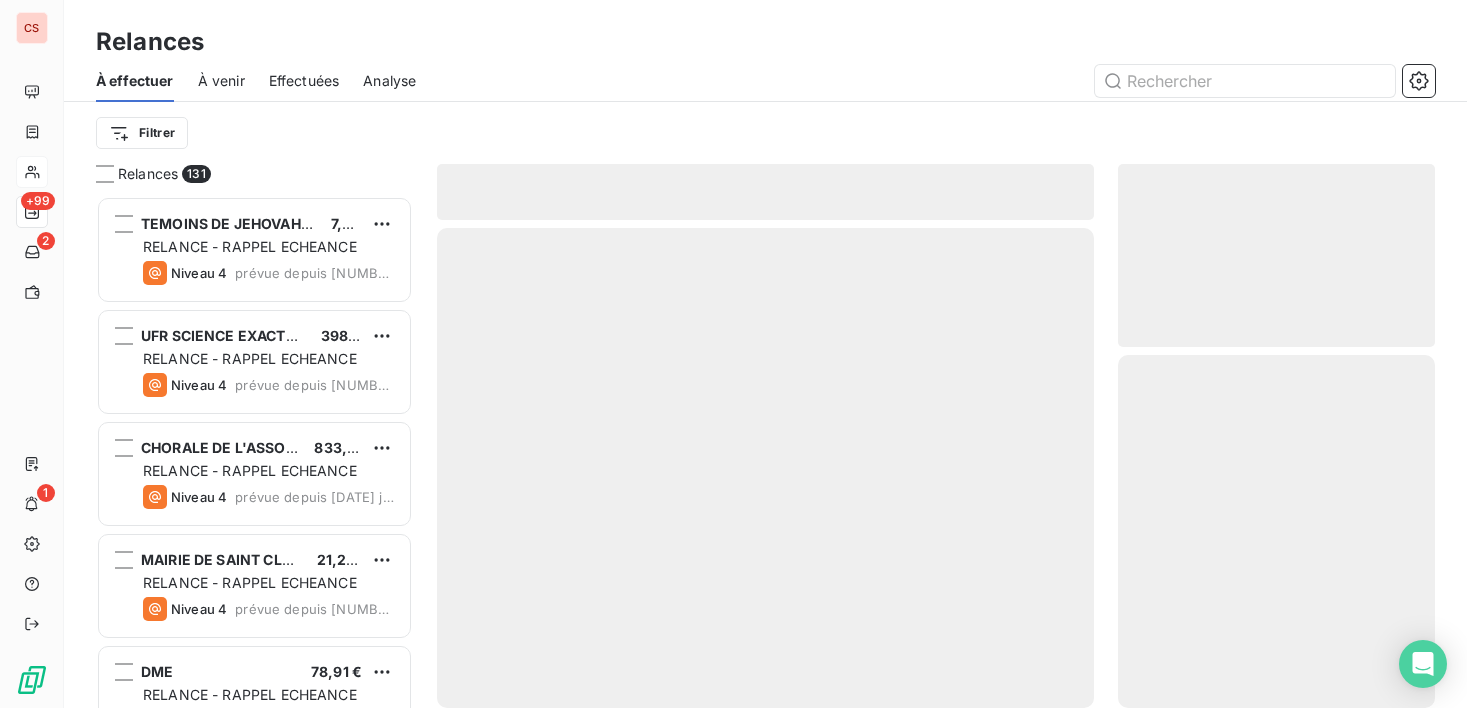 scroll, scrollTop: 16, scrollLeft: 16, axis: both 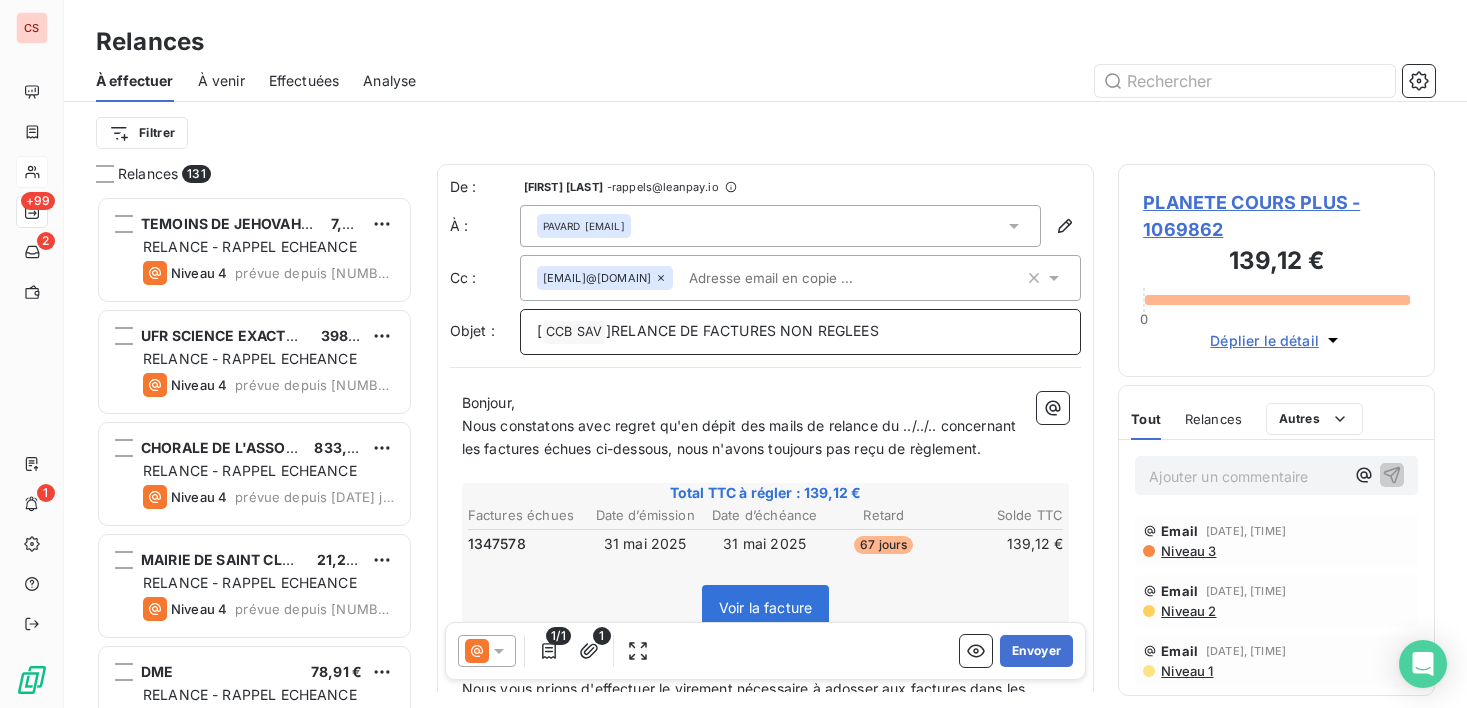 click on "]RELANCE DE FACTURES NON REGLEES" at bounding box center [742, 330] 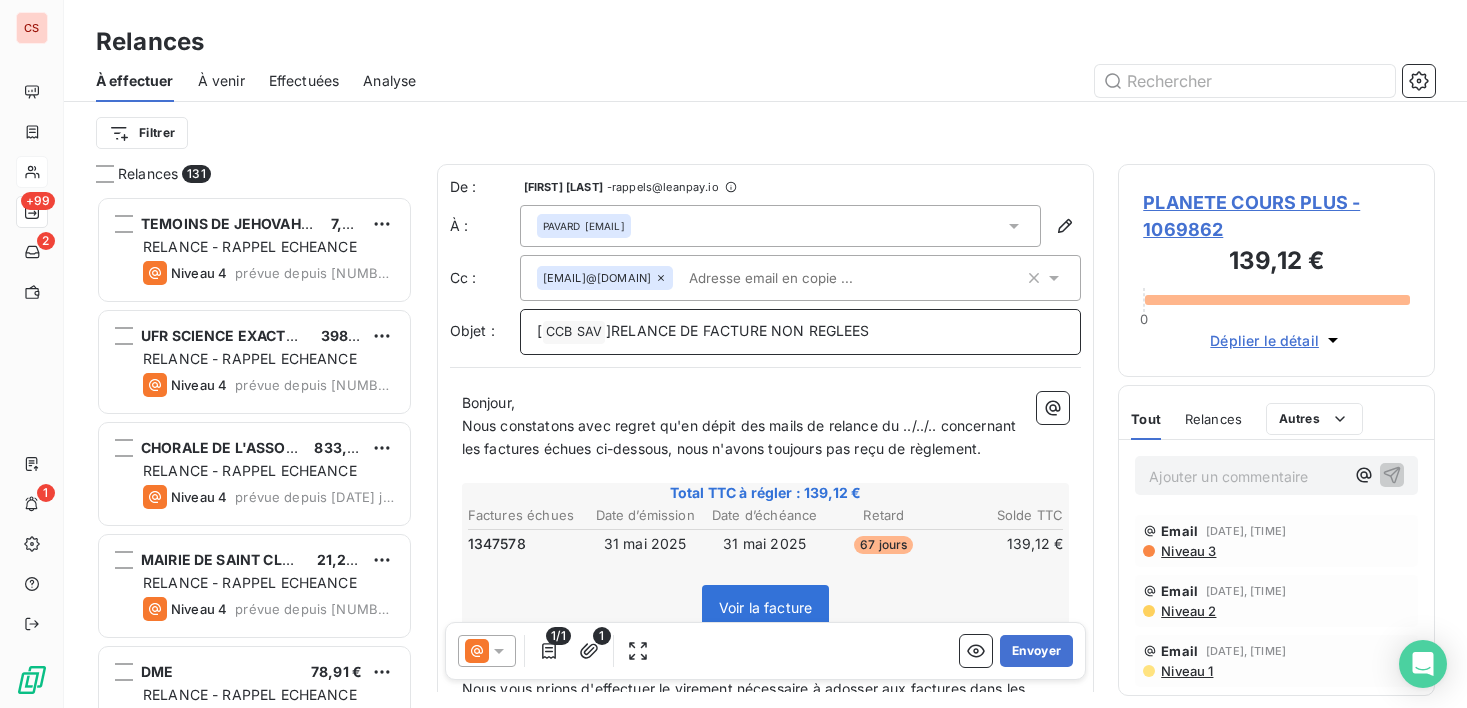 click on "]RELANCE DE FACTURE NON REGLEES" at bounding box center (738, 330) 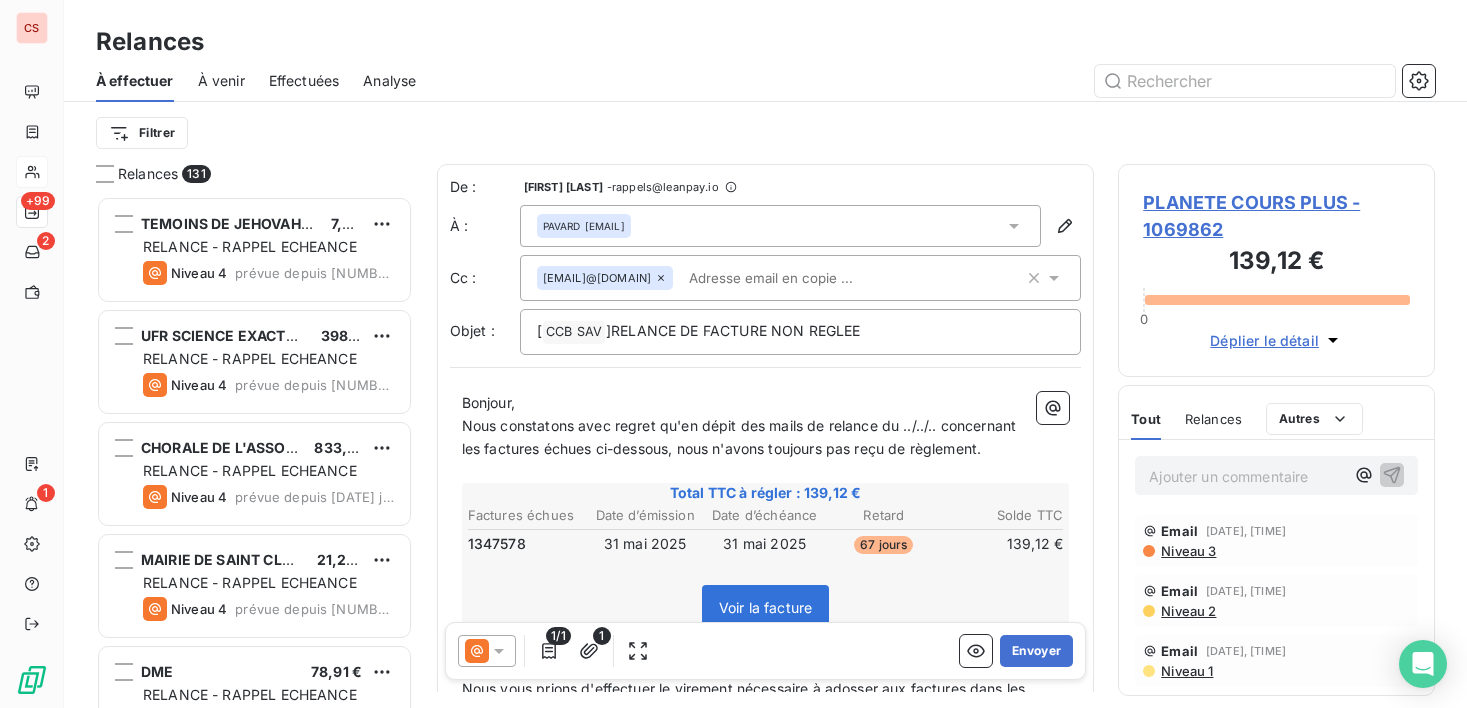 click on "Nous constatons avec regret qu'en dépit des mails de relance du ../../.. concernant les factures échues ci-dessous, nous n'avons toujours pas reçu de règlement." at bounding box center (741, 437) 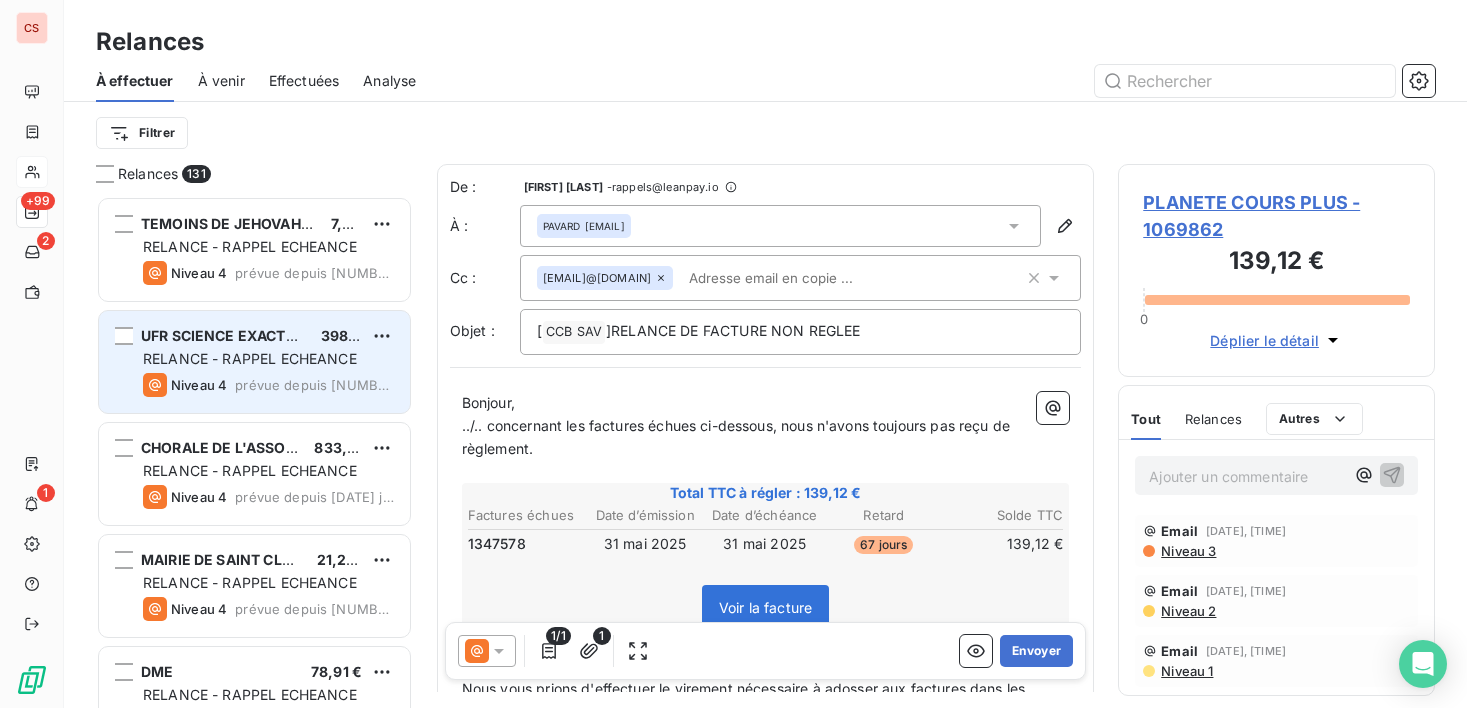 click on "UFR SCIENCE EXACTE & NATURELLE [PRICE] RELANCE - RAPPEL ECHEANCE Niveau 4 prévue depuis [NUMBER] jours" at bounding box center [254, 362] 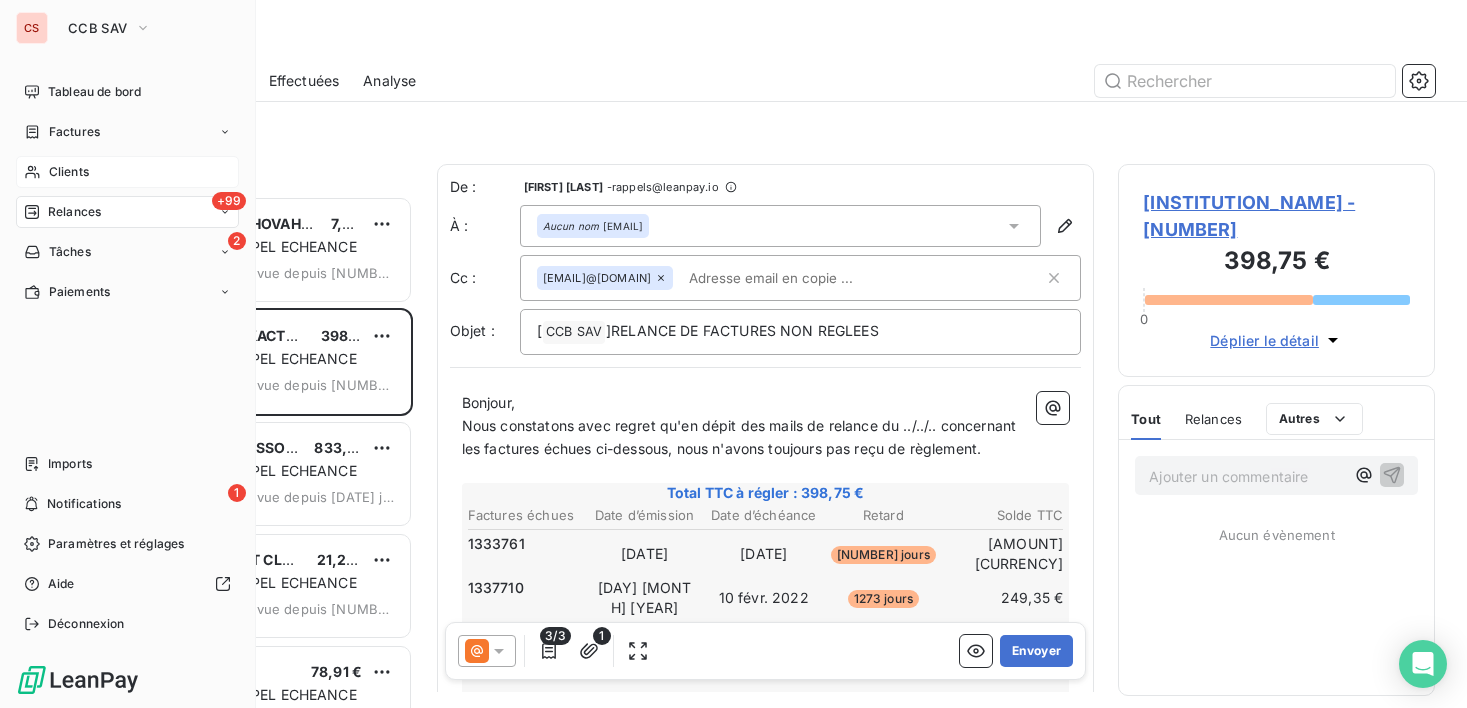click on "Clients" at bounding box center [69, 172] 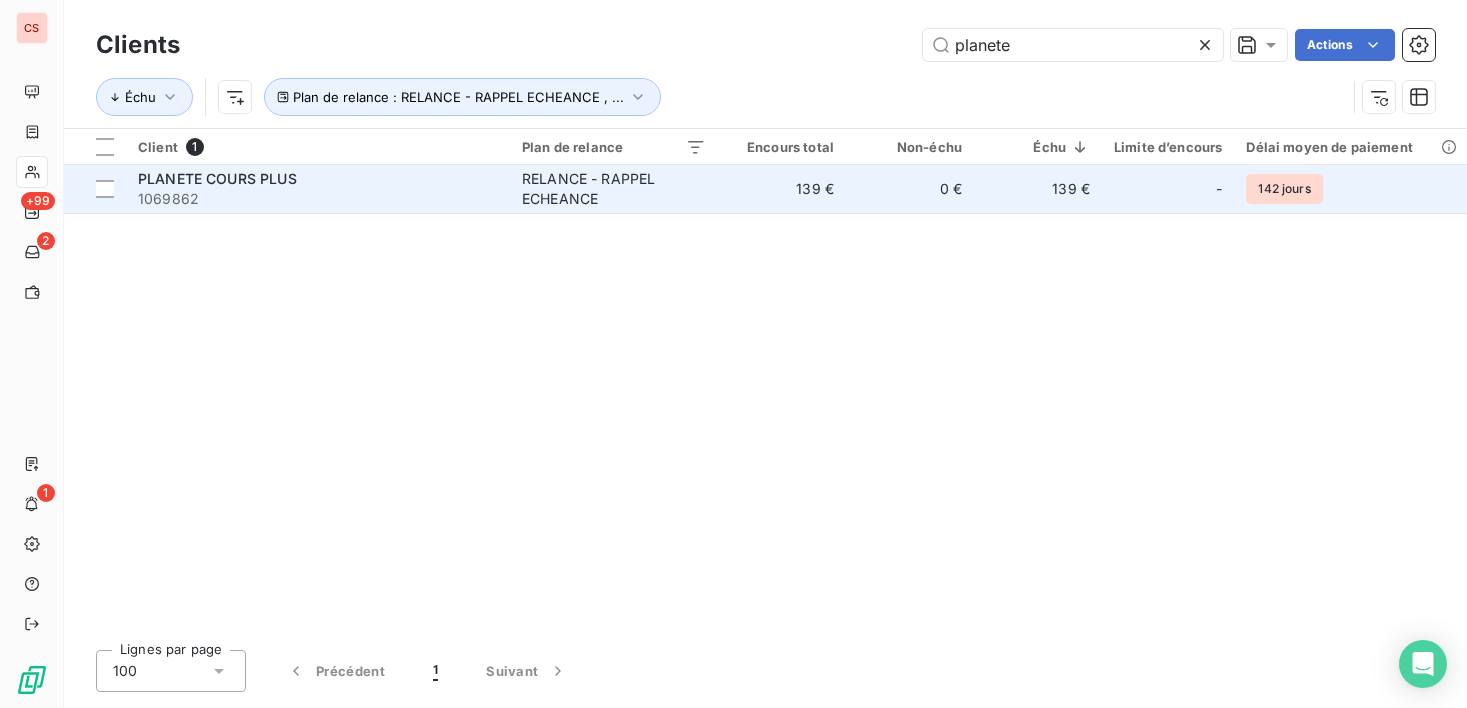 click on "RELANCE - RAPPEL ECHEANCE" at bounding box center [614, 189] 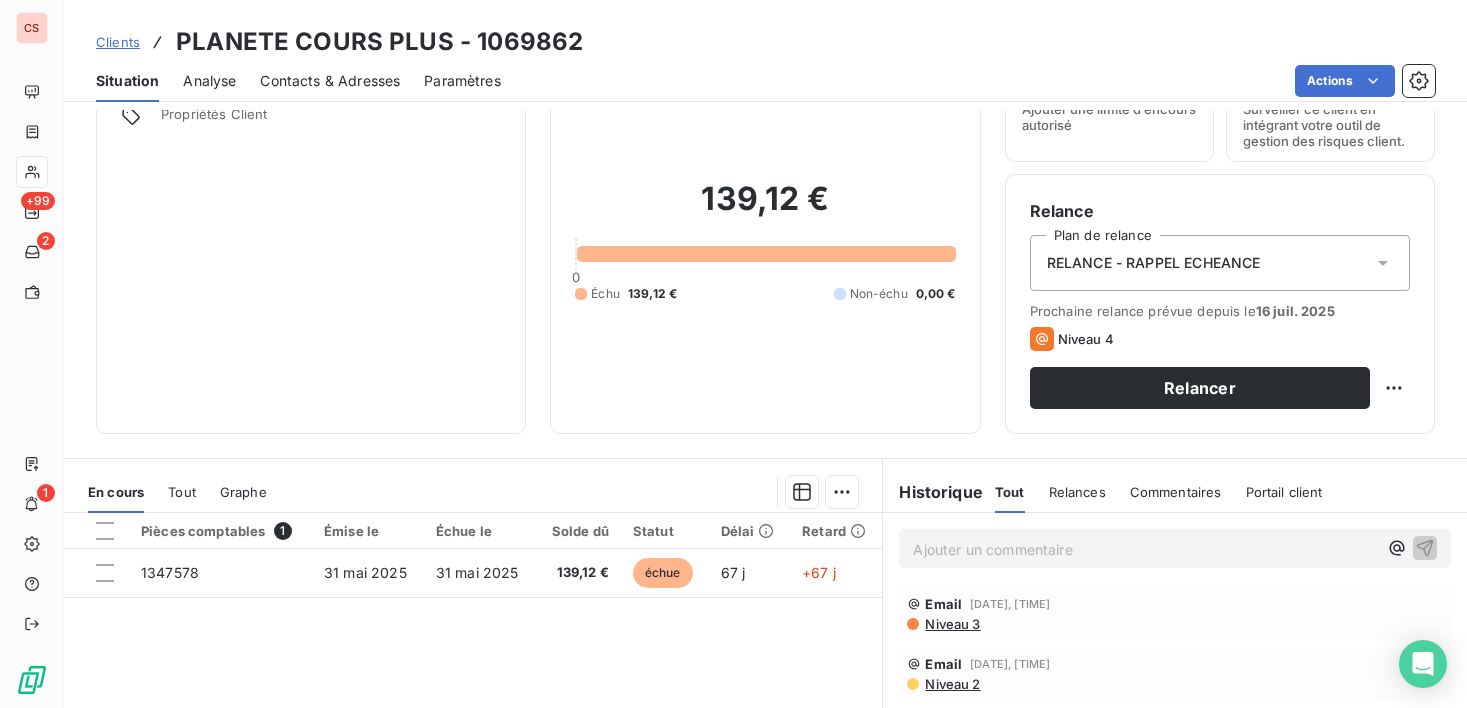 scroll, scrollTop: 113, scrollLeft: 0, axis: vertical 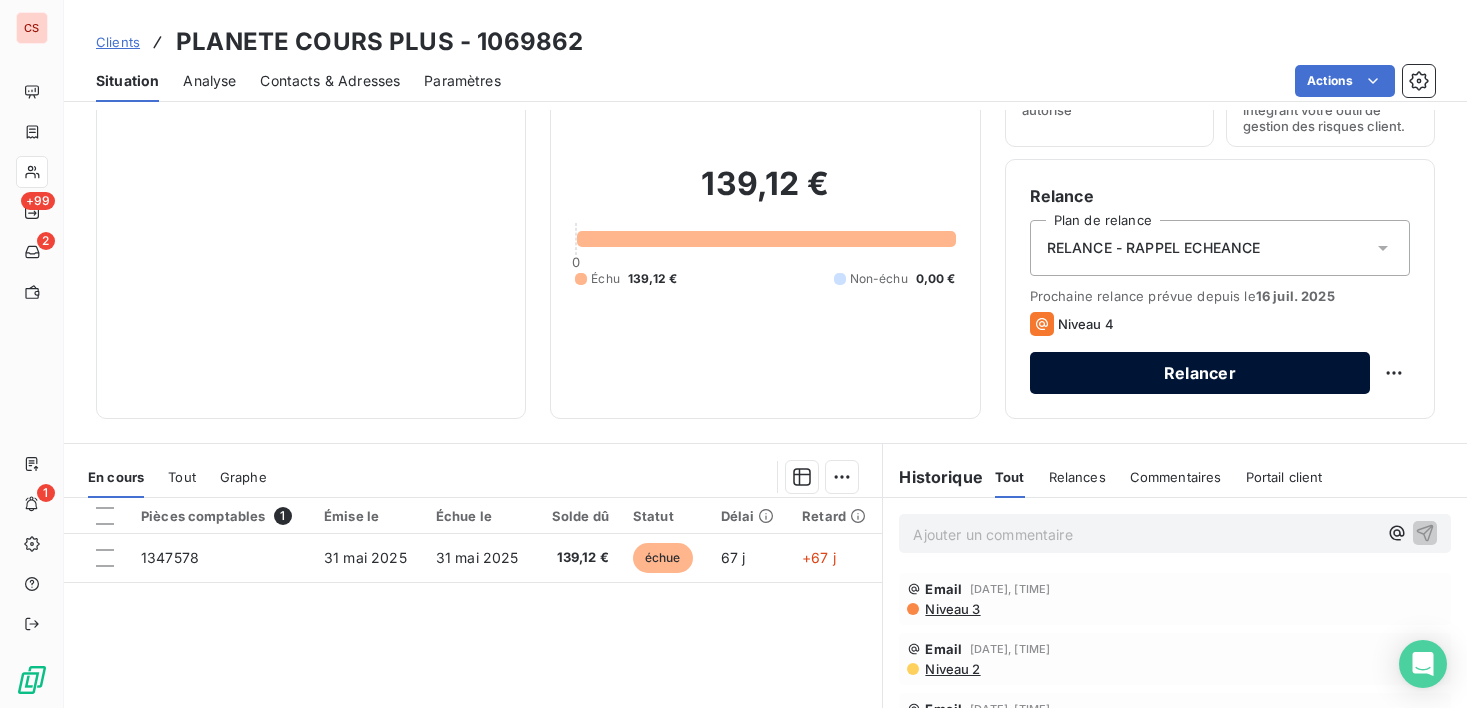 click on "Relancer" at bounding box center (1200, 373) 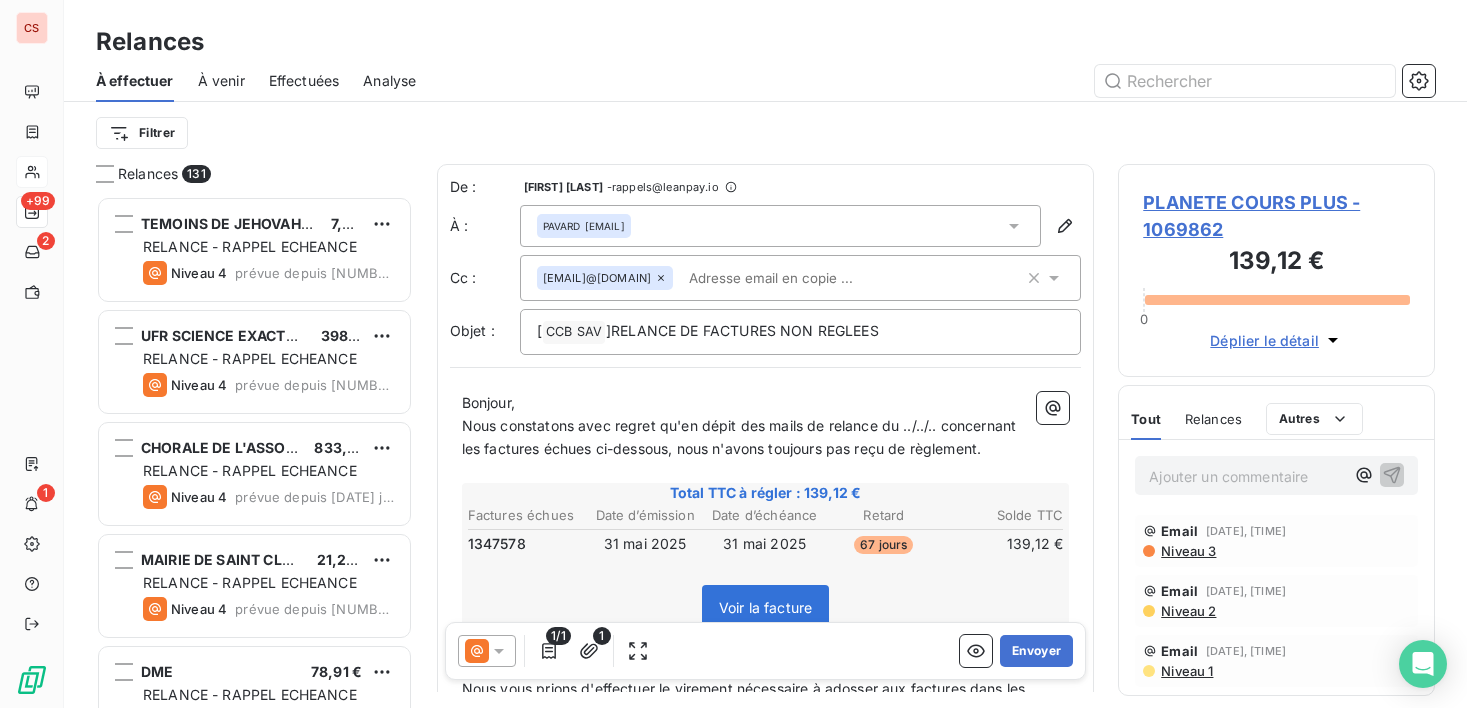 scroll, scrollTop: 16, scrollLeft: 16, axis: both 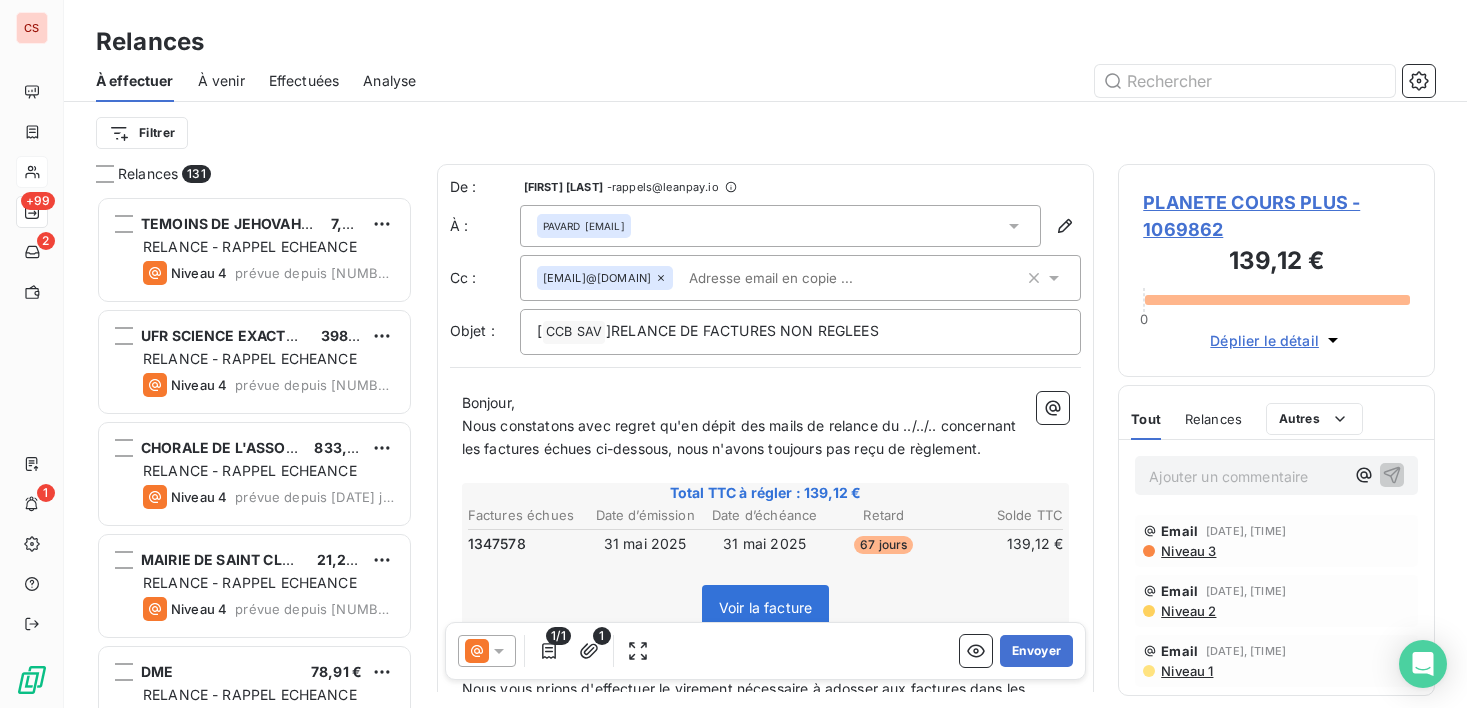 click on "Nous constatons avec regret qu'en dépit des mails de relance du ../../.. concernant les factures échues ci-dessous, nous n'avons toujours pas reçu de règlement." at bounding box center (766, 438) 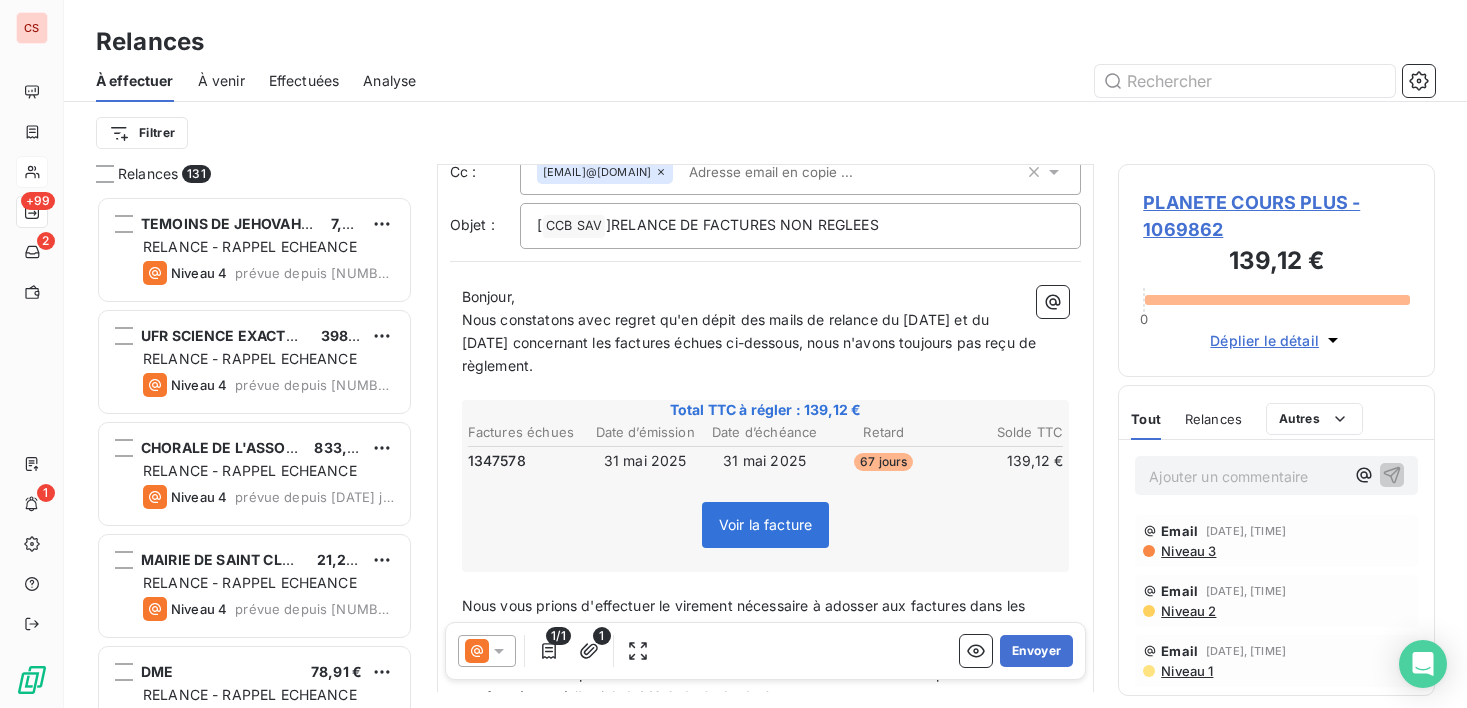 scroll, scrollTop: 156, scrollLeft: 0, axis: vertical 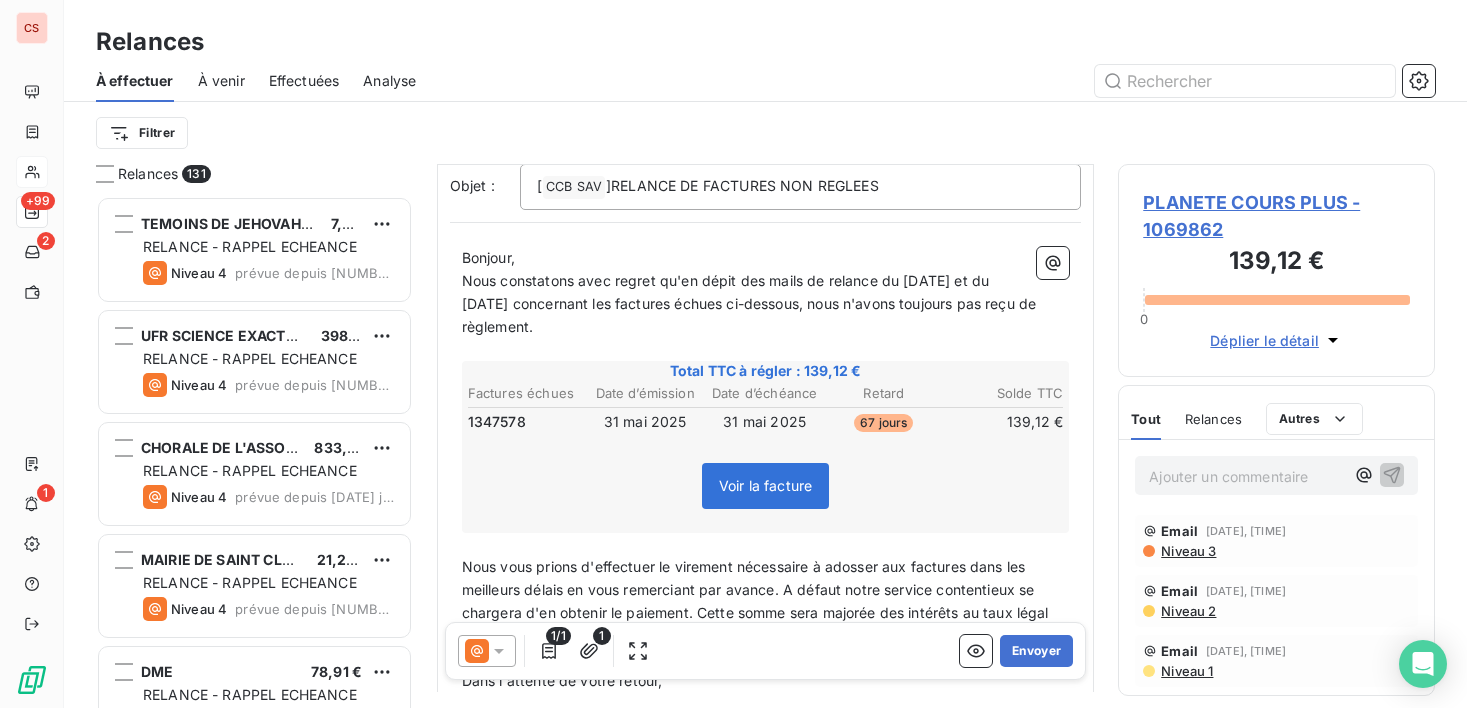 drag, startPoint x: 621, startPoint y: 315, endPoint x: 691, endPoint y: 320, distance: 70.178345 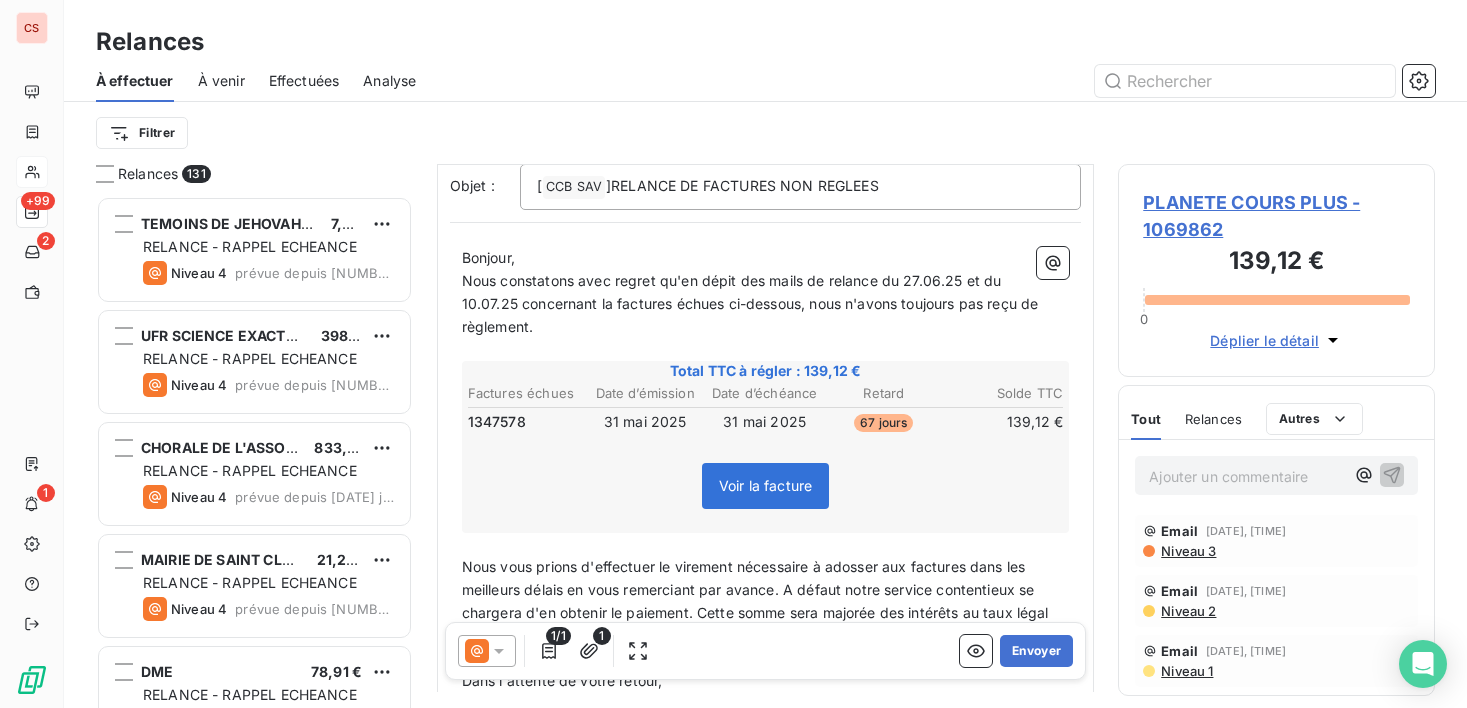 click on "Nous constatons avec regret qu'en dépit des mails de relance du 27.06.25 et du 10.07.25 concernant la factures échues ci-dessous, nous n'avons toujours pas reçu de règlement." at bounding box center (766, 304) 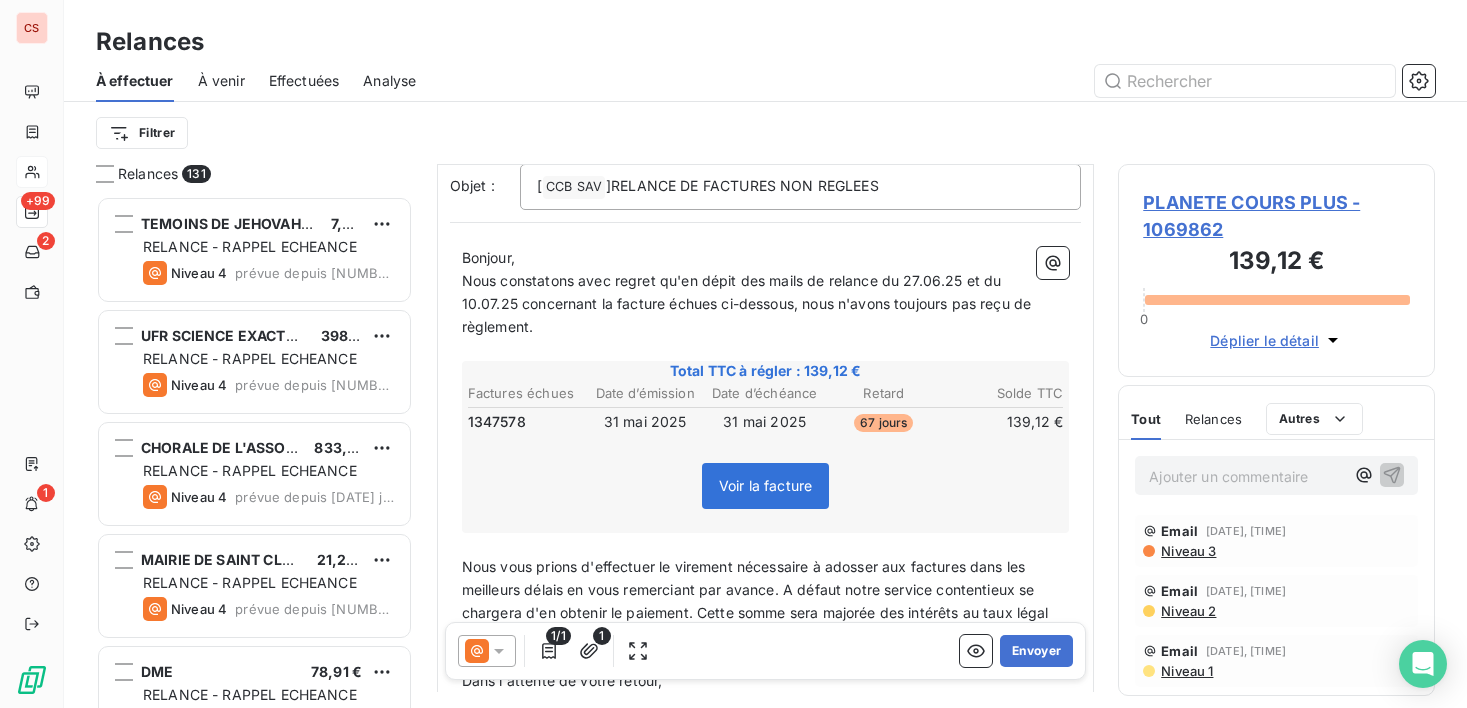 click on "Nous constatons avec regret qu'en dépit des mails de relance du 27.06.25 et du 10.07.25 concernant la facture échues ci-dessous, nous n'avons toujours pas reçu de règlement." at bounding box center (749, 303) 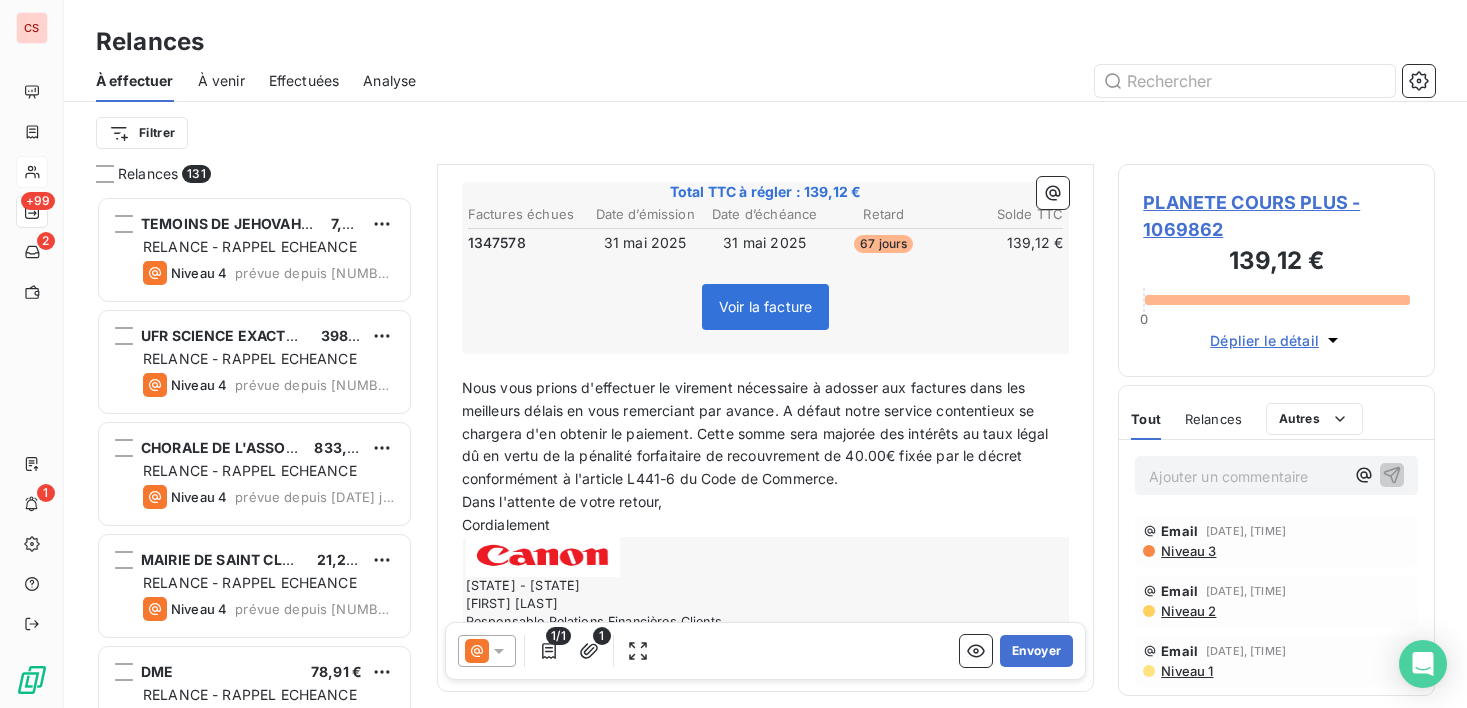 scroll, scrollTop: 323, scrollLeft: 0, axis: vertical 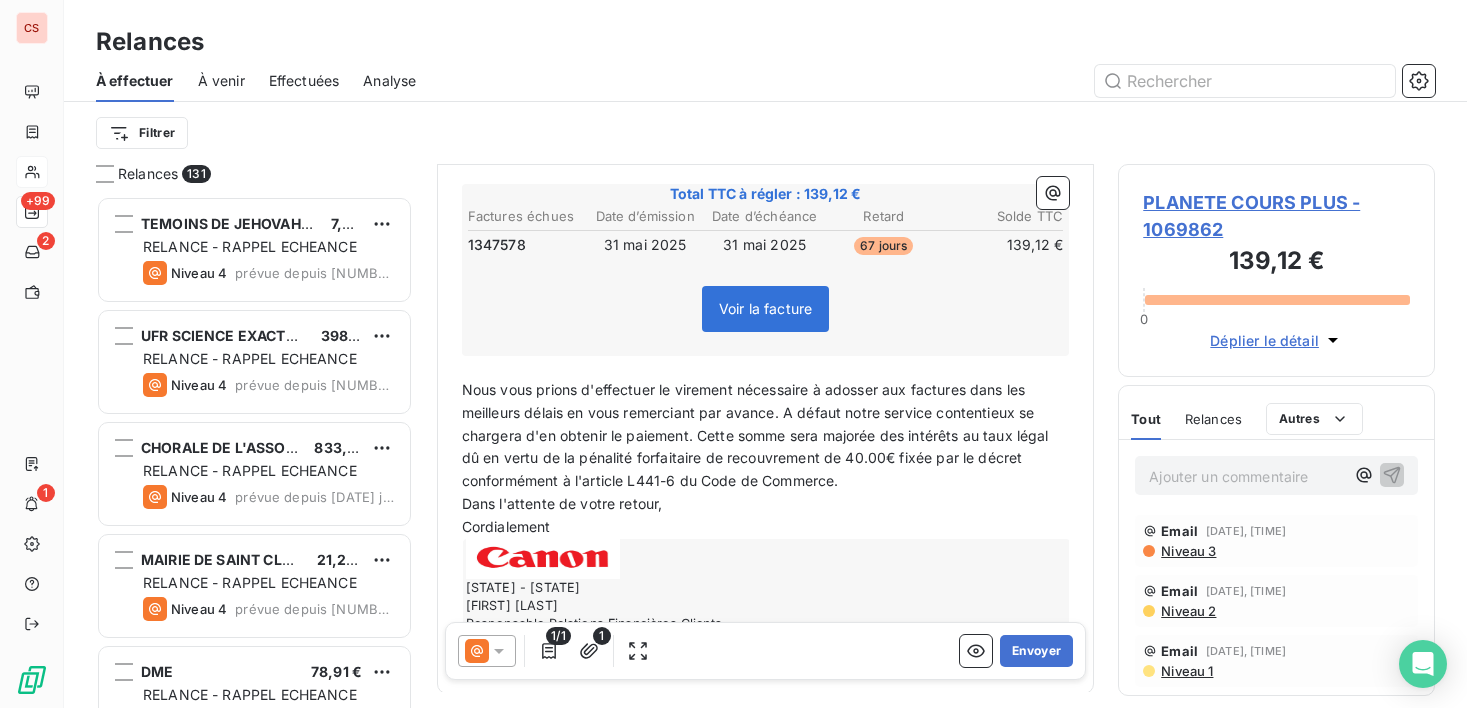 click on "Nous vous prions d'effectuer le virement nécessaire à adosser aux factures dans les meilleurs délais en vous remerciant par avance. A défaut notre service contentieux se chargera d'en obtenir le paiement. Cette somme sera majorée des intérêts au taux légal" at bounding box center (755, 412) 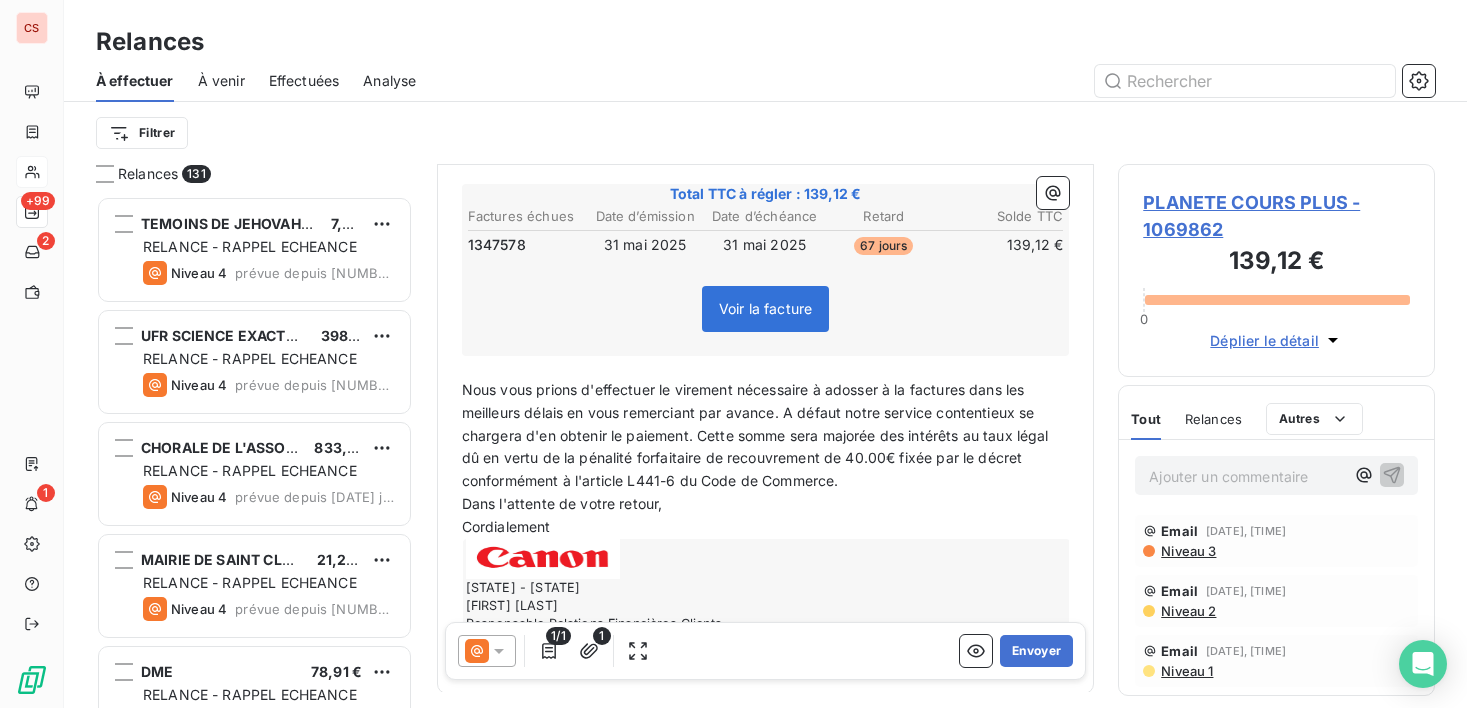 click on "Nous vous prions d'effectuer le virement nécessaire à adosser à la factures dans les meilleurs délais en vous remerciant par avance. A défaut notre service contentieux se chargera d'en obtenir le paiement. Cette somme sera majorée des intérêts au taux légal" at bounding box center (755, 412) 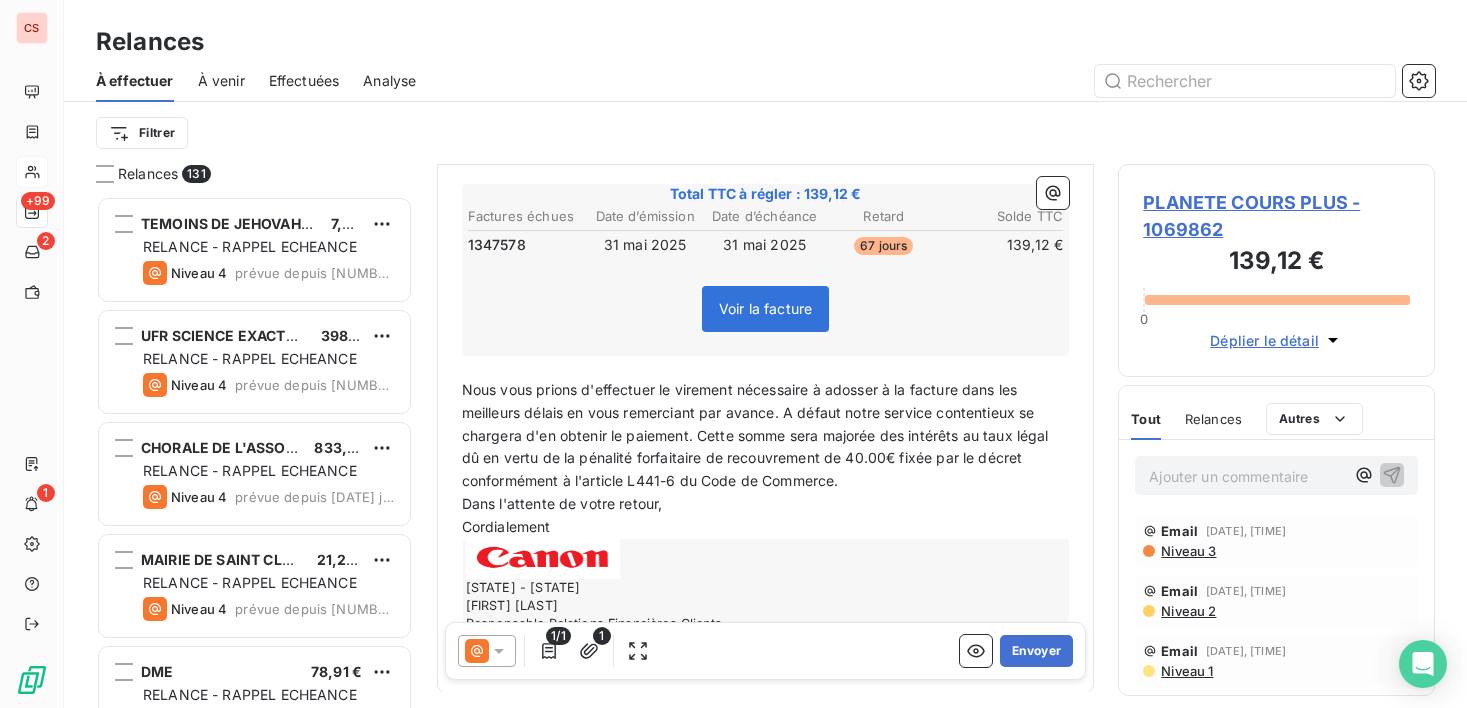 drag, startPoint x: 702, startPoint y: 443, endPoint x: 1031, endPoint y: 510, distance: 335.7529 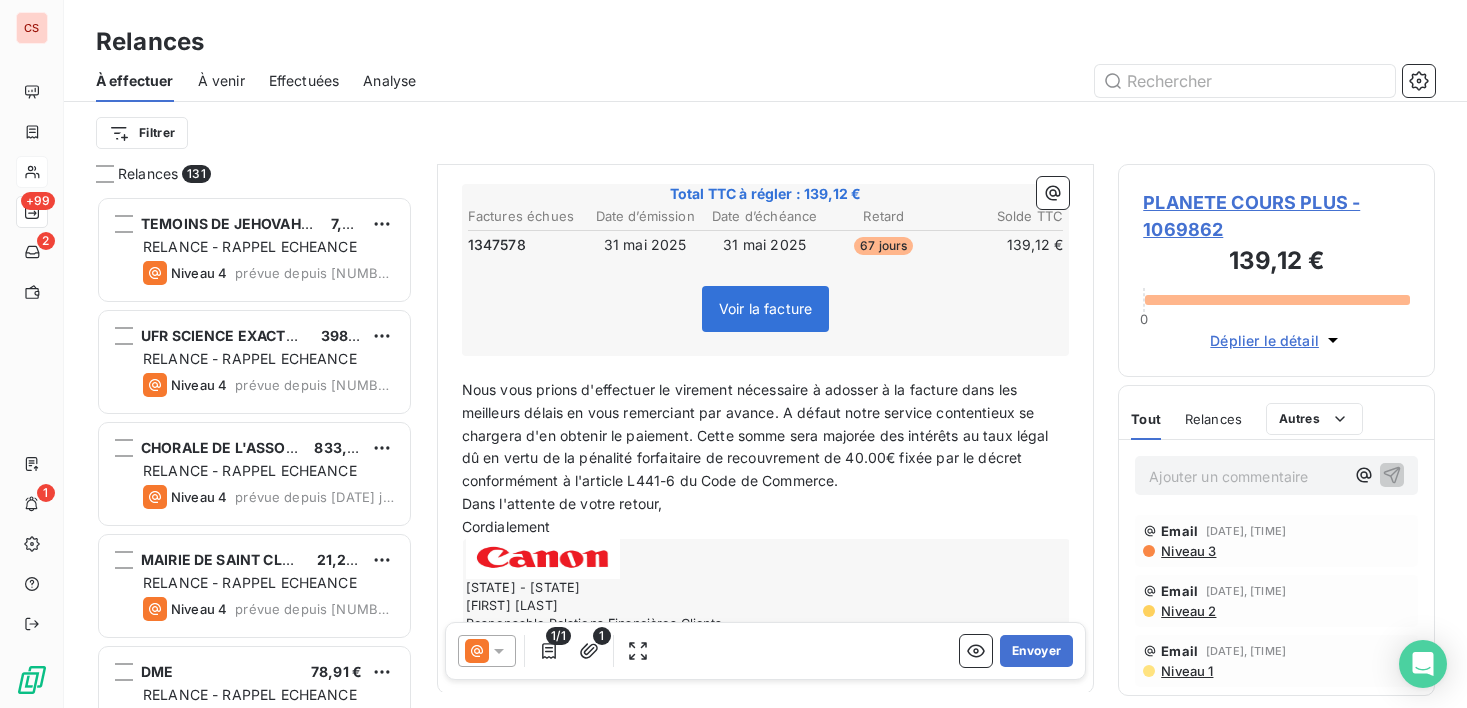 click on "Bonjour,   Nous constatons avec regret qu'en dépit des mails de relance du [DATE] et du [DATE] concernant la facture échue ci-dessous, nous n'avons toujours pas reçu de règlement.  ﻿ Total TTC à régler :   139,12 € Factures échues Date d’émission Date d’échéance Retard Solde TTC [NUMBER] [DATE] [DATE] [NUMBER]   139,12 € Voir   la facture ﻿ ﻿ Nous vous prions d'effectuer le virement nécessaire à adosser à la facture dans les meilleurs délais en vous remerciant par avance. A défaut notre service contentieux se chargera d'en obtenir le paiement. Cette somme sera majorée des intérêts au taux légal  dû en vertu de la pénalité forfaitaire de recouvrement de 40.00€ fixée par le décret conformément à l'article L441-6 du Code de Commerce. Dans l'attente de votre retour,  Cordialement Guadeloupe - Martinique [NAME] Responsable Relations Financières Clients Tél.: [PHONE]/[PHONE]/[PHONE] @ : [EMAIL]" at bounding box center [766, 369] 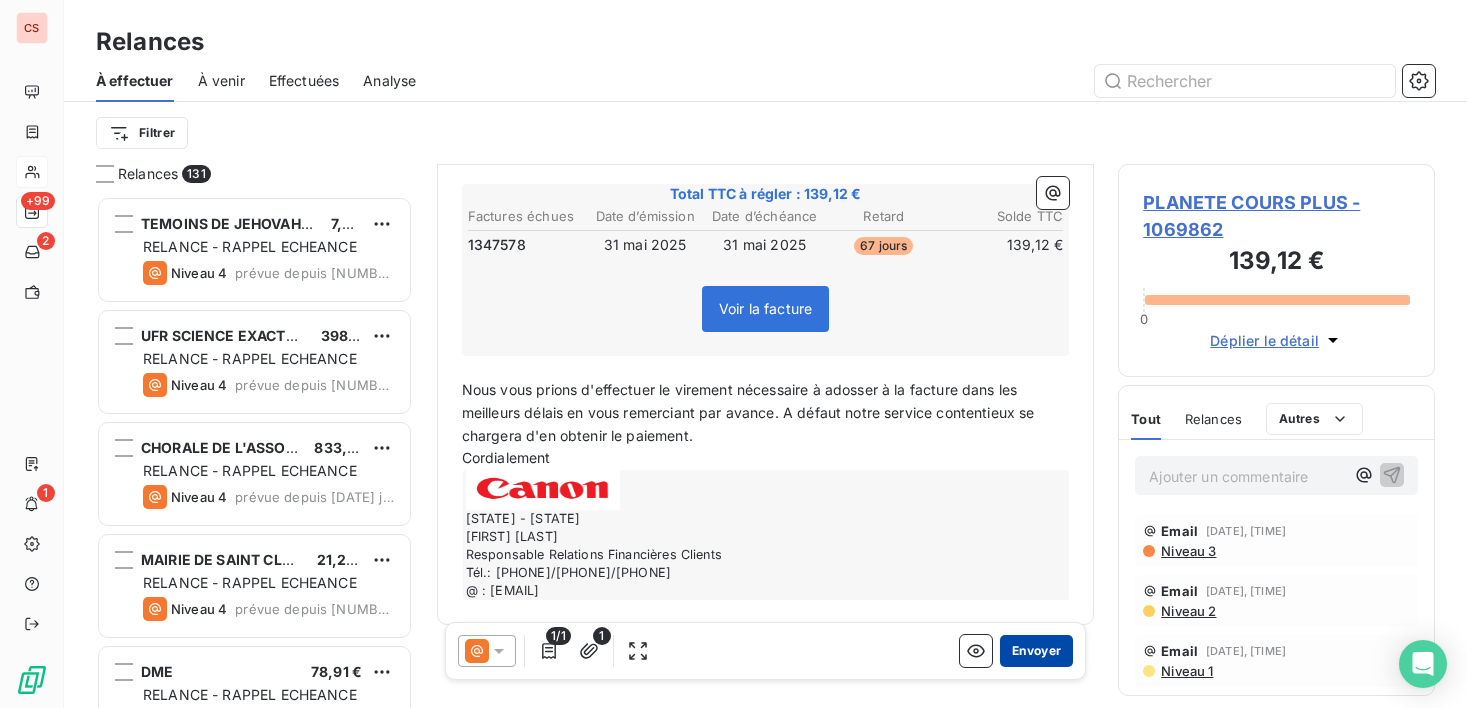 click on "Envoyer" at bounding box center (1036, 651) 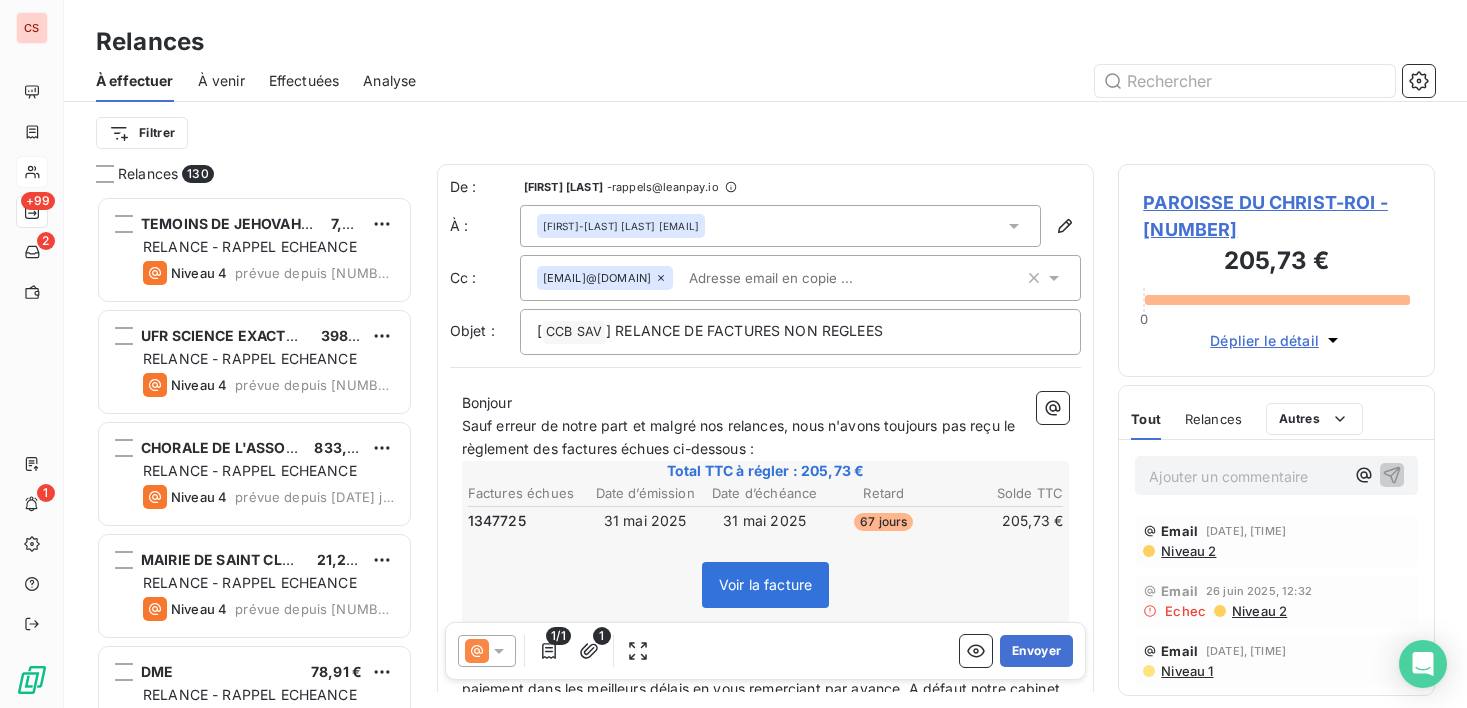 click at bounding box center [796, 278] 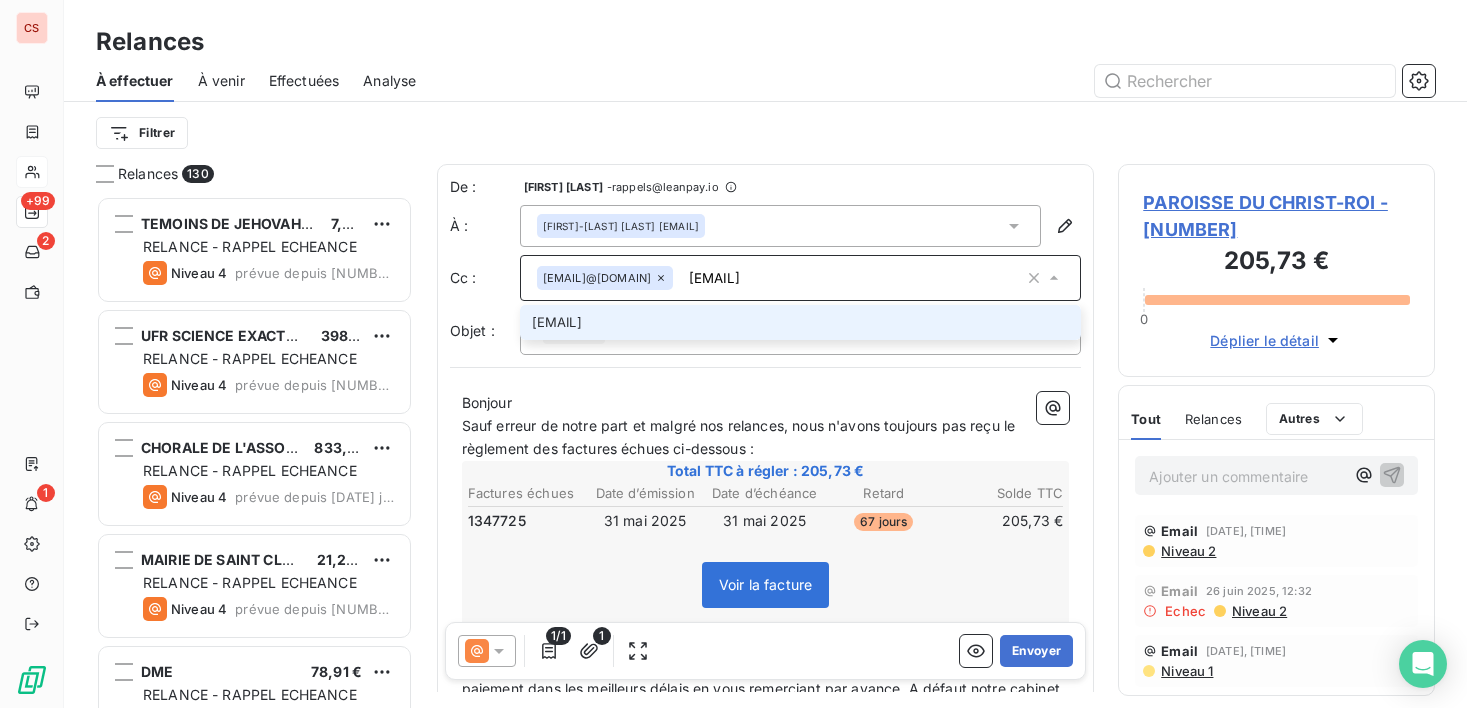 type on "[EMAIL]" 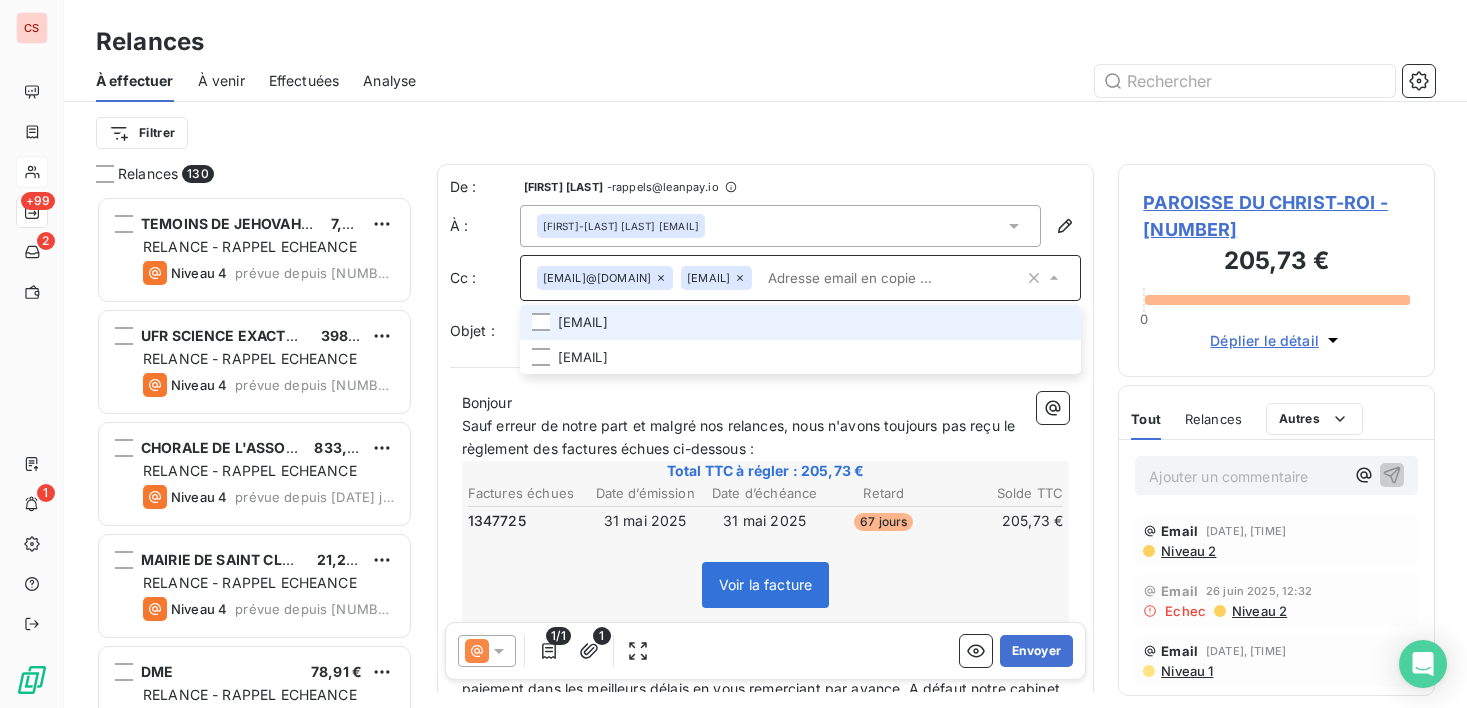 click on "[EMAIL]" at bounding box center (801, 322) 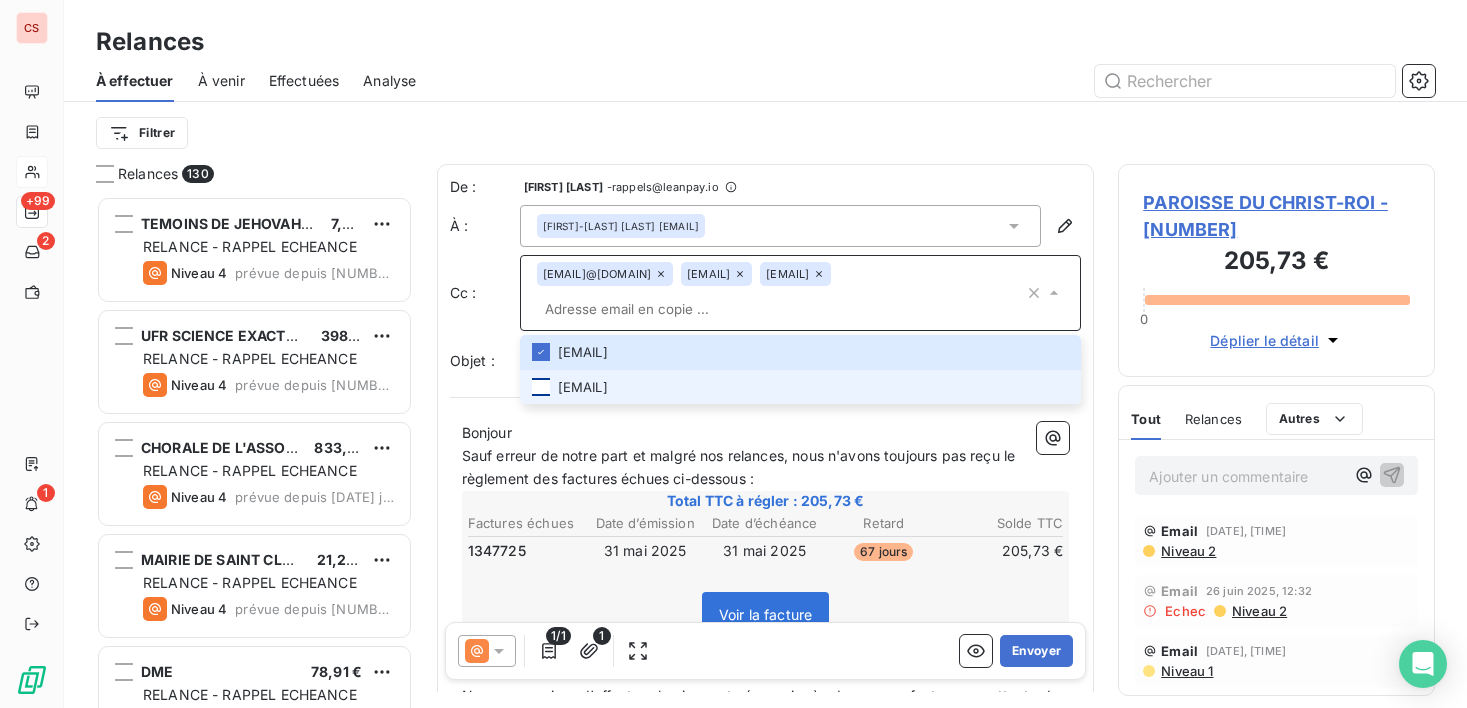 click at bounding box center [541, 387] 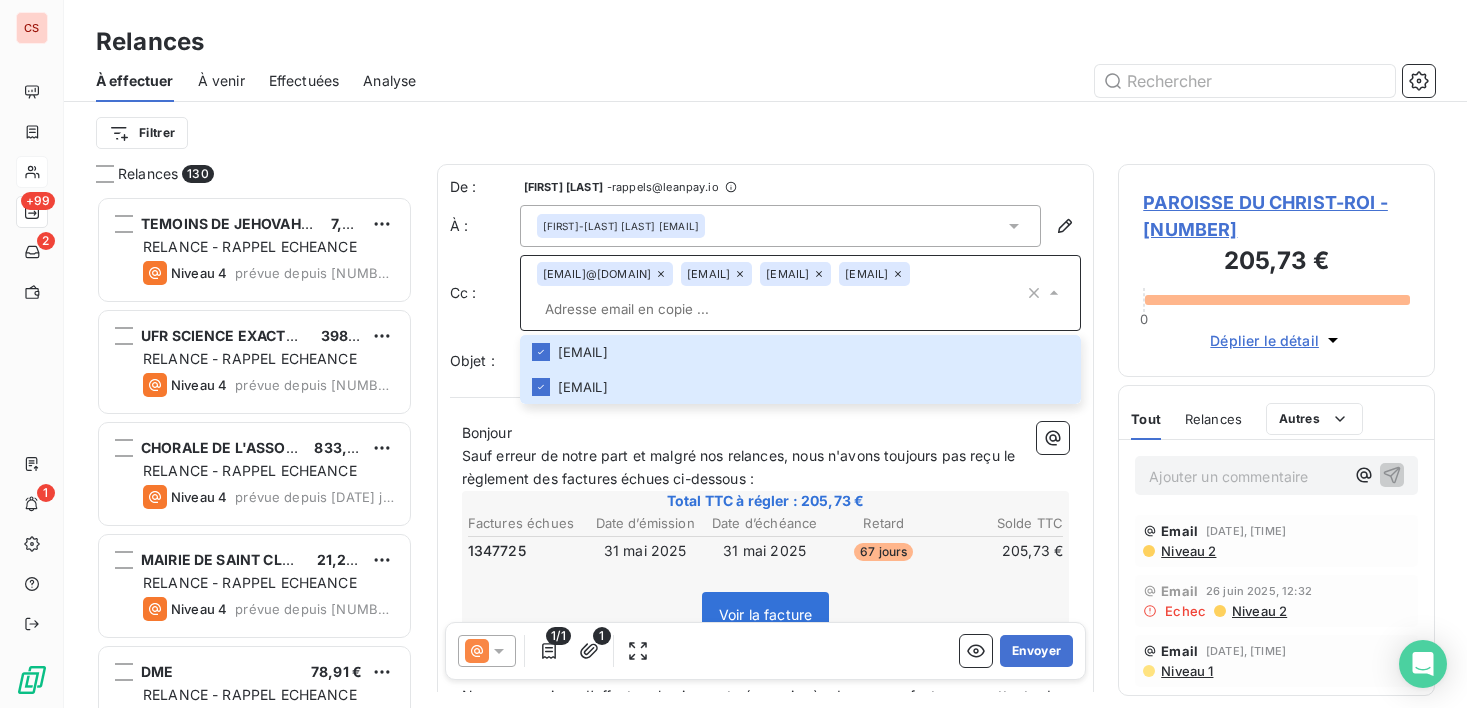 click 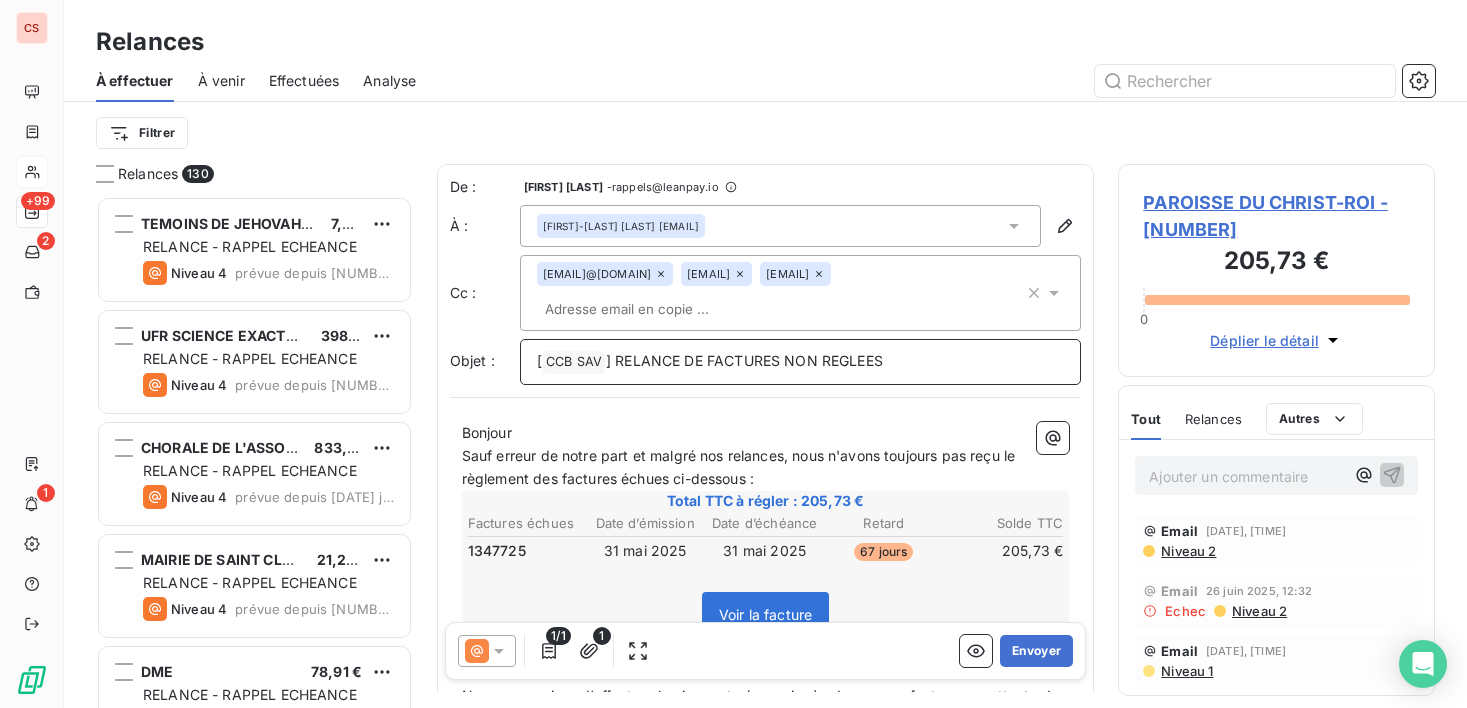 click on "] RELANCE DE FACTURES NON REGLEES" at bounding box center [744, 360] 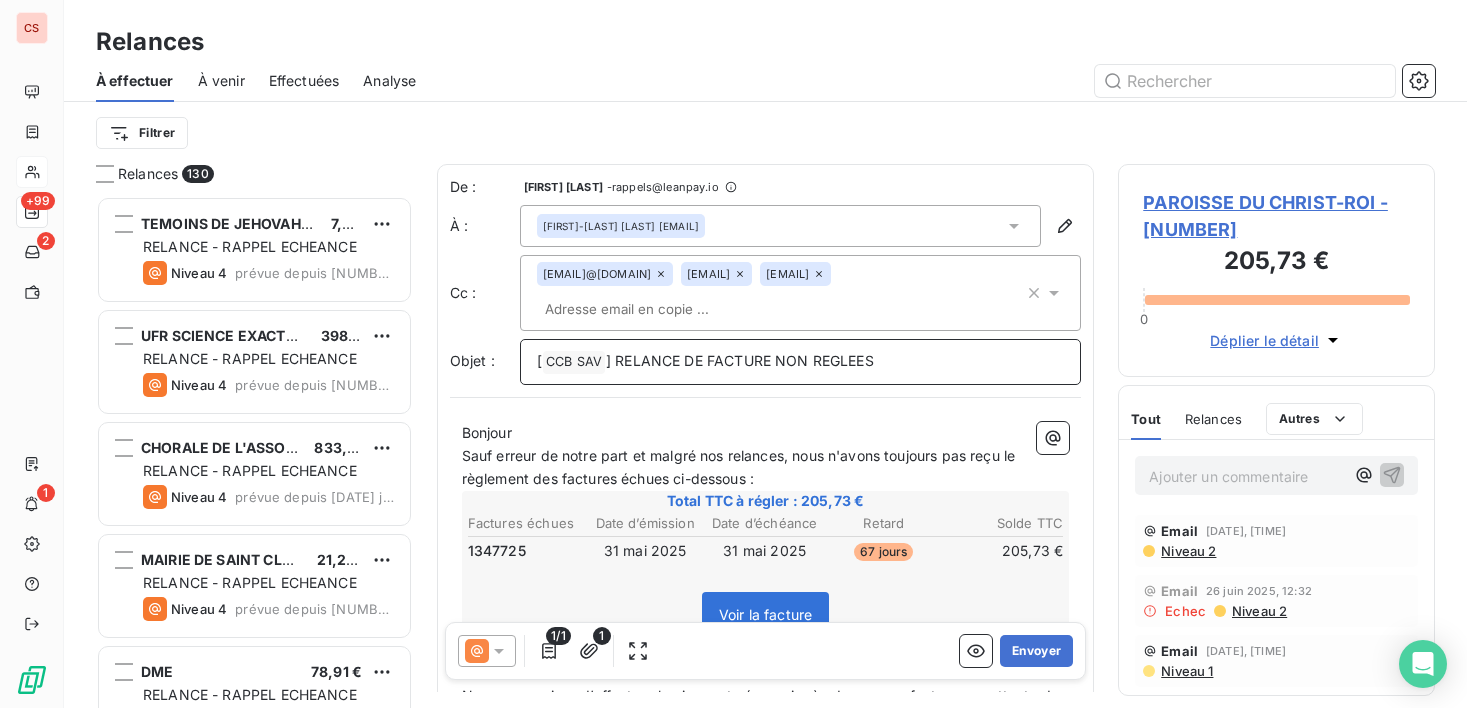 click on "[ CCB SAV ﻿ ] RELANCE DE FACTURE NON REGLEES" at bounding box center [801, 362] 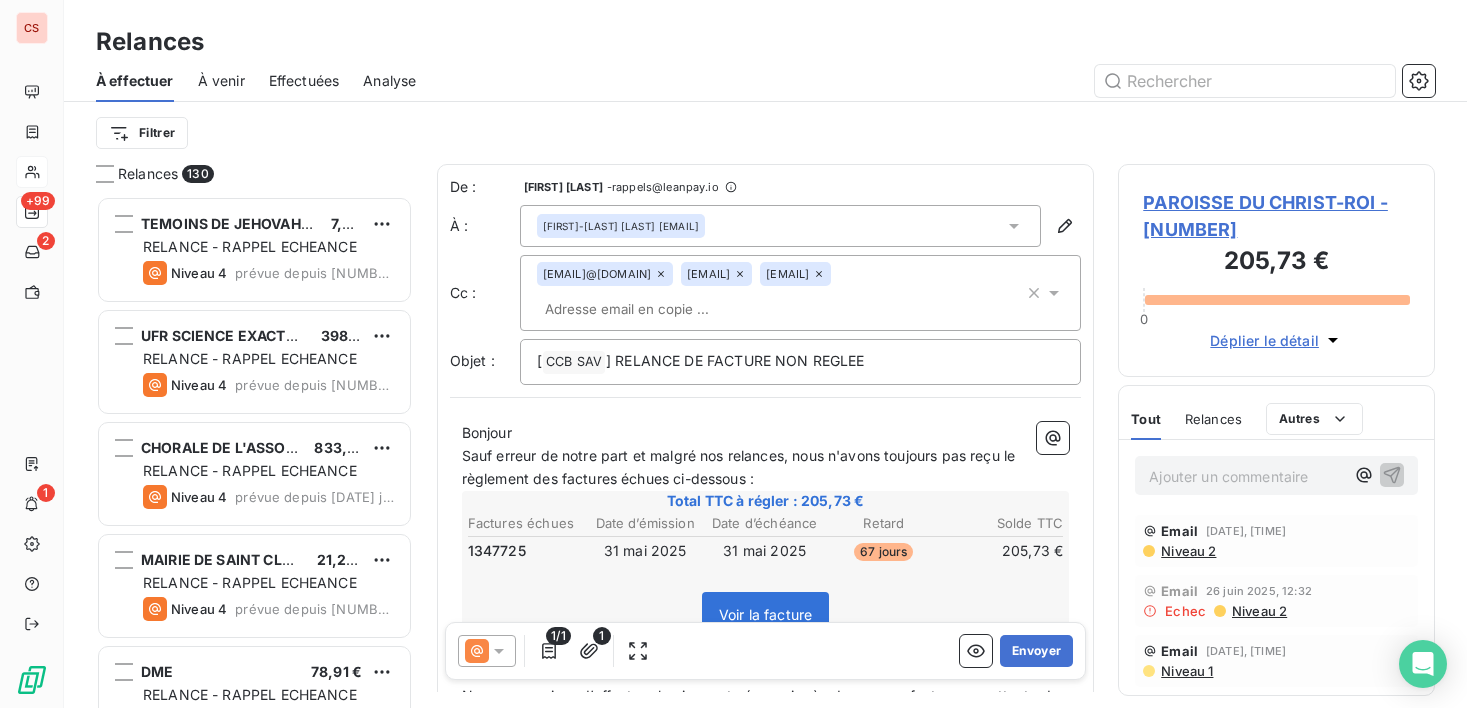 click on "Sauf erreur de notre part et malgré nos relances, nous n'avons toujours pas reçu le règlement des factures échues ci-dessous :" at bounding box center (741, 467) 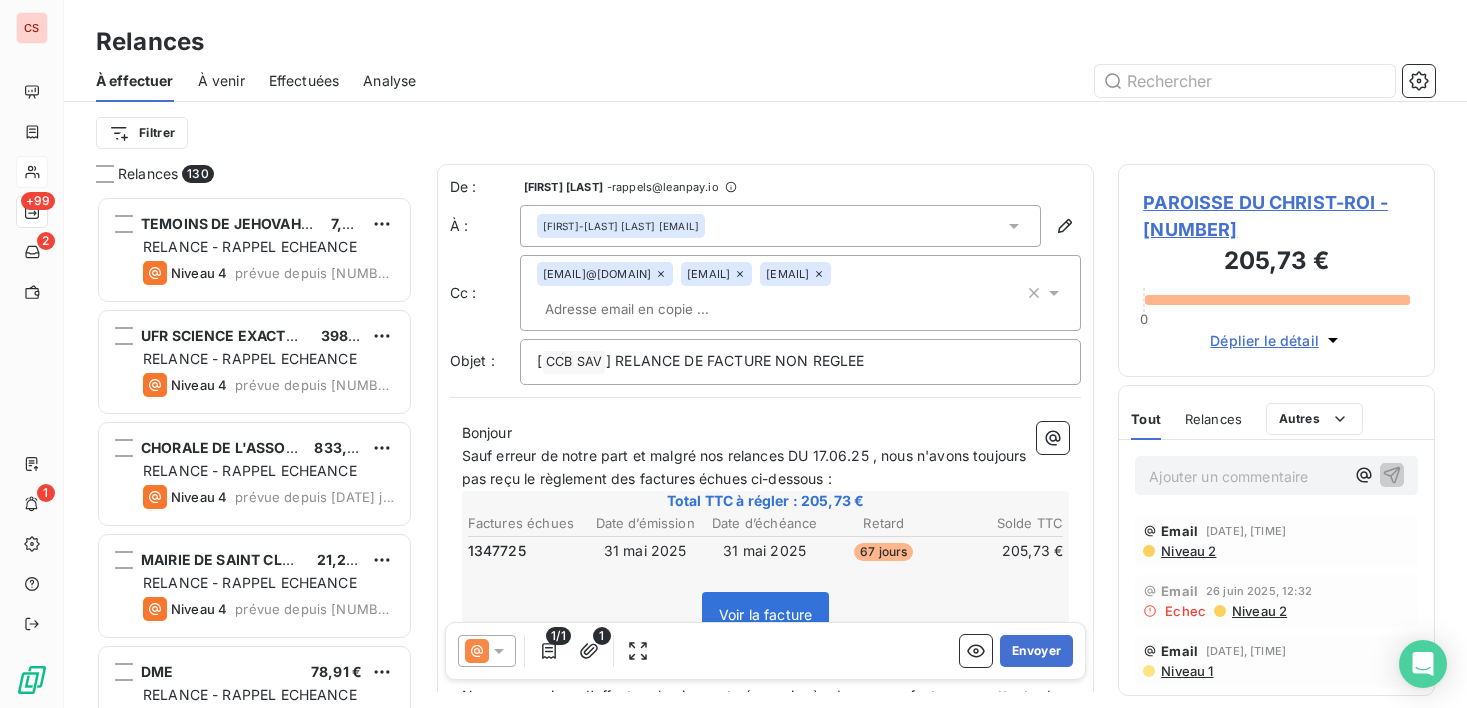 click on "Sauf erreur de notre part et malgré nos relances DU 17.06.25 , nous n'avons toujours pas reçu le règlement des factures échues ci-dessous :" at bounding box center [746, 467] 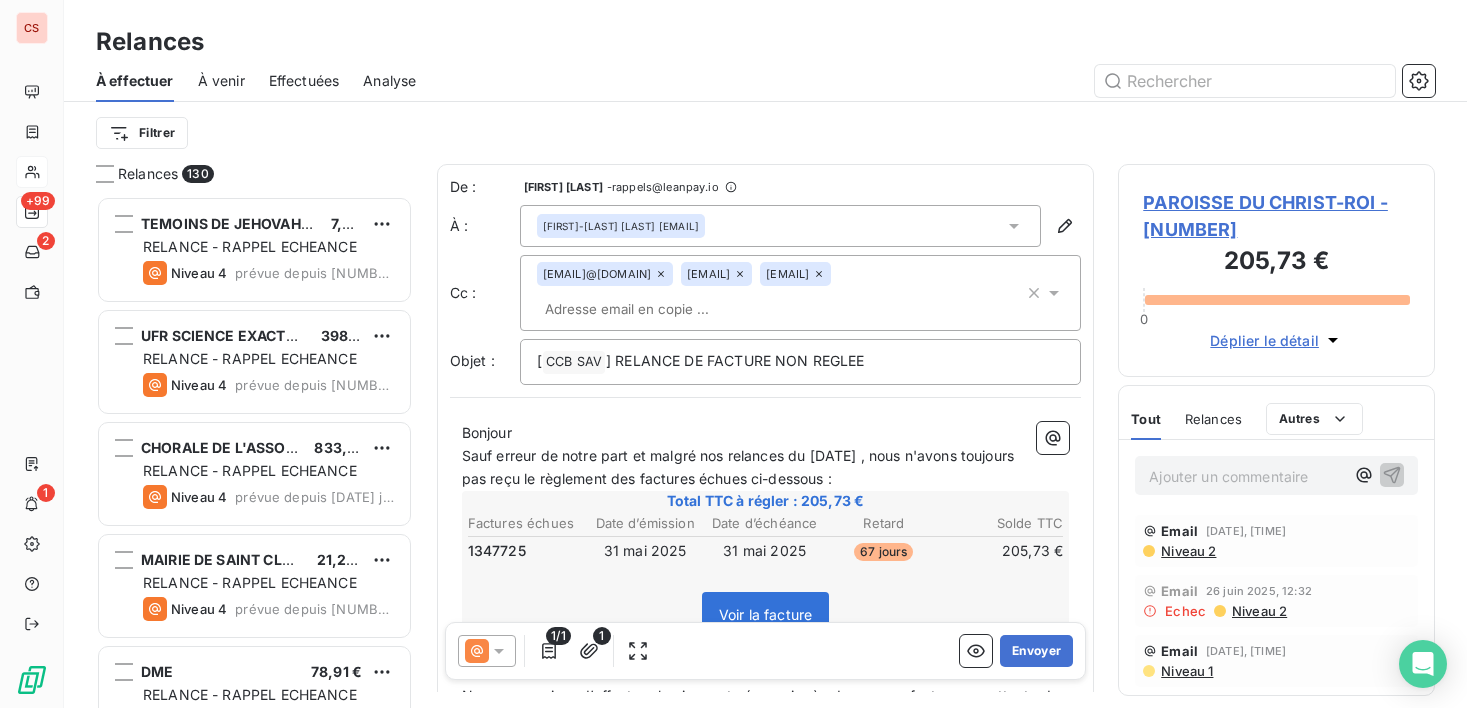 click on "Sauf erreur de notre part et malgré nos relances du [DATE] , nous n'avons toujours pas reçu le règlement des factures échues ci-dessous :" at bounding box center [766, 468] 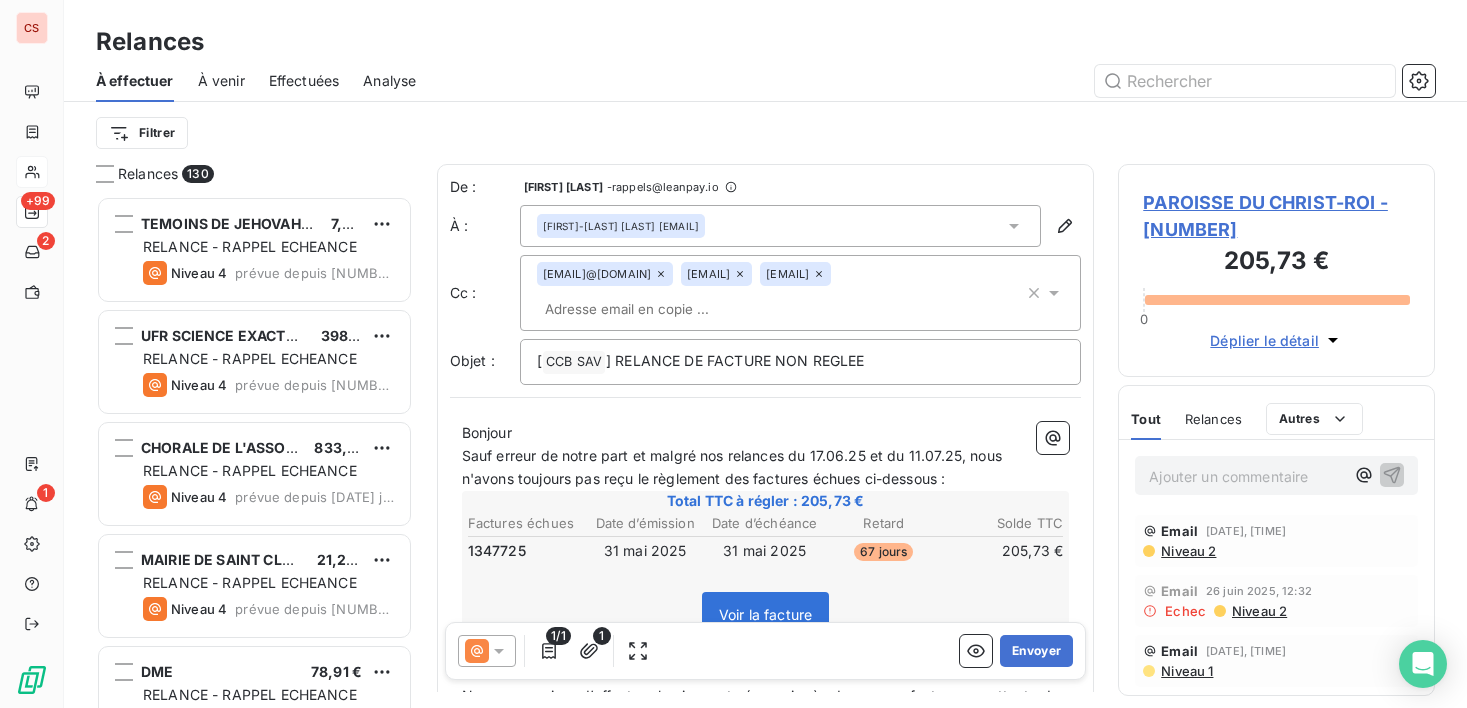 click on "Sauf erreur de notre part et malgré nos relances du 17.06.25 et du 11.07.25, nous n'avons toujours pas reçu le règlement des factures échues ci-dessous :" at bounding box center (734, 467) 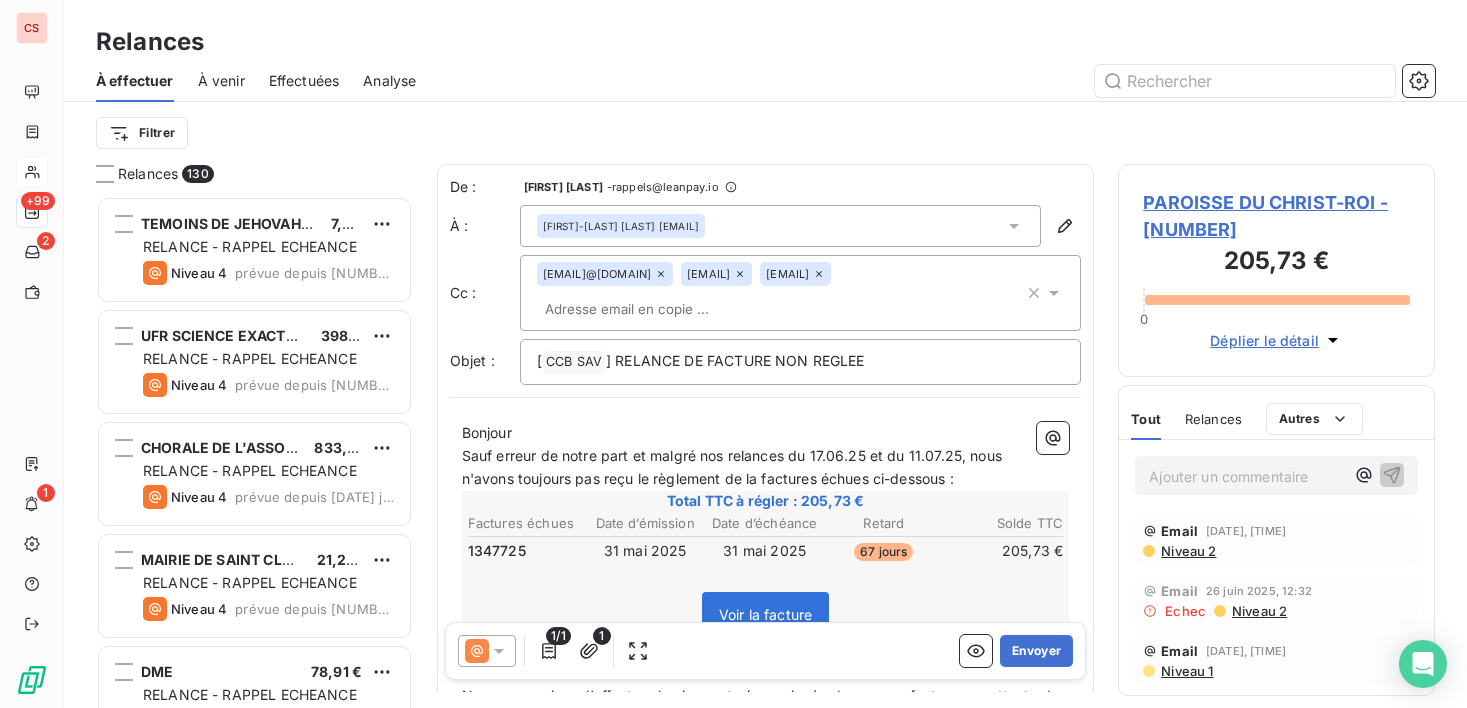 click on "Sauf erreur de notre part et malgré nos relances du 17.06.25 et du 11.07.25, nous n'avons toujours pas reçu le règlement de la factures échues ci-dessous :" at bounding box center [734, 467] 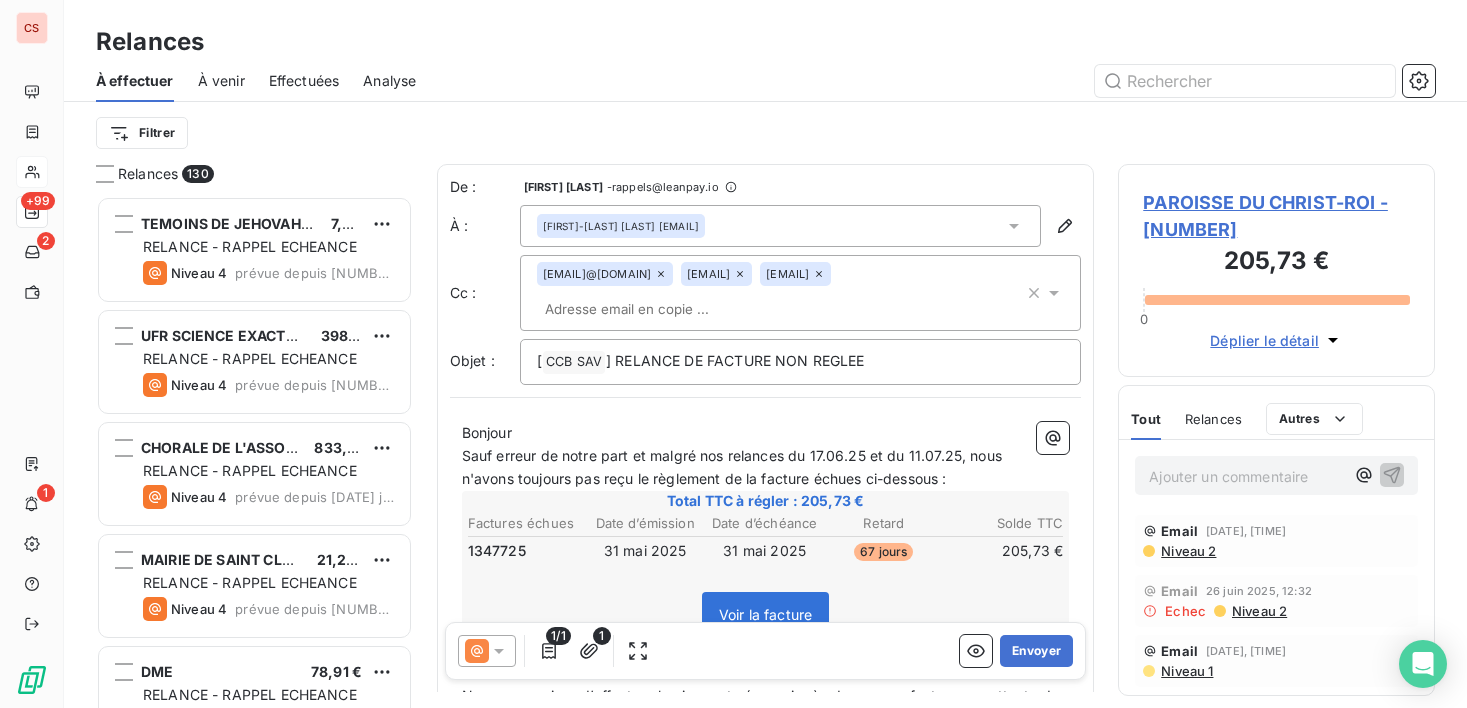 click on "Sauf erreur de notre part et malgré nos relances du 17.06.25 et du 11.07.25, nous n'avons toujours pas reçu le règlement de la facture échues ci-dessous :" at bounding box center (734, 467) 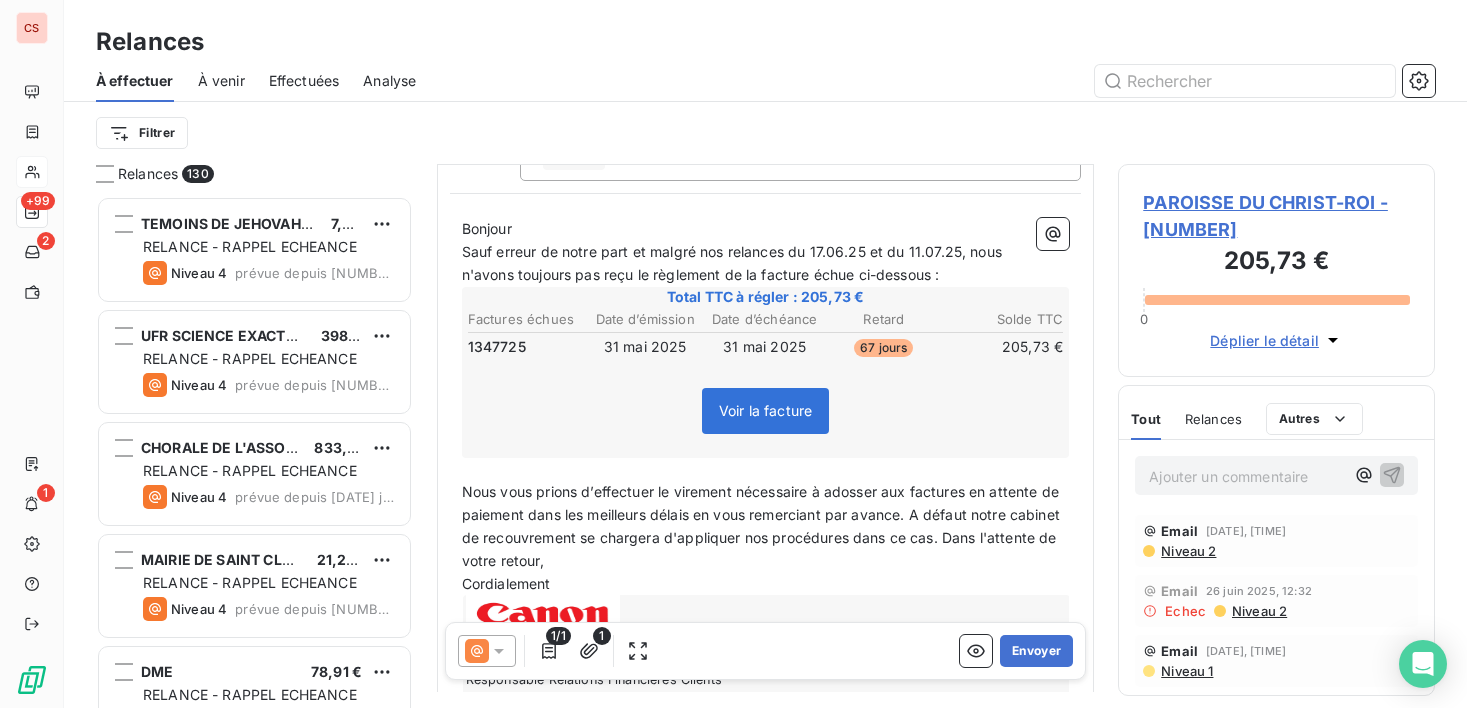 scroll, scrollTop: 206, scrollLeft: 0, axis: vertical 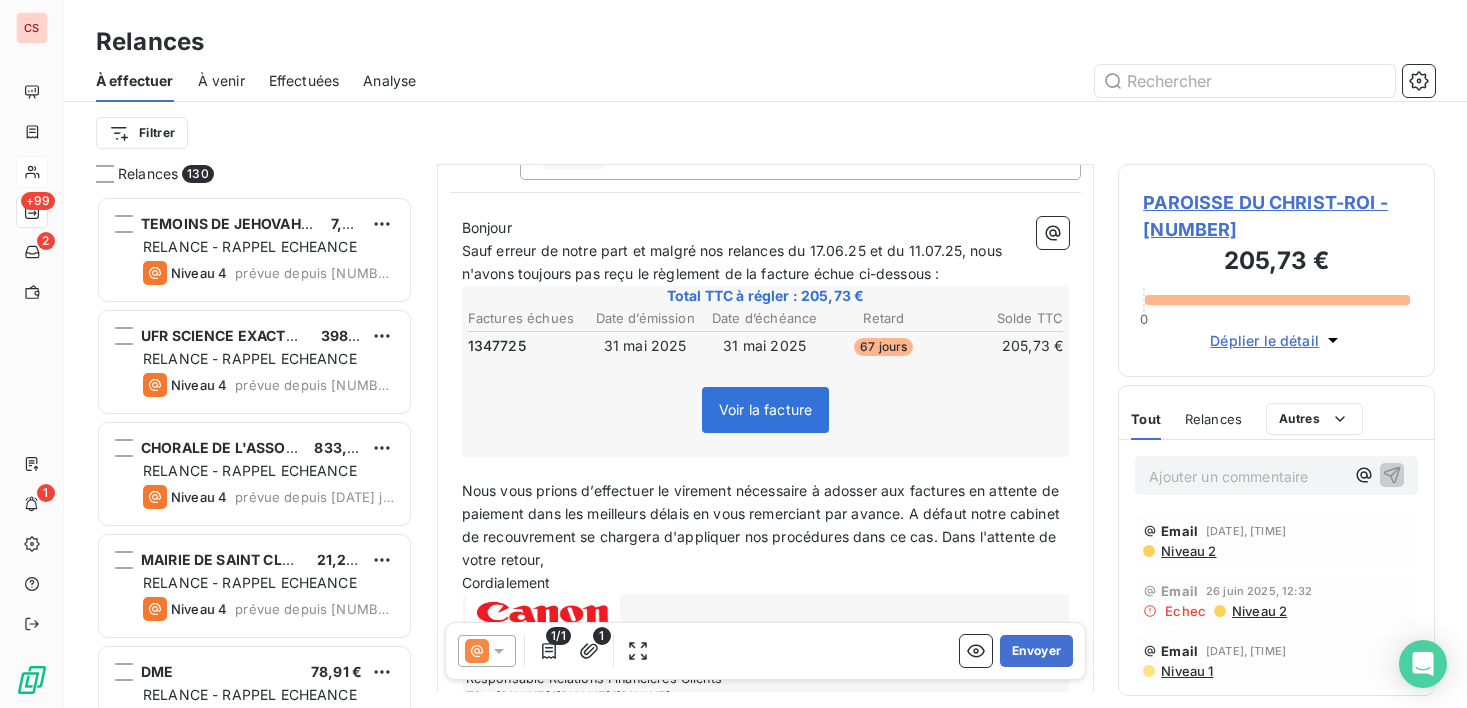 click on "Nous vous prions d’effectuer le virement nécessaire à adosser aux factures en attente de paiement dans les meilleurs délais en vous remerciant par avance. A défaut notre cabinet de recouvrement se chargera d'appliquer nos procédures dans ce cas. Dans l'attente de votre retour," at bounding box center (763, 525) 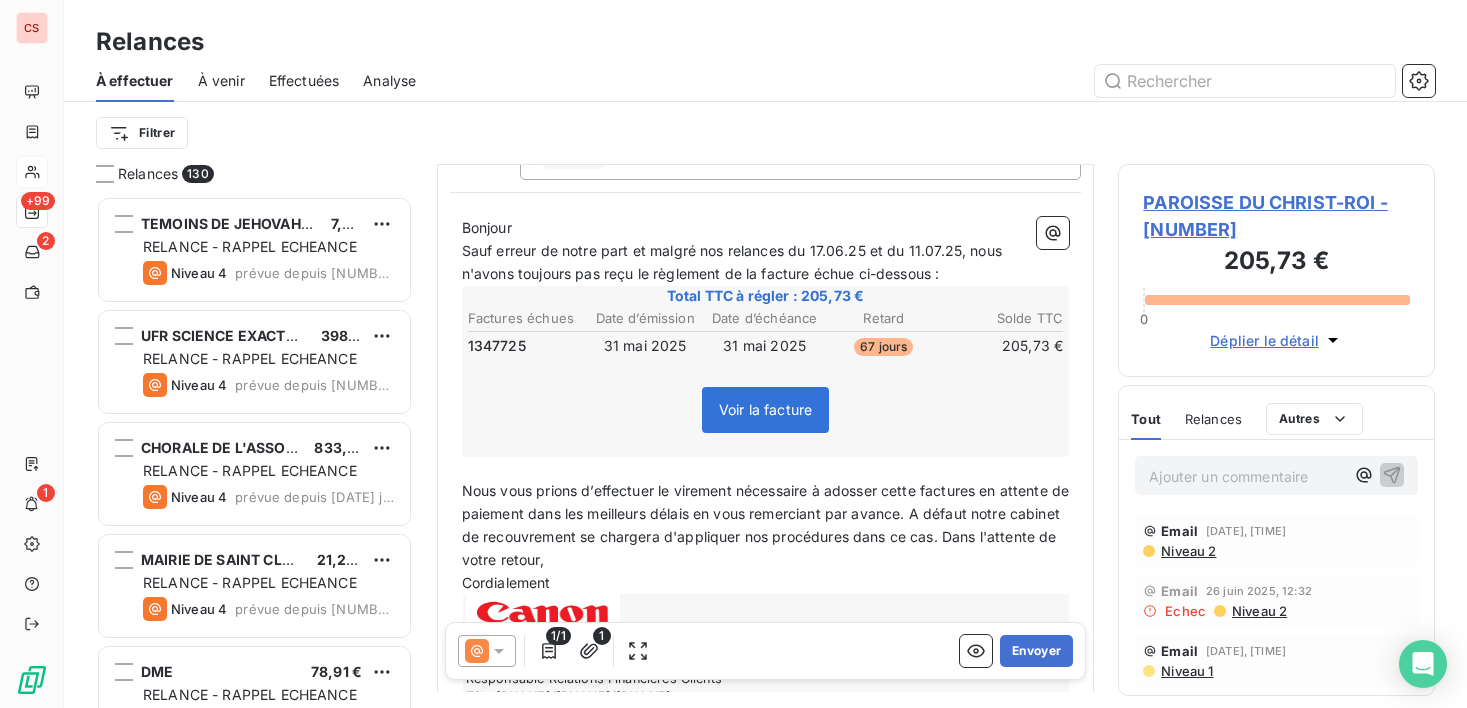 click on "Nous vous prions d’effectuer le virement nécessaire à adosser cette factures en attente de paiement dans les meilleurs délais en vous remerciant par avance. A défaut notre cabinet de recouvrement se chargera d'appliquer nos procédures dans ce cas. Dans l'attente de votre retour," at bounding box center (768, 525) 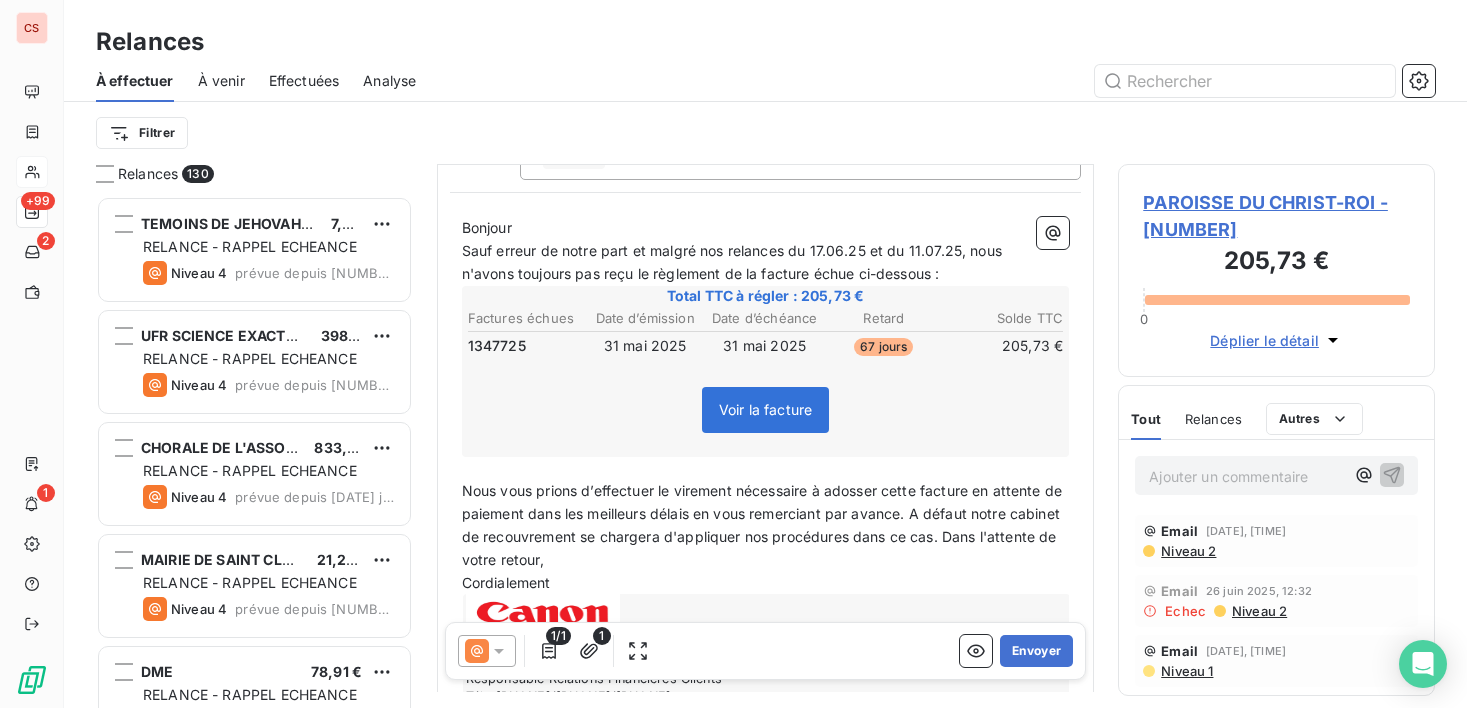 click on "Nous vous prions d’effectuer le virement nécessaire à adosser cette facture en attente de paiement dans les meilleurs délais en vous remerciant par avance. A défaut notre cabinet de recouvrement se chargera d'appliquer nos procédures dans ce cas. Dans l'attente de votre retour," at bounding box center (764, 525) 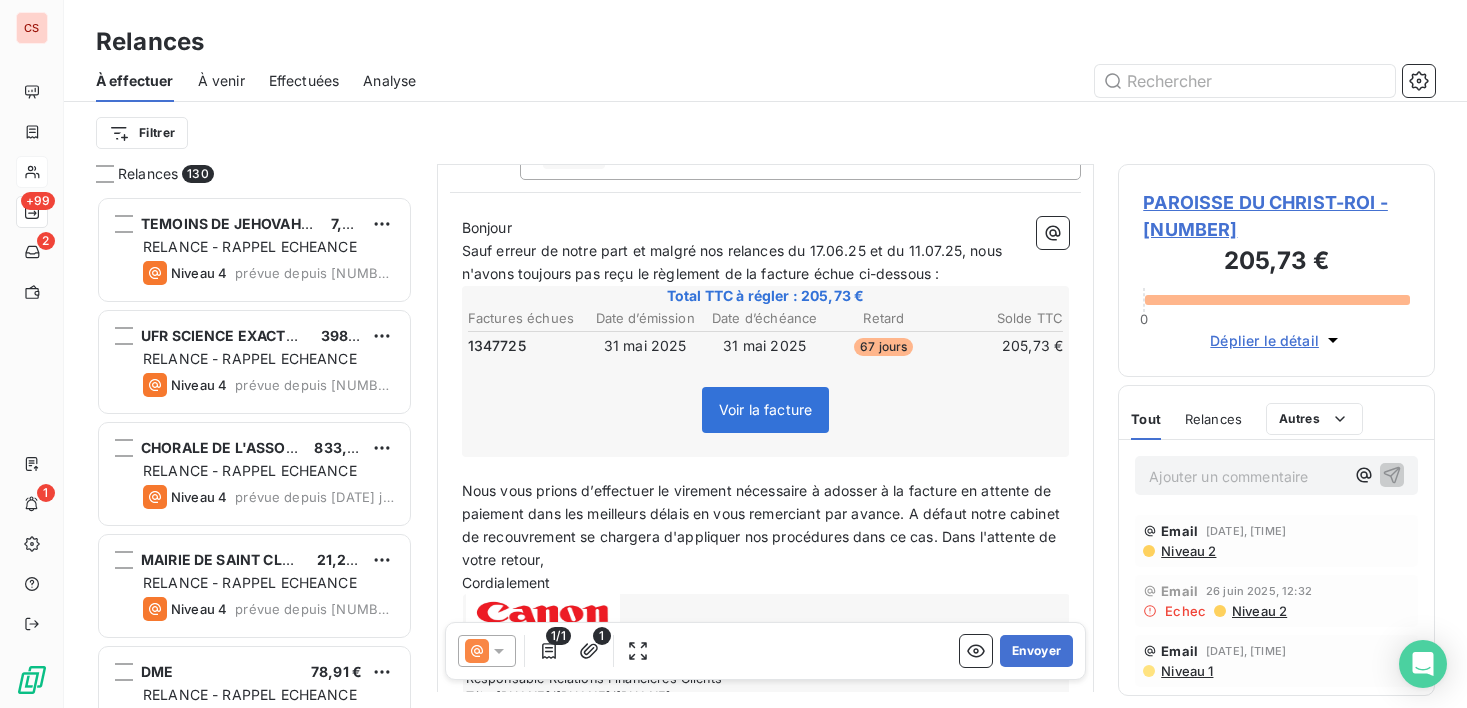 click on "Nous vous prions d’effectuer le virement nécessaire à adosser à la facture en attente de paiement dans les meilleurs délais en vous remerciant par avance. A défaut notre cabinet de recouvrement se chargera d'appliquer nos procédures dans ce cas. Dans l'attente de votre retour," at bounding box center (763, 525) 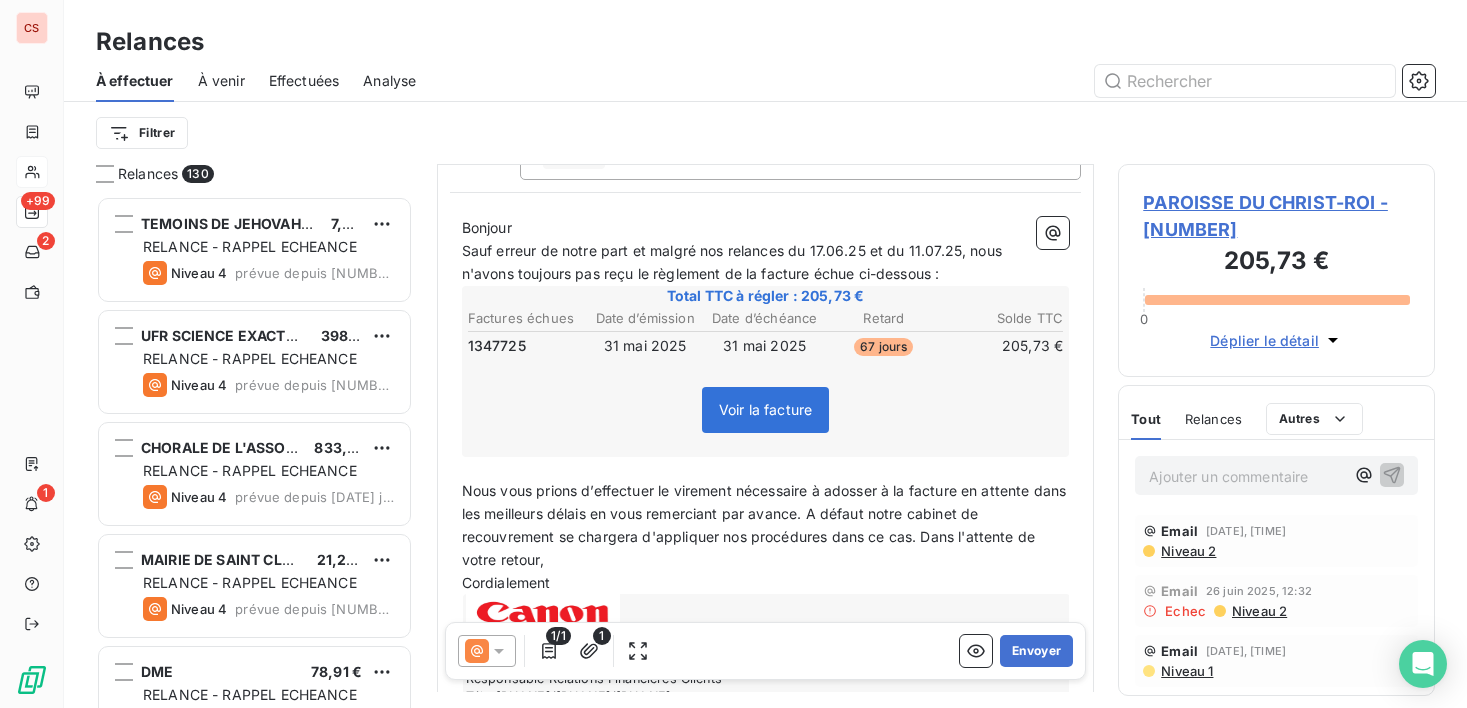 click on "Nous vous prions d’effectuer le virement nécessaire à adosser à la facture en attente dans les meilleurs délais en vous remerciant par avance. A défaut notre cabinet de recouvrement se chargera d'appliquer nos procédures dans ce cas. Dans l'attente de votre retour," at bounding box center [766, 526] 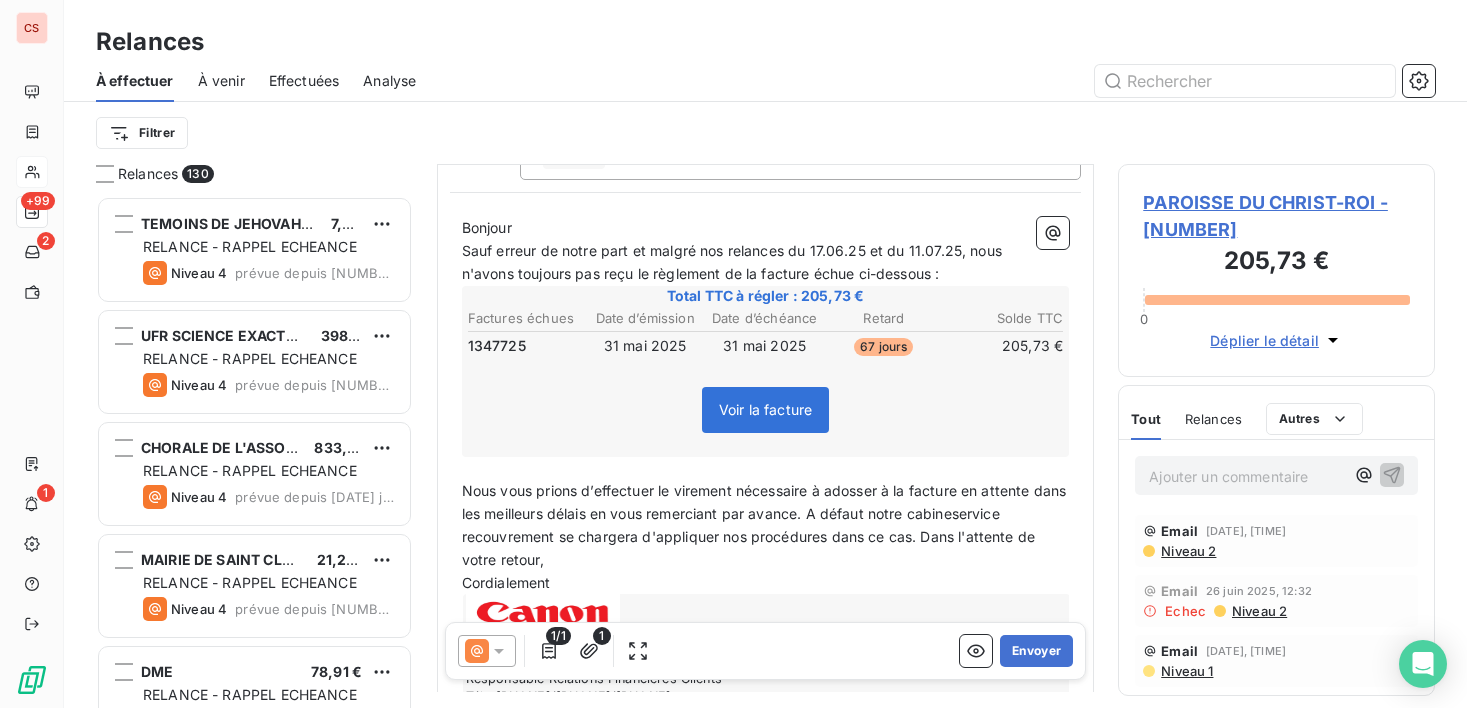 click on "Nous vous prions d’effectuer le virement nécessaire à adosser à la facture en attente dans les meilleurs délais en vous remerciant par avance. A défaut notre cabineservice recouvrement se chargera d'appliquer nos procédures dans ce cas. Dans l'attente de votre retour," at bounding box center [766, 525] 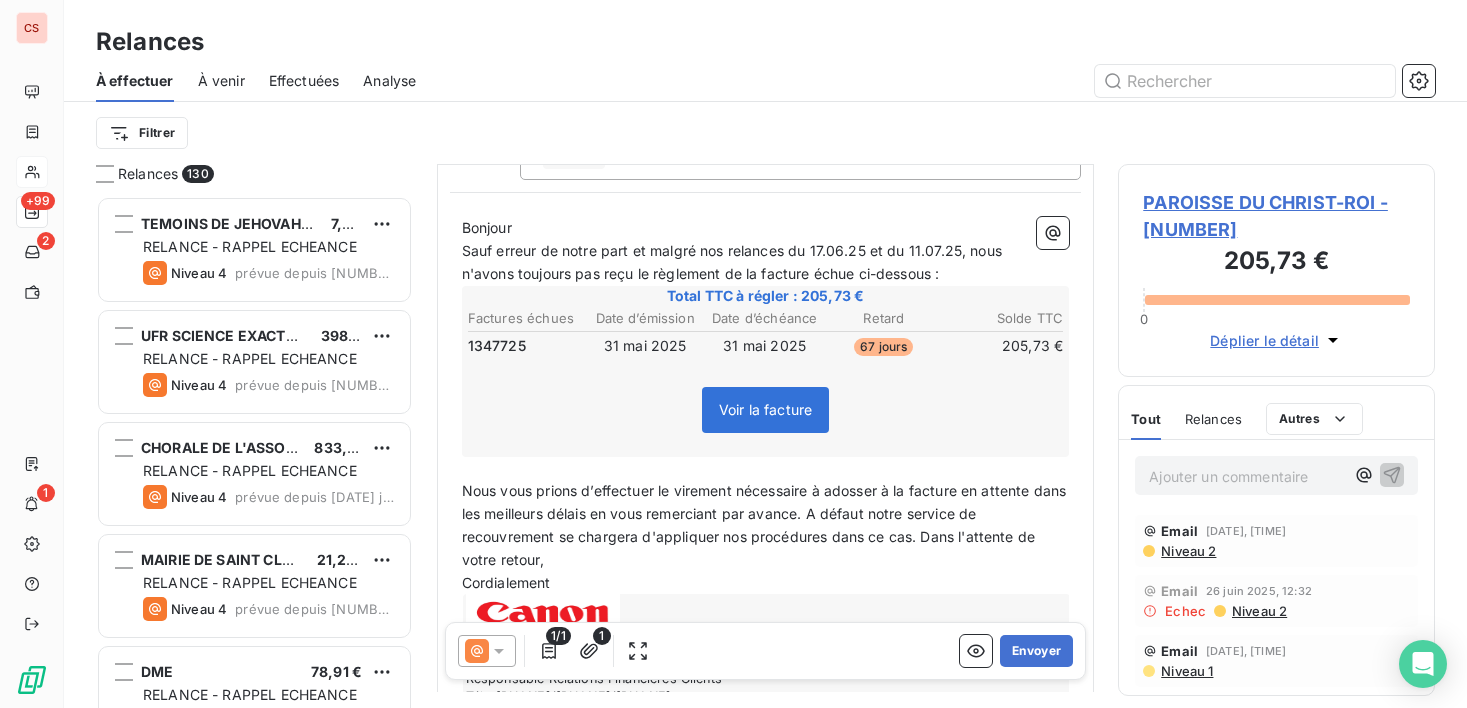 click on "Nous vous prions d’effectuer le virement nécessaire à adosser à la facture en attente dans les meilleurs délais en vous remerciant par avance. A défaut notre service de recouvrement se chargera d'appliquer nos procédures dans ce cas. Dans l'attente de votre retour," at bounding box center (766, 526) 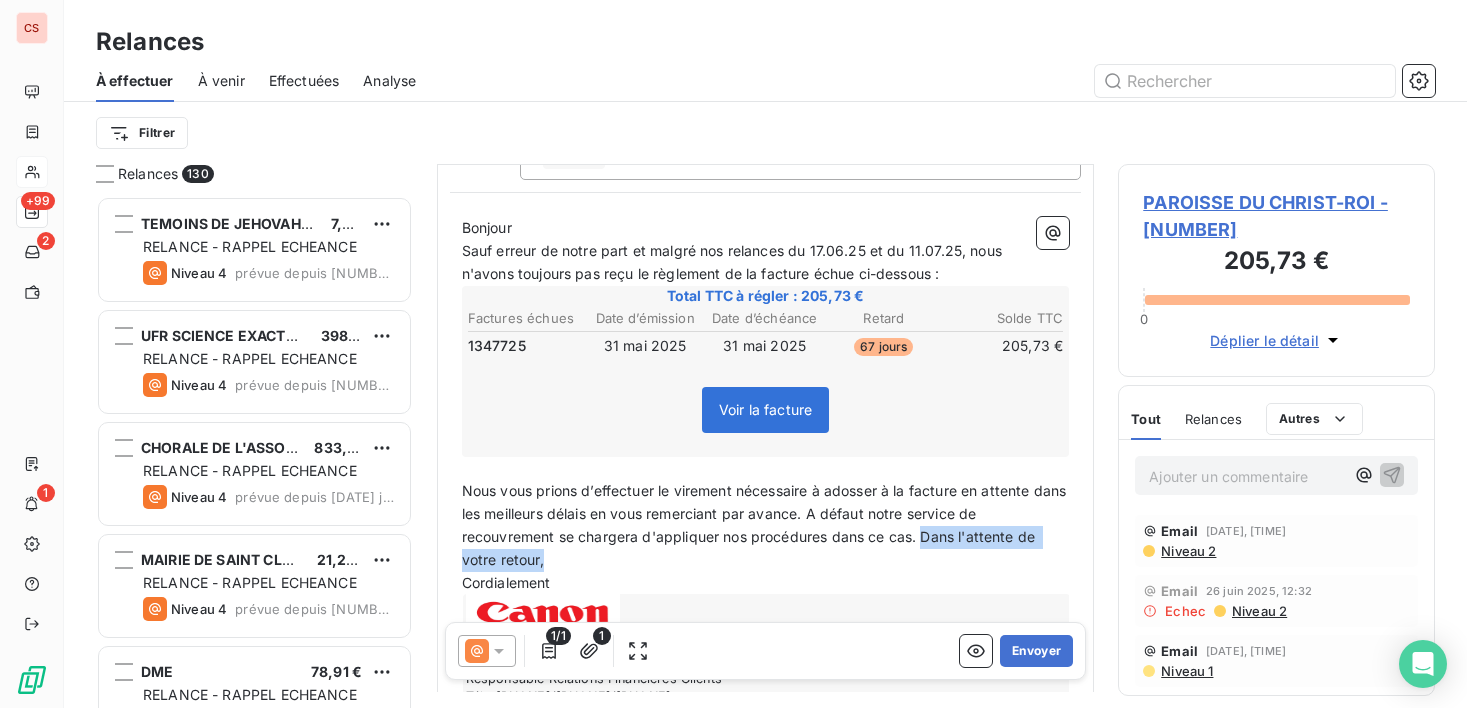 drag, startPoint x: 926, startPoint y: 546, endPoint x: 1068, endPoint y: 551, distance: 142.088 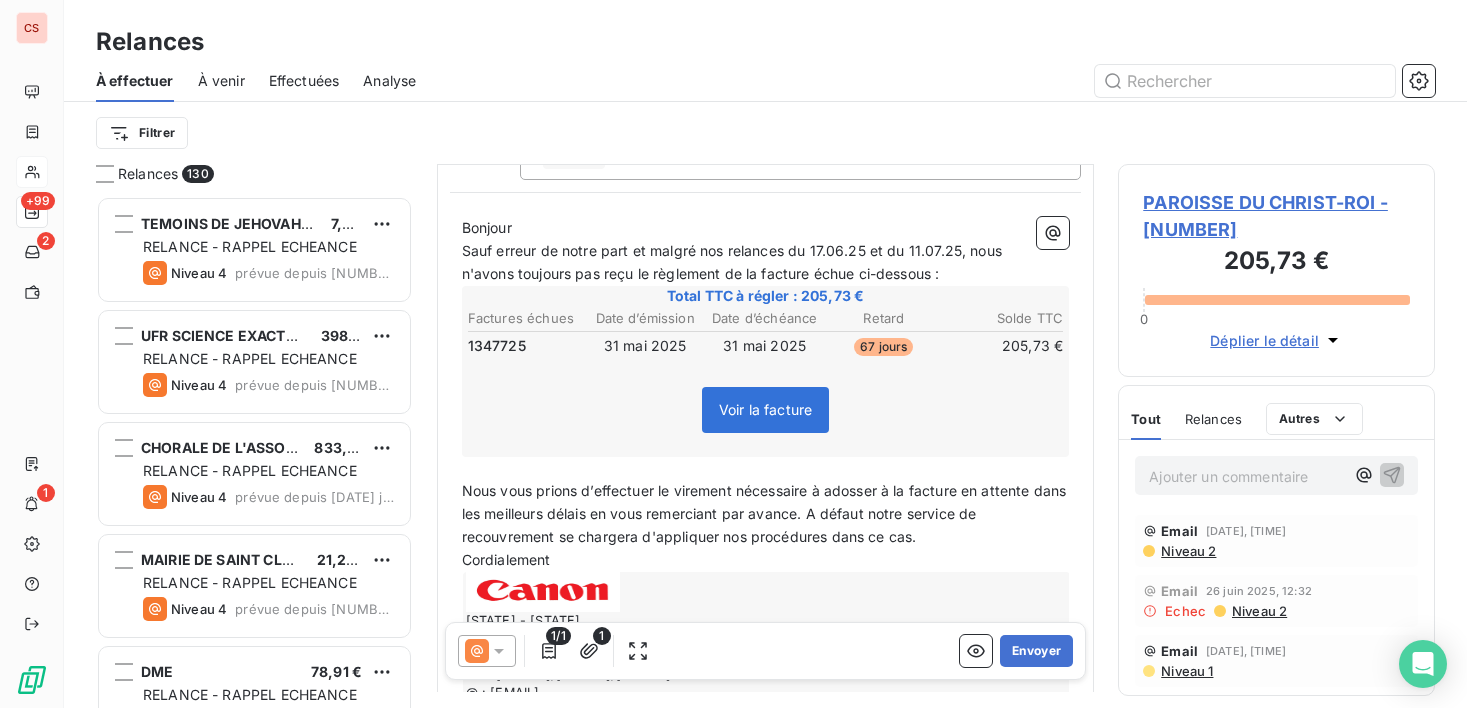 click on "Nous vous prions d’effectuer le virement nécessaire à adosser à la facture en attente dans les meilleurs délais en vous remerciant par avance. A défaut notre service de recouvrement se chargera d'appliquer nos procédures dans ce cas." at bounding box center (766, 514) 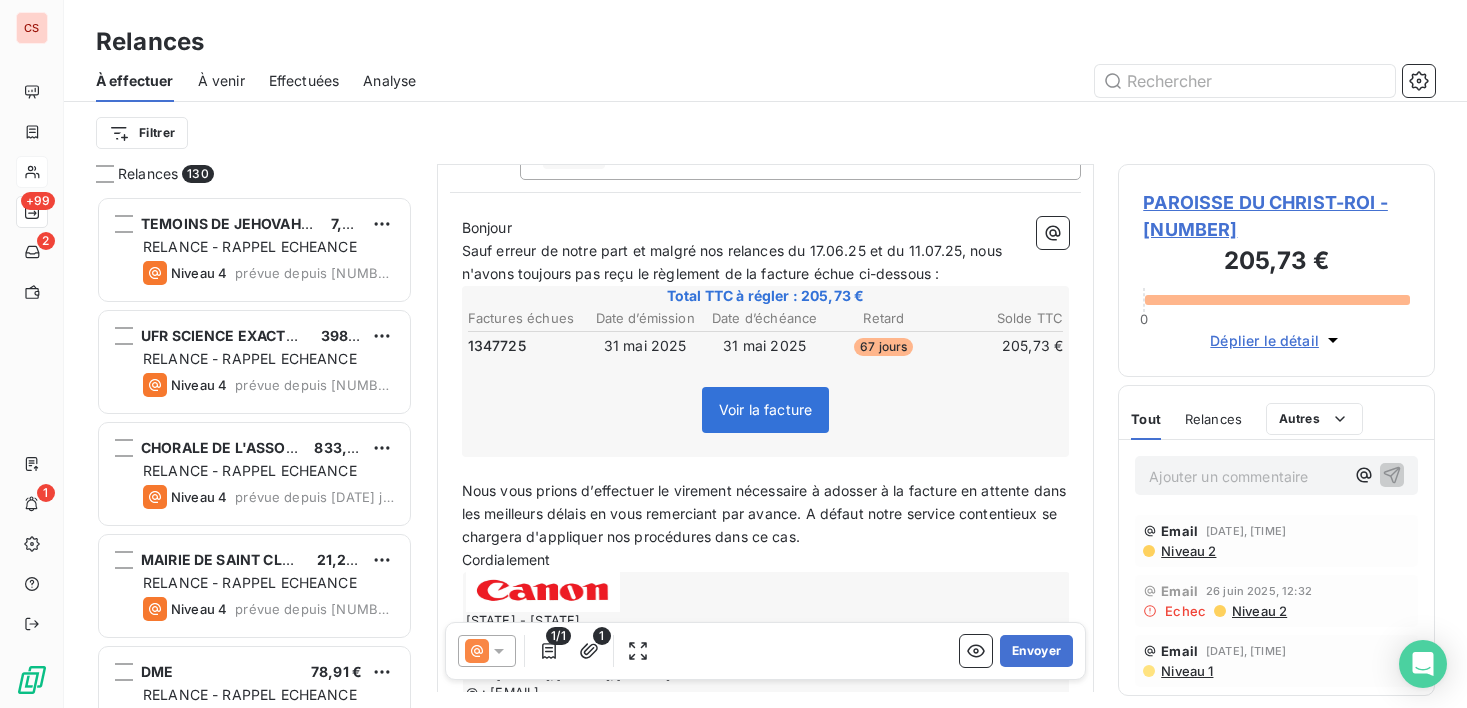 drag, startPoint x: 648, startPoint y: 538, endPoint x: 931, endPoint y: 532, distance: 283.0636 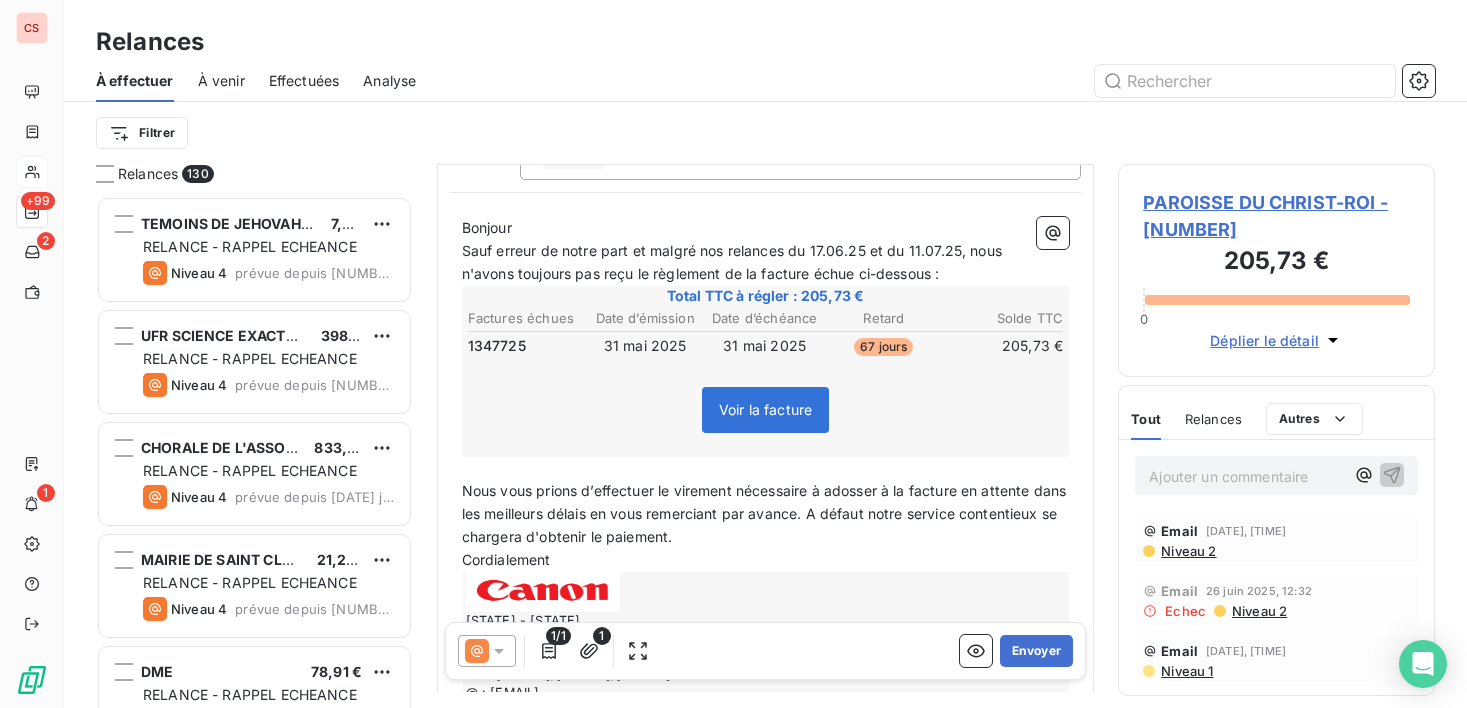 click on "Nous vous prions d’effectuer le virement nécessaire à adosser à la facture en attente dans les meilleurs délais en vous remerciant par avance. A défaut notre service contentieux se chargera d'obtenir le paiement." at bounding box center [766, 514] 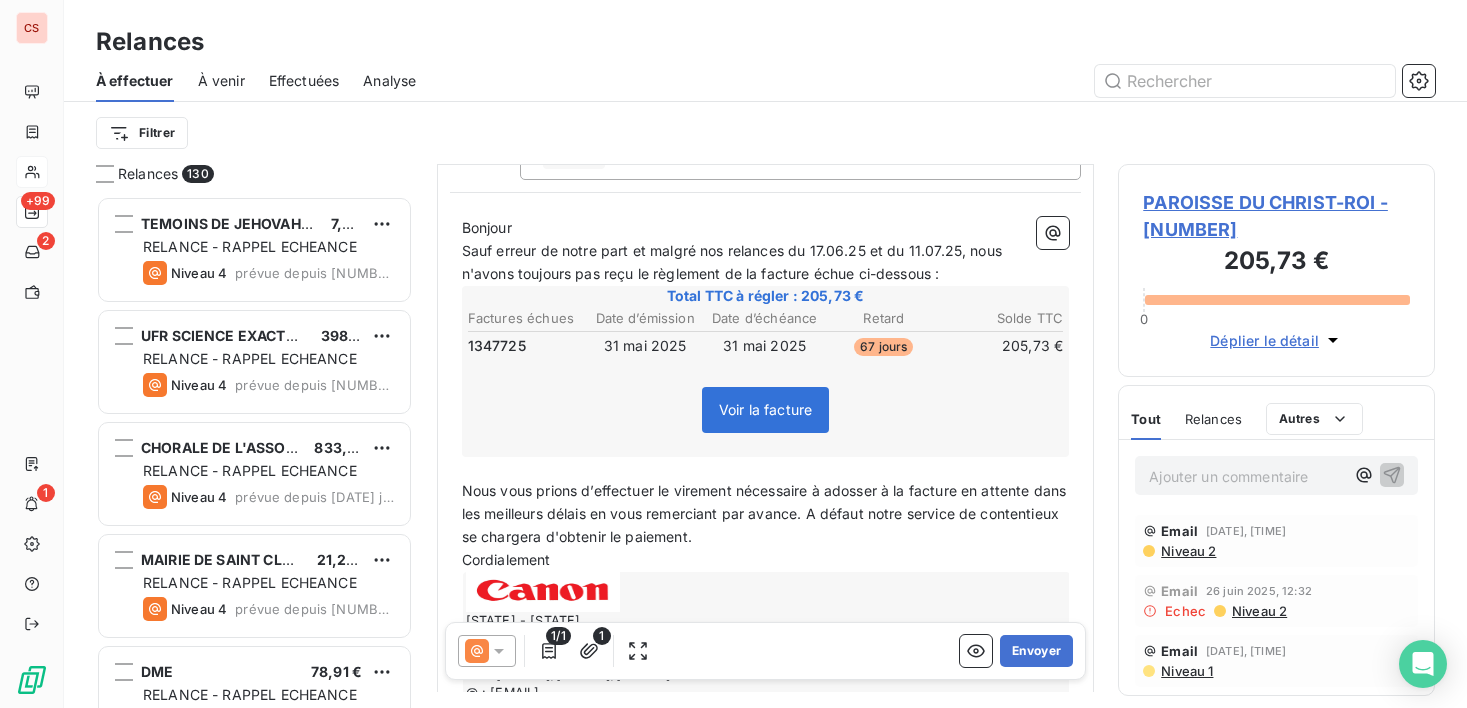 click on "Nous vous prions d’effectuer le virement nécessaire à adosser à la facture en attente dans les meilleurs délais en vous remerciant par avance. A défaut notre service de contentieux  se chargera d'obtenir le paiement." at bounding box center [766, 514] 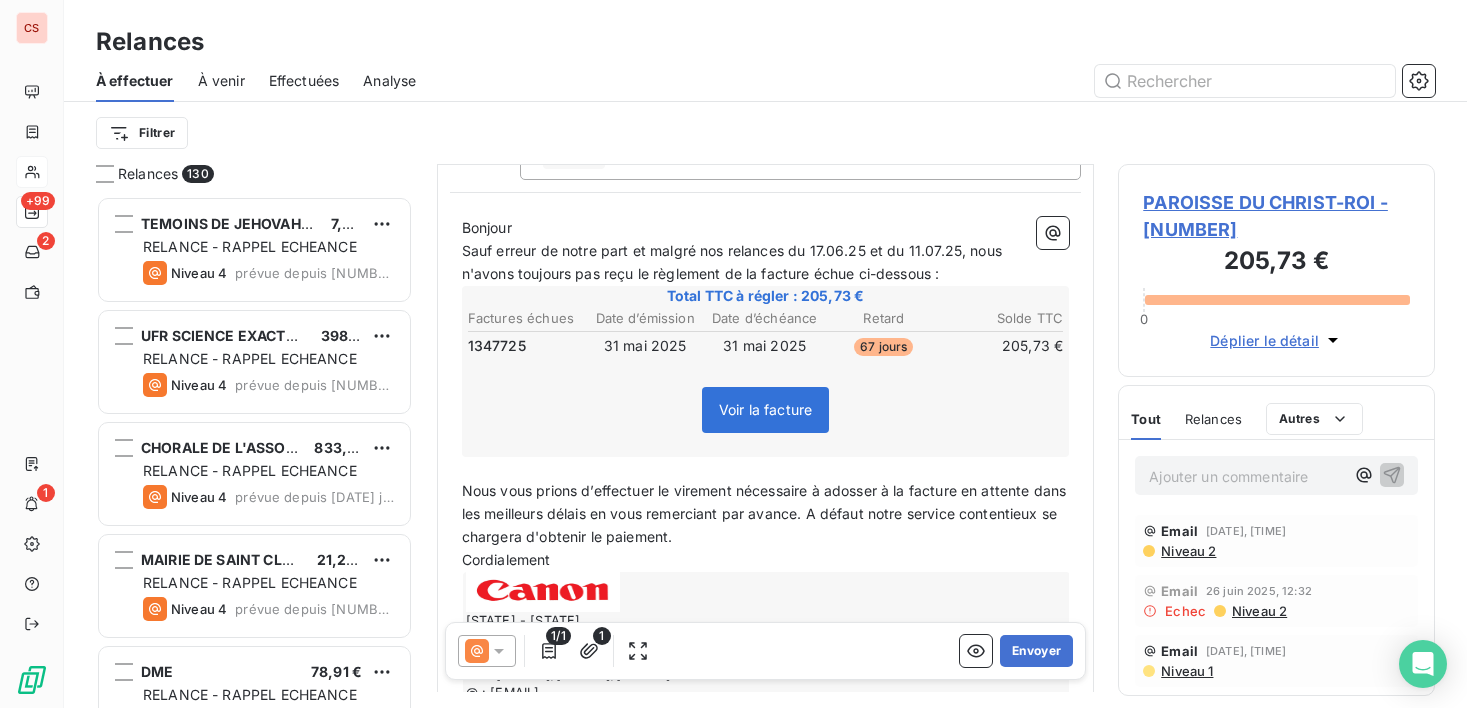 drag, startPoint x: 849, startPoint y: 519, endPoint x: 864, endPoint y: 516, distance: 15.297058 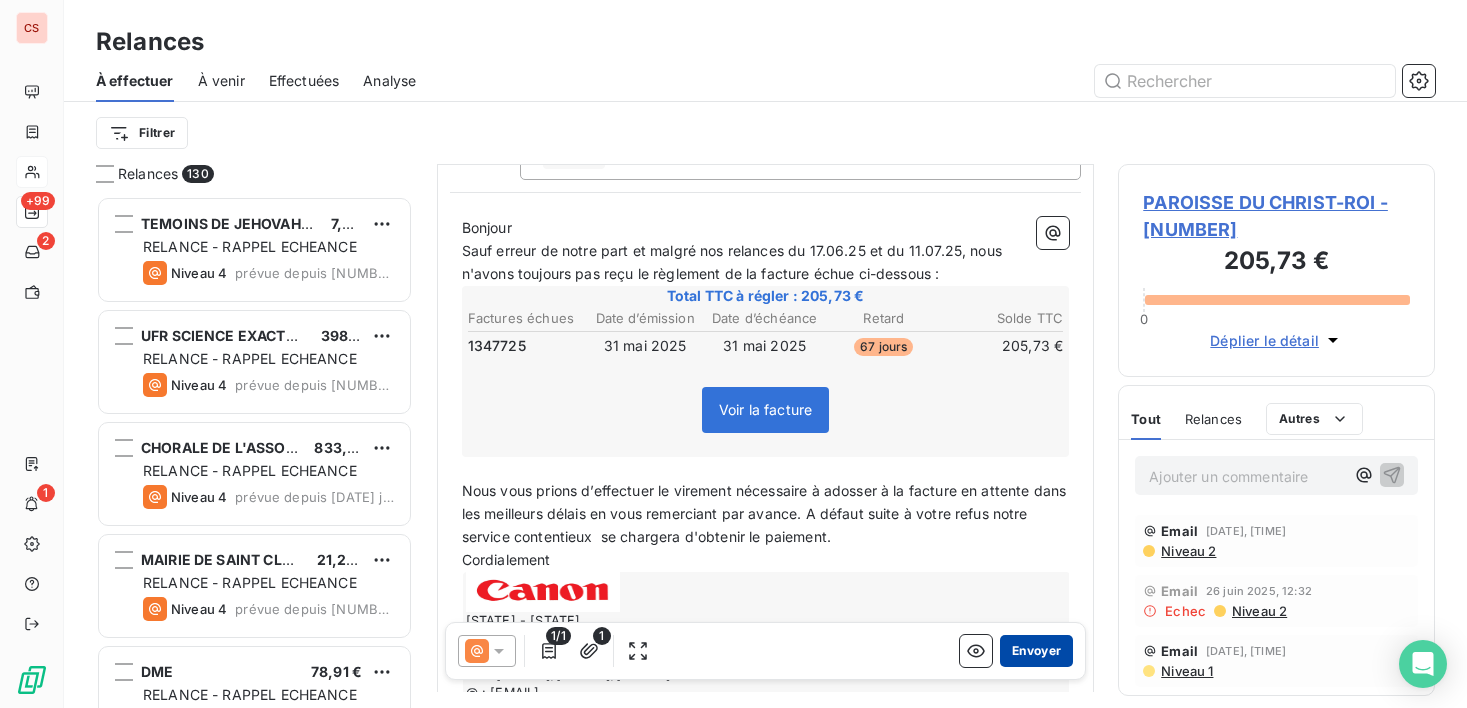click on "Envoyer" at bounding box center (1036, 651) 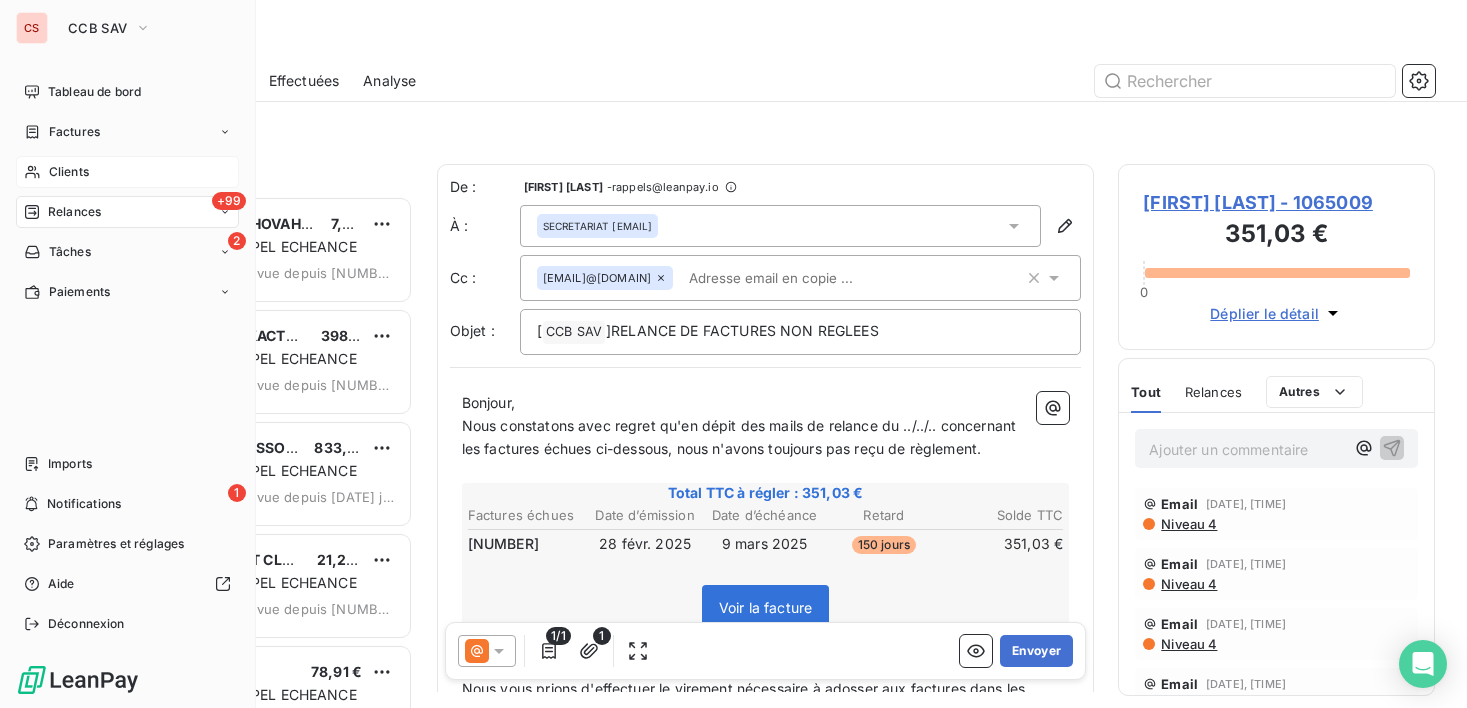 click on "Clients" at bounding box center (69, 172) 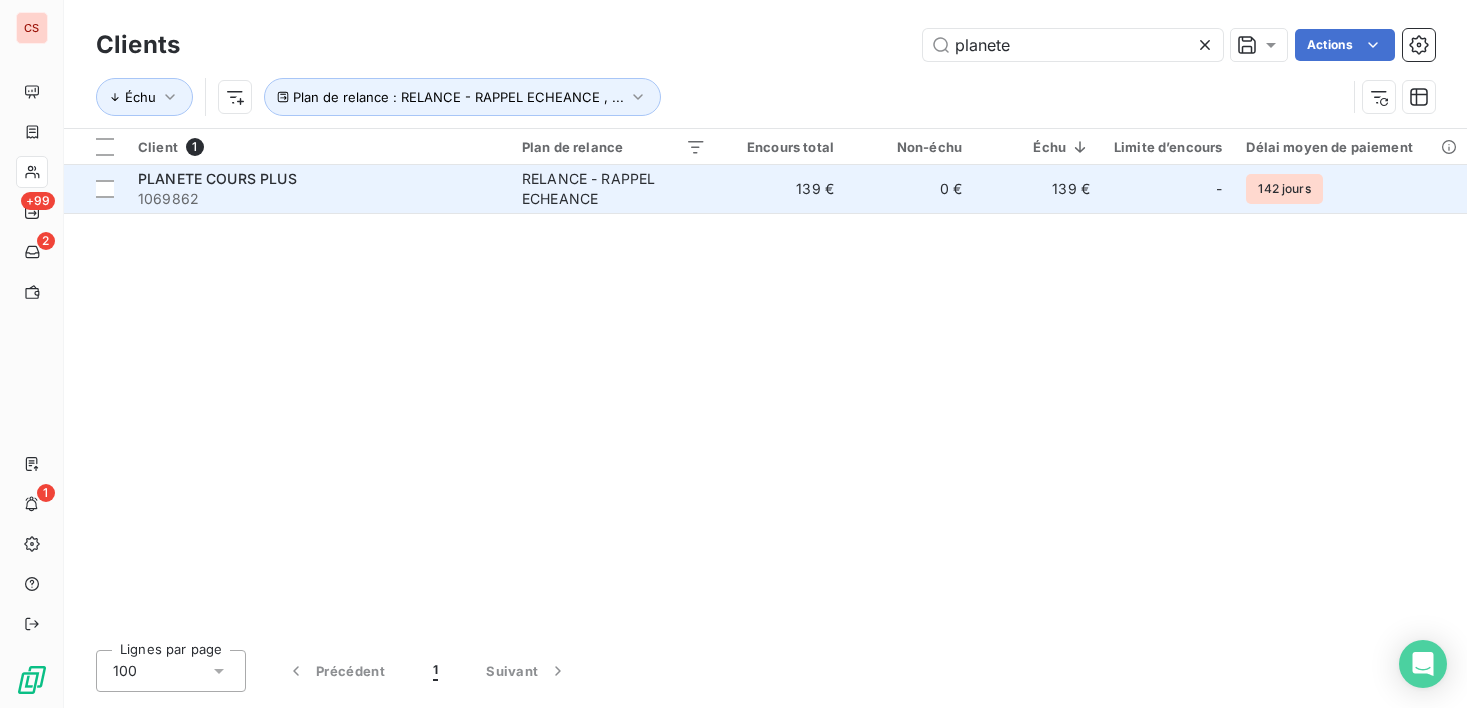 click on "0 €" at bounding box center (910, 189) 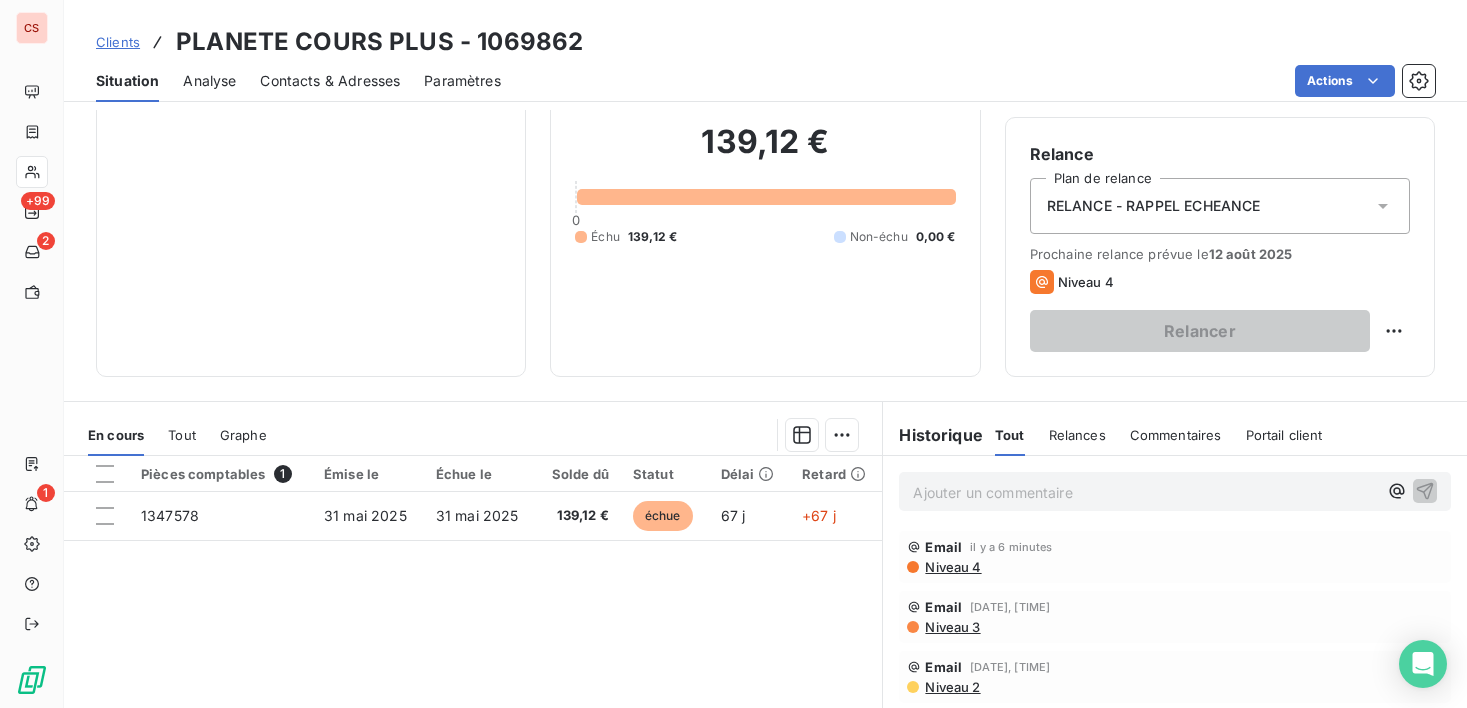 scroll, scrollTop: 166, scrollLeft: 0, axis: vertical 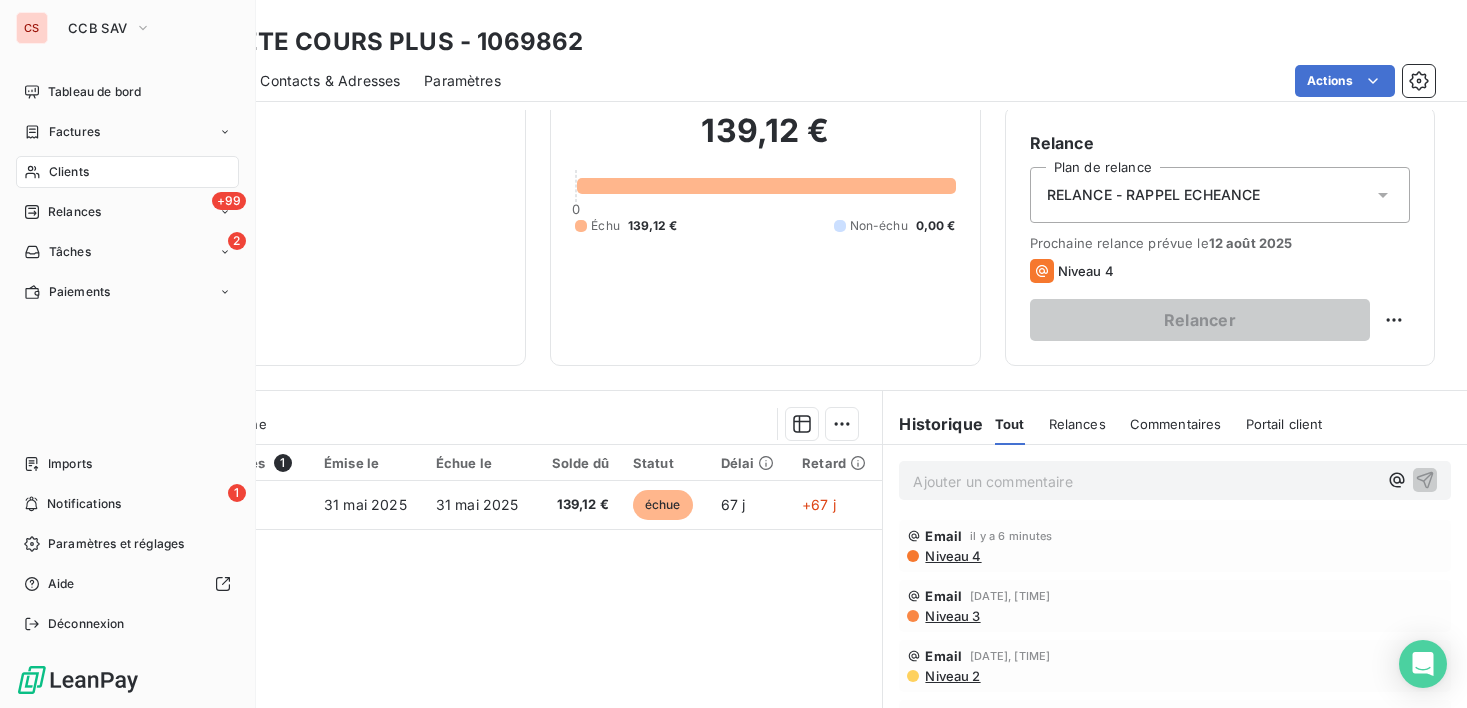 click on "Clients" at bounding box center (69, 172) 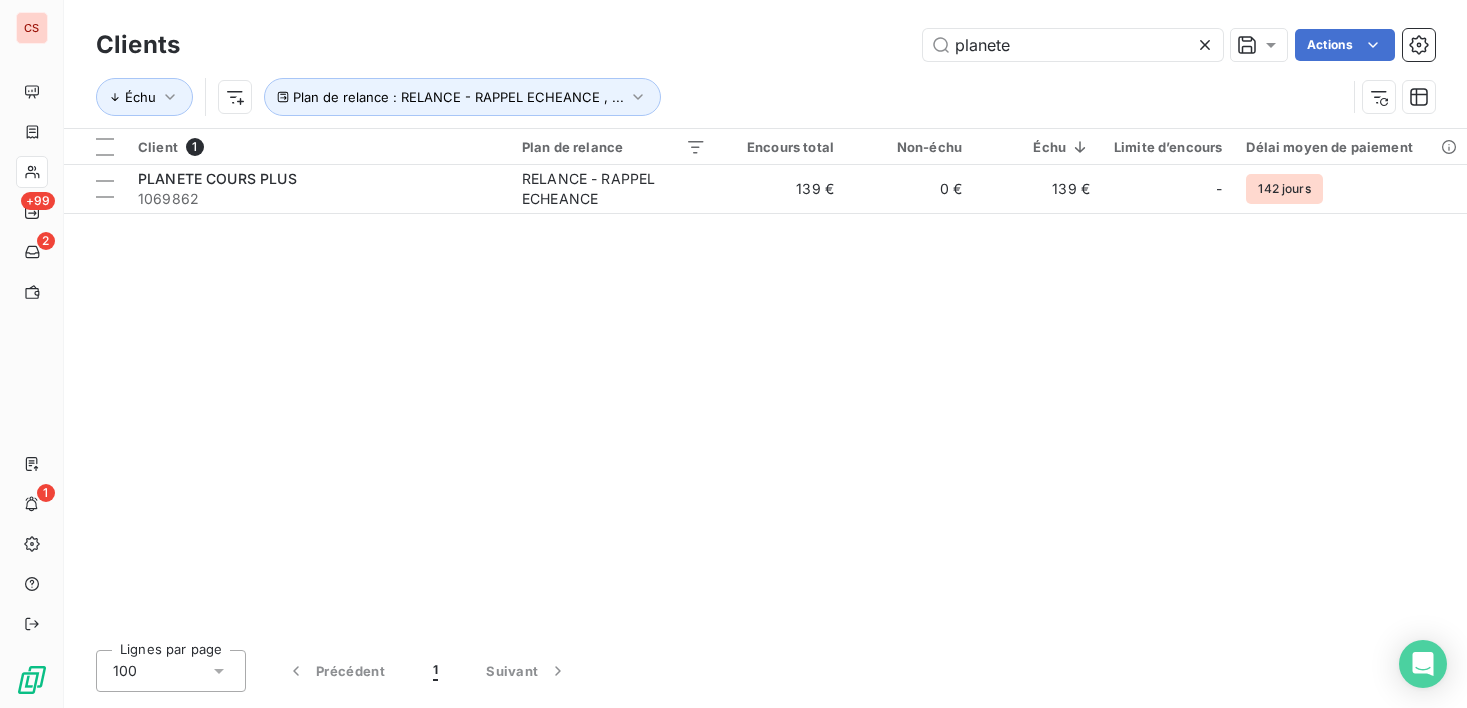 drag, startPoint x: 1045, startPoint y: 46, endPoint x: 316, endPoint y: -4, distance: 730.71265 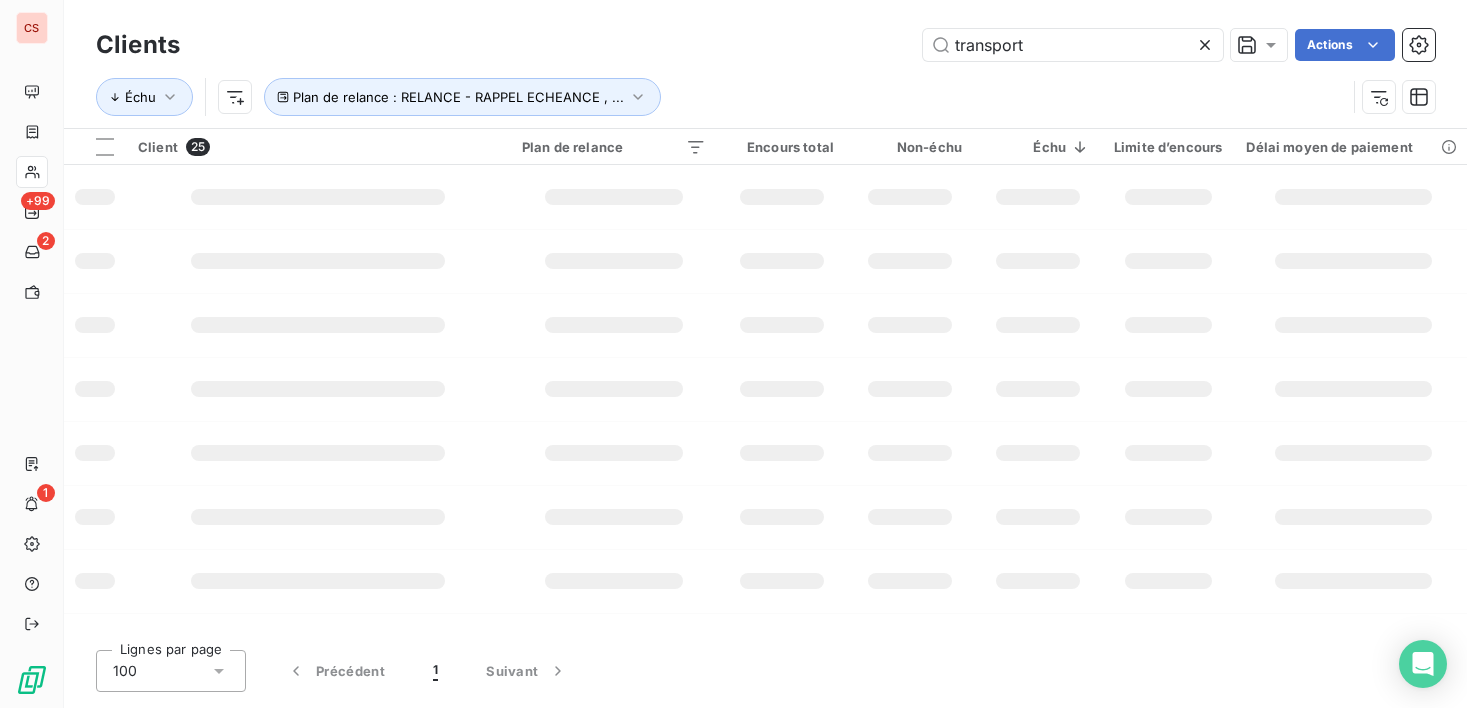 type on "transport" 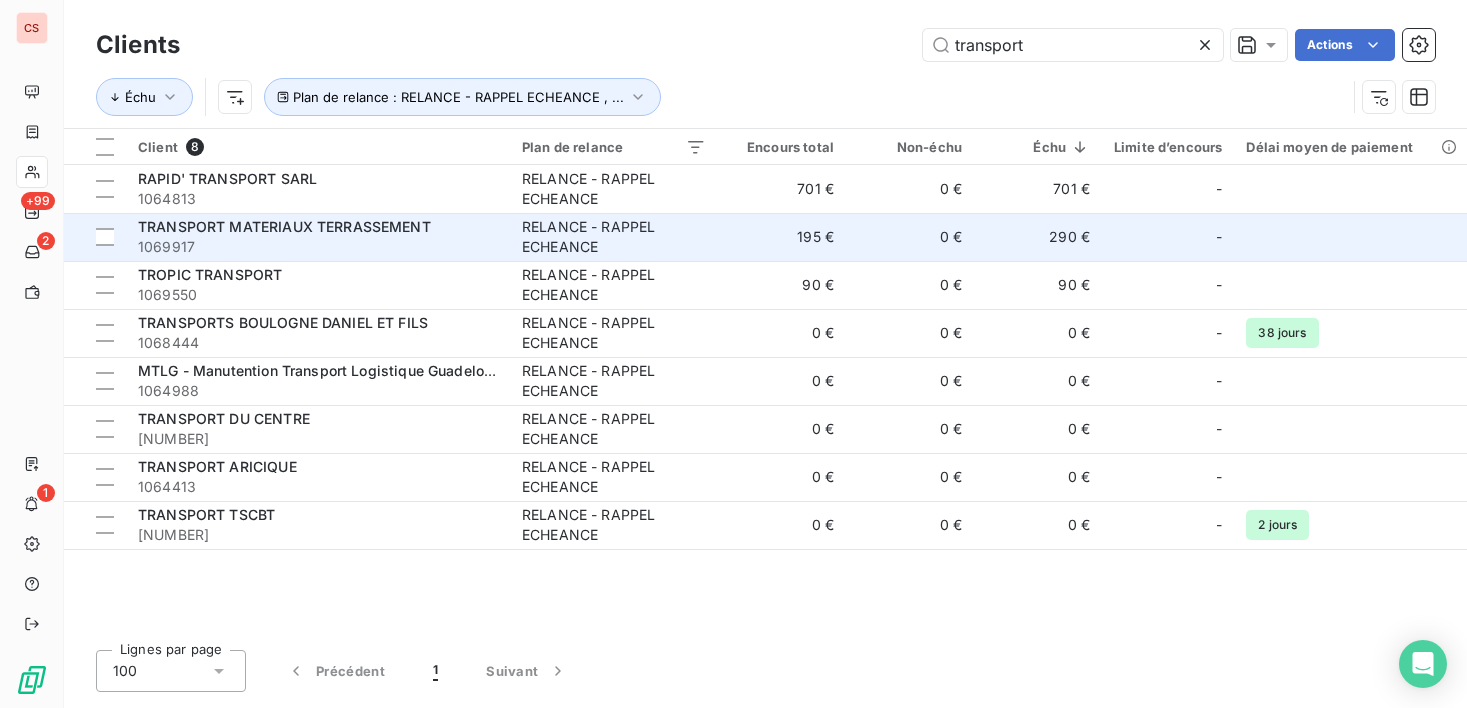 click on "RELANCE - RAPPEL ECHEANCE" at bounding box center (614, 237) 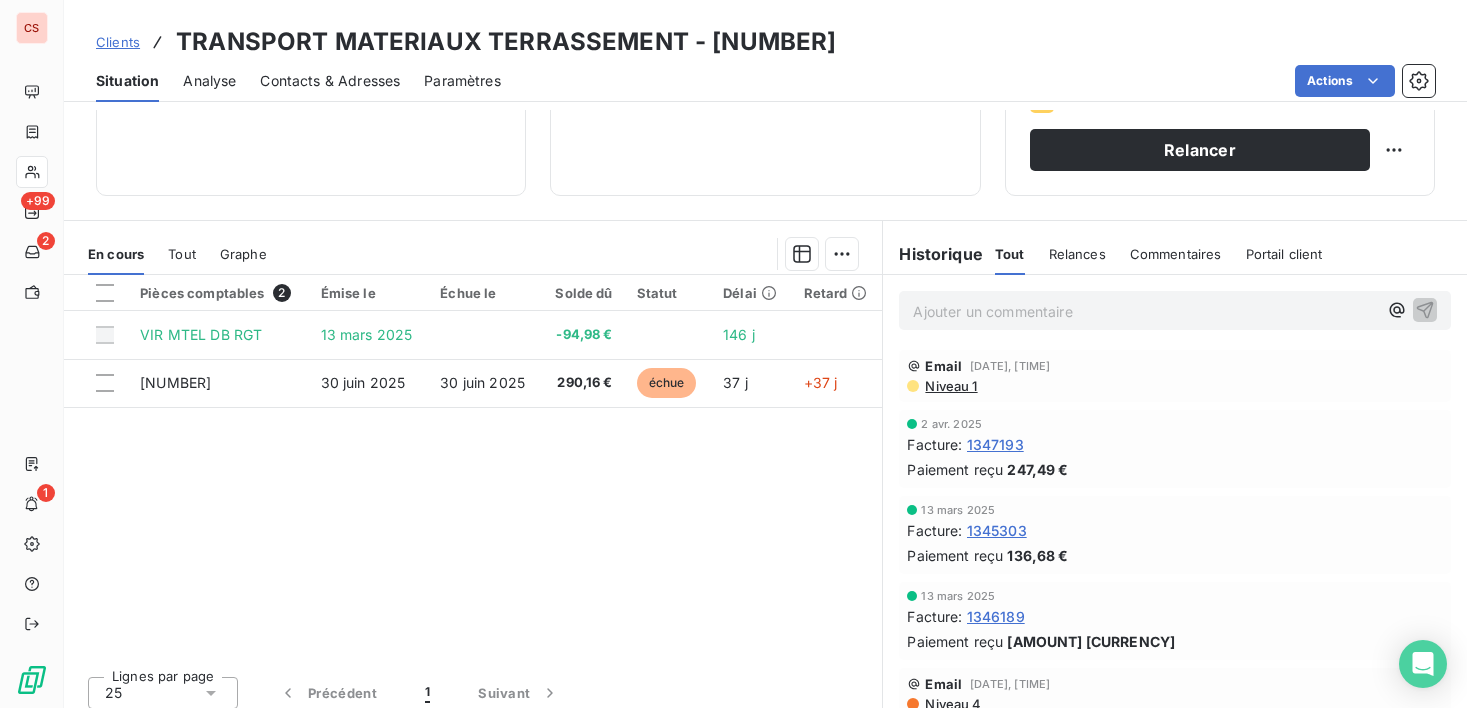 scroll, scrollTop: 348, scrollLeft: 0, axis: vertical 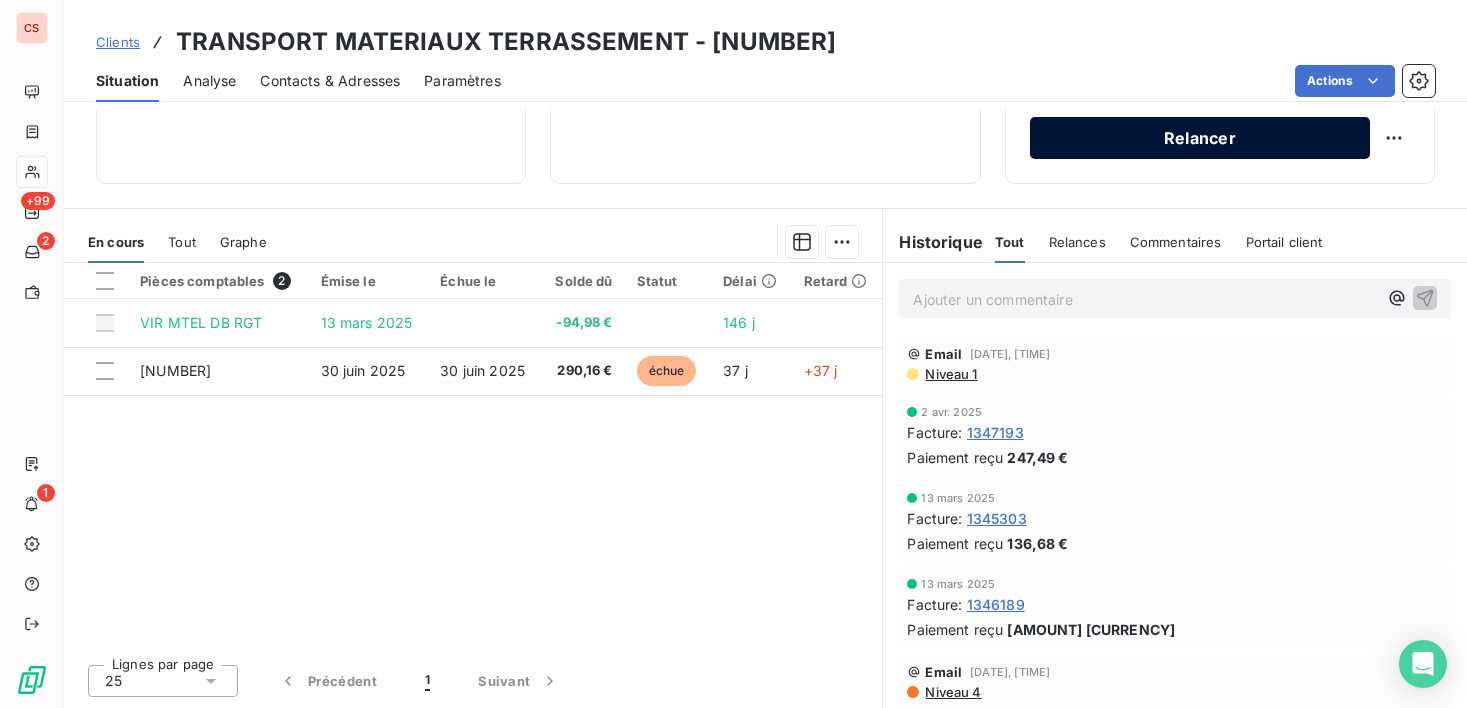 click on "Relancer" at bounding box center [1200, 138] 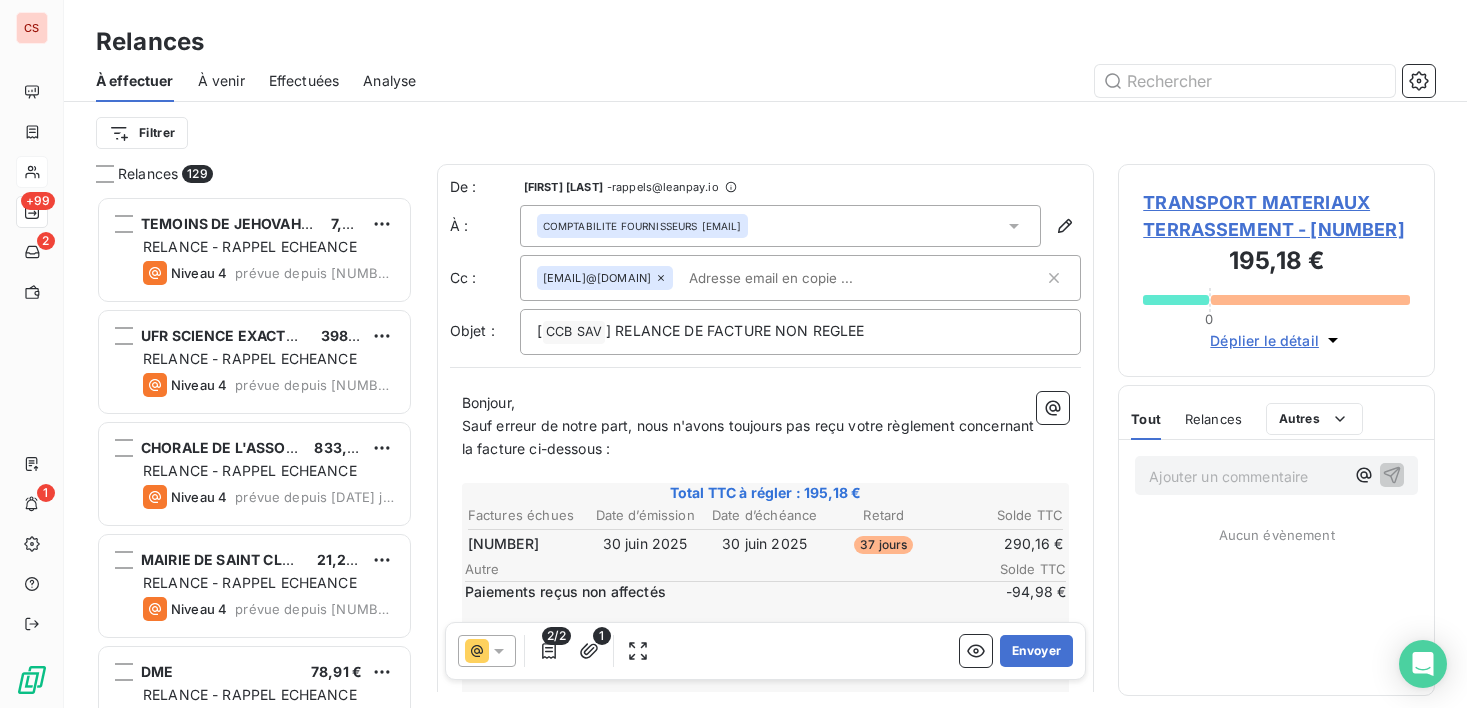 scroll, scrollTop: 16, scrollLeft: 16, axis: both 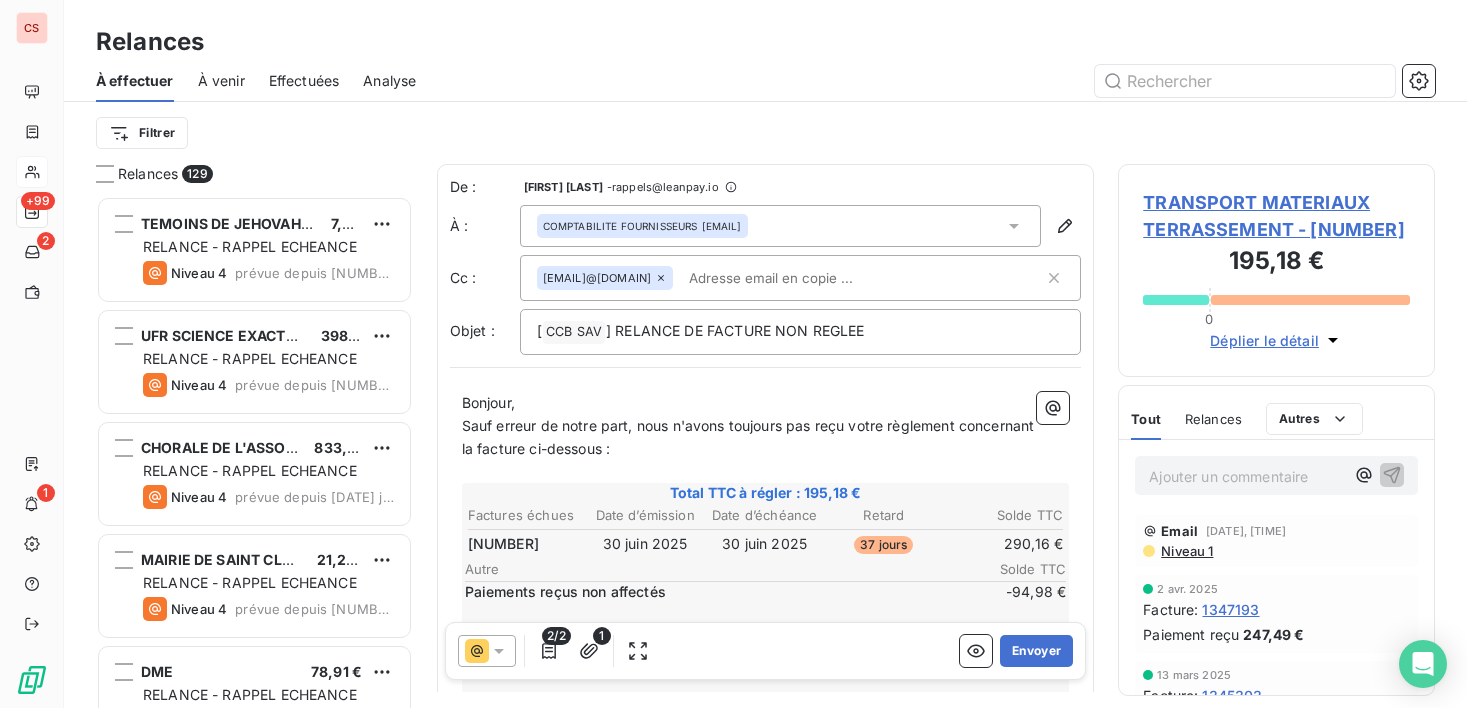 click on "Sauf erreur de notre part, nous n'avons toujours pas reçu votre règlement concernant la facture ci-dessous :" at bounding box center [750, 437] 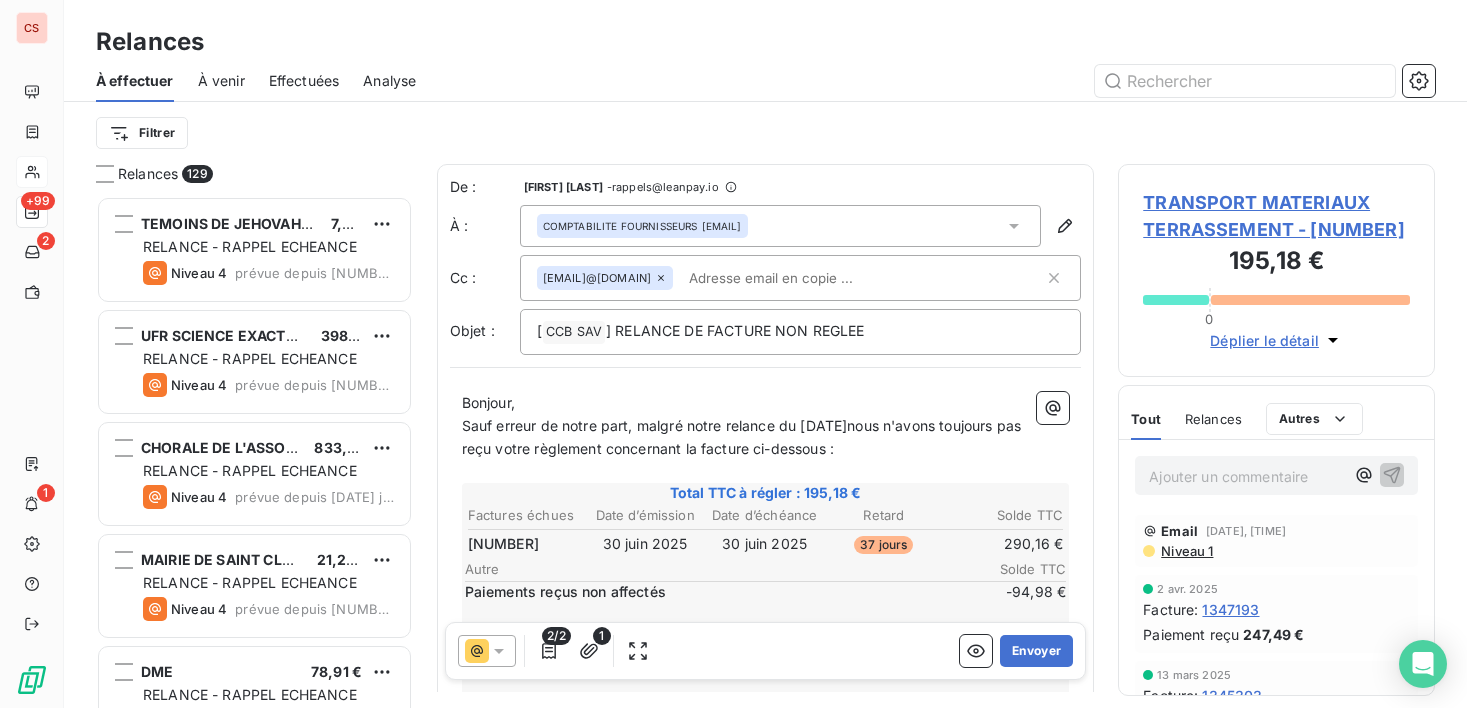 click on "Sauf erreur de notre part, malgré notre relance du [DATE]nous n'avons toujours pas reçu votre règlement concernant la facture ci-dessous :" at bounding box center (743, 437) 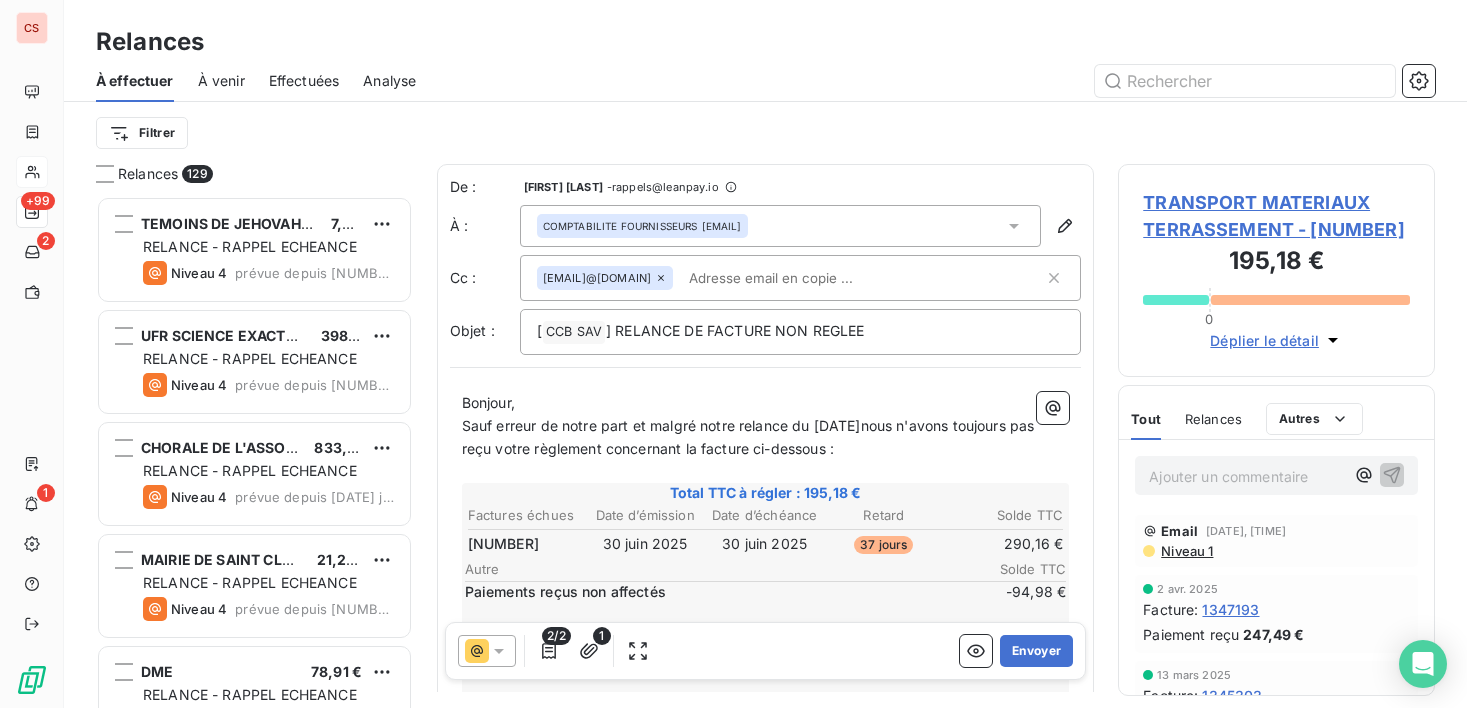 click on "Sauf erreur de notre part et malgré notre relance du [DATE]nous n'avons toujours pas reçu votre règlement concernant la facture ci-dessous :" at bounding box center (766, 438) 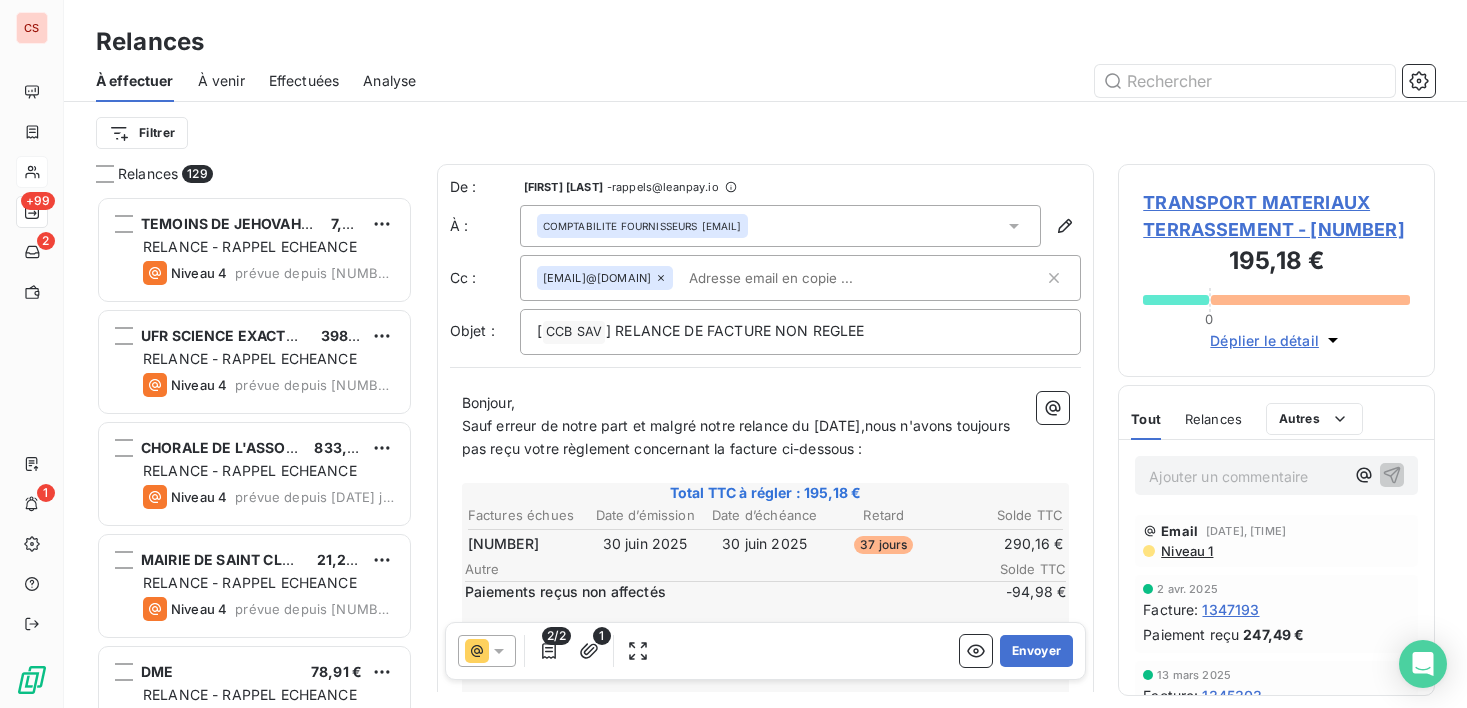 click on "Sauf erreur de notre part et malgré notre relance du [DATE],nous n'avons toujours pas reçu votre règlement concernant la facture ci-dessous :" at bounding box center (738, 437) 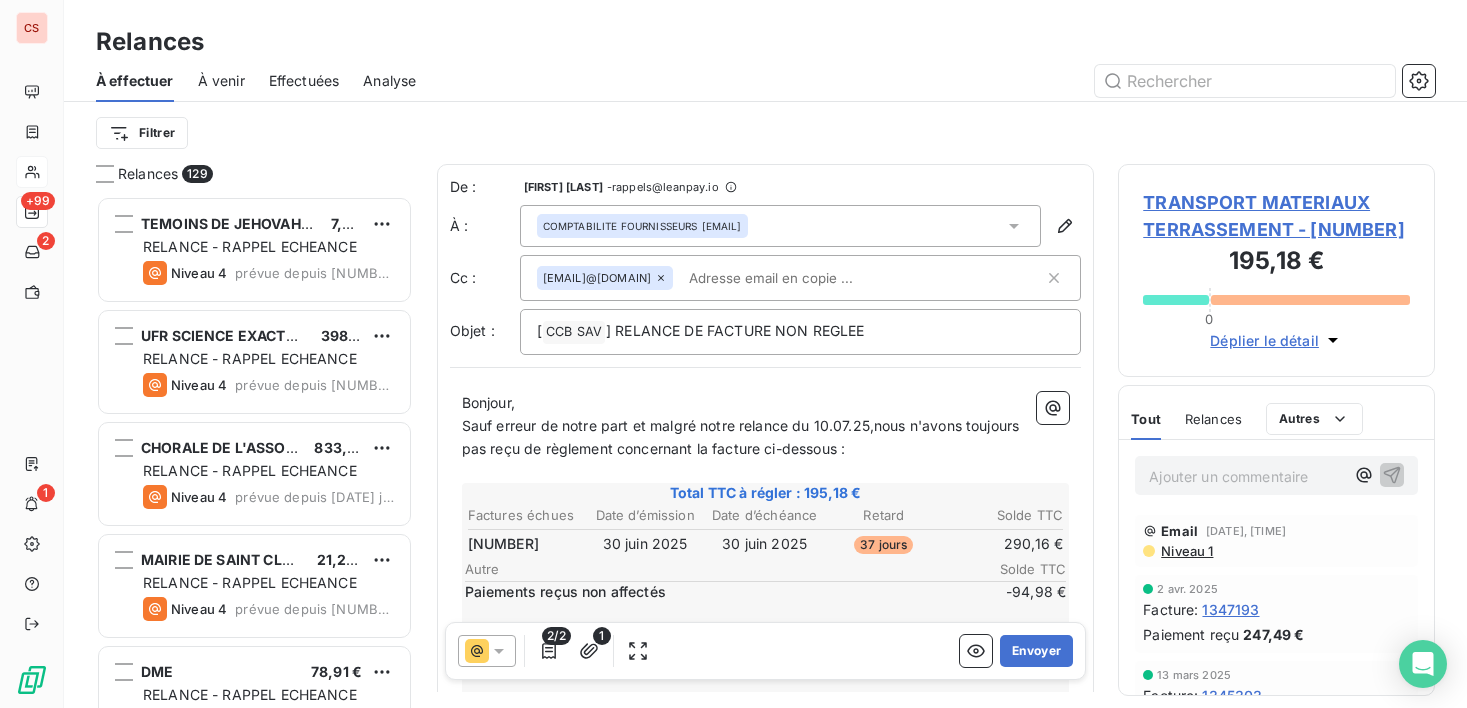 click on "Sauf erreur de notre part et malgré notre relance du 10.07.25,nous n'avons toujours pas reçu de règlement concernant la facture ci-dessous :" at bounding box center (766, 438) 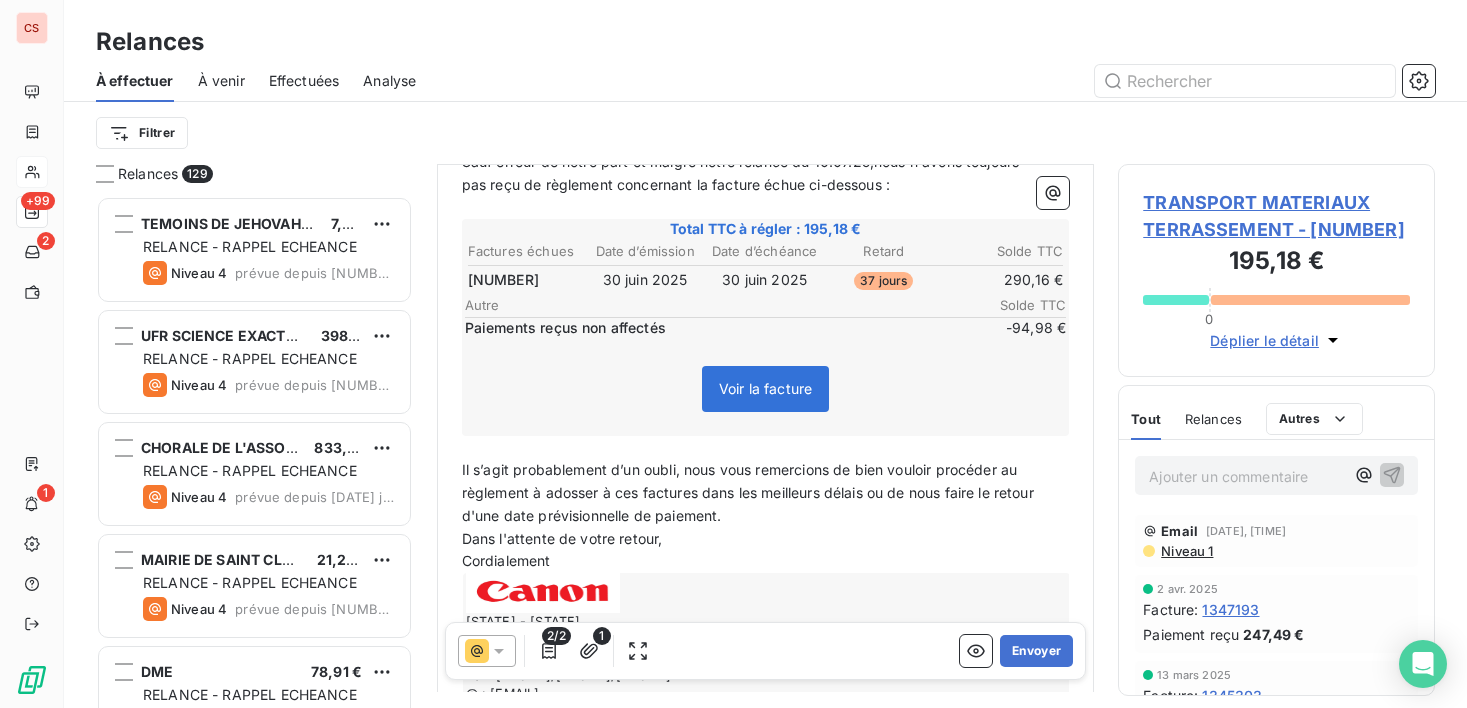 scroll, scrollTop: 279, scrollLeft: 0, axis: vertical 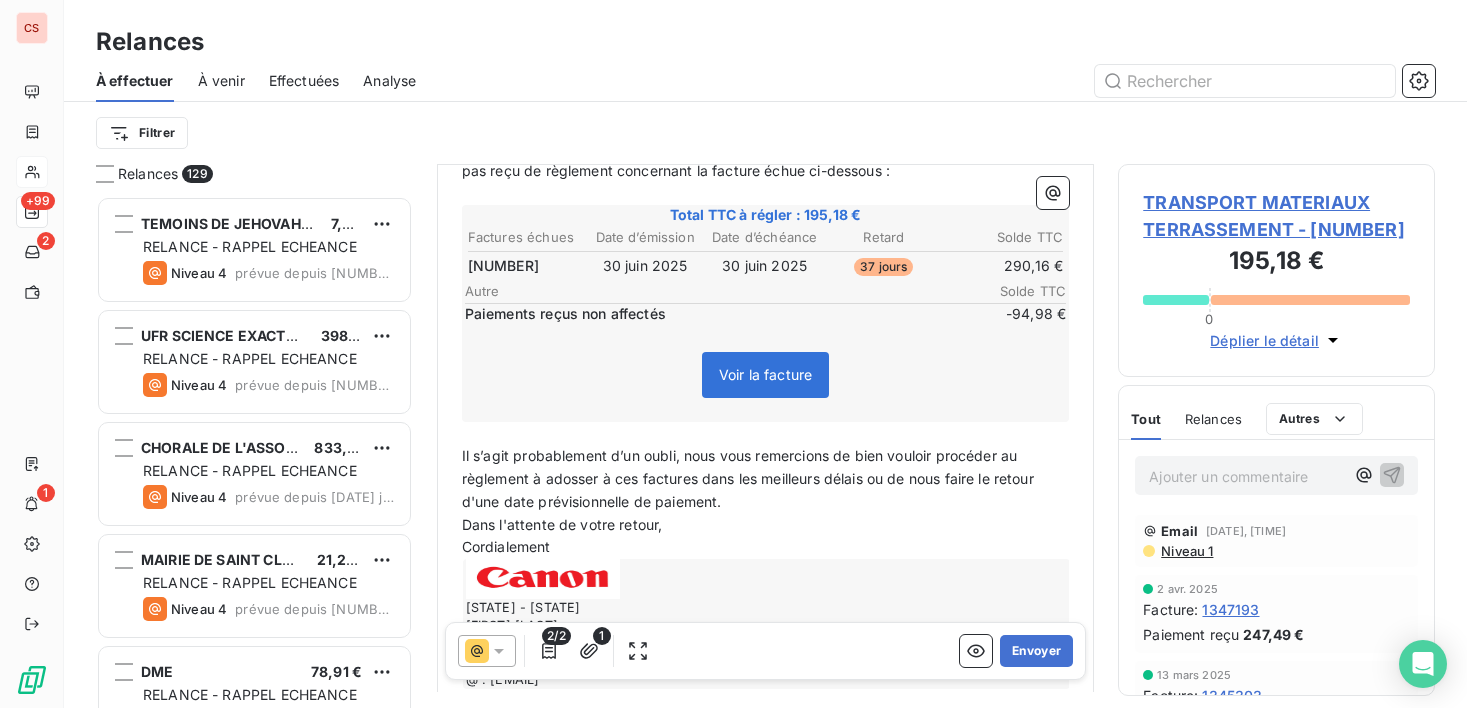 click on "Il s’agit probablement d’un oubli, nous vous remercions de bien vouloir procéder au règlement à adosser à ces factures dans les meilleurs délais ou de nous faire le retour" at bounding box center (766, 468) 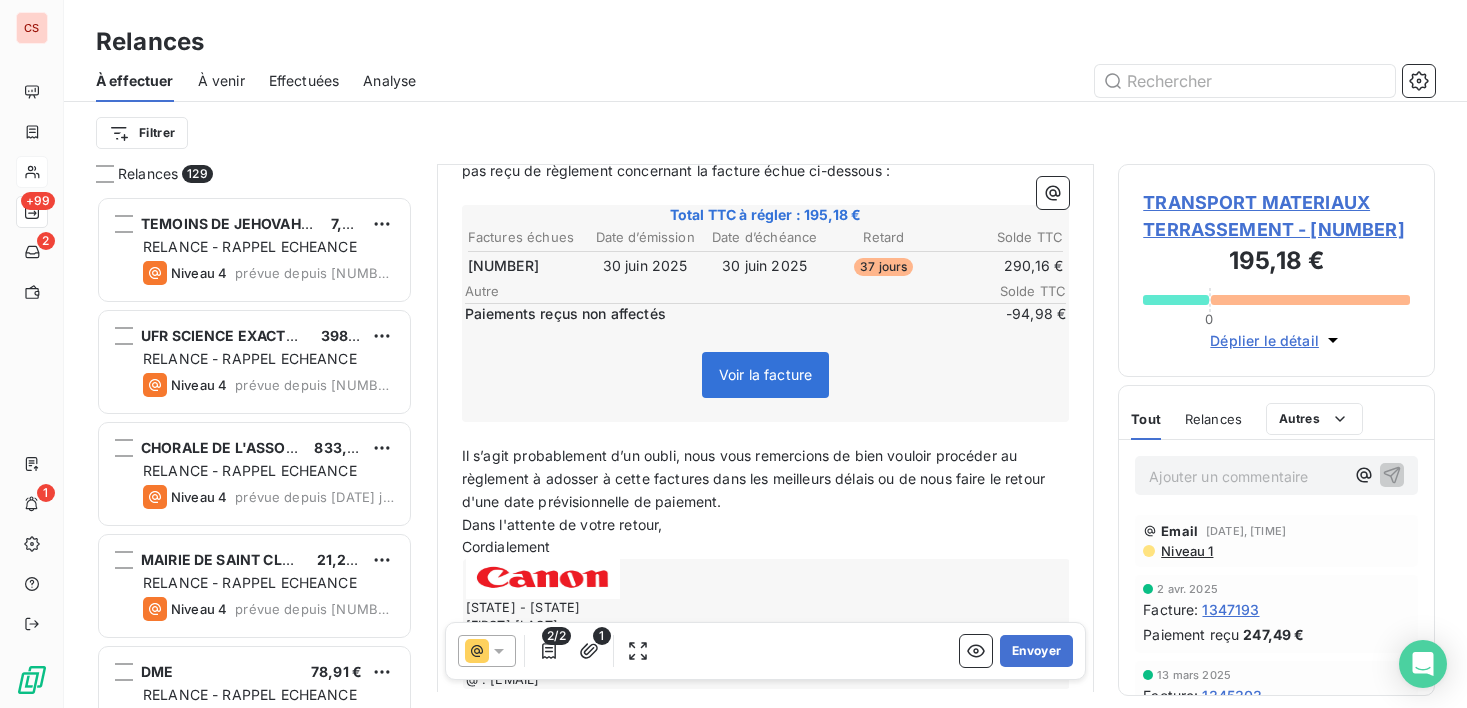 click on "Il s’agit probablement d’un oubli, nous vous remercions de bien vouloir procéder au règlement à adosser à cette factures dans les meilleurs délais ou de nous faire le retour" at bounding box center [753, 467] 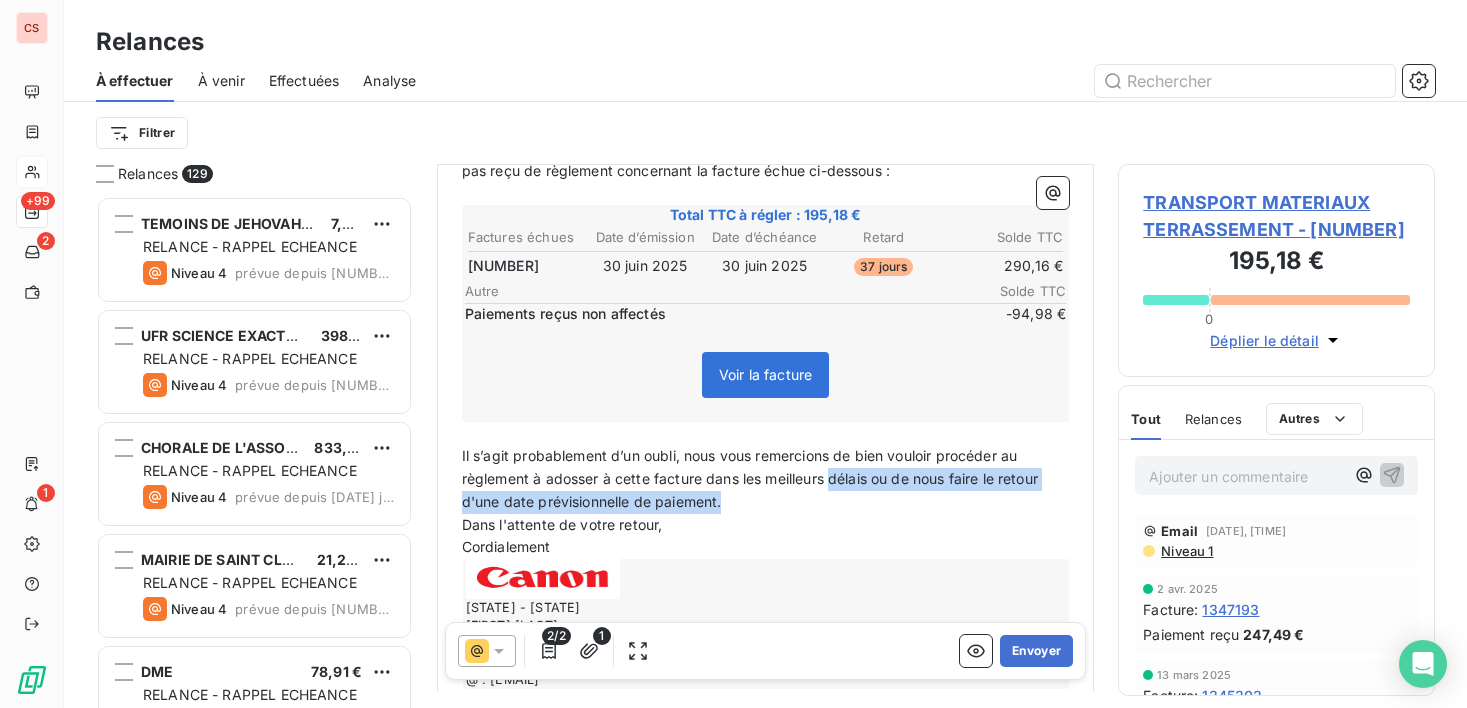 drag, startPoint x: 832, startPoint y: 482, endPoint x: 1019, endPoint y: 500, distance: 187.86432 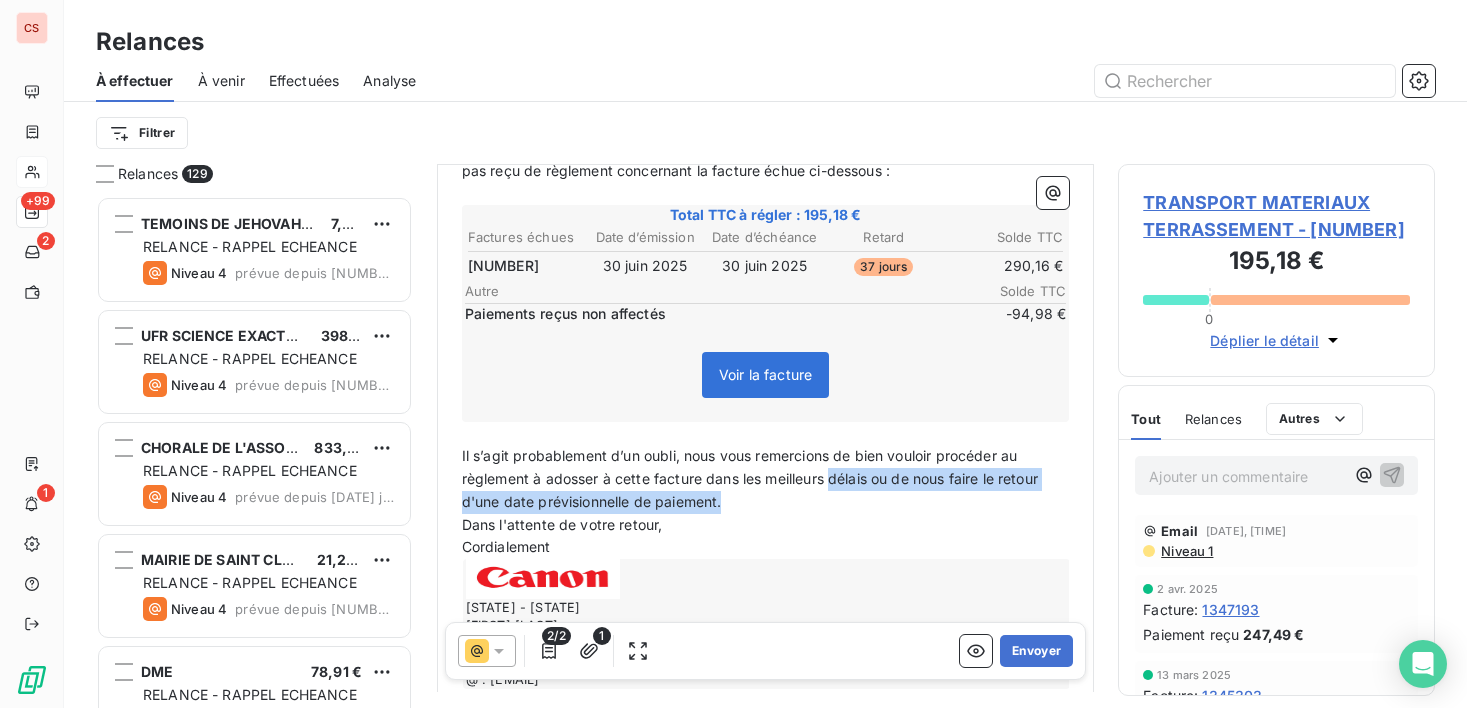 click on "Bonjour,   Sauf erreur de notre part et malgré notre relance du [DATE],nous n'avons toujours pas reçu de règlement concernant la facture échue ci-dessous : ﻿ Total TTC à régler :   [AMOUNT] Factures échues Date d’émission Date d’échéance Retard Solde TTC [NUMBER] [DATE] [DATE] 37 jours   [AMOUNT] Autre Solde TTC Paiements reçus non affectés -[AMOUNT] Voir   la facture ﻿ ﻿ Il s’agit probablement d’un oubli, nous vous remercions de bien vouloir procéder au règlement à adosser à cette facture dans les meilleurs délais ou de nous faire le retour  d'une date prévisionnelle de paiement. Dans l'attente de votre retour, Cordialement Guadeloupe - Martinique [NAME] Responsable Relations Financières Clients Tél.: [PHONE]/[PHONE]/[PHONE] @ : [EMAIL] ﻿" at bounding box center [766, 401] 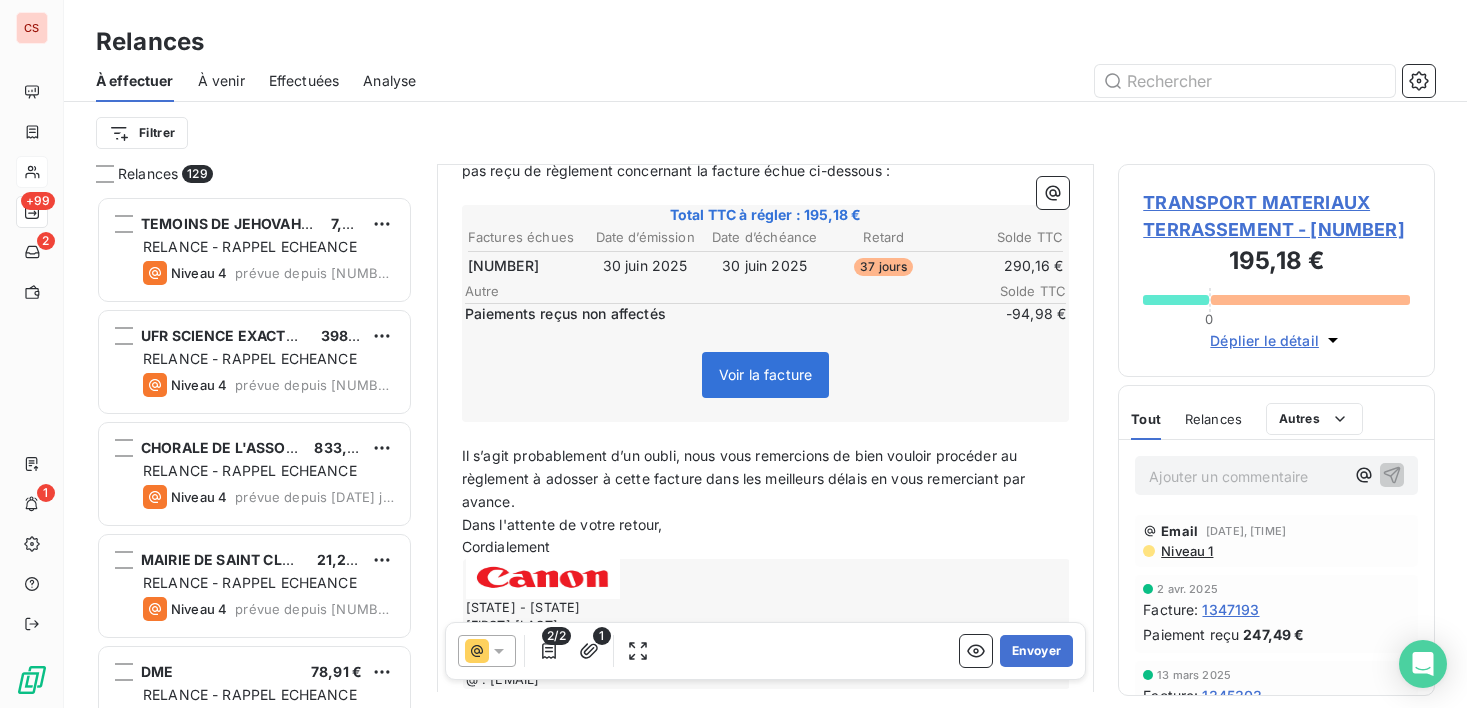 click on "Il s’agit probablement d’un oubli, nous vous remercions de bien vouloir procéder au règlement à adosser à cette facture dans les meilleurs délais en vous remerciant par avance." at bounding box center [746, 478] 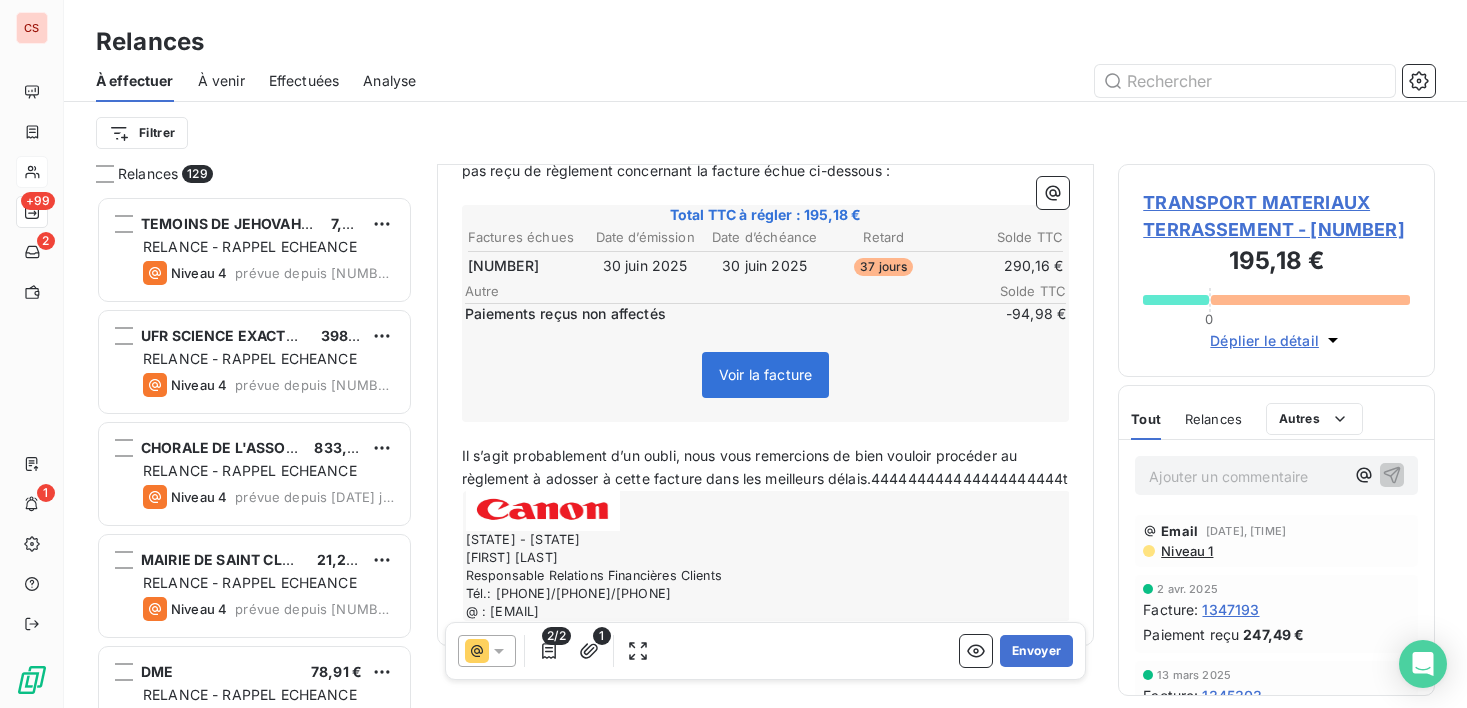 click on "Il s’agit probablement d’un oubli, nous vous remercions de bien vouloir procéder au règlement à adosser à cette facture dans les meilleurs délais.444444444444444444444t" at bounding box center (765, 467) 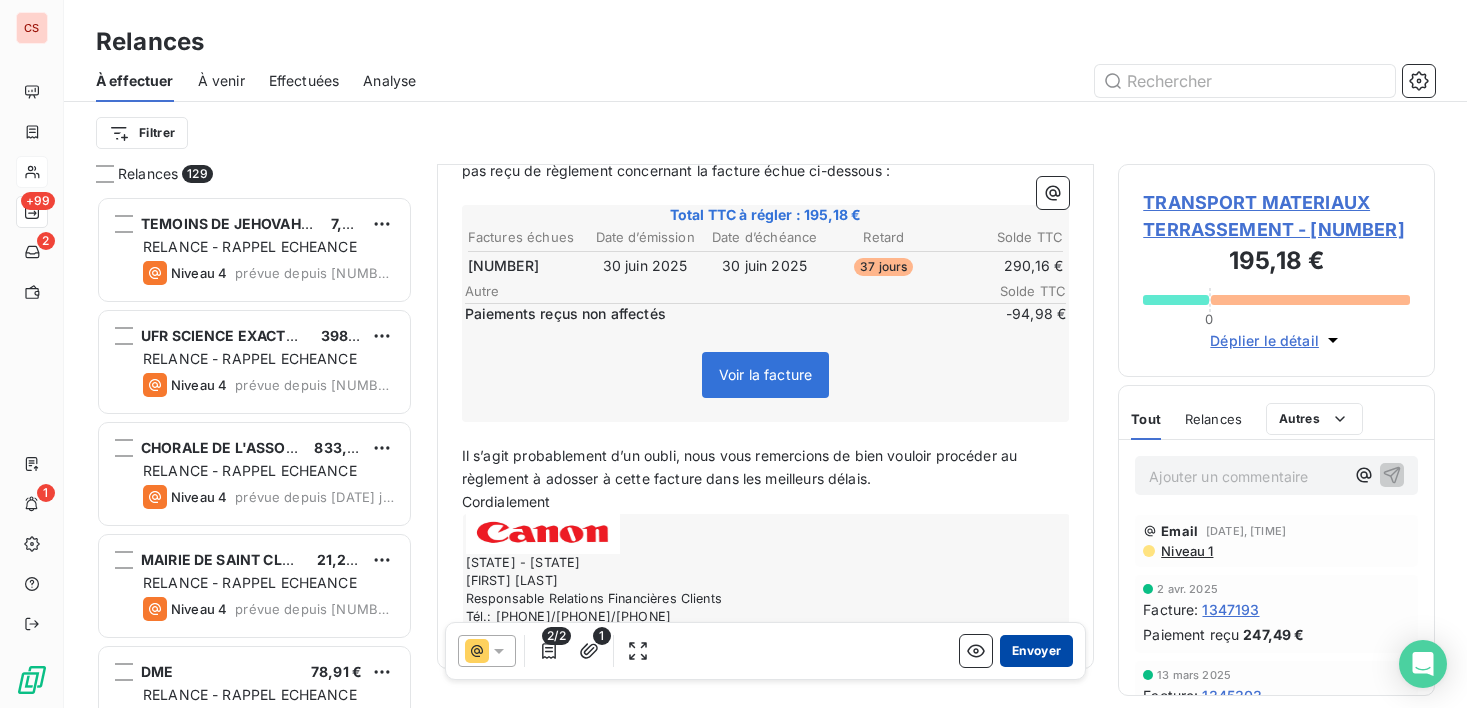 click on "Envoyer" at bounding box center (1036, 651) 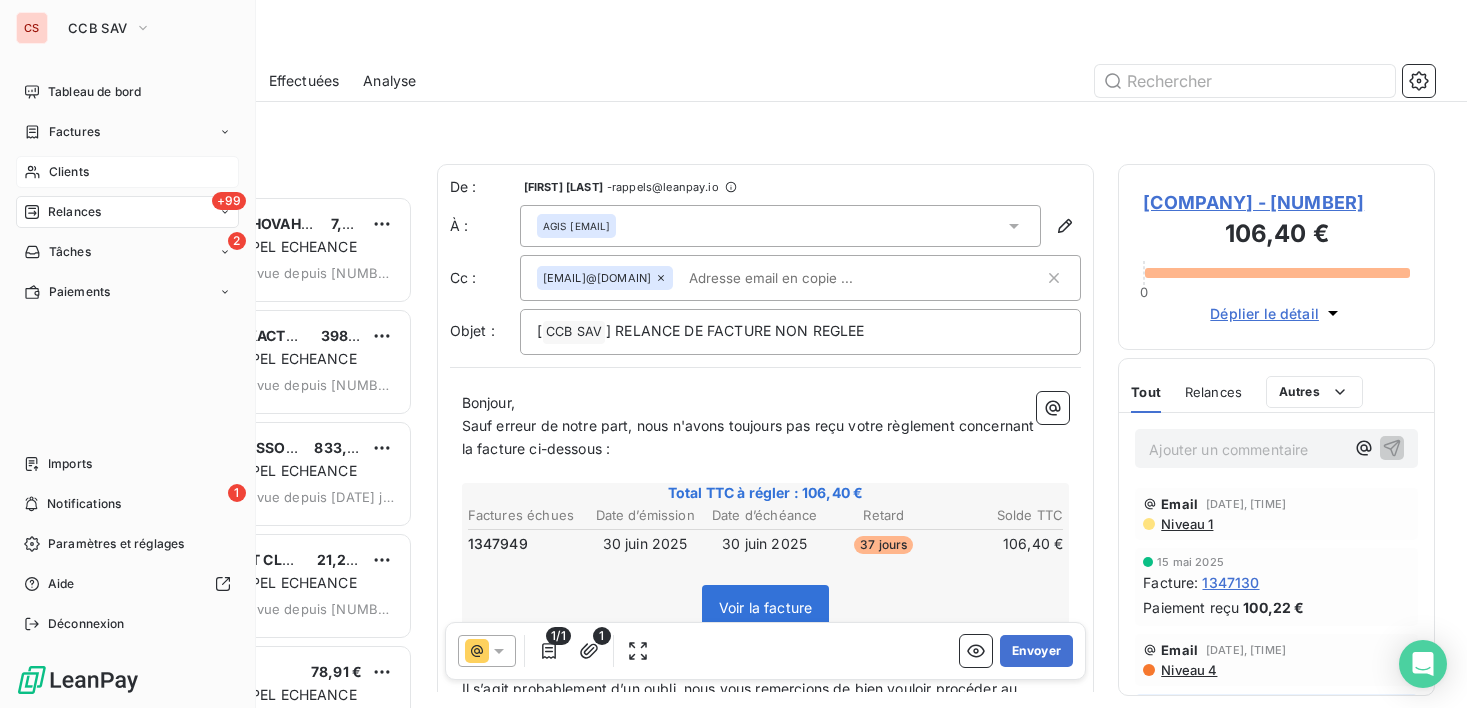 click on "Clients" at bounding box center (69, 172) 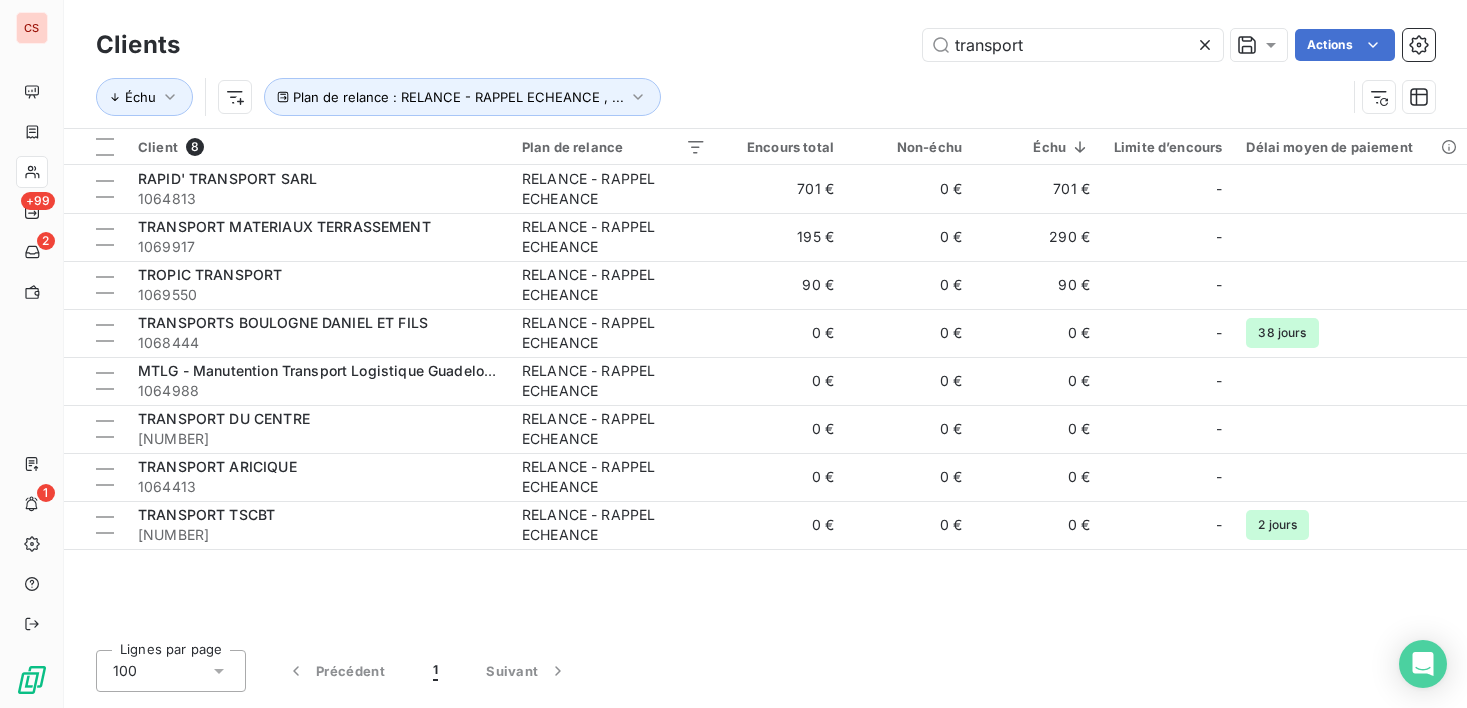 drag, startPoint x: 1040, startPoint y: 43, endPoint x: 883, endPoint y: 58, distance: 157.71494 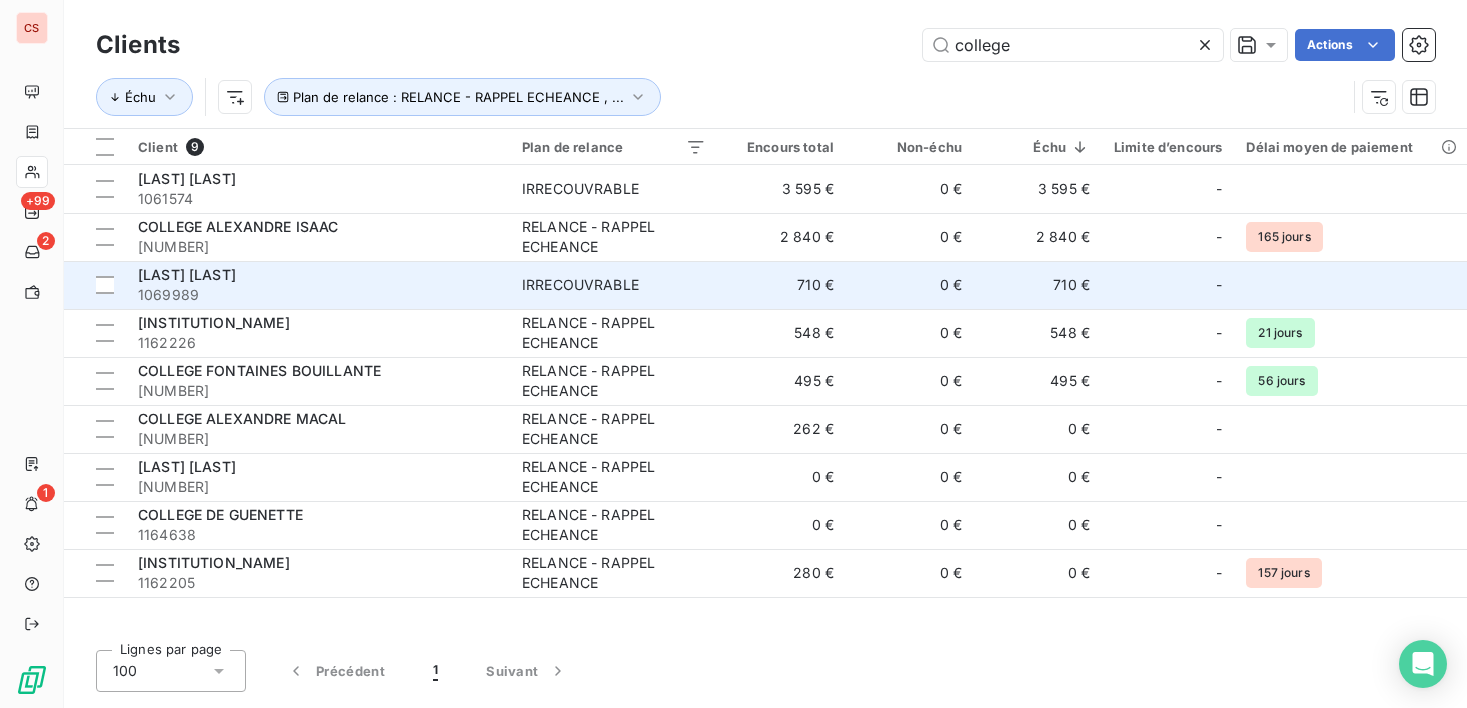 type on "college" 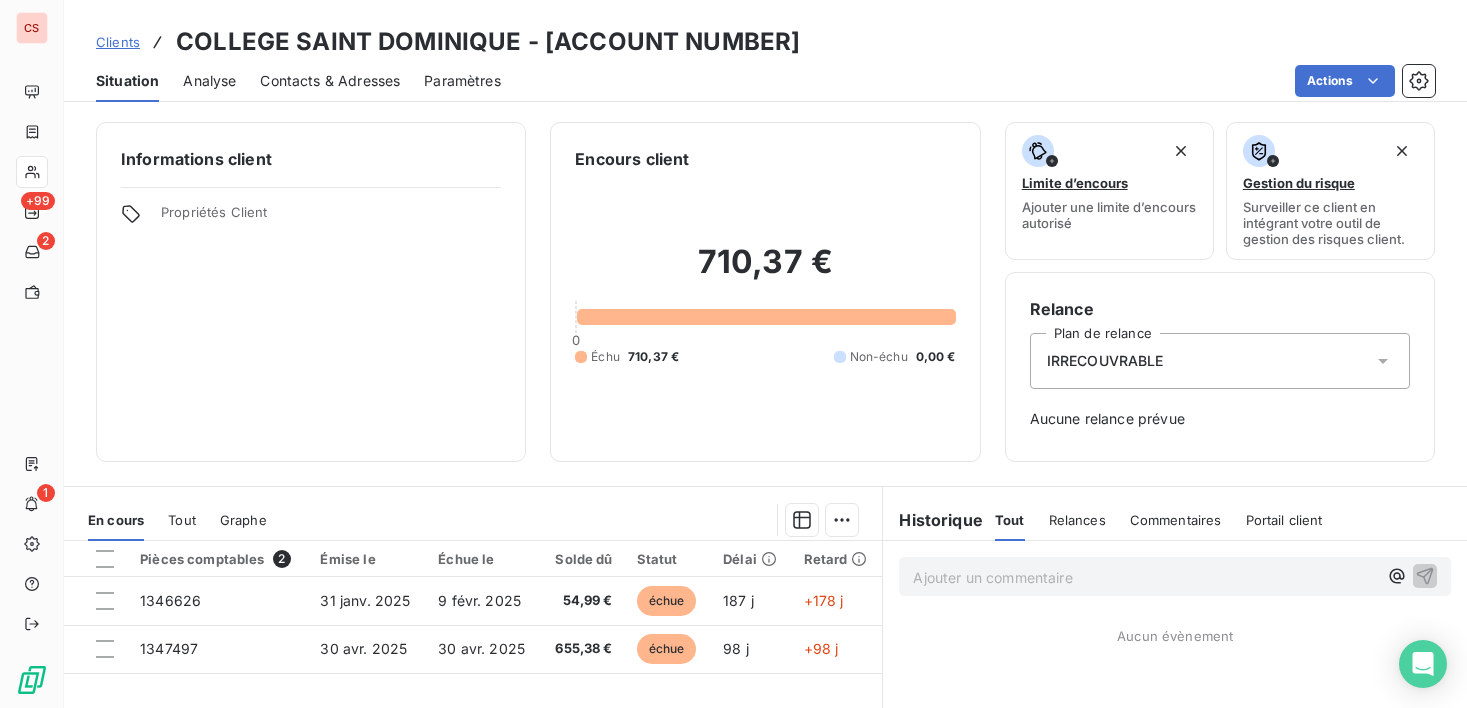 click 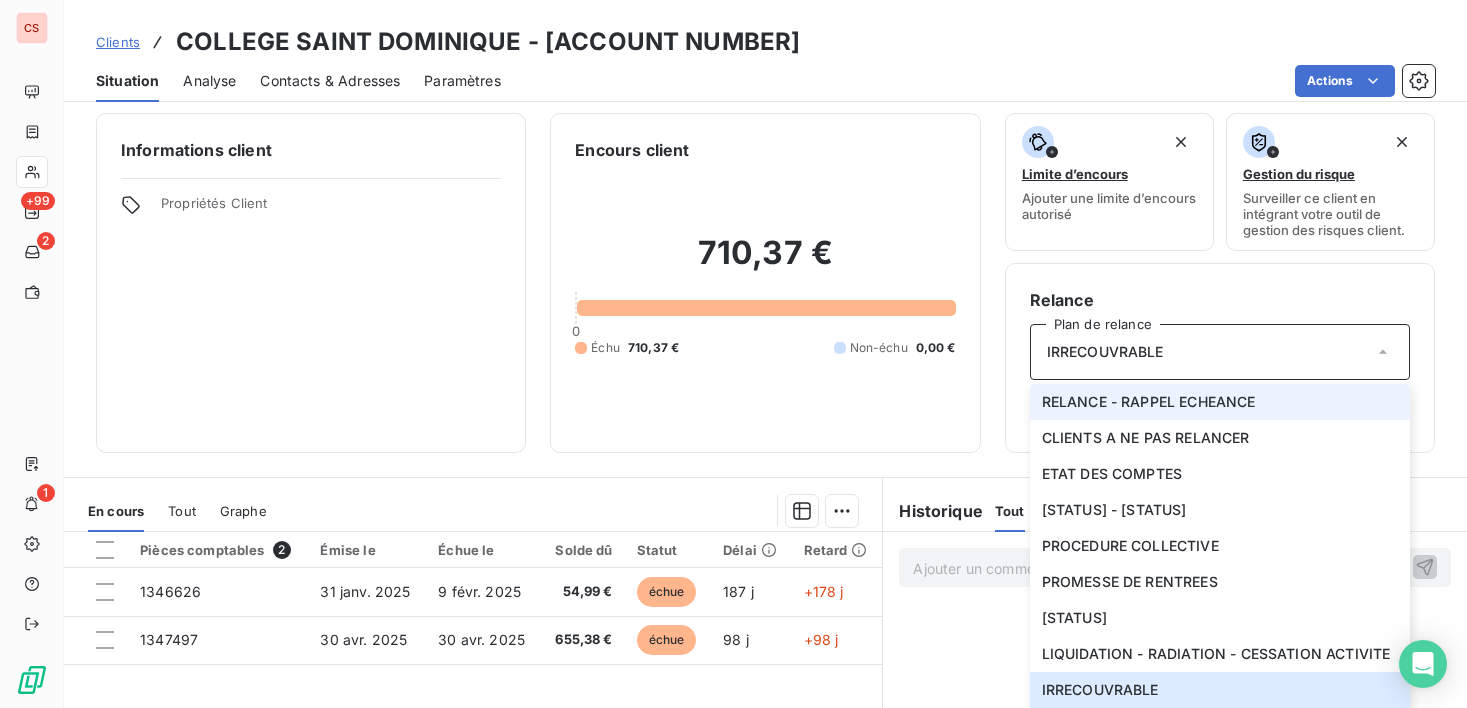 click on "RELANCE - RAPPEL ECHEANCE" at bounding box center (1149, 402) 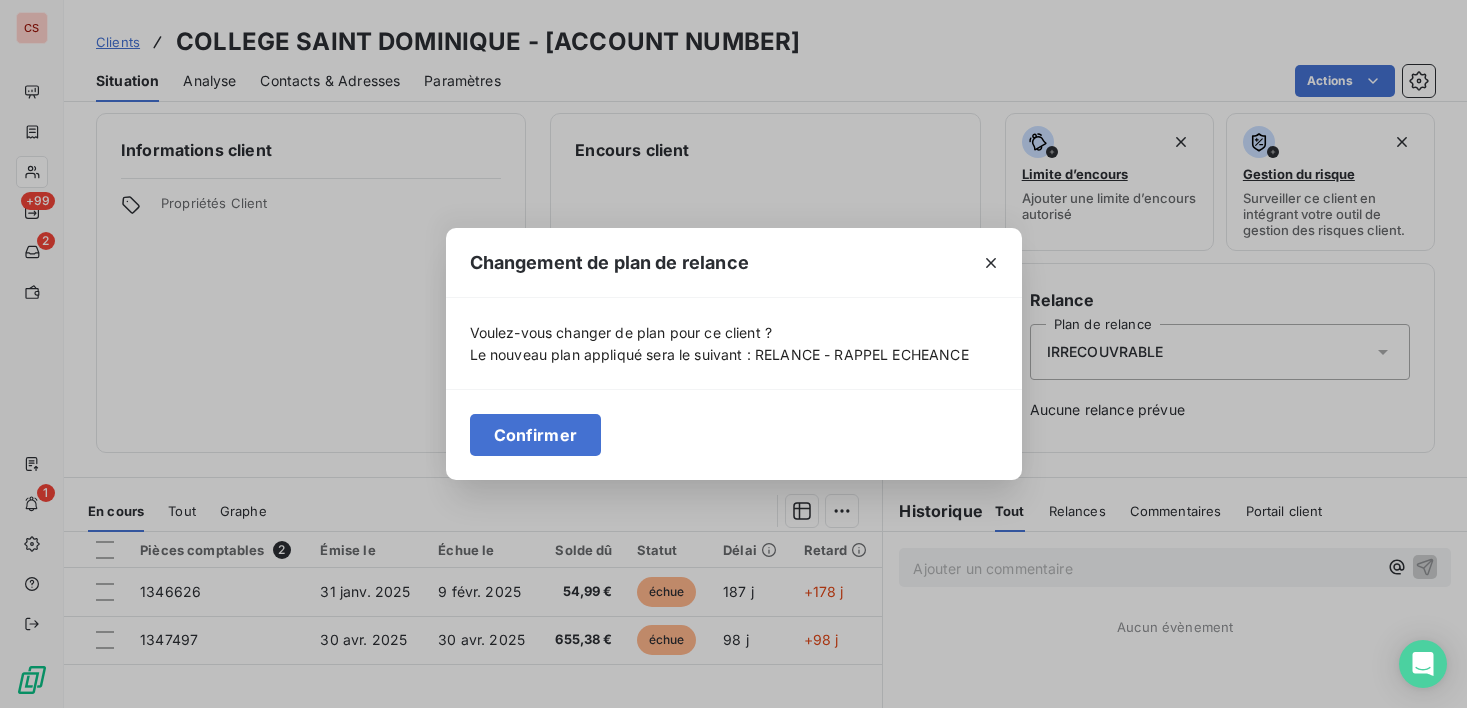 drag, startPoint x: 512, startPoint y: 445, endPoint x: 495, endPoint y: 440, distance: 17.720045 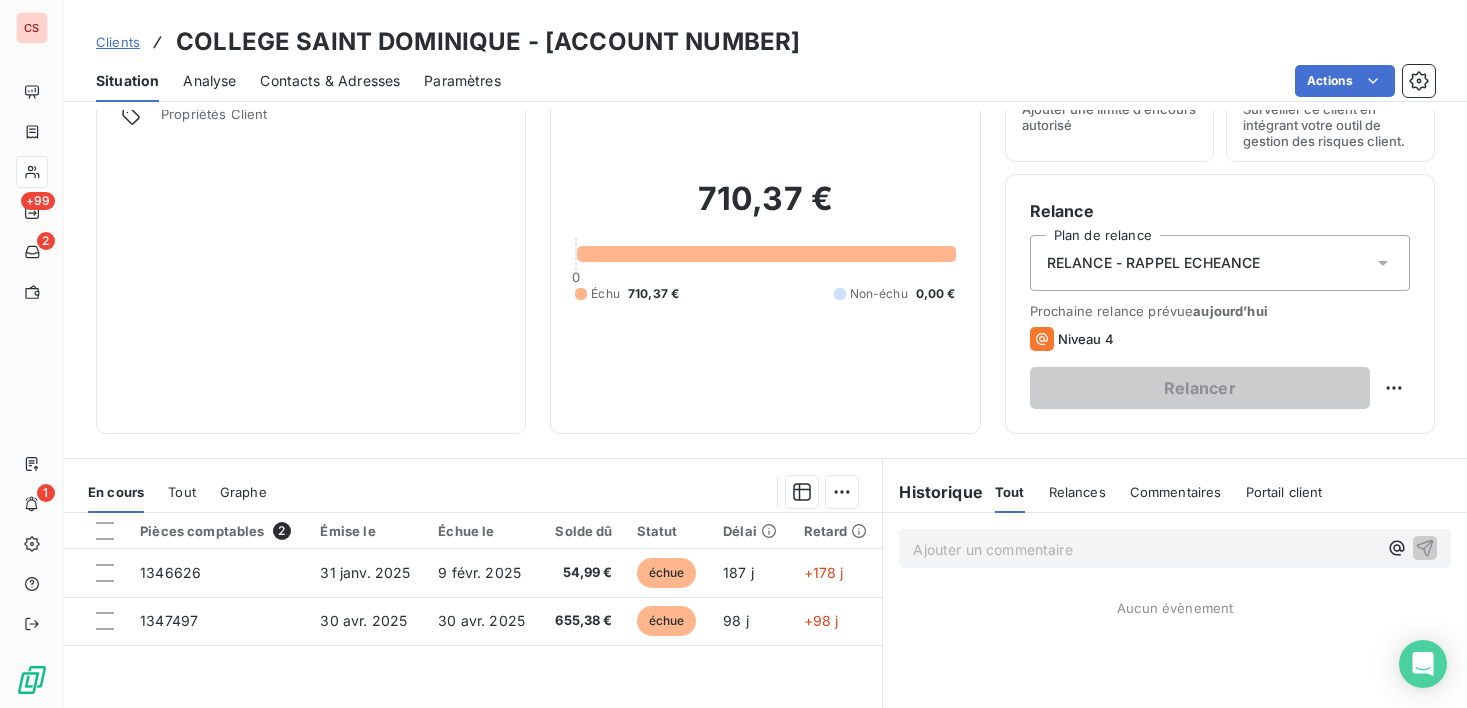scroll, scrollTop: 100, scrollLeft: 0, axis: vertical 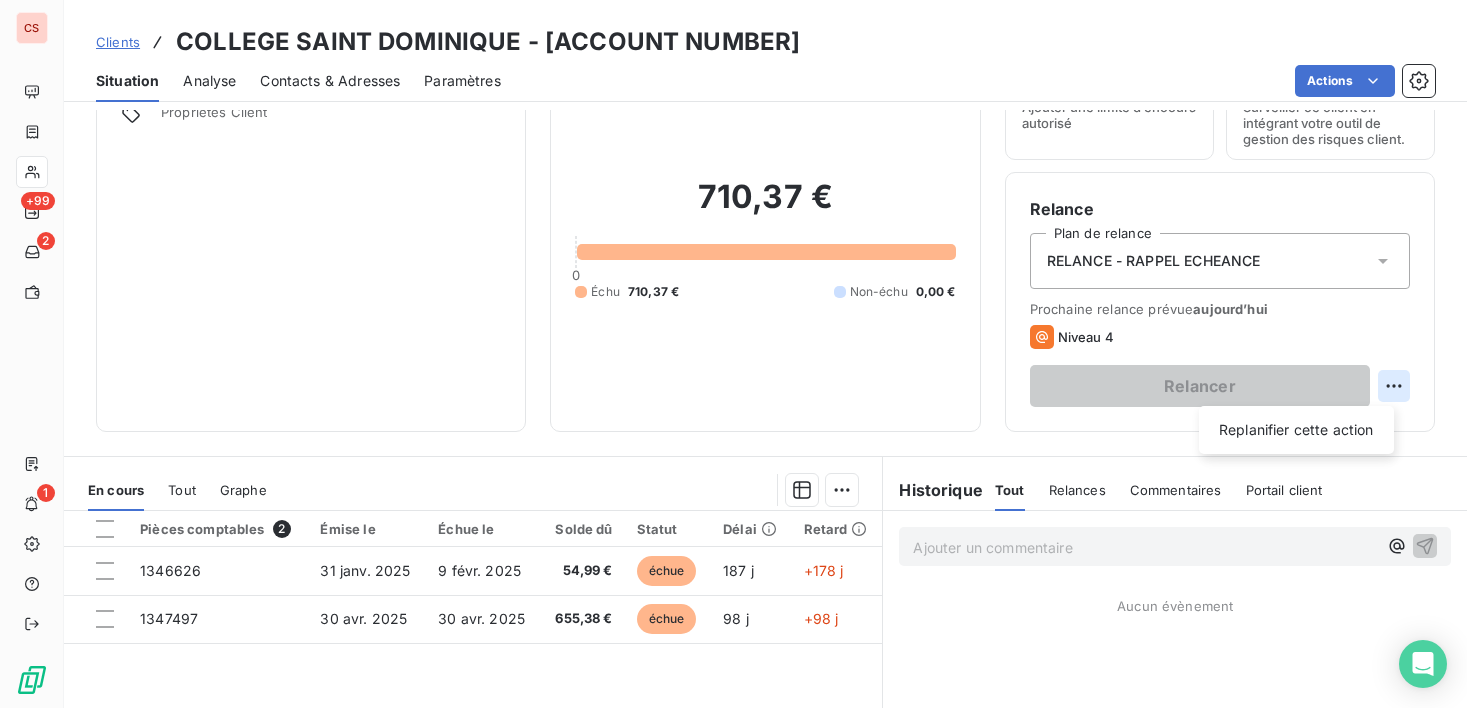 click on "Clients COLLEGE SAINT DOMINIQUE        - [ACCOUNT NUMBER] Situation Analyse Contacts & Adresses Paramètres Actions Informations client Propriétés Client Encours client   710,37 € 0 Échu 710,37 € Non-échu 0,00 €     Limite d’encours Ajouter une limite d’encours autorisé Gestion du risque Surveiller ce client en intégrant votre outil de gestion des risques client. Relance Plan de relance RELANCE - RAPPEL ECHEANCE Prochaine relance prévue  aujourd’hui Niveau 4 Relancer Replanifier cette action En cours Tout Graphe Pièces comptables 2 Émise le [DATE] [DATE] 54,99 € échue 187 j +178 j [INVOICE NUMBER] [DATE] [DATE] 655,38 € échue 98 j +98 j Lignes par page 25 Précédent 1 Suivant Historique Tout Relances Commentaires Portail client Tout Relances Commentaires Portail client Ajouter un commentaire ﻿ Aucun évènement" at bounding box center (733, 354) 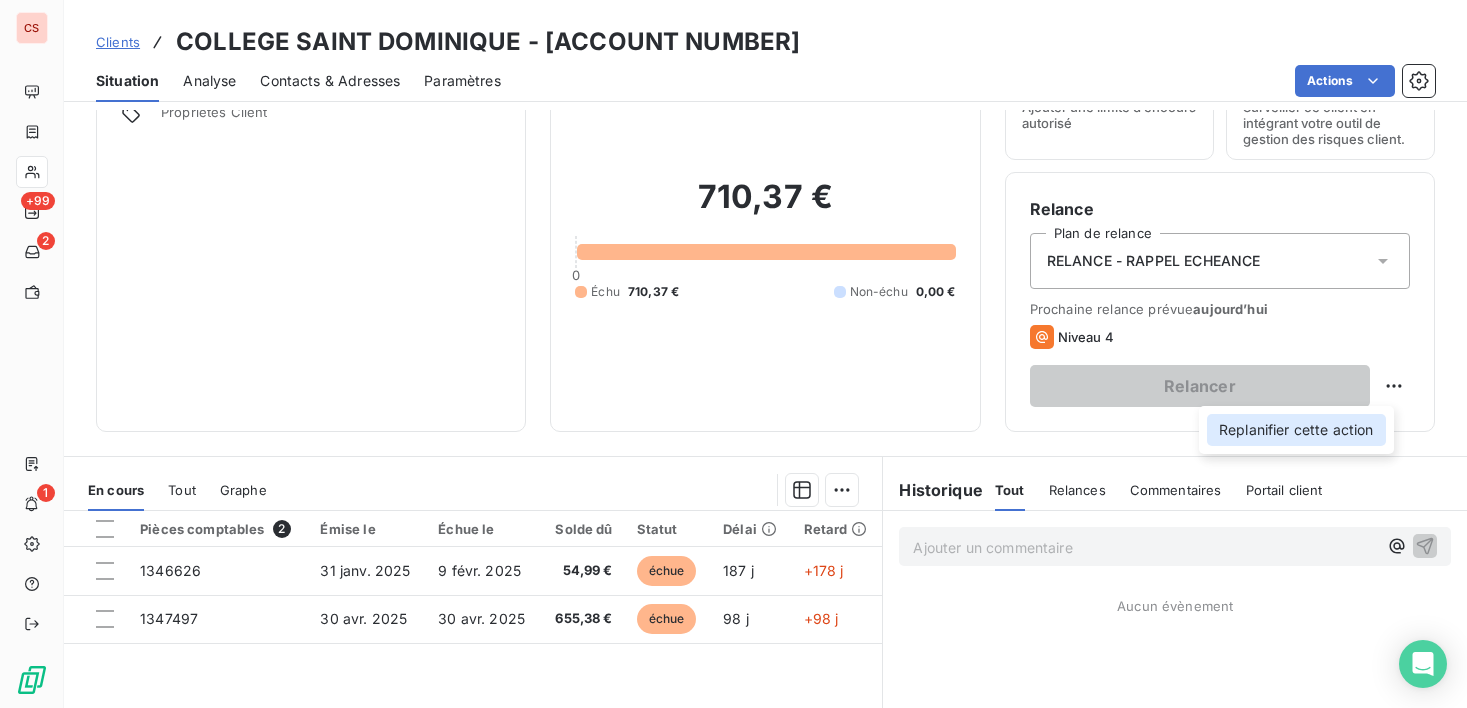 click on "Replanifier cette action" at bounding box center [1296, 430] 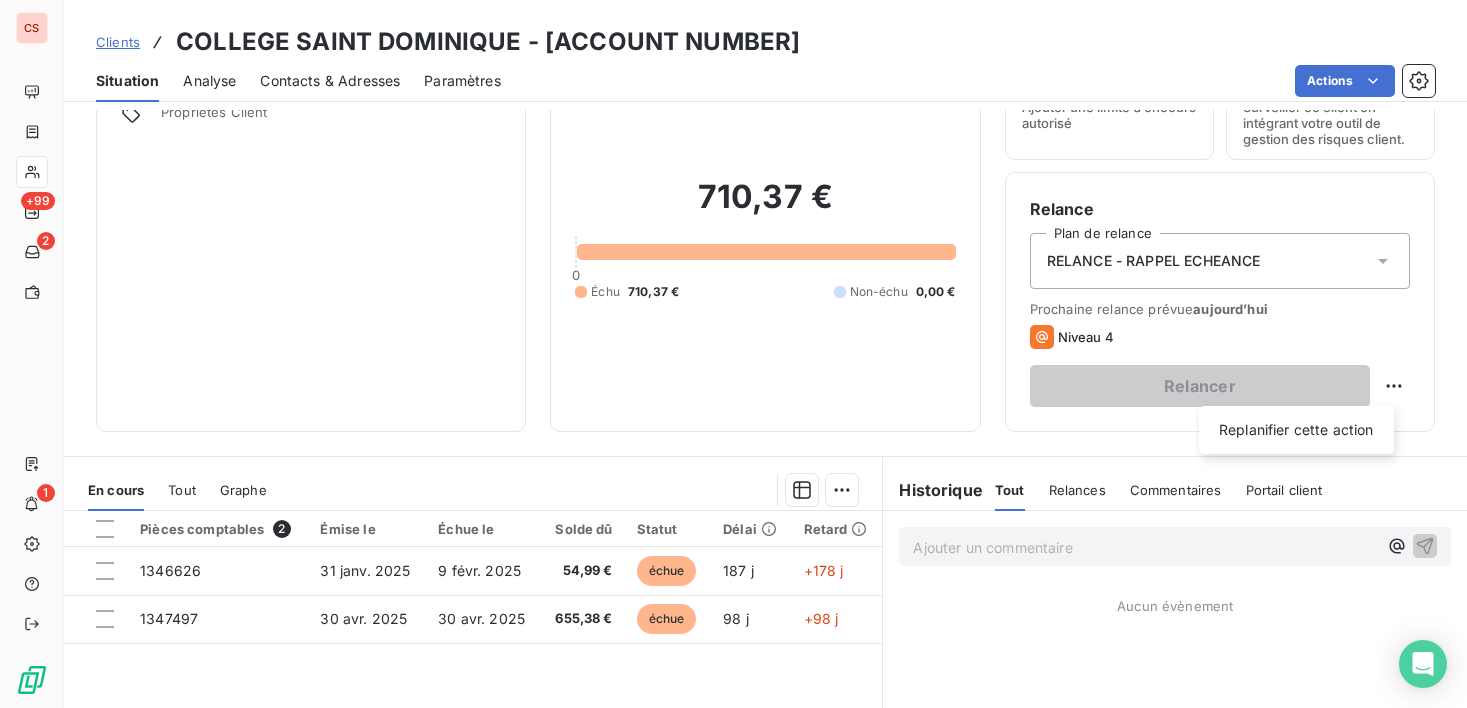 select on "7" 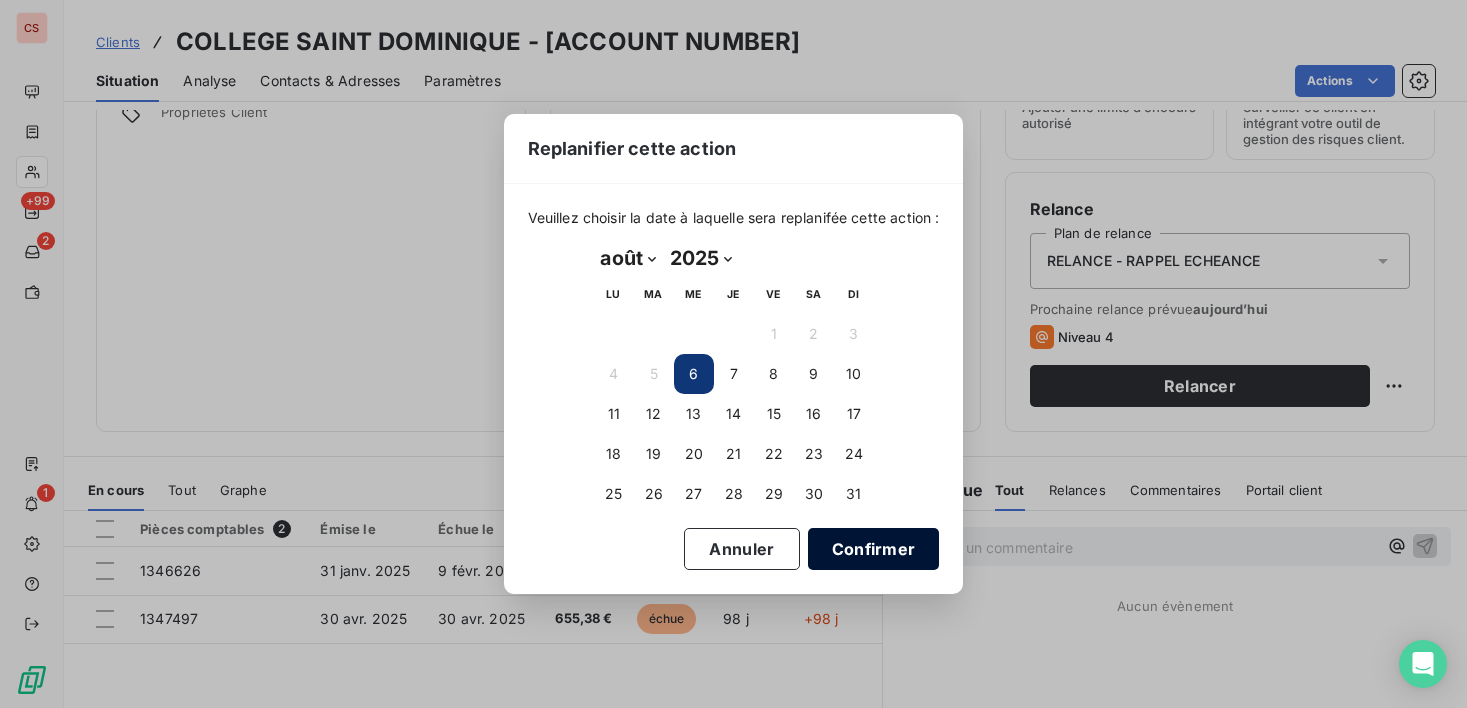 click on "Confirmer" at bounding box center (874, 549) 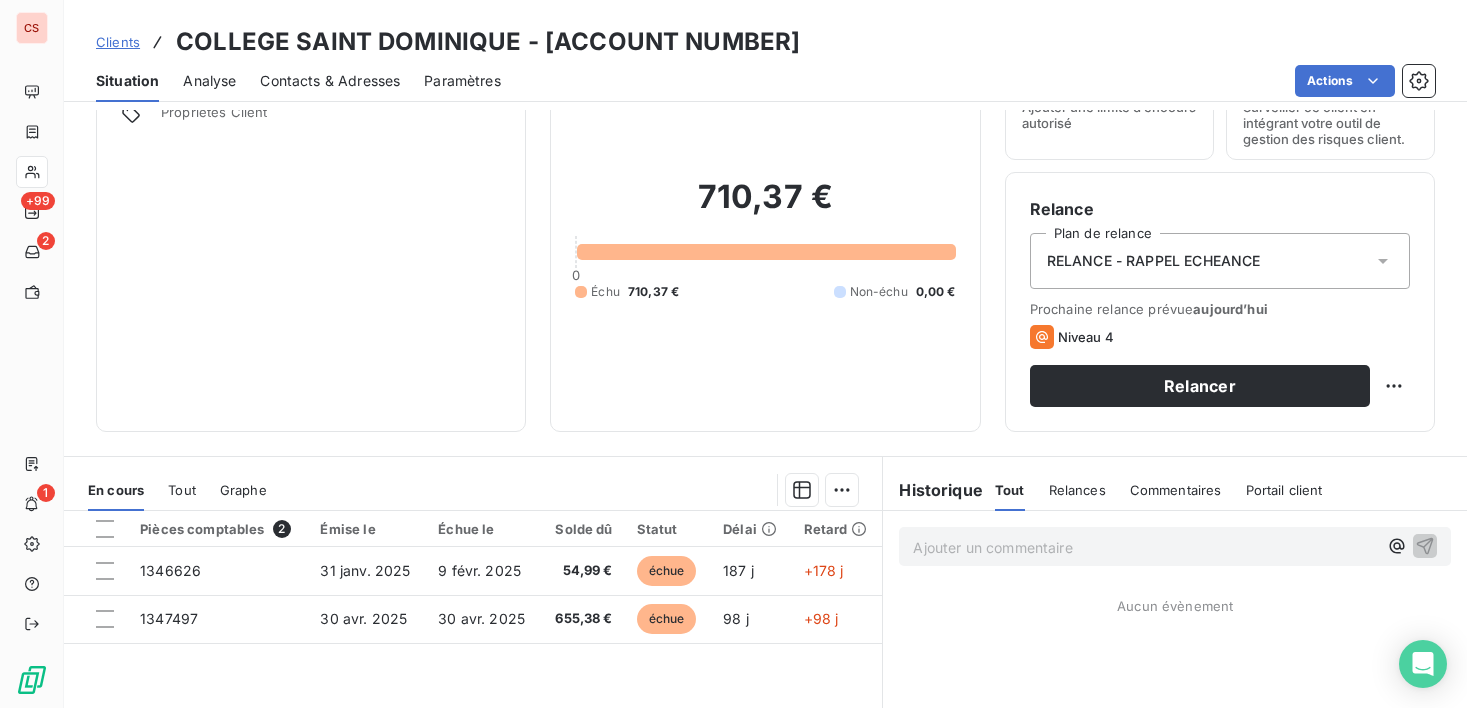 click on "Contacts & Adresses" at bounding box center [330, 81] 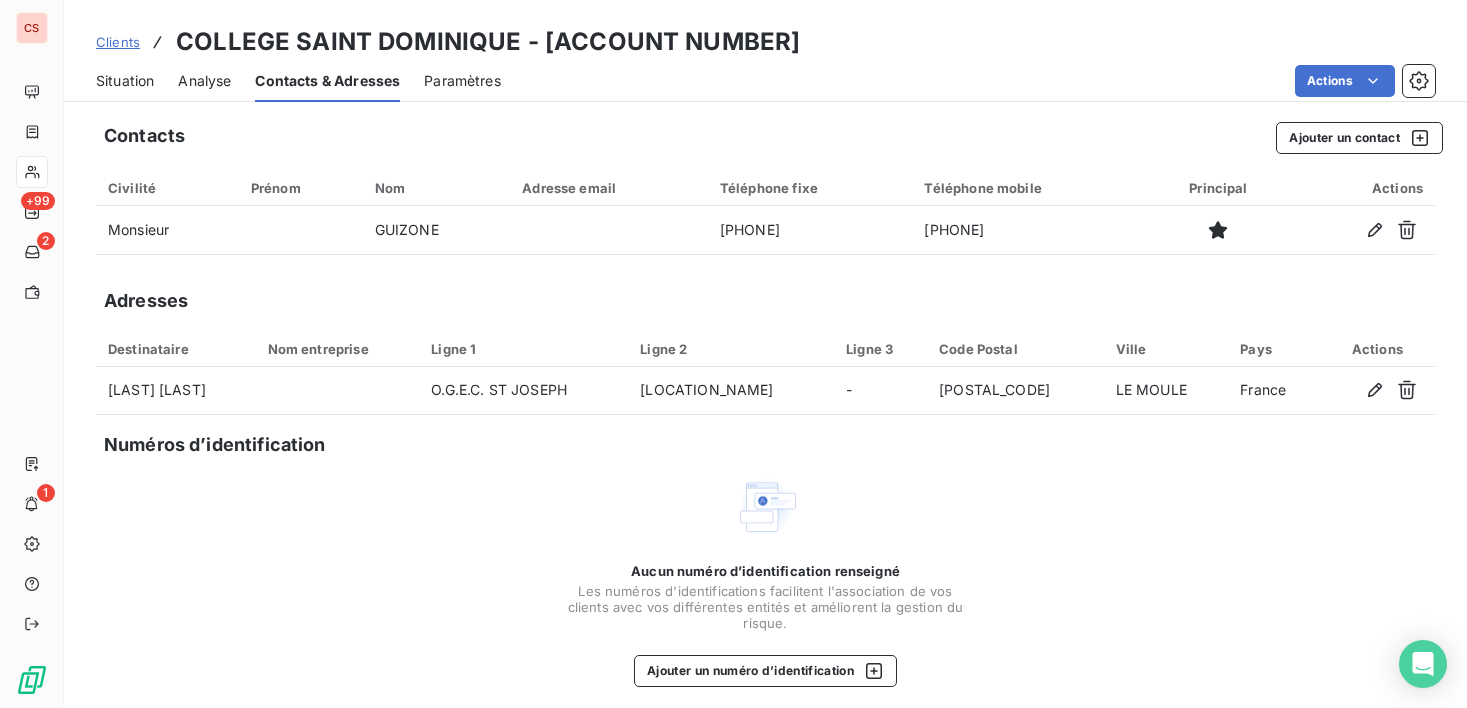 click on "Situation" at bounding box center (125, 81) 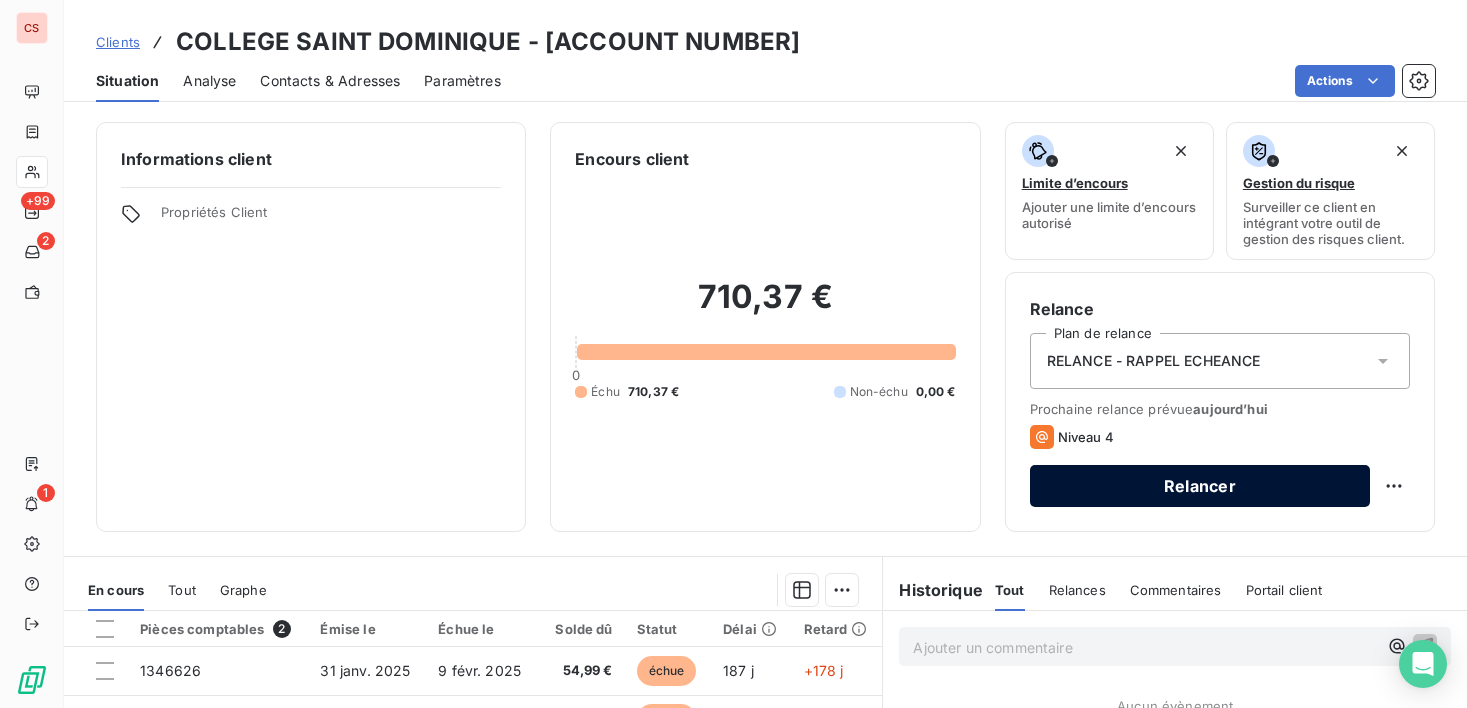 click on "Relancer" at bounding box center [1200, 486] 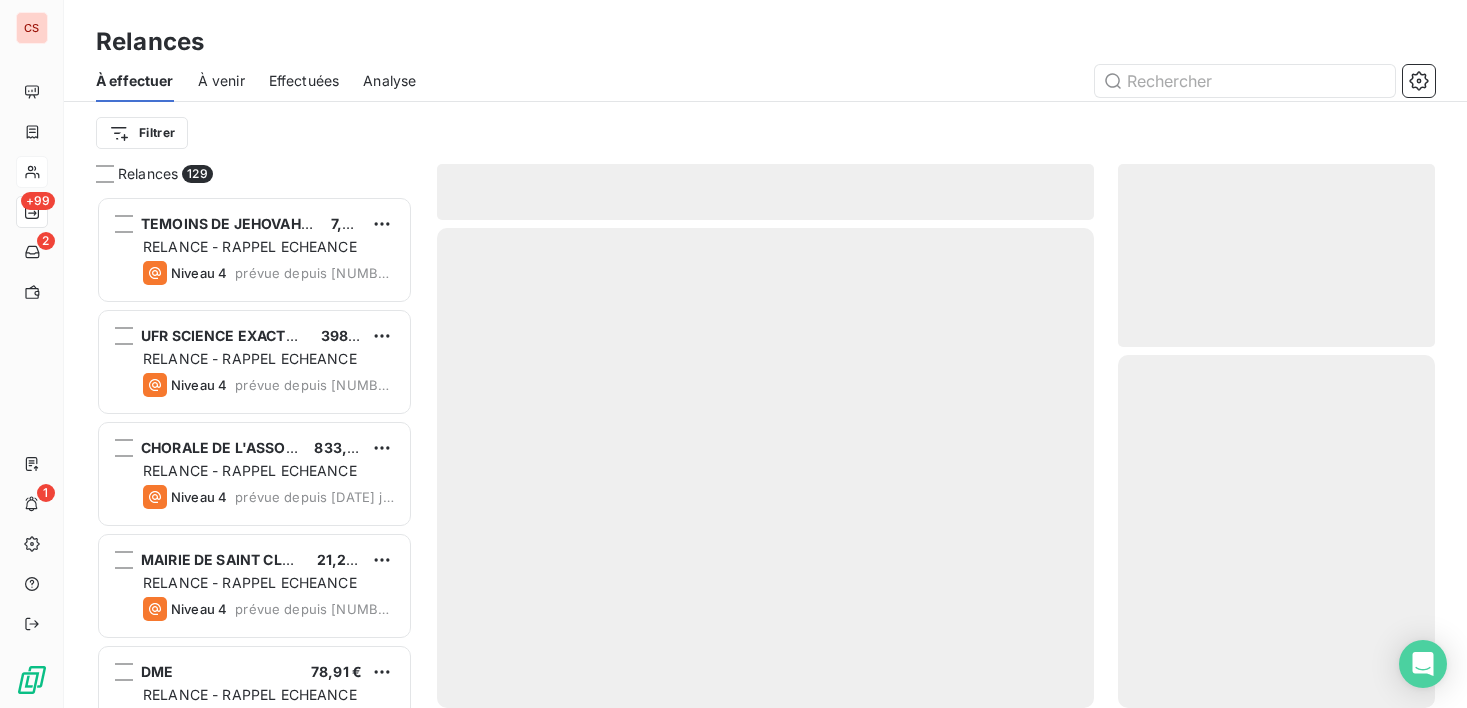 scroll, scrollTop: 16, scrollLeft: 16, axis: both 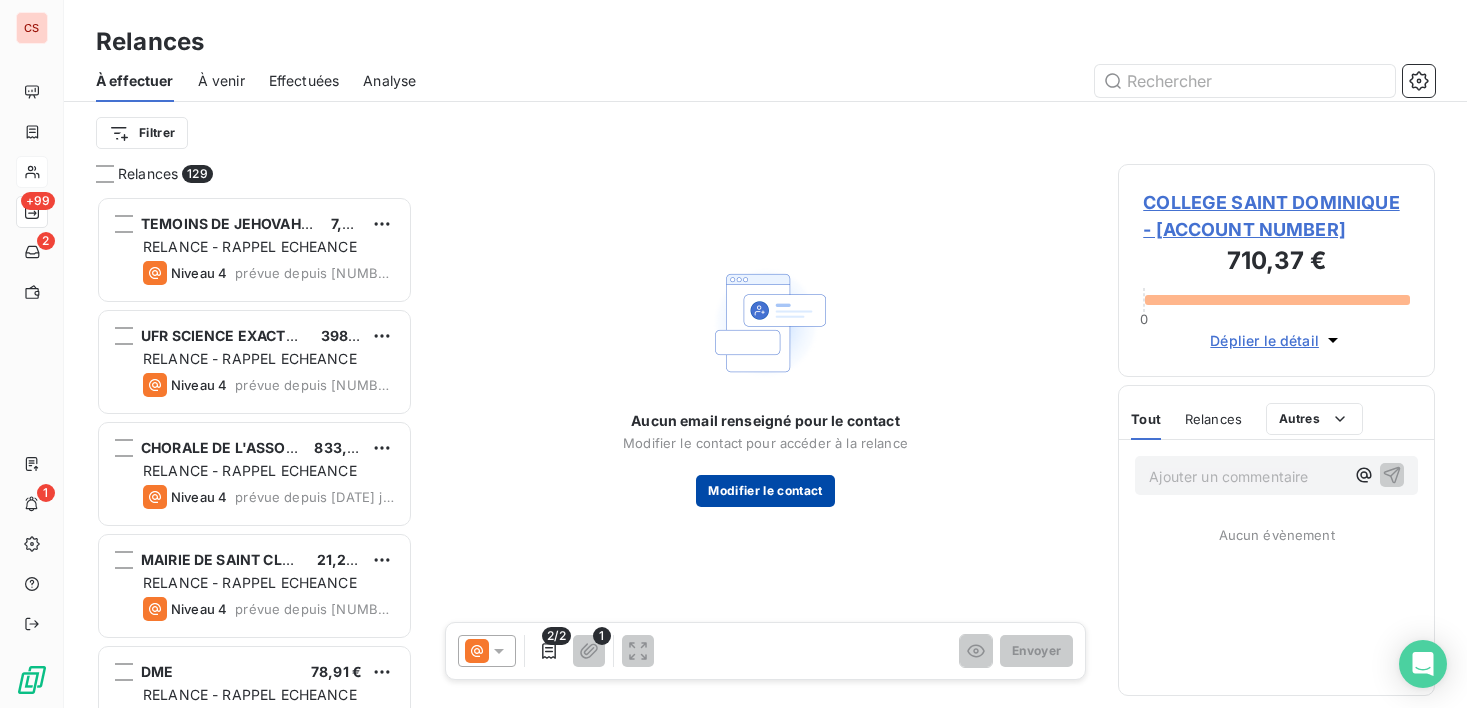 click on "Modifier le contact" at bounding box center (765, 491) 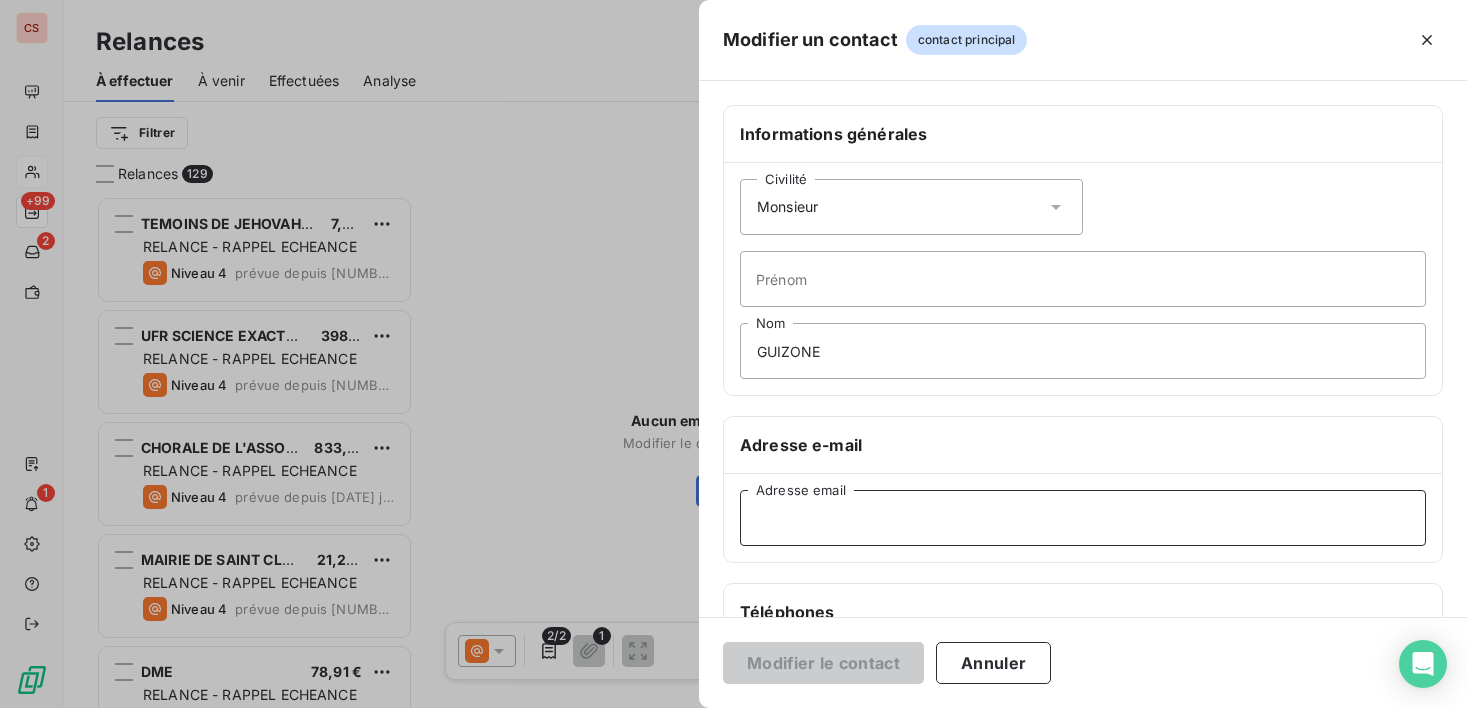 paste on "[EMAIL]" 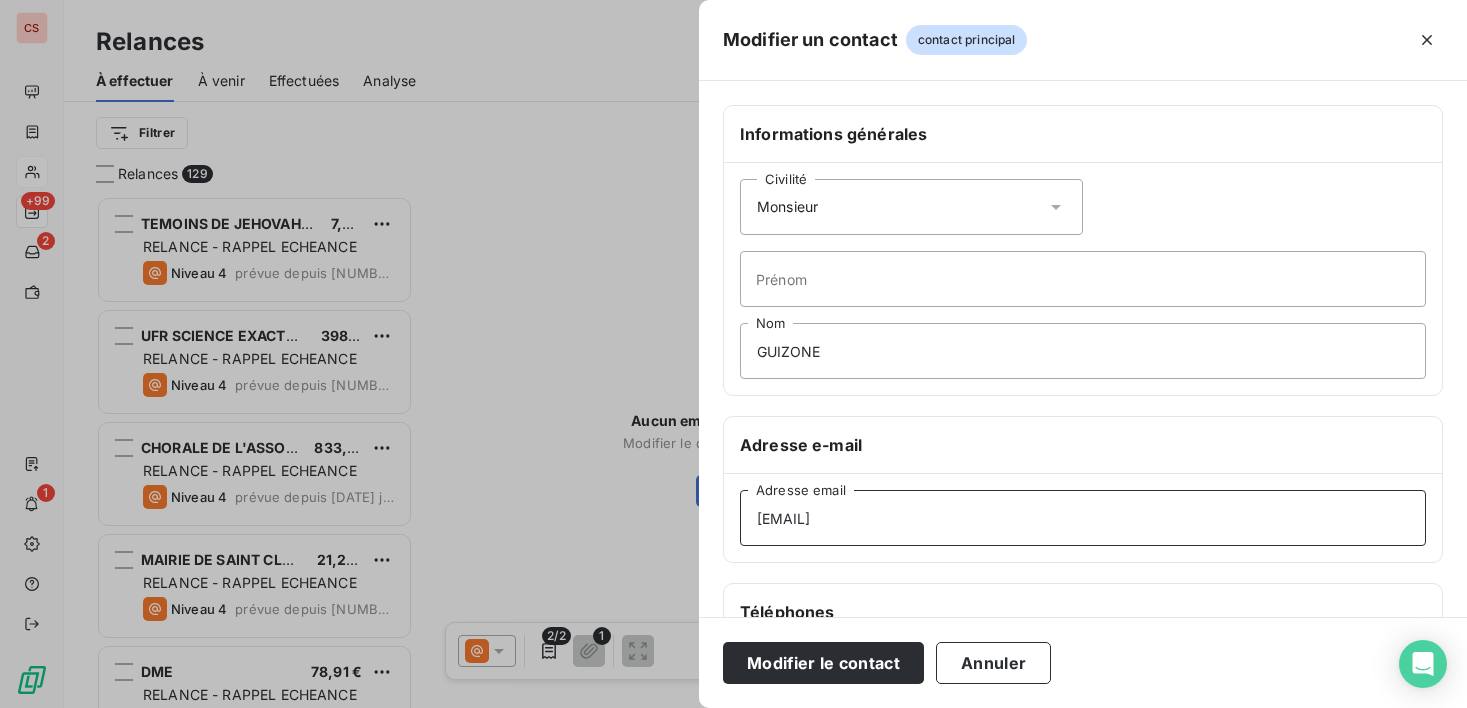 type on "[EMAIL]" 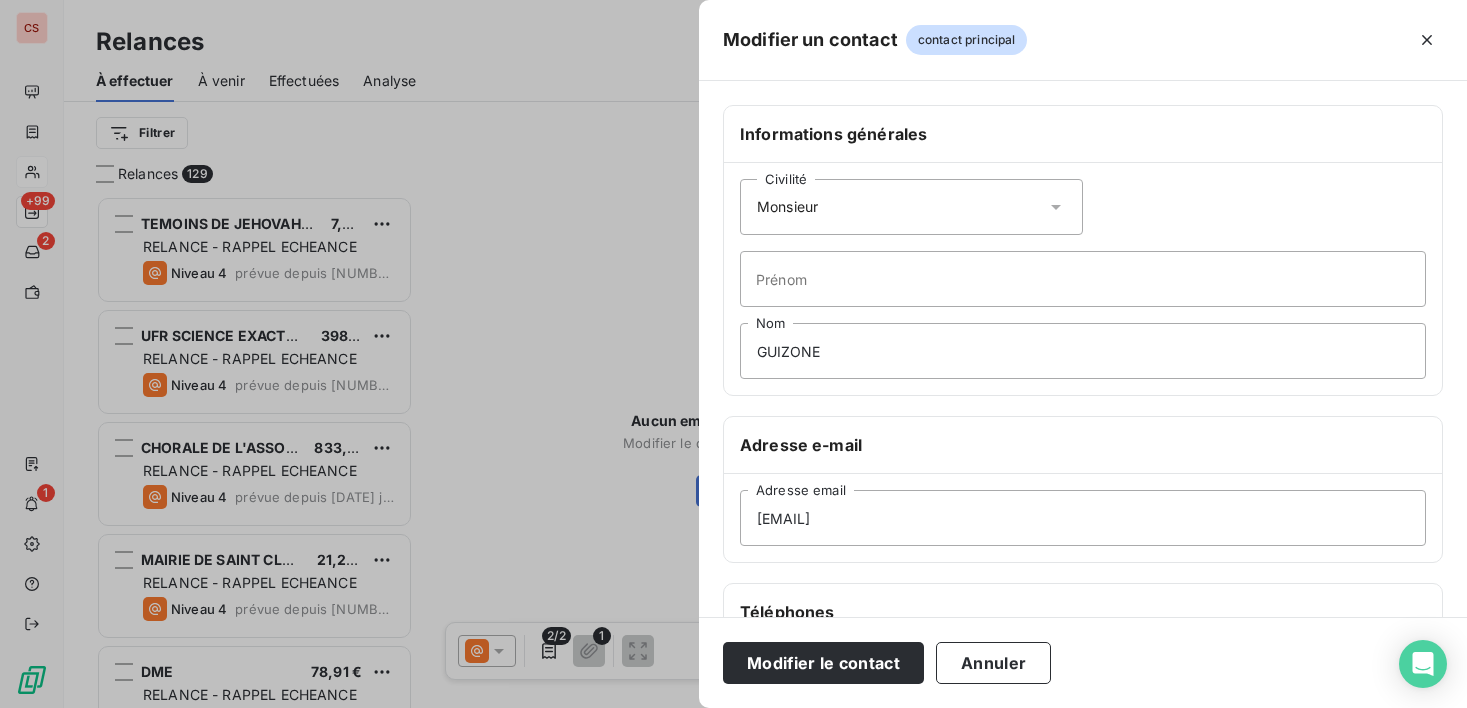 click 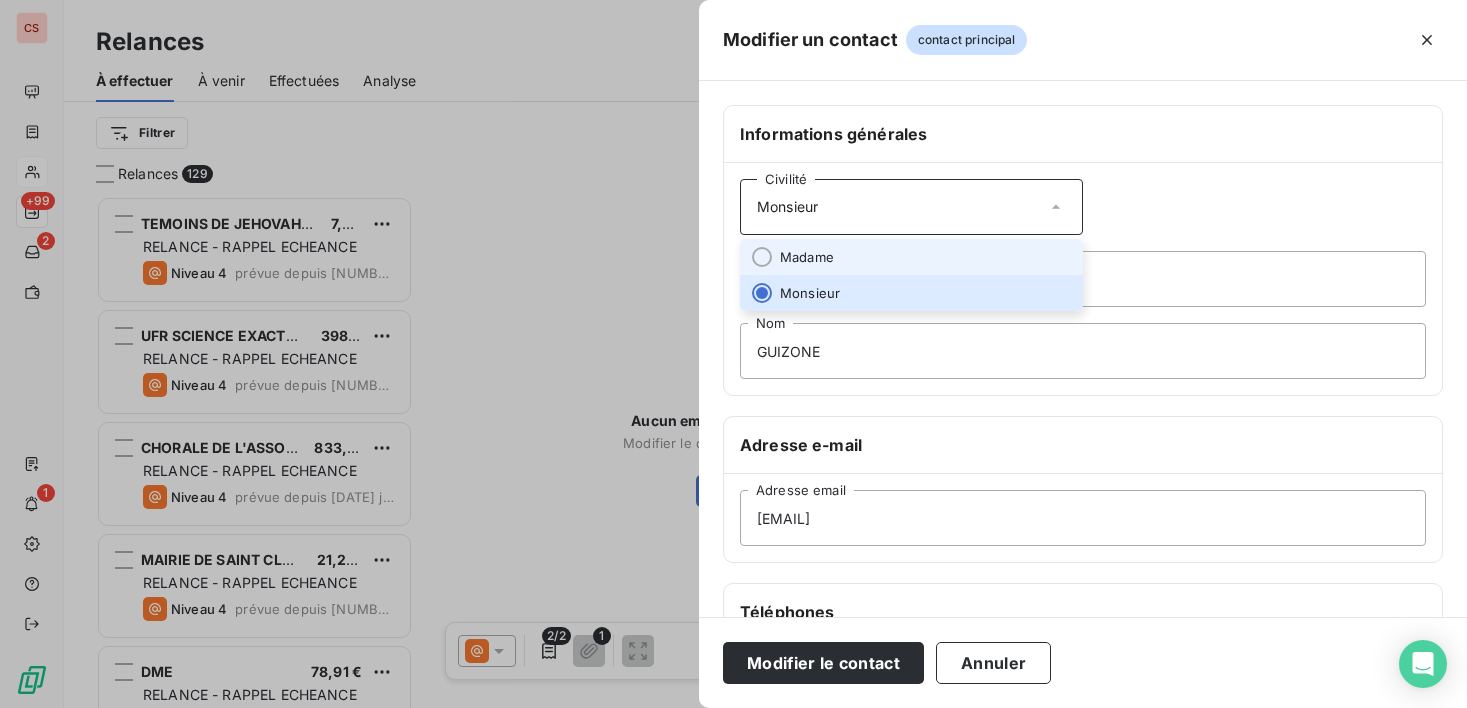 click on "Madame" at bounding box center (807, 257) 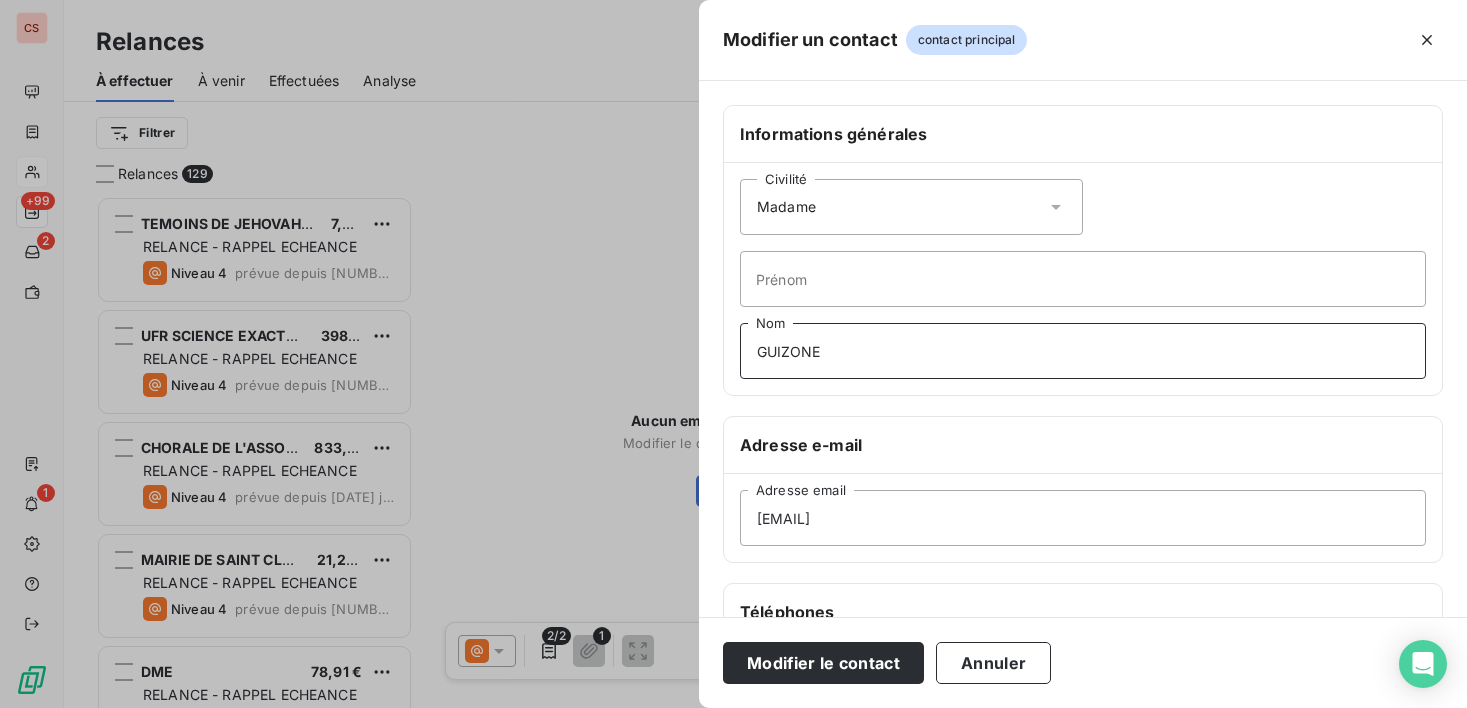 drag, startPoint x: 869, startPoint y: 362, endPoint x: 663, endPoint y: 371, distance: 206.1965 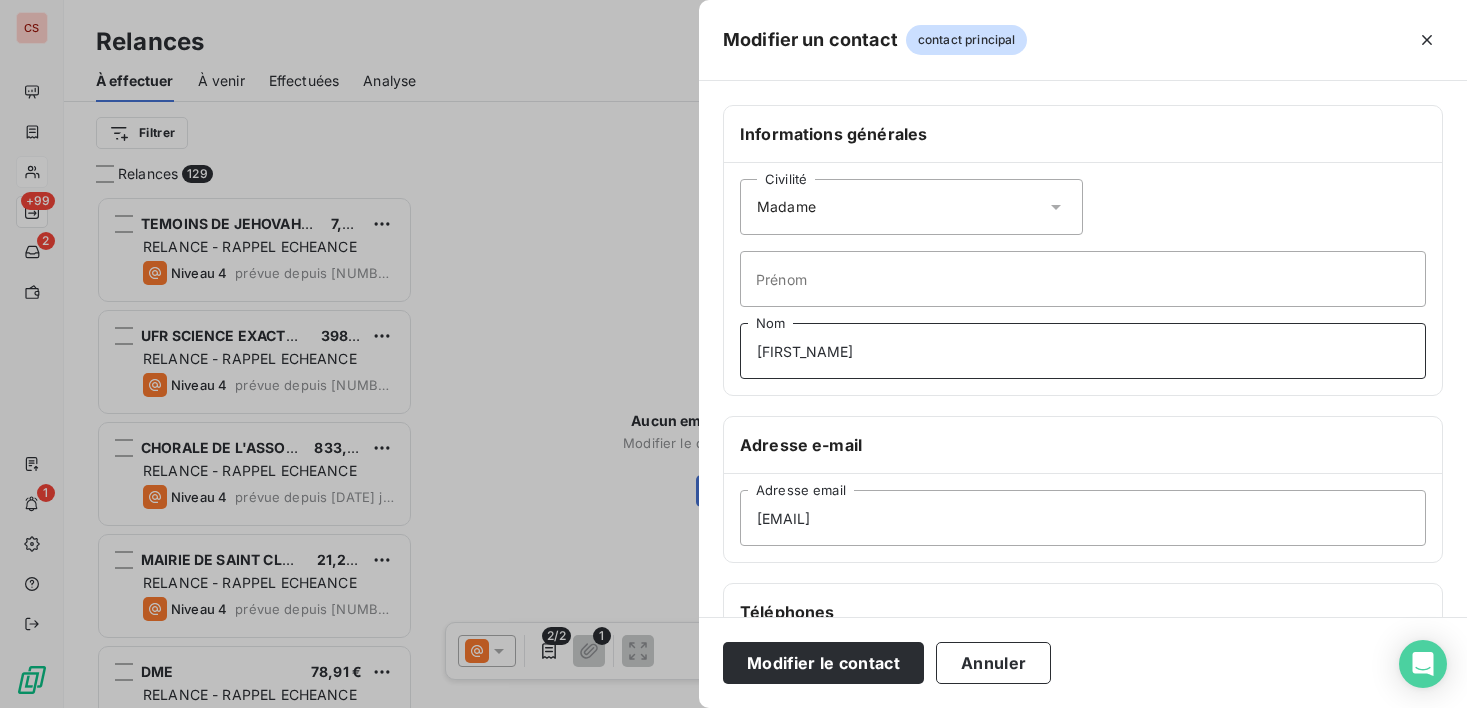 type on "[FIRST_NAME]" 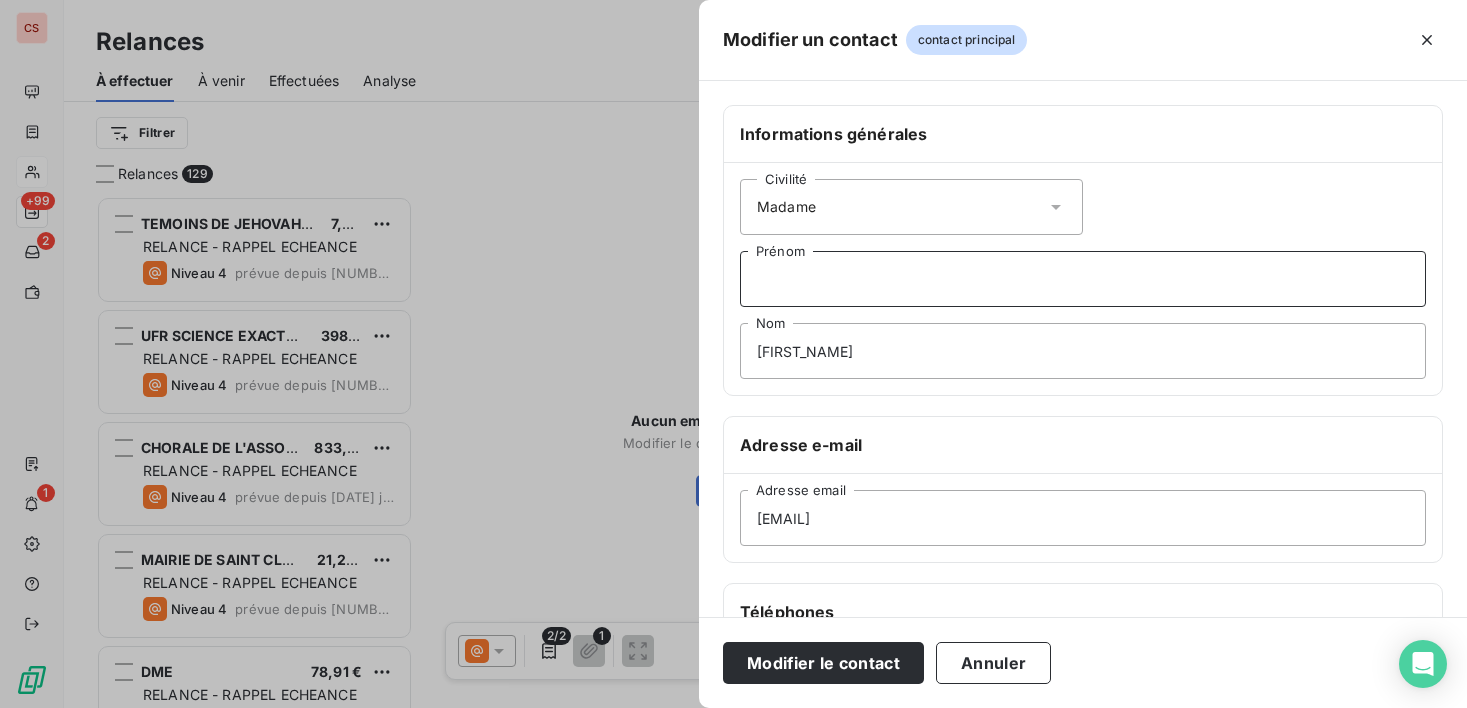 click on "Prénom" at bounding box center (1083, 279) 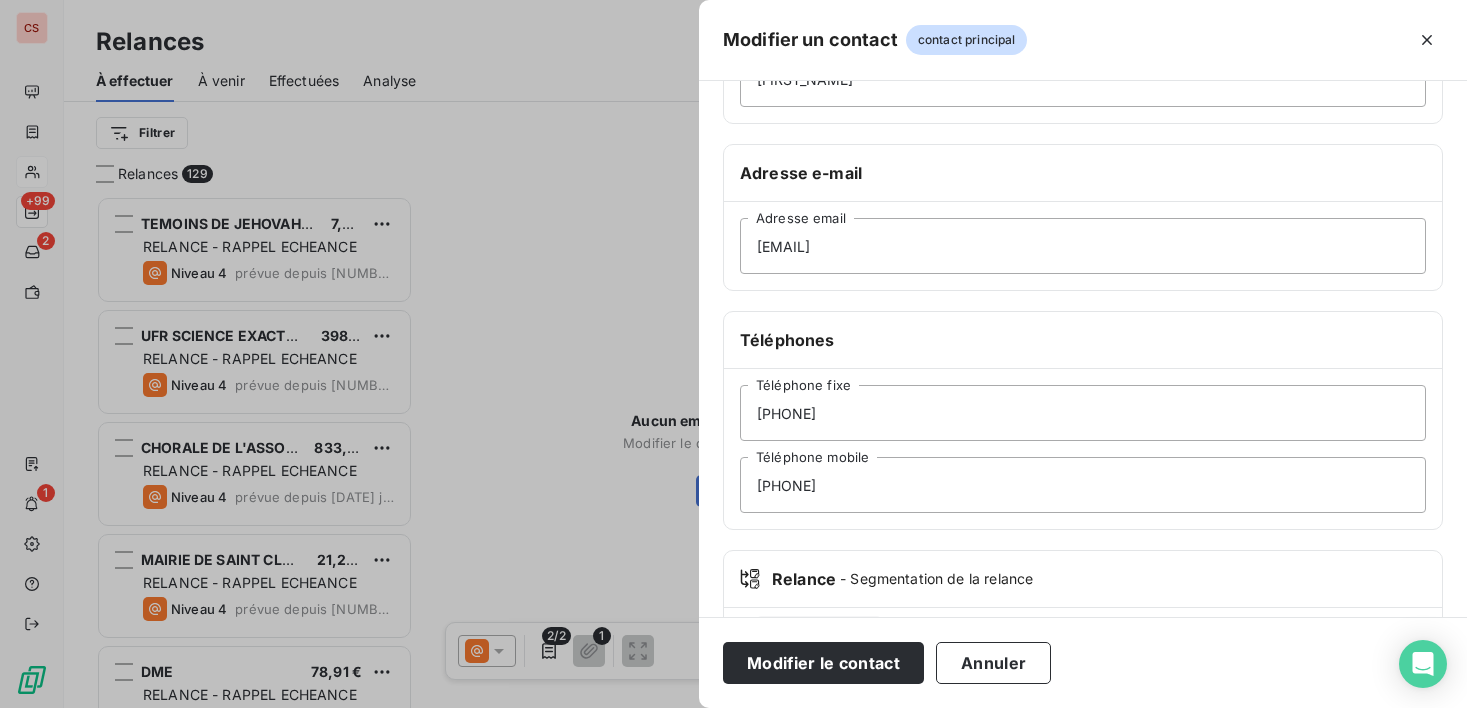 scroll, scrollTop: 360, scrollLeft: 0, axis: vertical 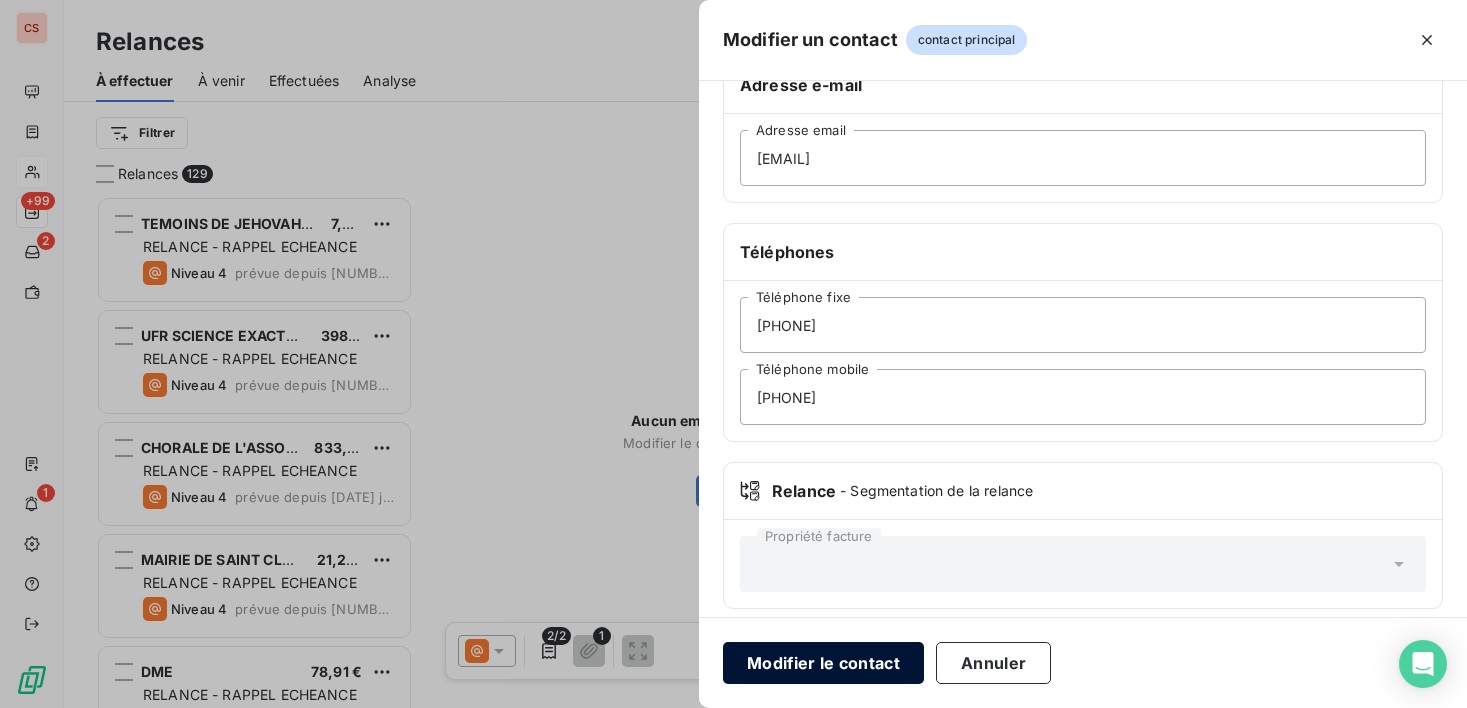 type on "[NAME]" 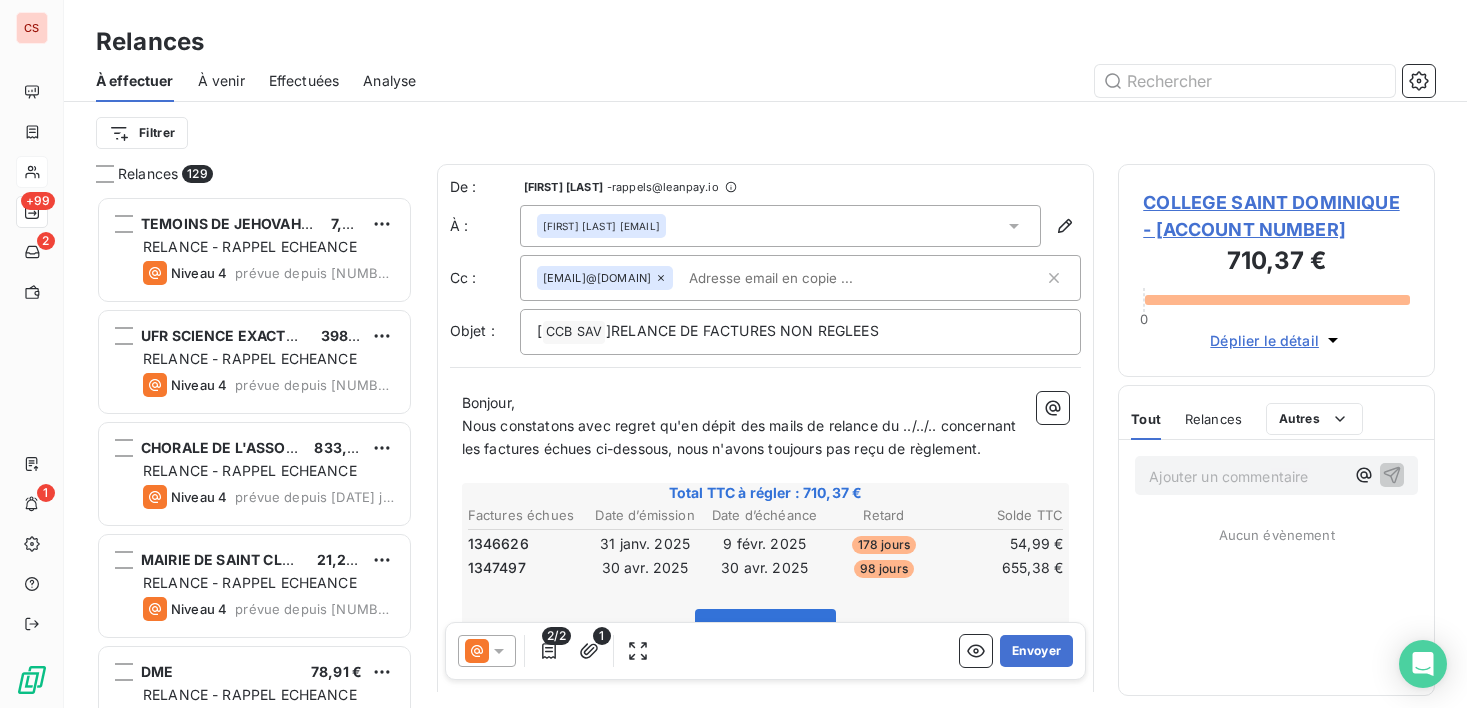 click on "Nous constatons avec regret qu'en dépit des mails de relance du ../../.. concernant les factures échues ci-dessous, nous n'avons toujours pas reçu de règlement." at bounding box center [741, 437] 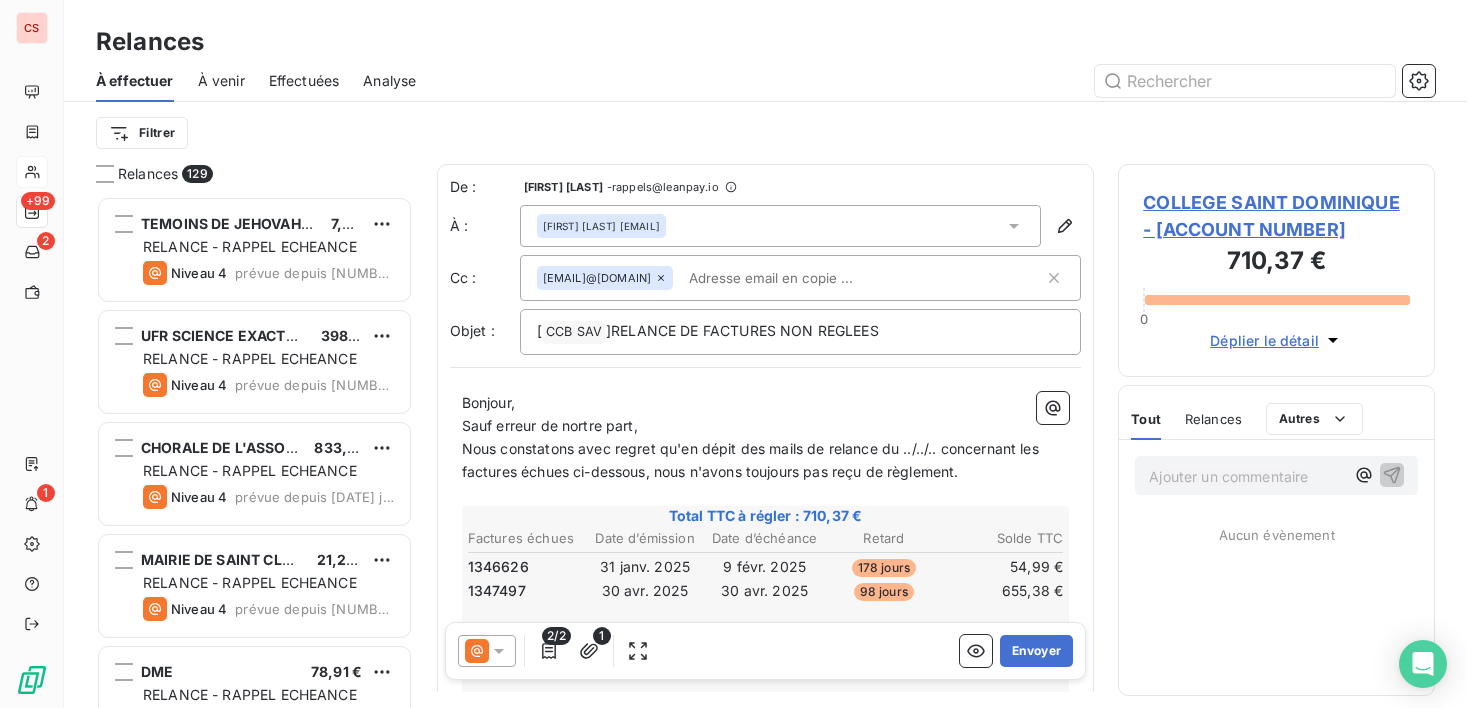 click on "Sauf erreur de nortre part," at bounding box center [550, 425] 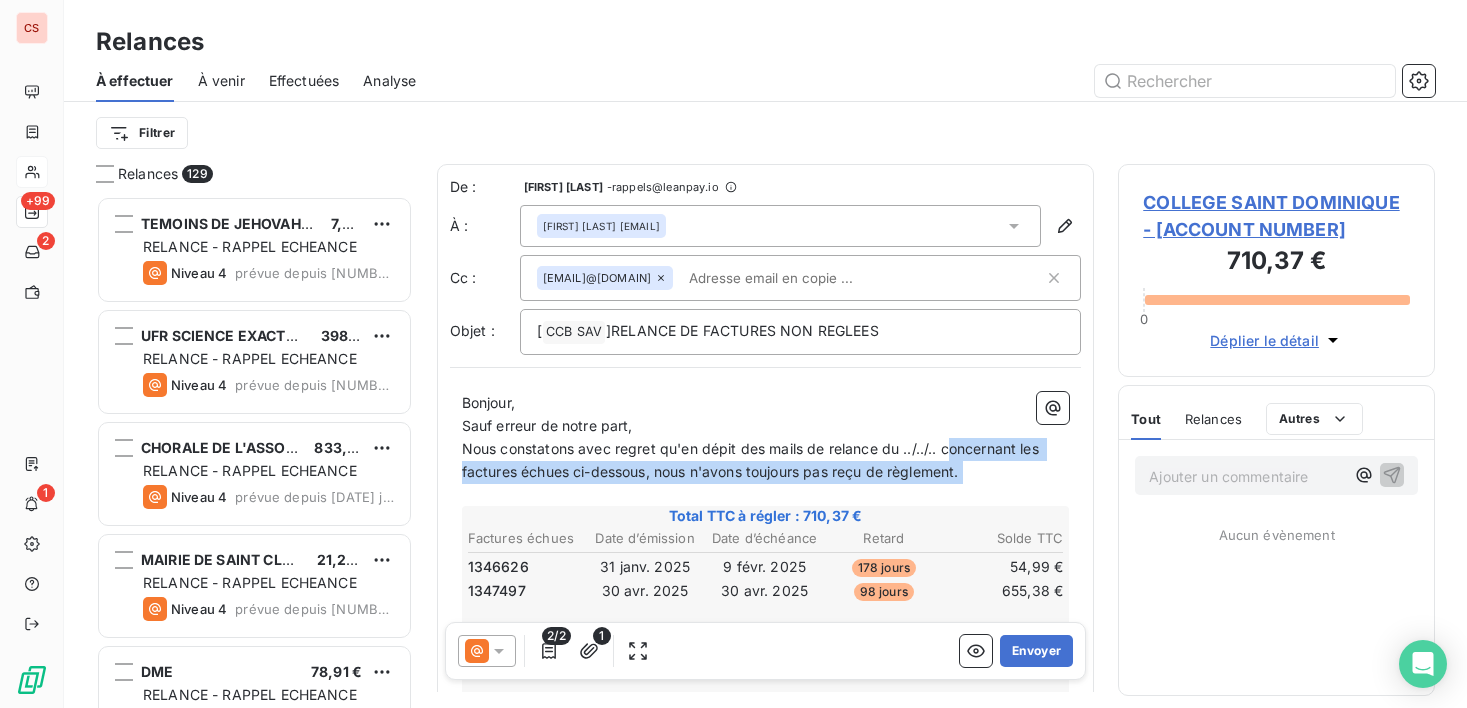 drag, startPoint x: 948, startPoint y: 449, endPoint x: 463, endPoint y: 483, distance: 486.19028 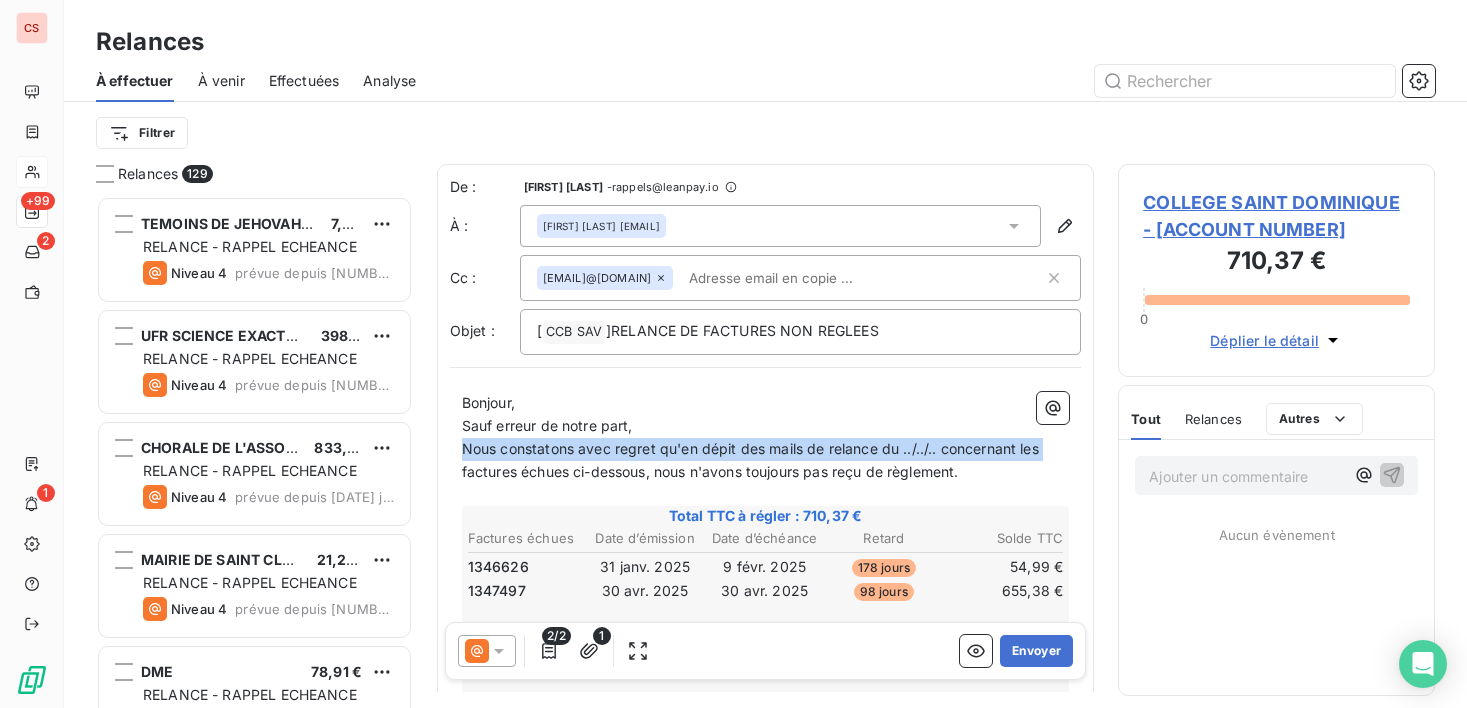 drag, startPoint x: 464, startPoint y: 452, endPoint x: 1048, endPoint y: 449, distance: 584.0077 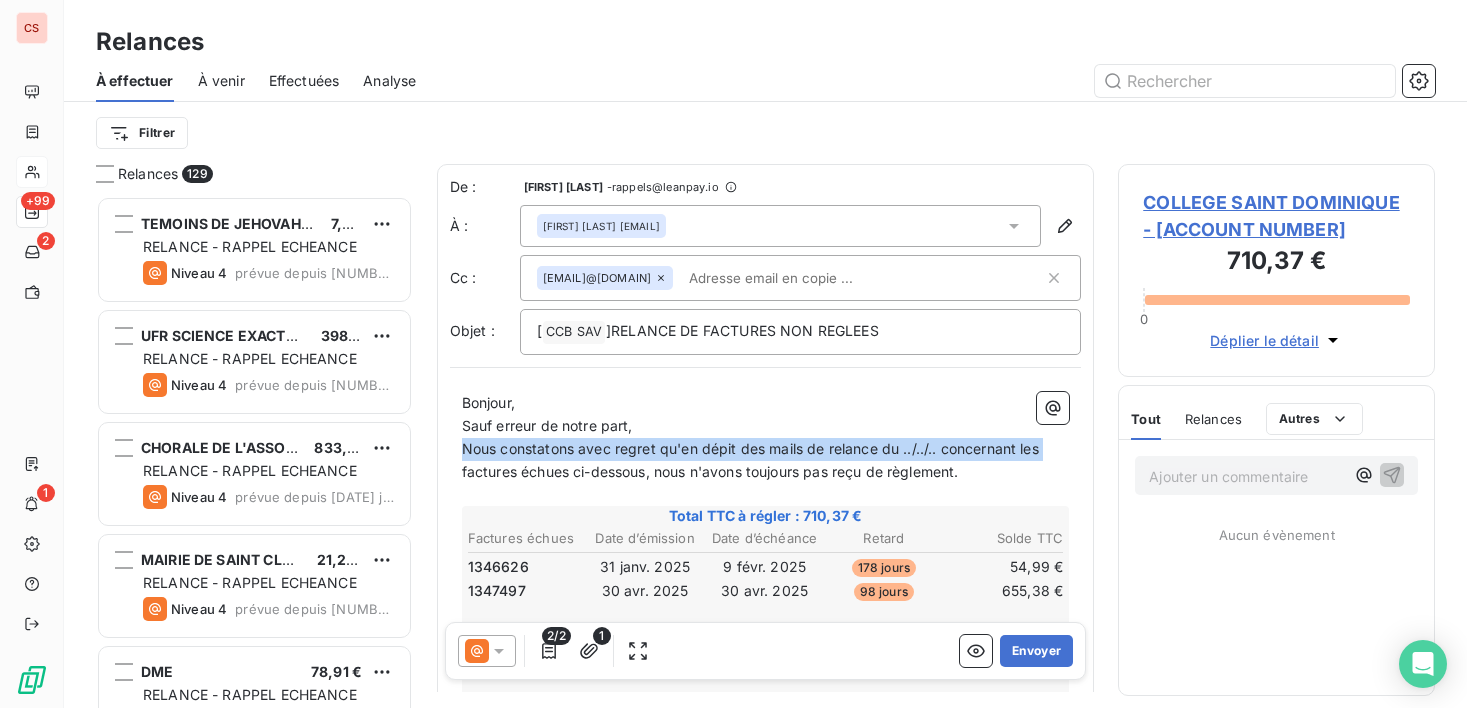 click on "Nous constatons avec regret qu'en dépit des mails de relance du ../../.. concernant les factures échues ci-dessous, nous n'avons toujours pas reçu de règlement." at bounding box center (766, 461) 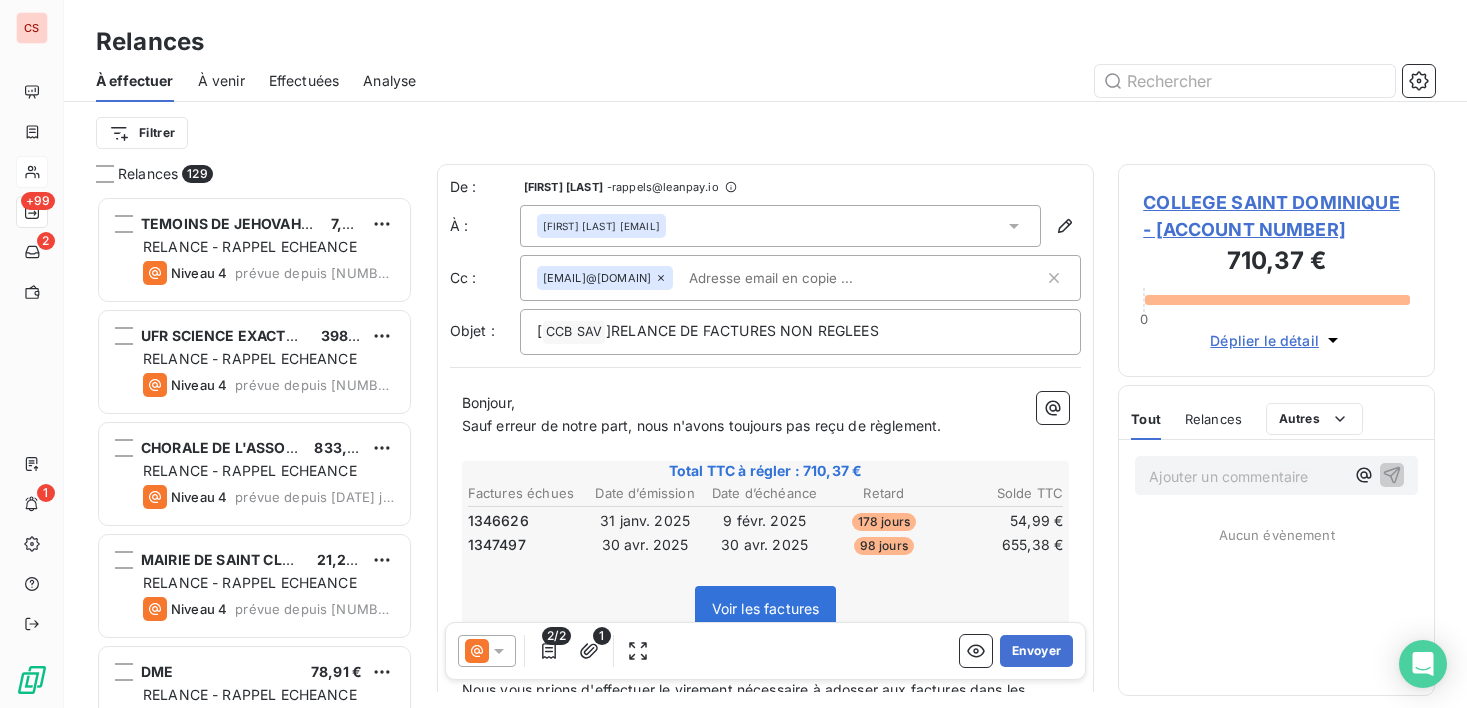 click on "Sauf erreur de notre part, nous n'avons toujours pas reçu de règlement." at bounding box center (702, 425) 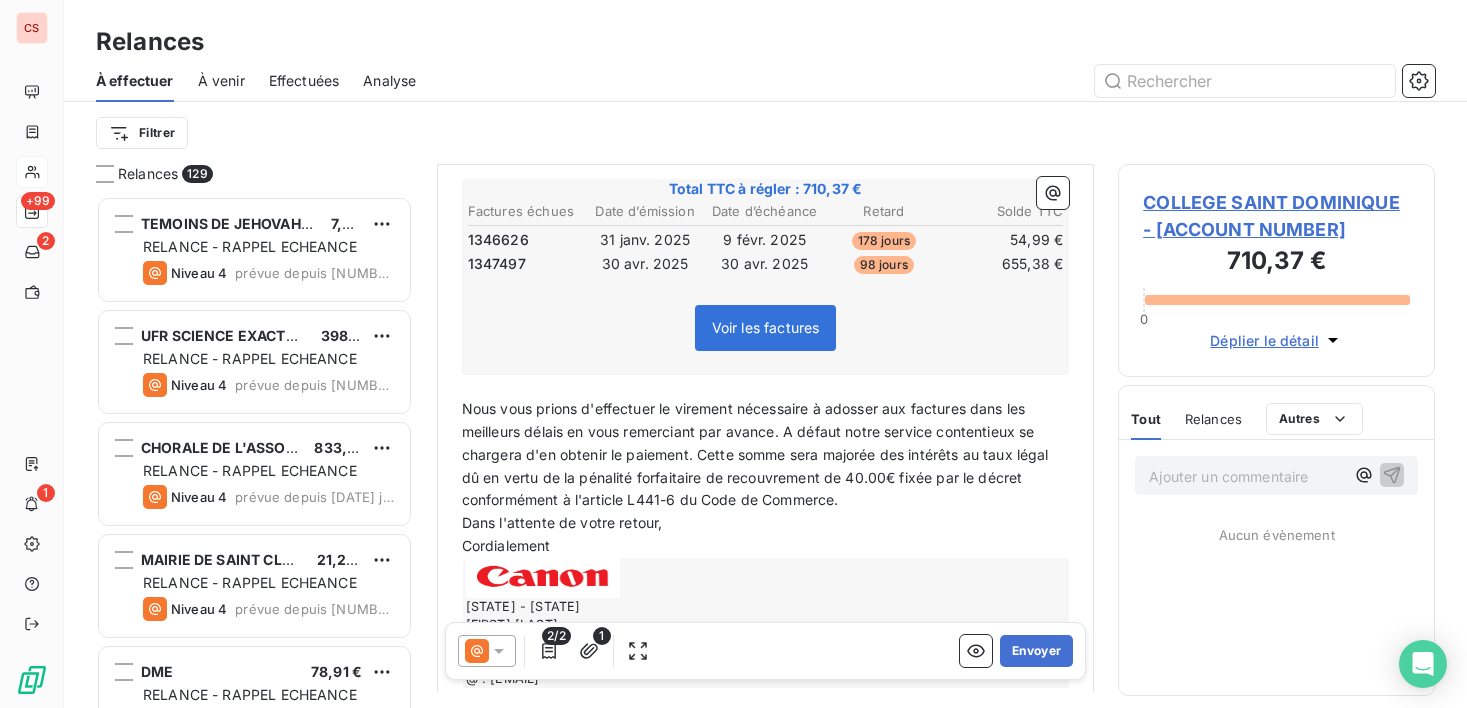 scroll, scrollTop: 315, scrollLeft: 0, axis: vertical 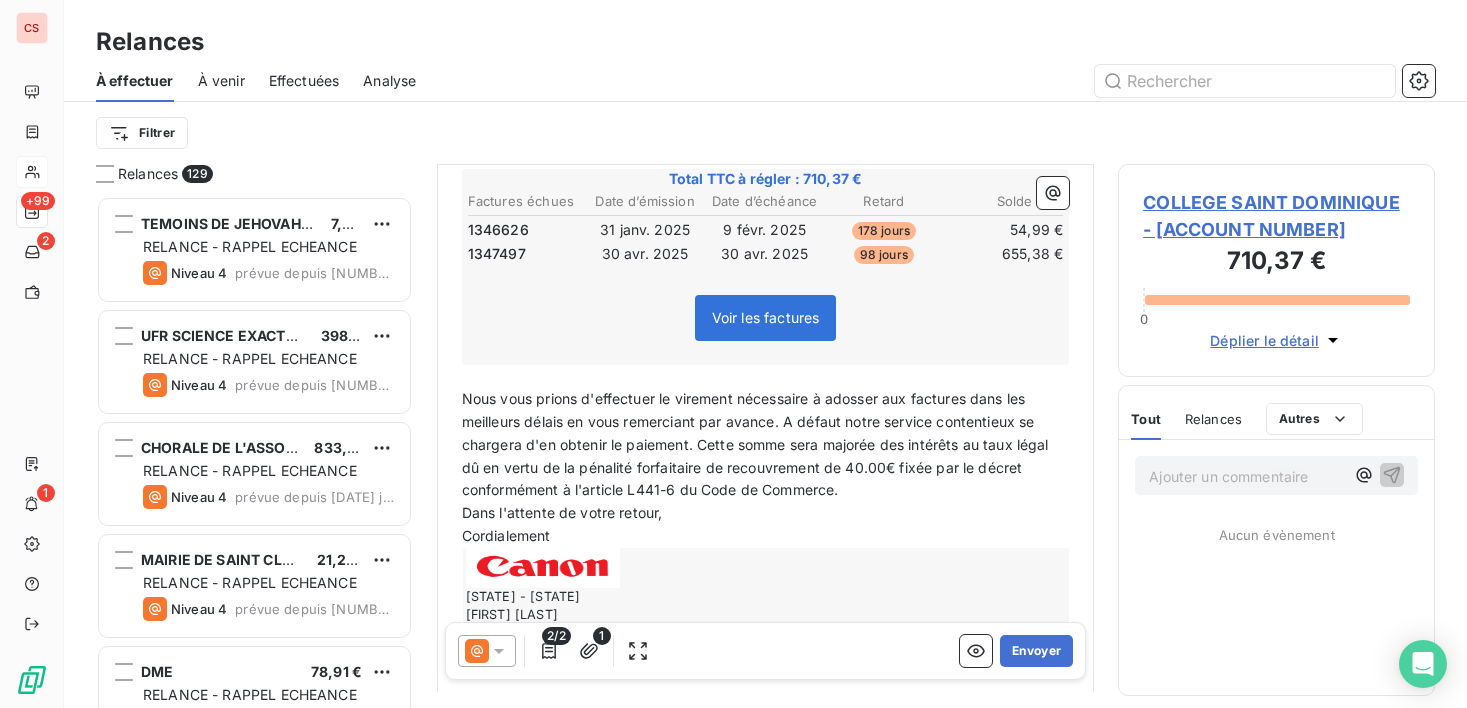 click on "Nous vous prions d'effectuer le virement nécessaire à adosser aux factures dans les meilleurs délais en vous remerciant par avance. A défaut notre service contentieux se chargera d'en obtenir le paiement. Cette somme sera majorée des intérêts au taux légal" at bounding box center (755, 421) 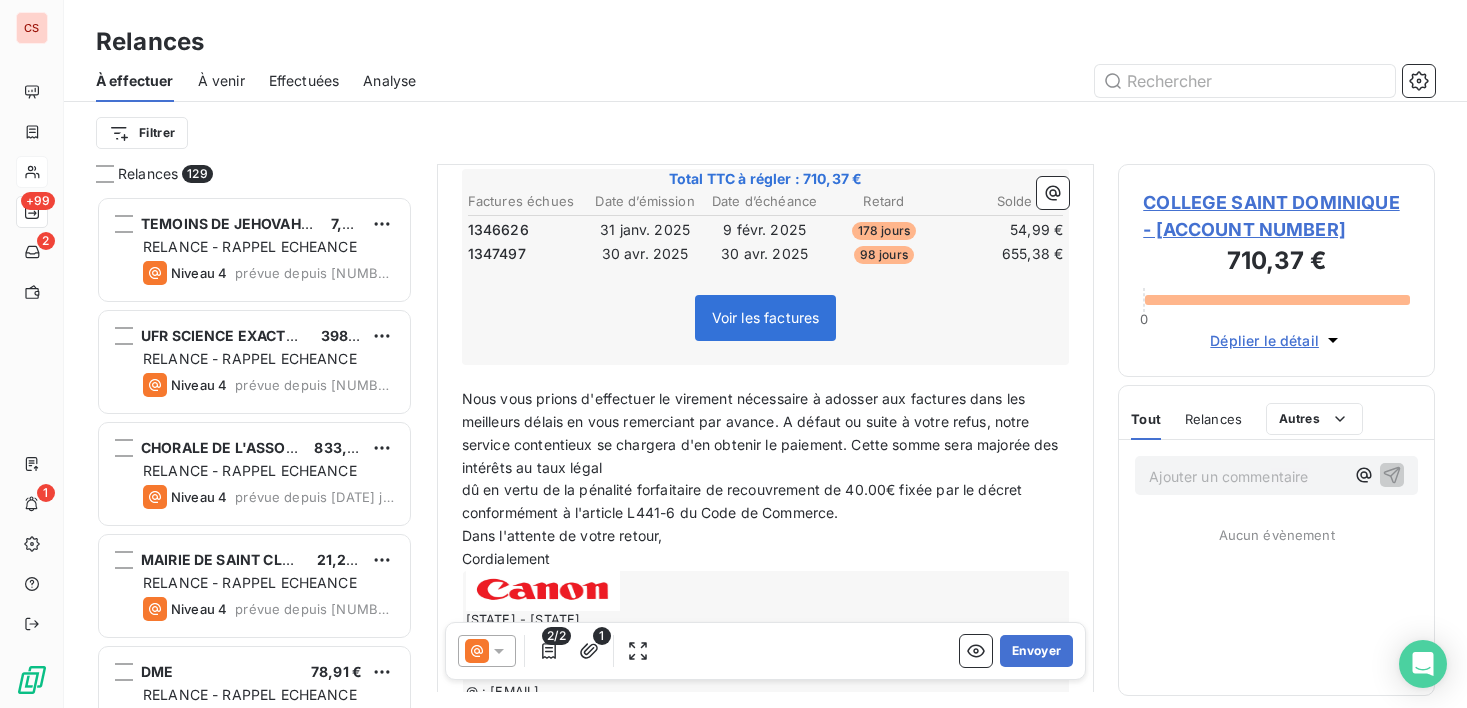 click on "dû en vertu de la pénalité forfaitaire de recouvrement de 40.00€ fixée par le décret conformément à l'article L441-6 du Code de Commerce." at bounding box center [744, 501] 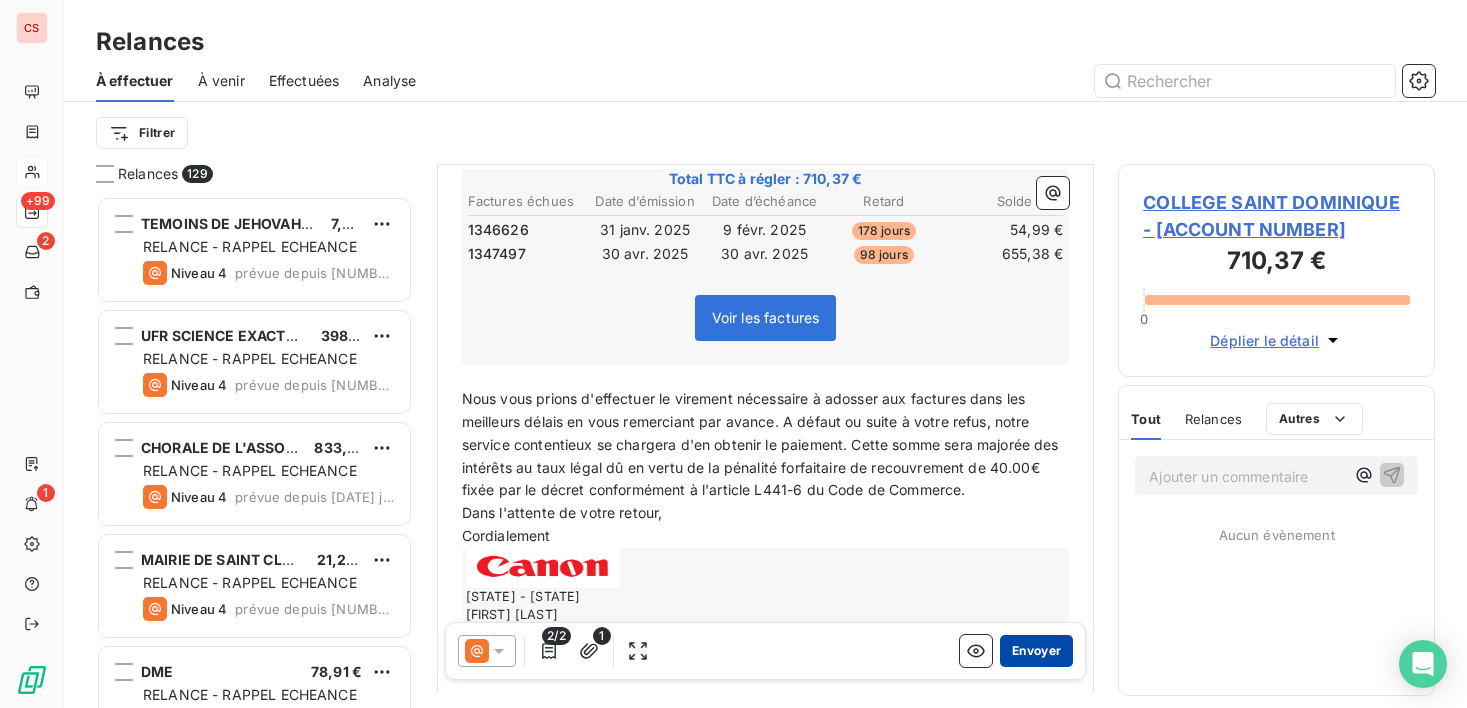 click on "Envoyer" at bounding box center [1036, 651] 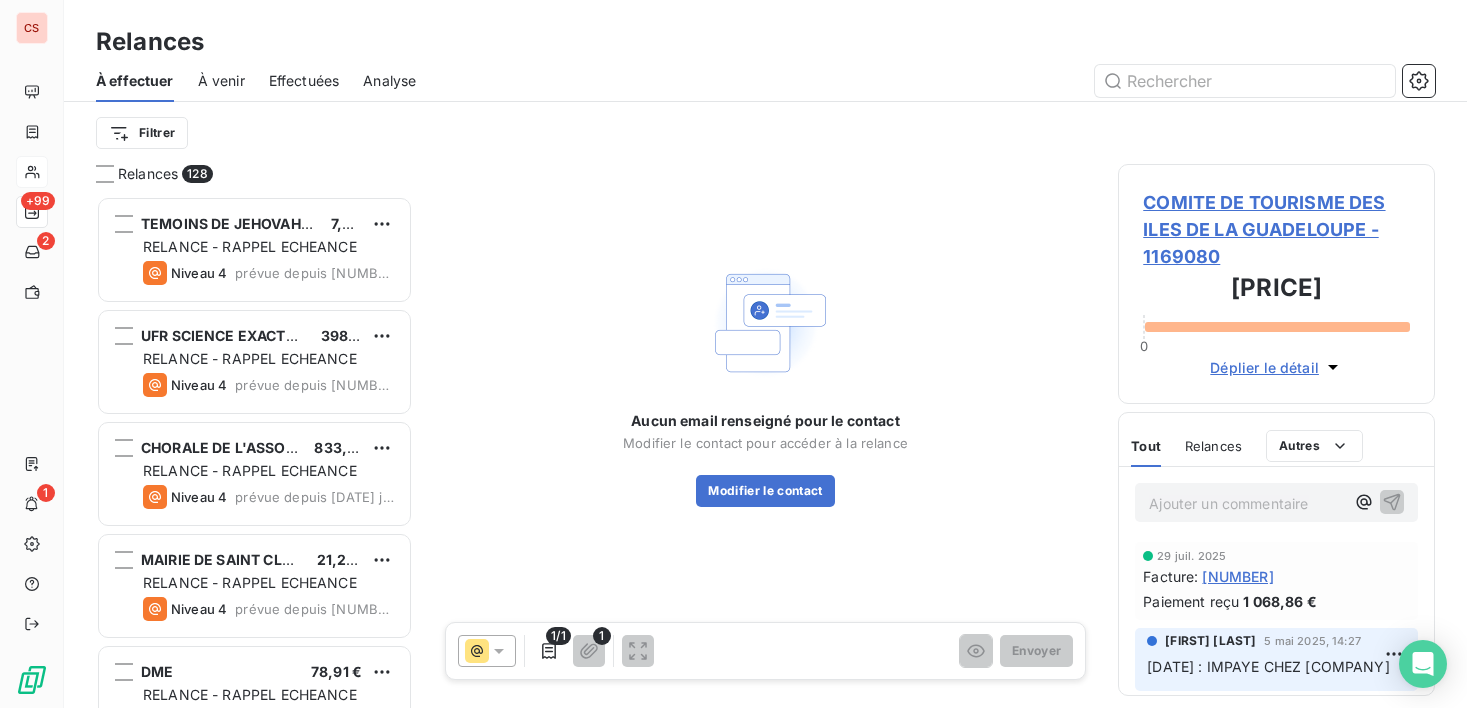 click on "Relances 128 TEMOINS DE JEHOVAH (A.L.C.T.J) 7,44 € RELANCE - RAPPEL ECHEANCE Niveau 4 prévue depuis 1905 jours UFR SCIENCE EXACTE & NATURELLE 398,75 € RELANCE - RAPPEL ECHEANCE Niveau 4 prévue depuis 1824 jours CHORALE DE L'ASSOMPTION 833,81 € RELANCE - RAPPEL ECHEANCE Niveau 4 prévue depuis 1804 jours MAIRIE DE SAINT CLAUDE 21,27 € RELANCE - RAPPEL ECHEANCE Niveau 4 prévue depuis 1748 jours DME 78,91 € RELANCE - RAPPEL ECHEANCE Niveau 4 prévue depuis 1742 jours PAJANIANDY JOSEE 135,65 € RELANCE - RAPPEL ECHEANCE Niveau 4 prévue depuis 1540 jours DYNECAR (UFR SCES EXACT & NAT) 401,74 € RELANCE - RAPPEL ECHEANCE Niveau 4 prévue depuis 1506 jours S.B.M.T. JARRY 581,86 € RELANCE - RAPPEL ECHEANCE Niveau 3 prévue depuis 1479 jours LINON JENNIFER AVOCAT 3 407,50 € RELANCE - RAPPEL ECHEANCE Niveau 4 prévue depuis 1441 jours NATIONALE DES RETRAITES 29,85 € RELANCE - RAPPEL ECHEANCE Niveau 4 Niveau 4" at bounding box center [765, 436] 